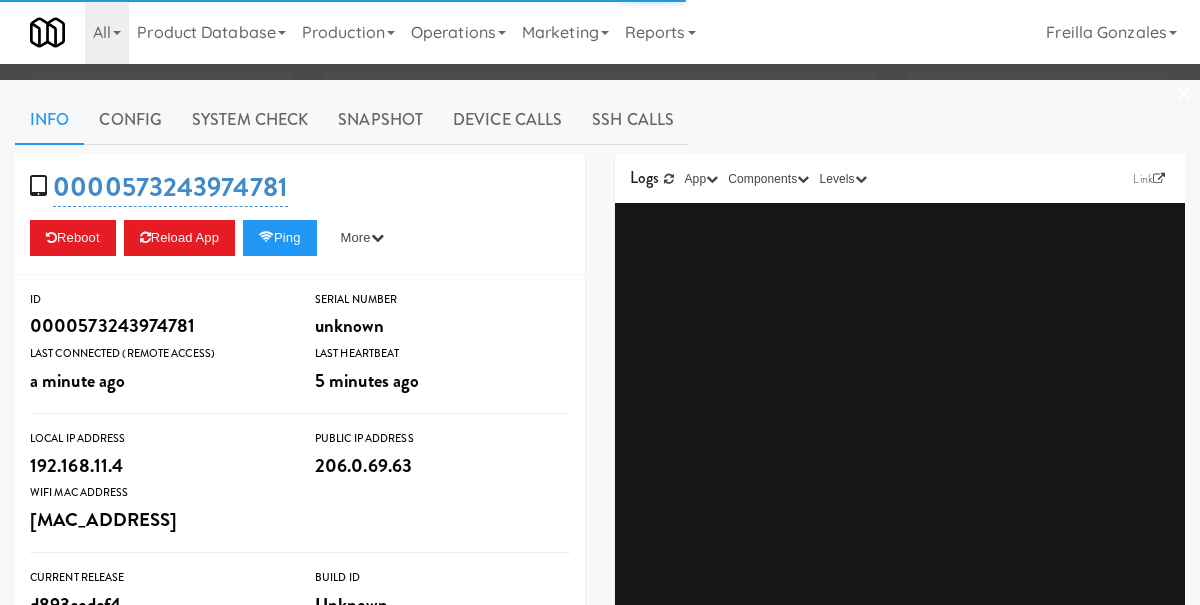 type on "3" 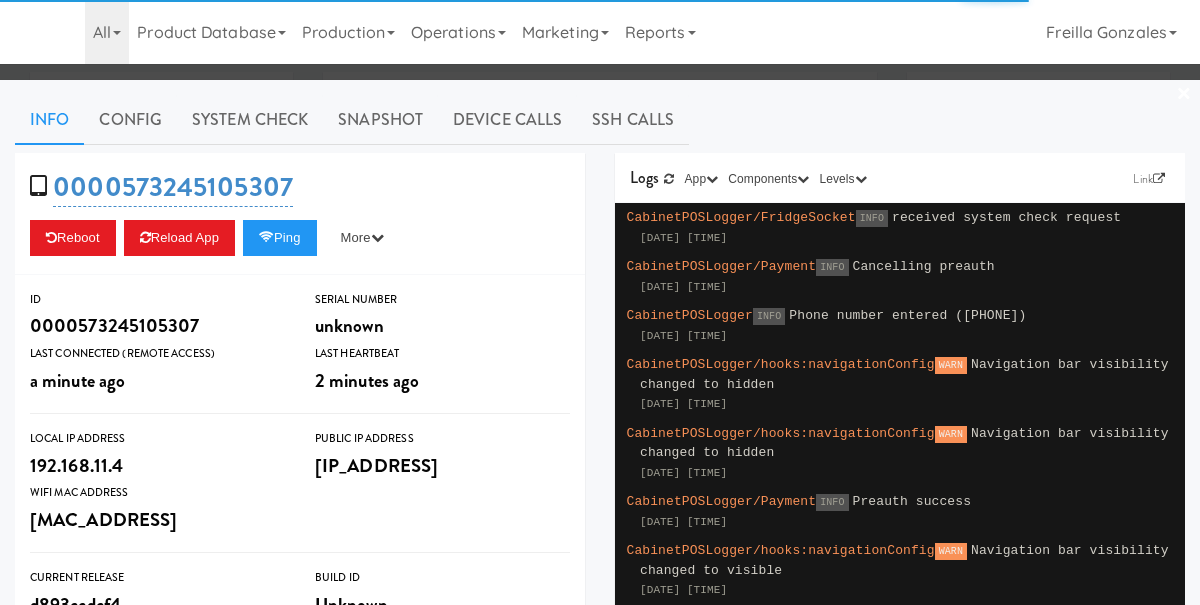 type on "3" 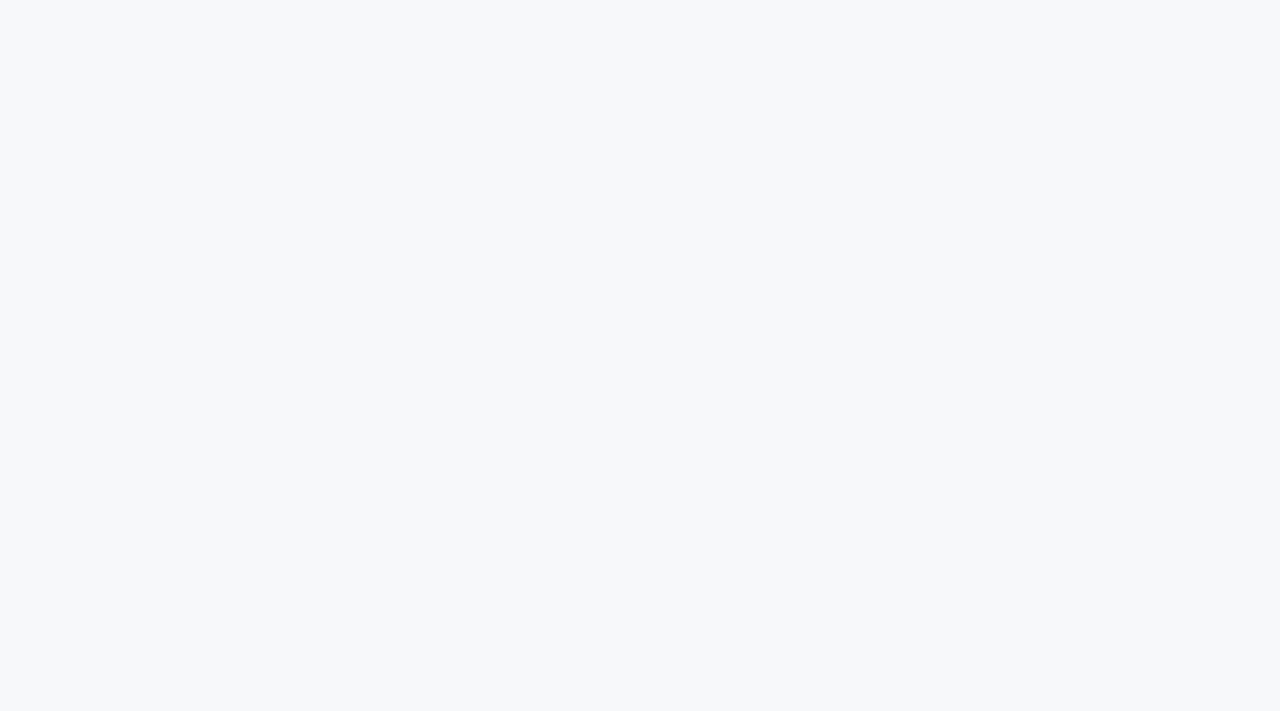 scroll, scrollTop: 0, scrollLeft: 0, axis: both 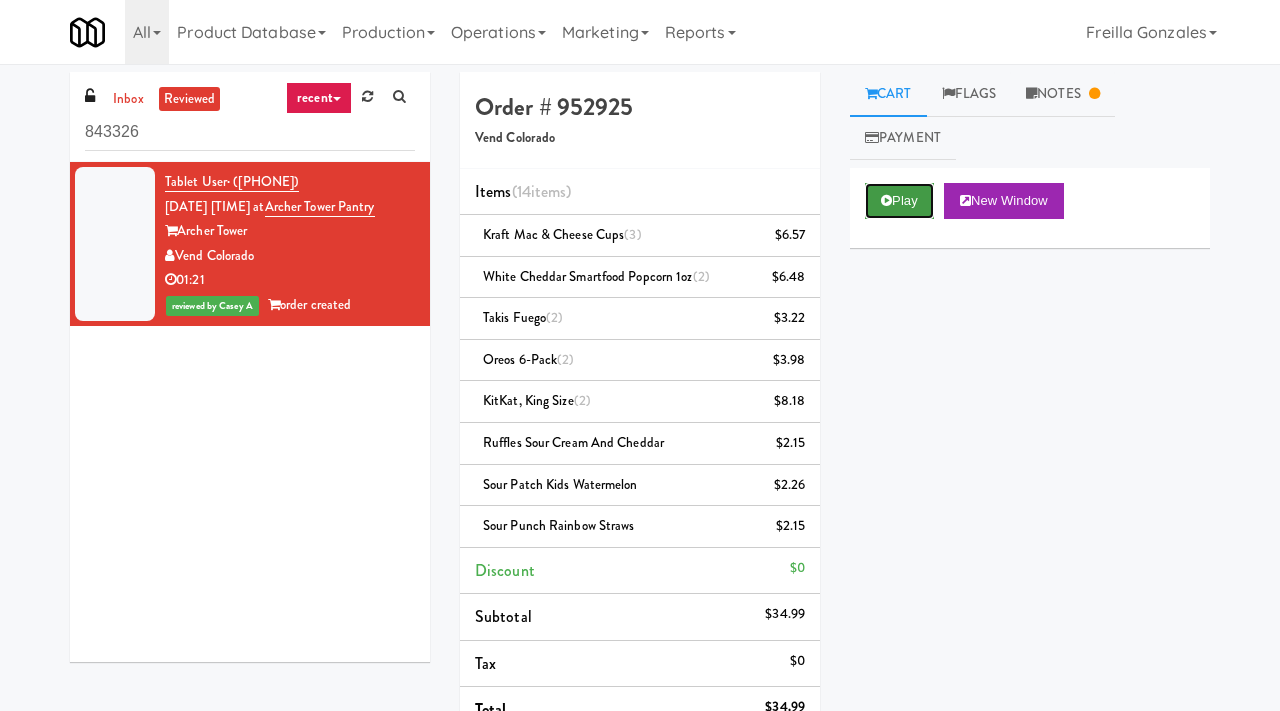 click at bounding box center (886, 200) 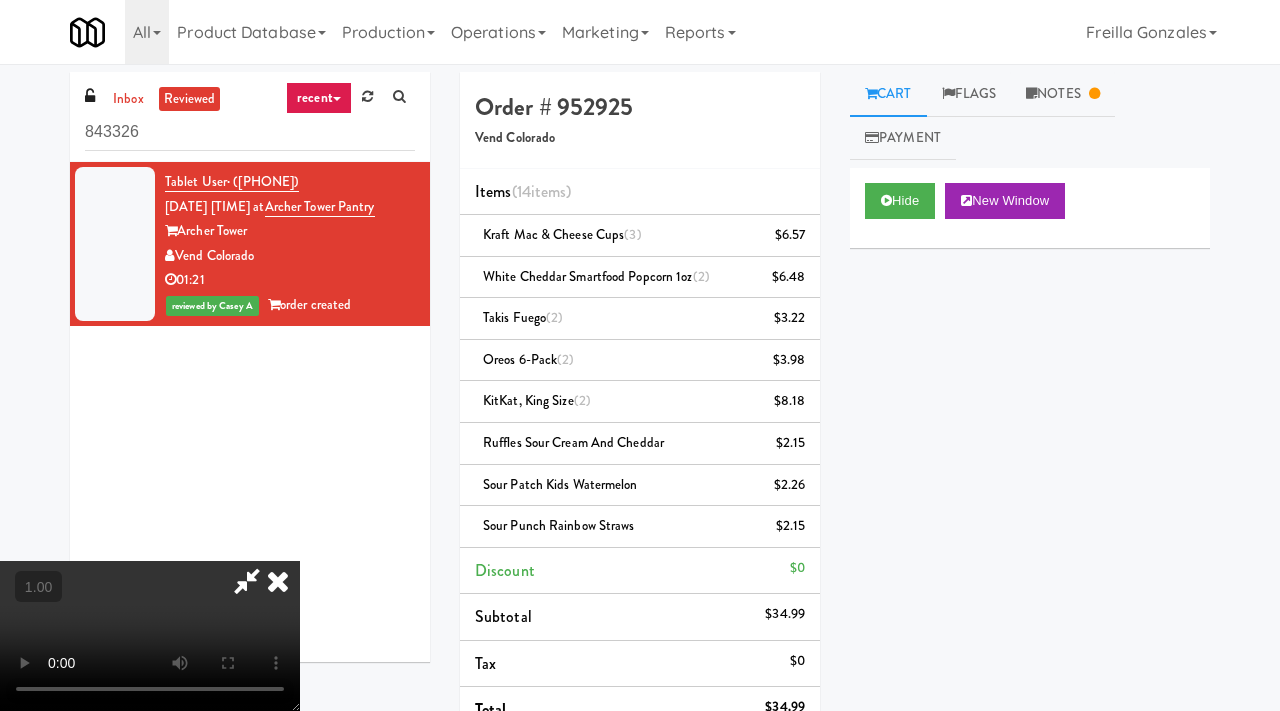 click at bounding box center (150, 636) 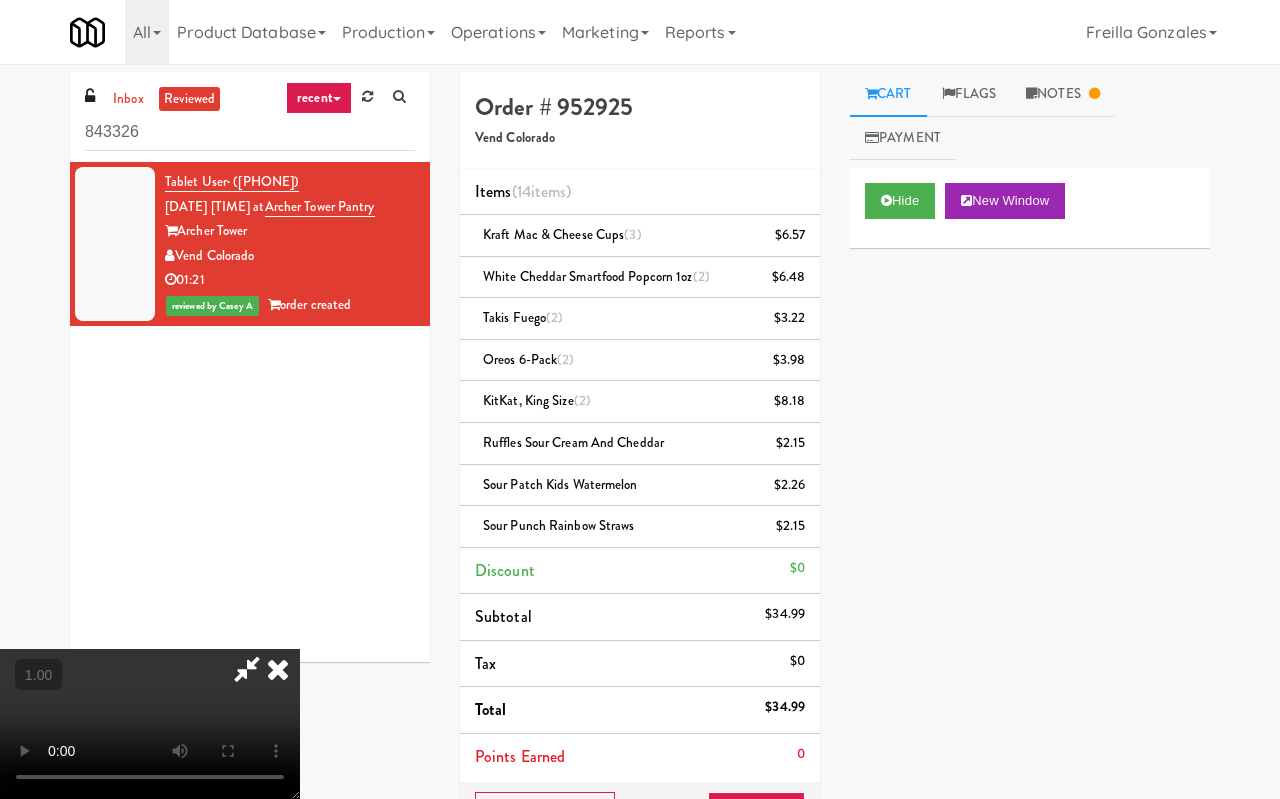 type 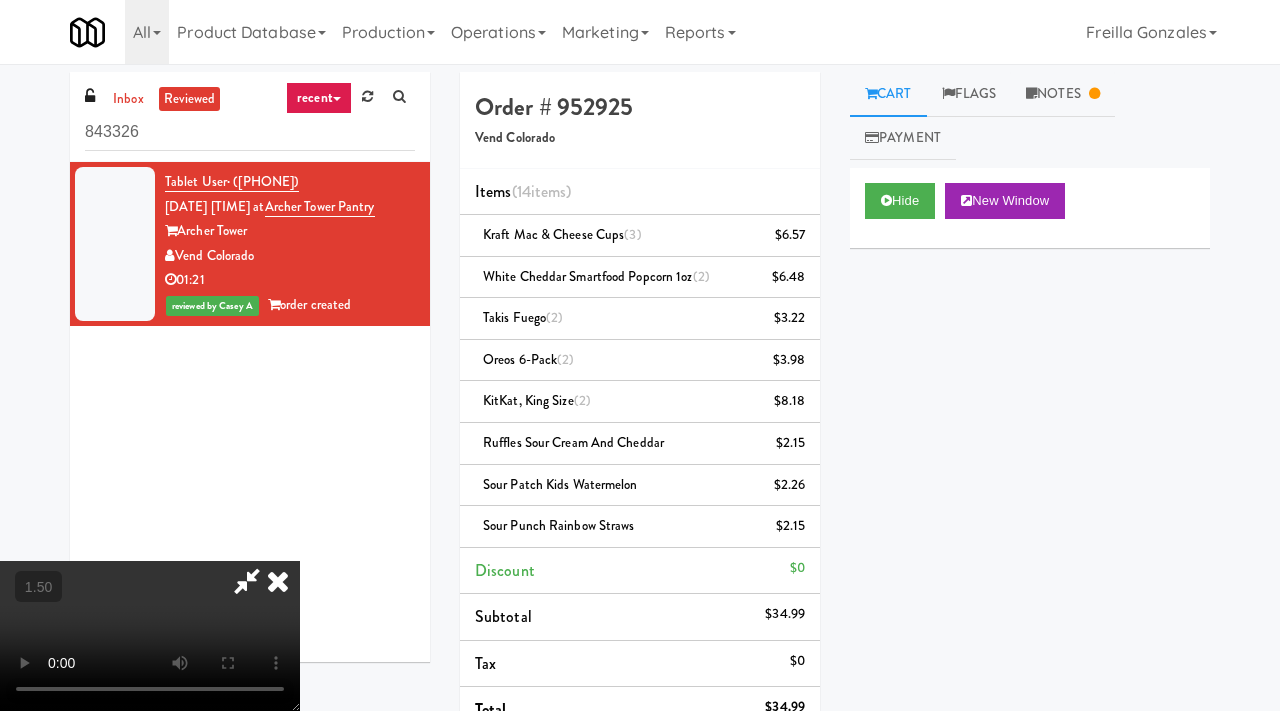 click at bounding box center [278, 581] 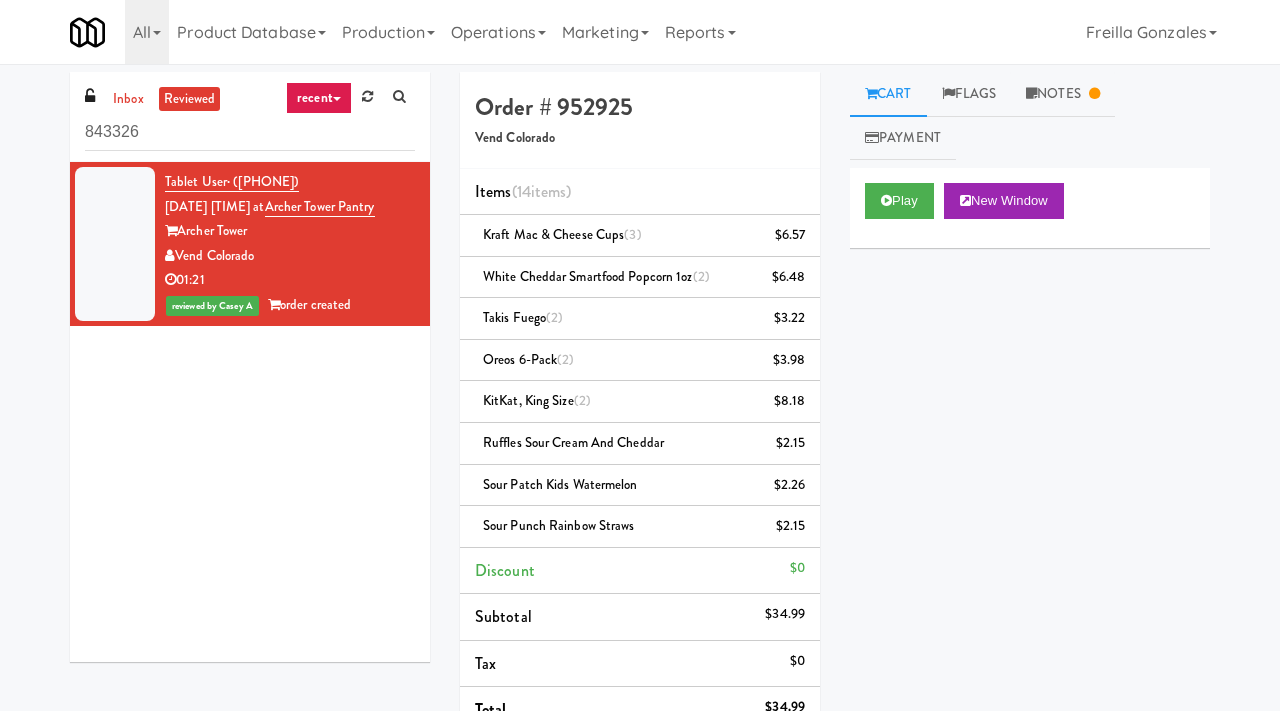 drag, startPoint x: 356, startPoint y: 180, endPoint x: 233, endPoint y: 178, distance: 123.01626 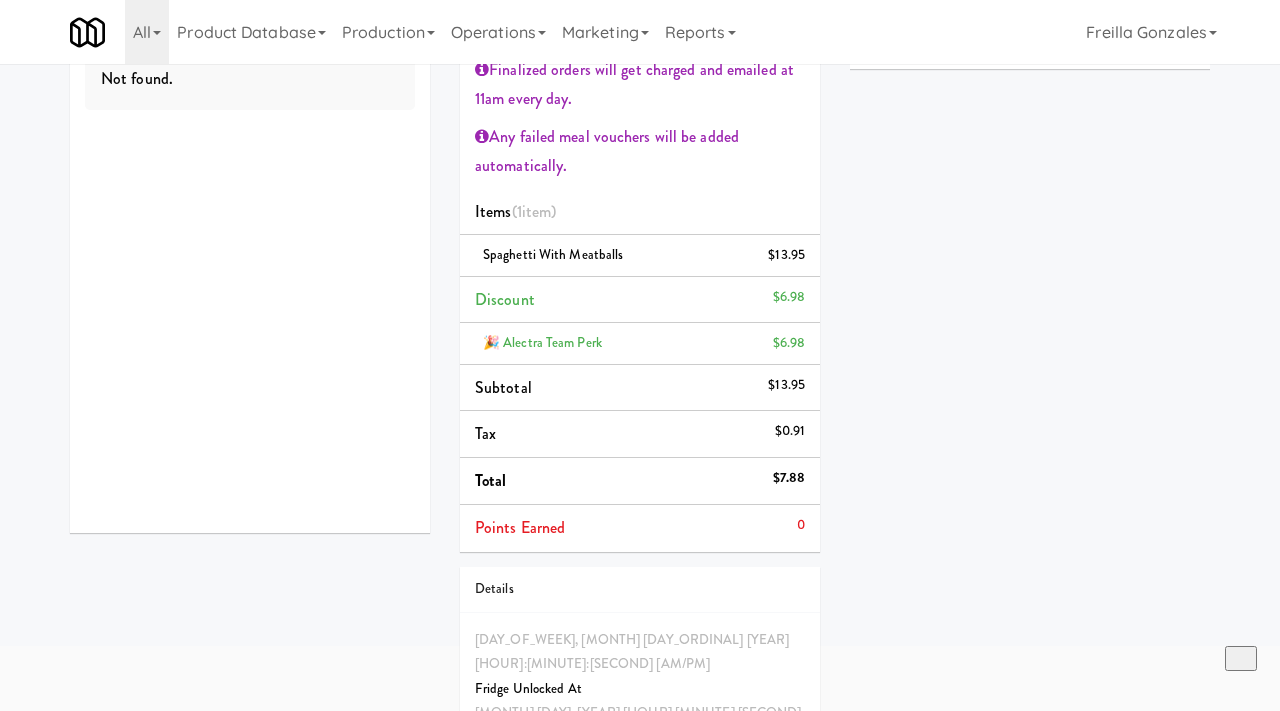 scroll, scrollTop: 174, scrollLeft: 0, axis: vertical 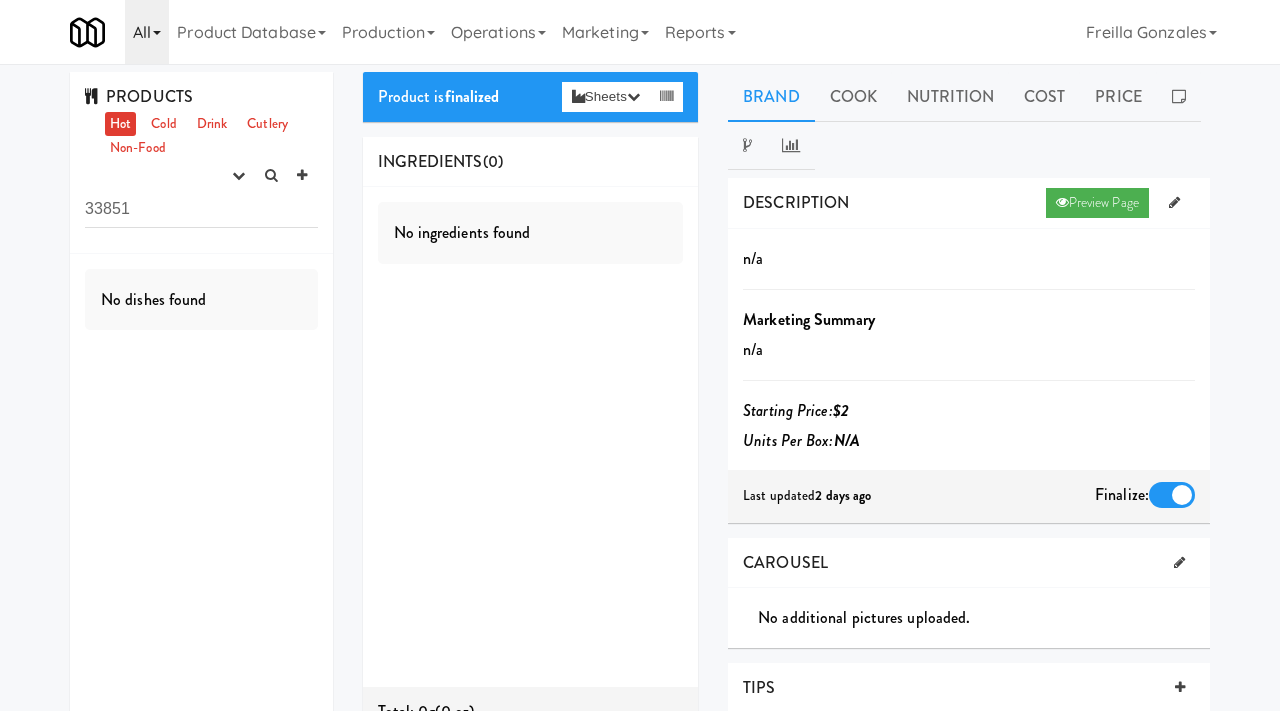 click on "All" at bounding box center (147, 32) 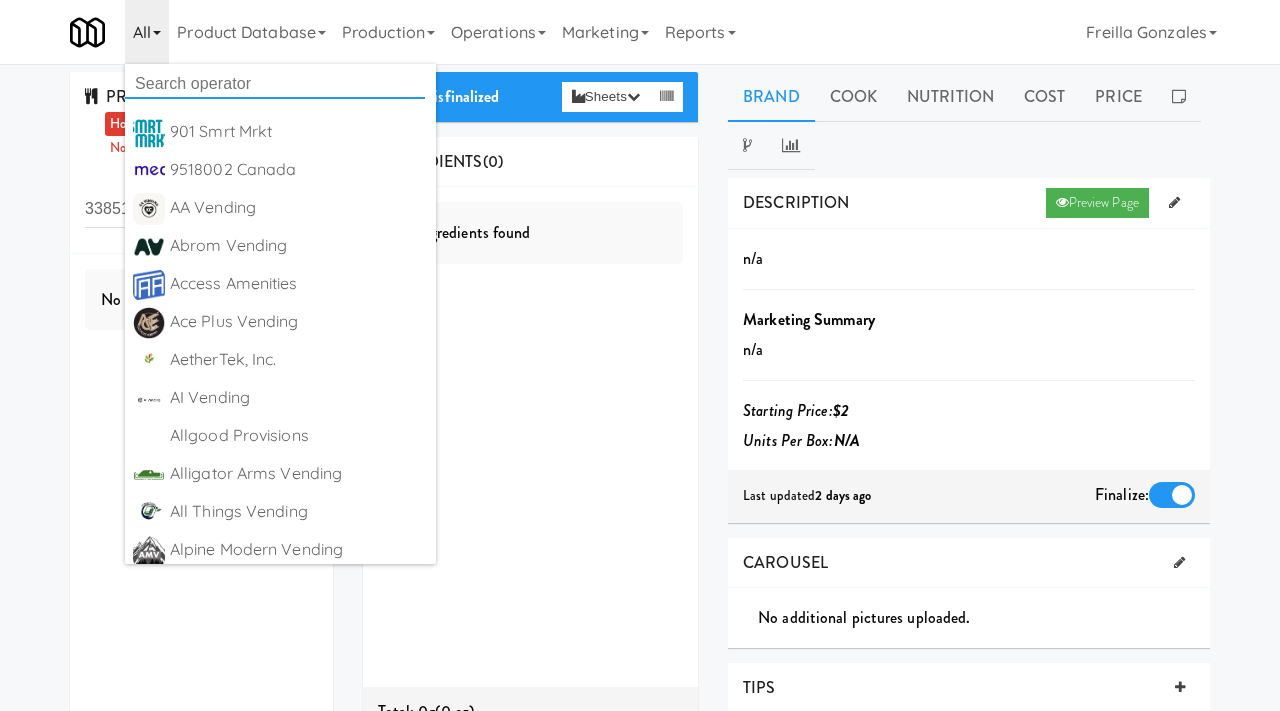 click at bounding box center [275, 84] 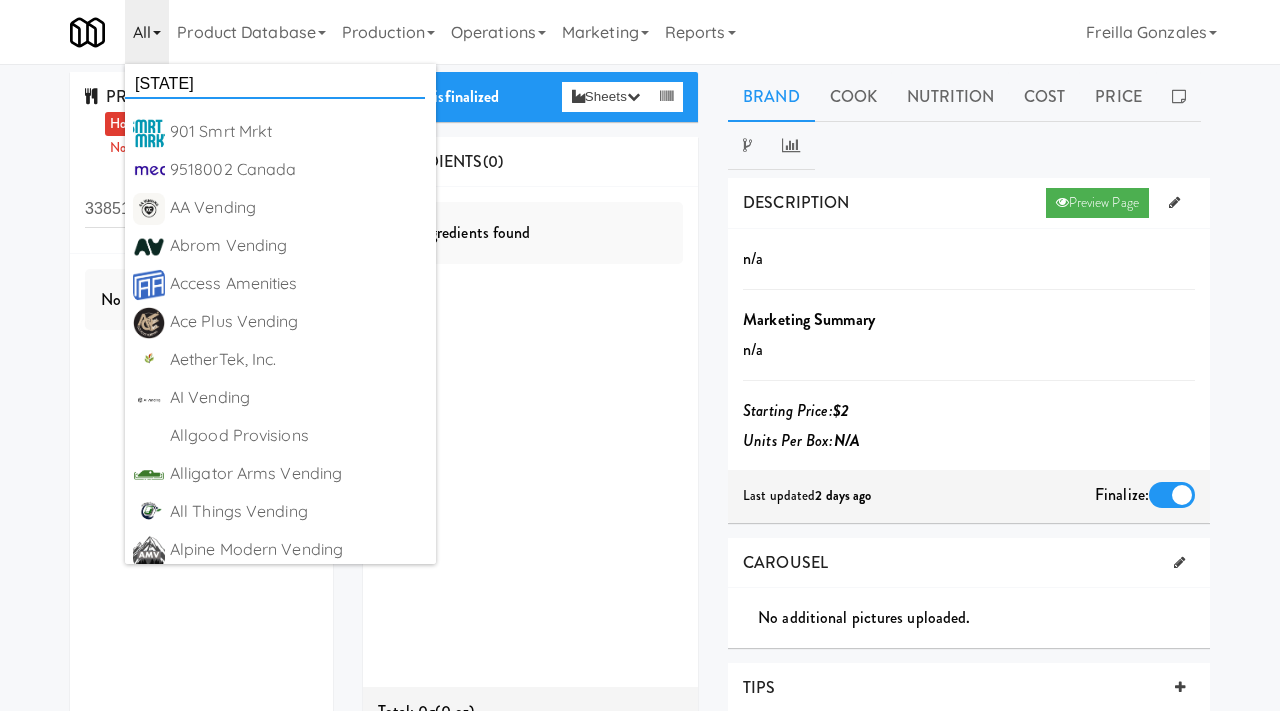 type on "michigan" 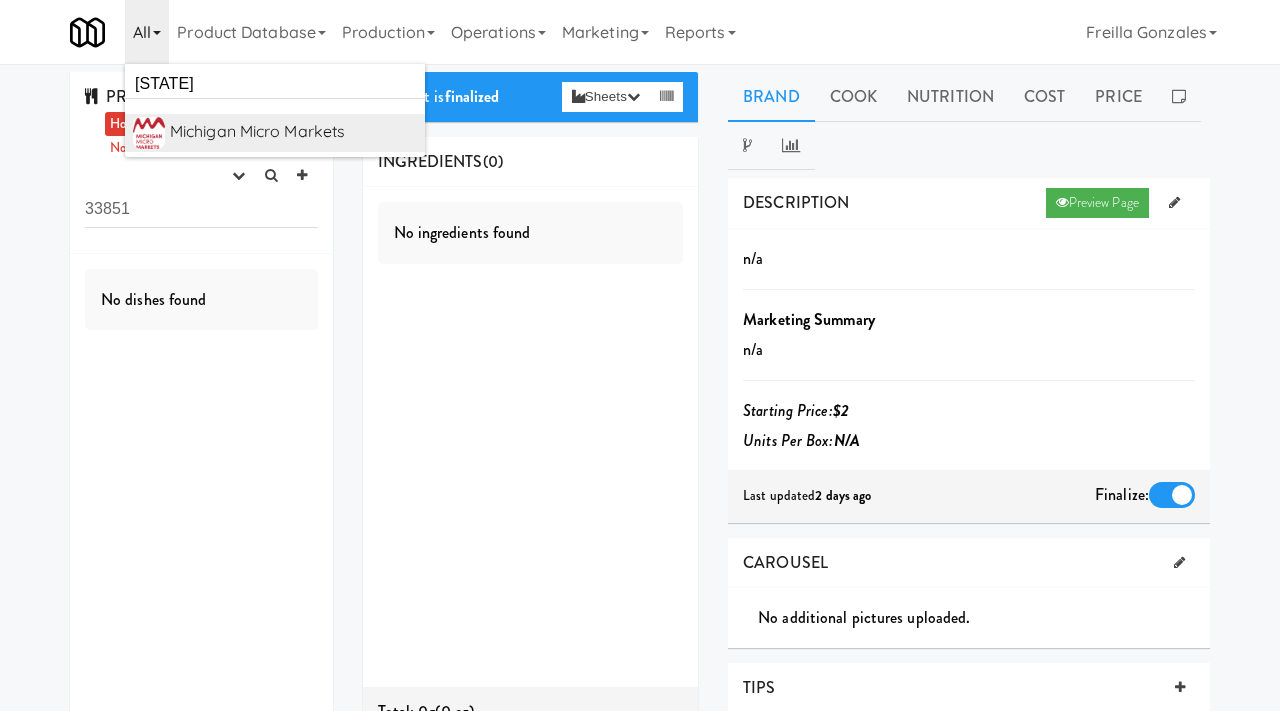click on "Michigan Micro Markets" at bounding box center [293, 132] 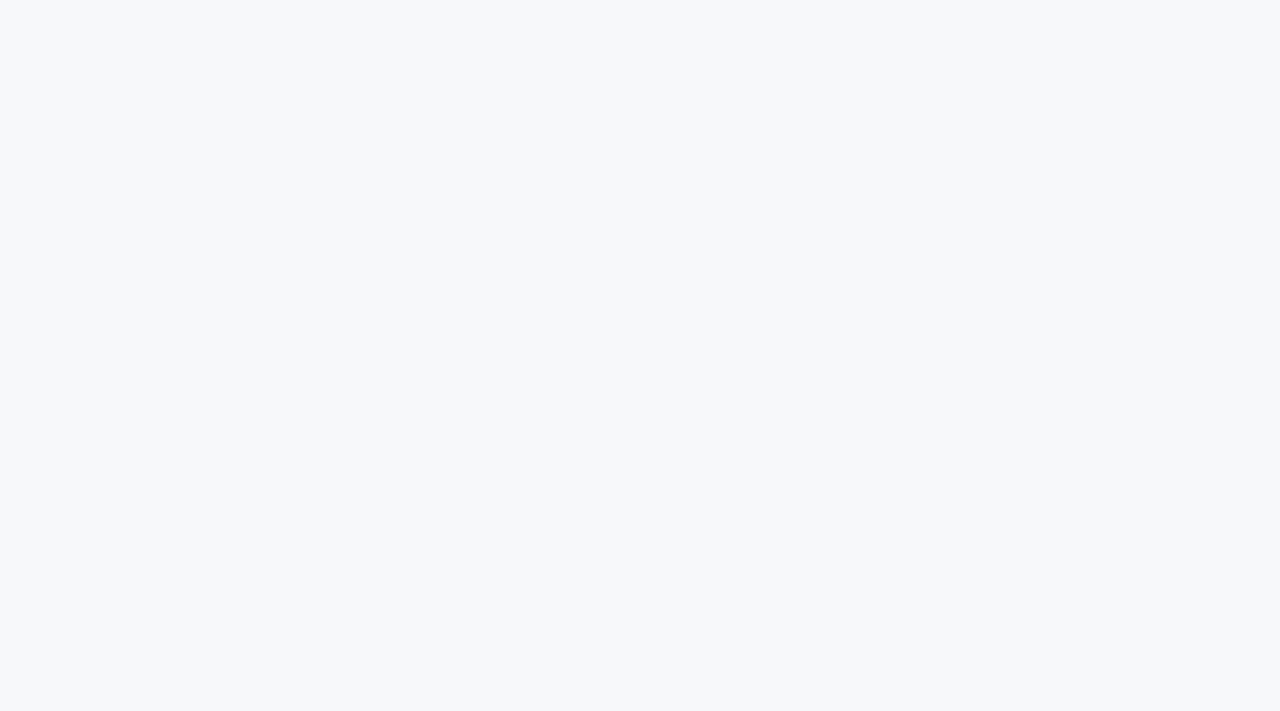 scroll, scrollTop: 0, scrollLeft: 0, axis: both 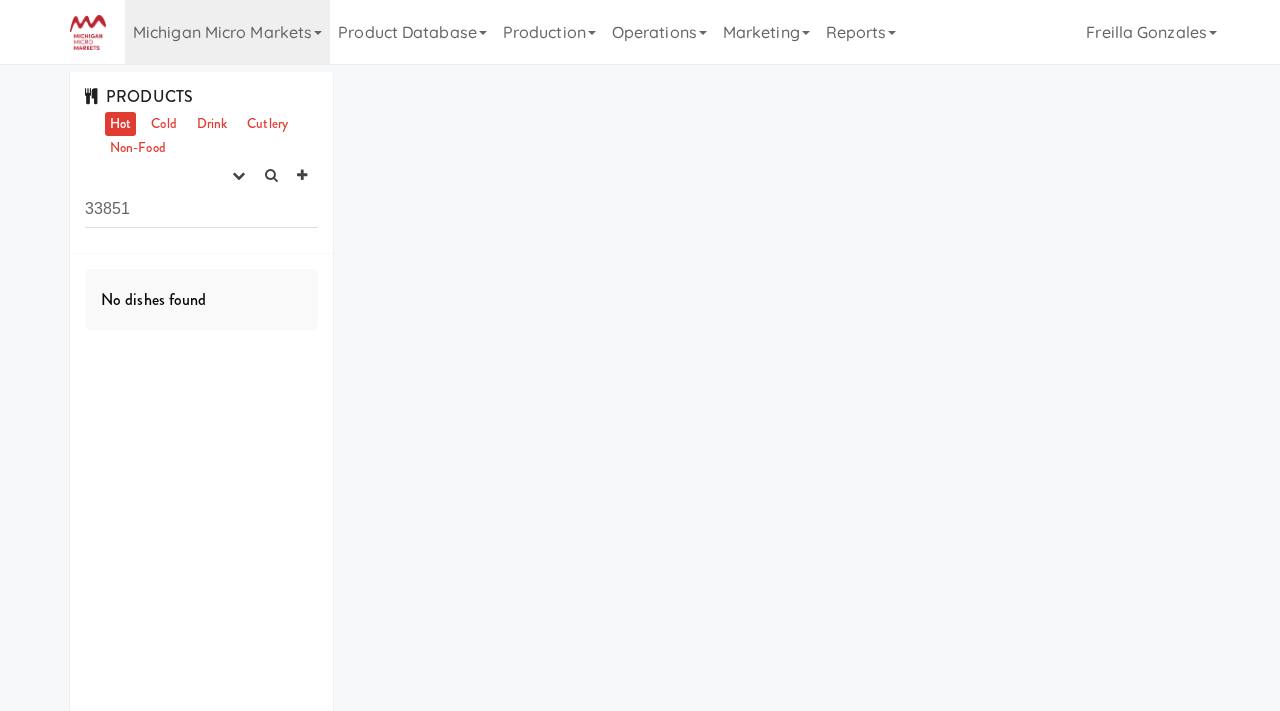drag, startPoint x: 171, startPoint y: 183, endPoint x: 96, endPoint y: 195, distance: 75.95393 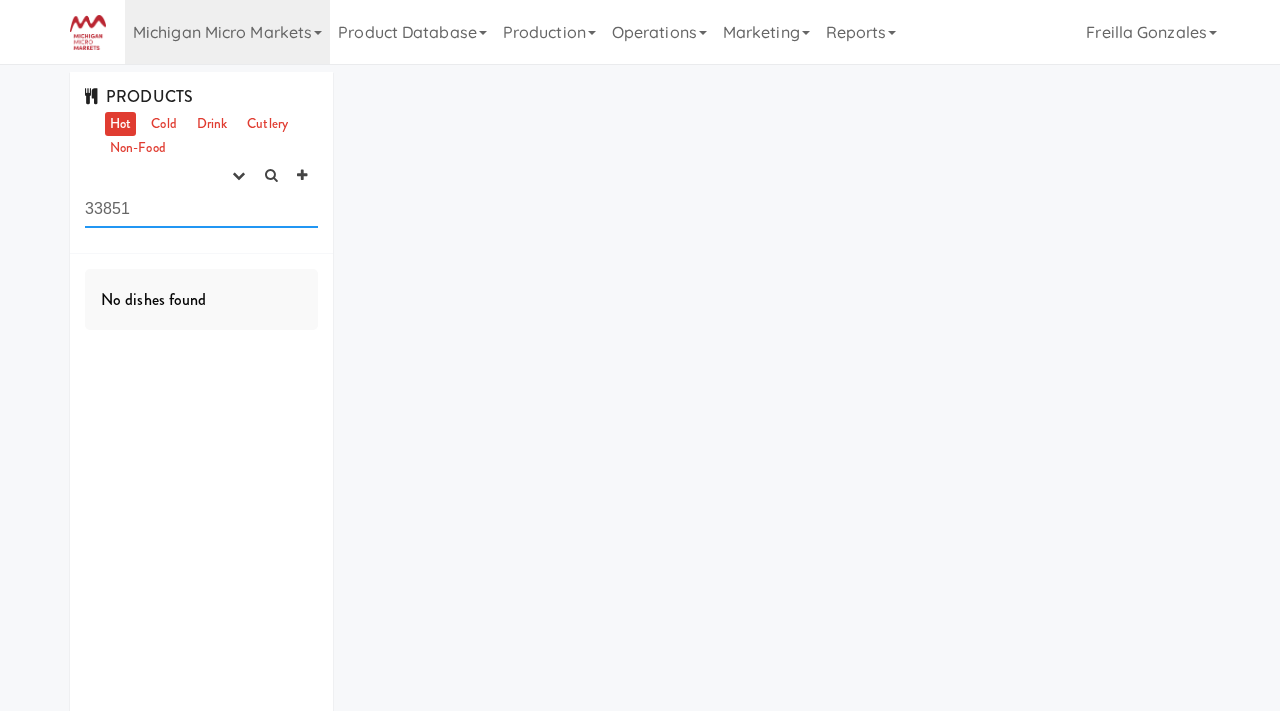 drag, startPoint x: 126, startPoint y: 215, endPoint x: 19, endPoint y: 220, distance: 107.11676 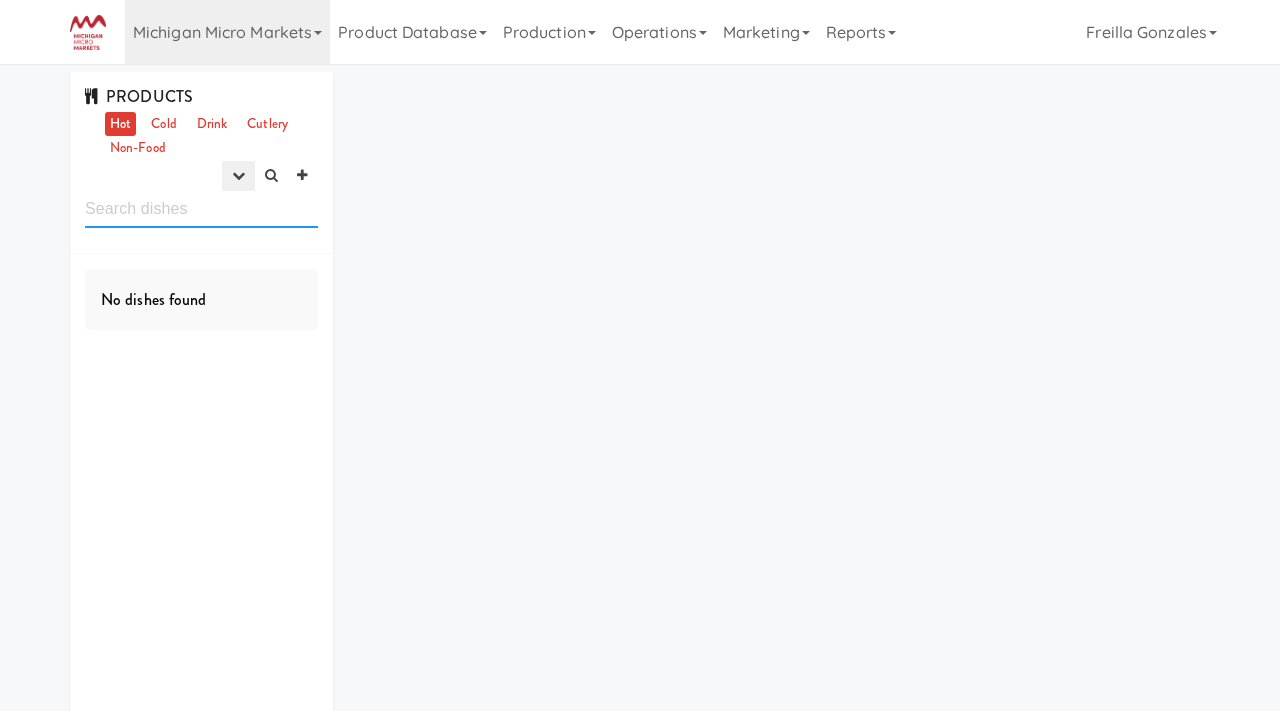 type 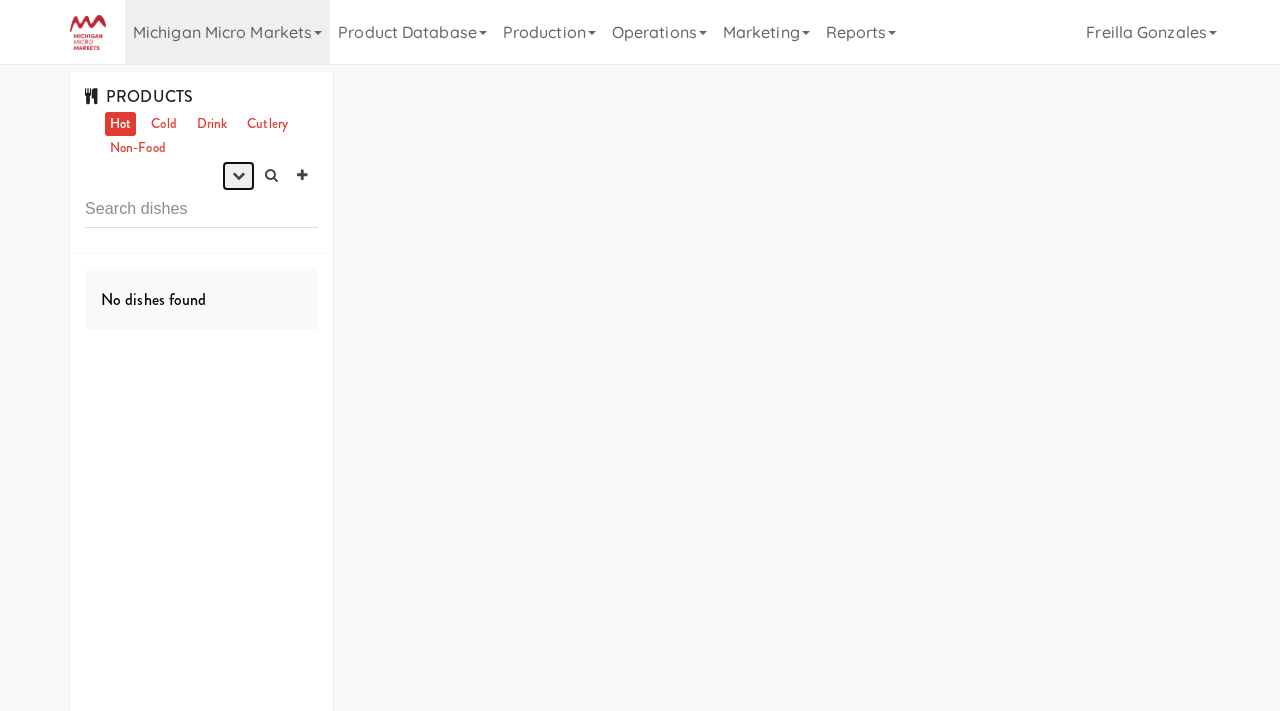 click at bounding box center [238, 176] 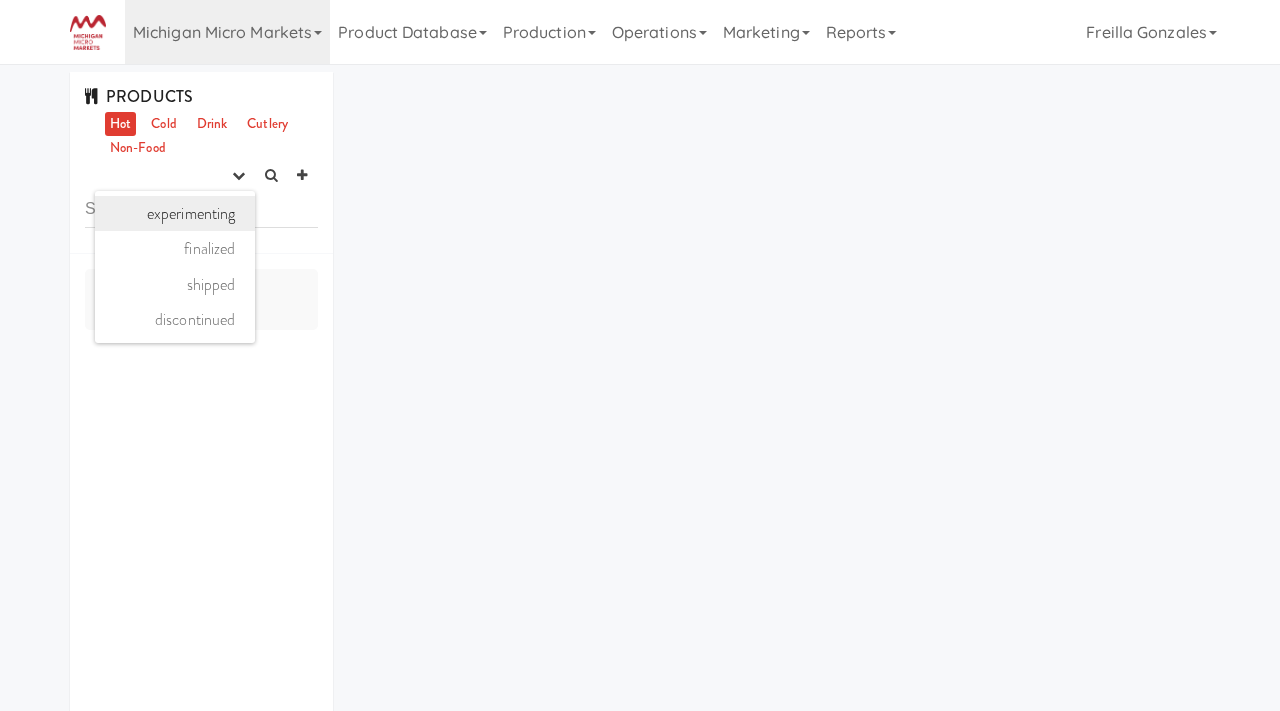 click on "experimenting" at bounding box center [175, 214] 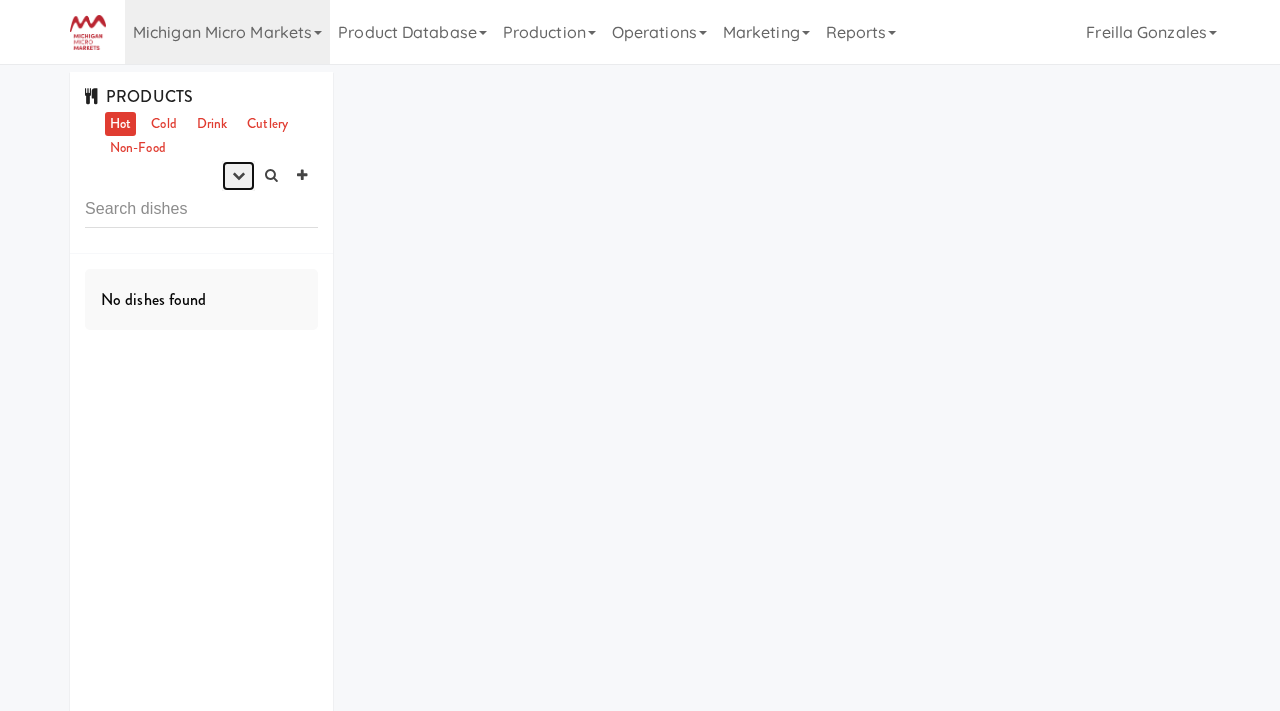 click at bounding box center (238, 175) 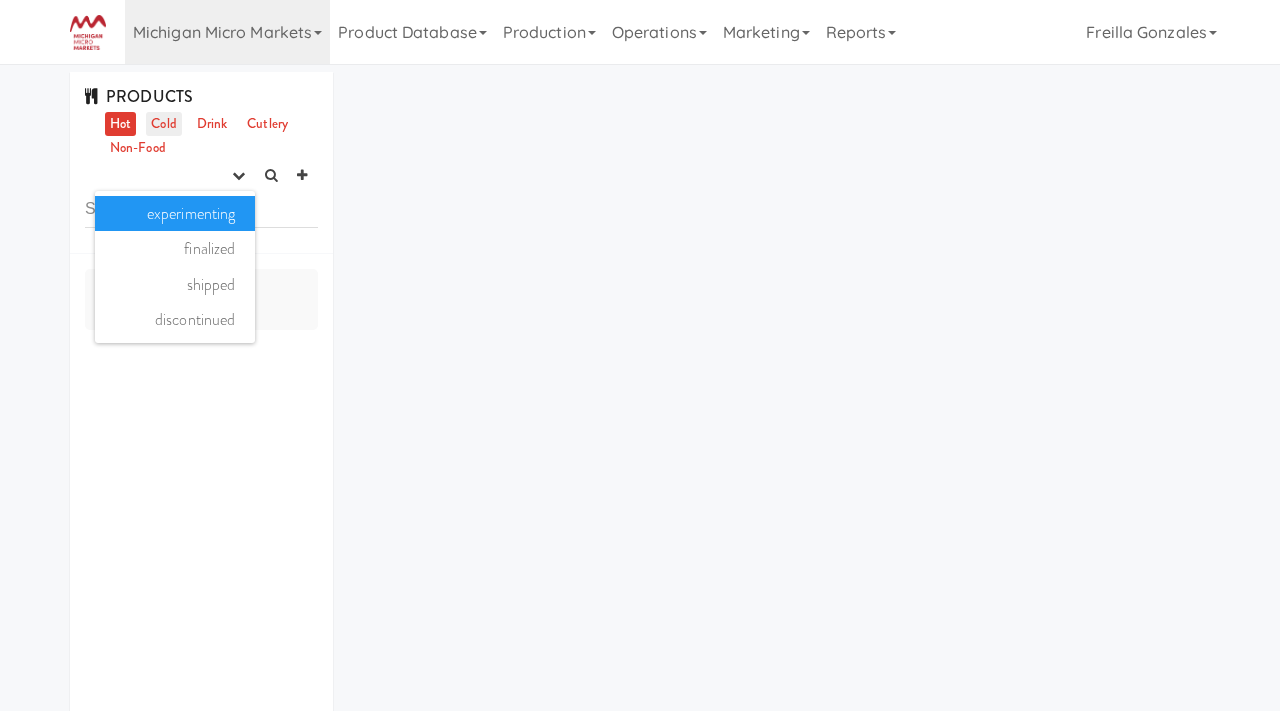click on "Cold" at bounding box center (163, 124) 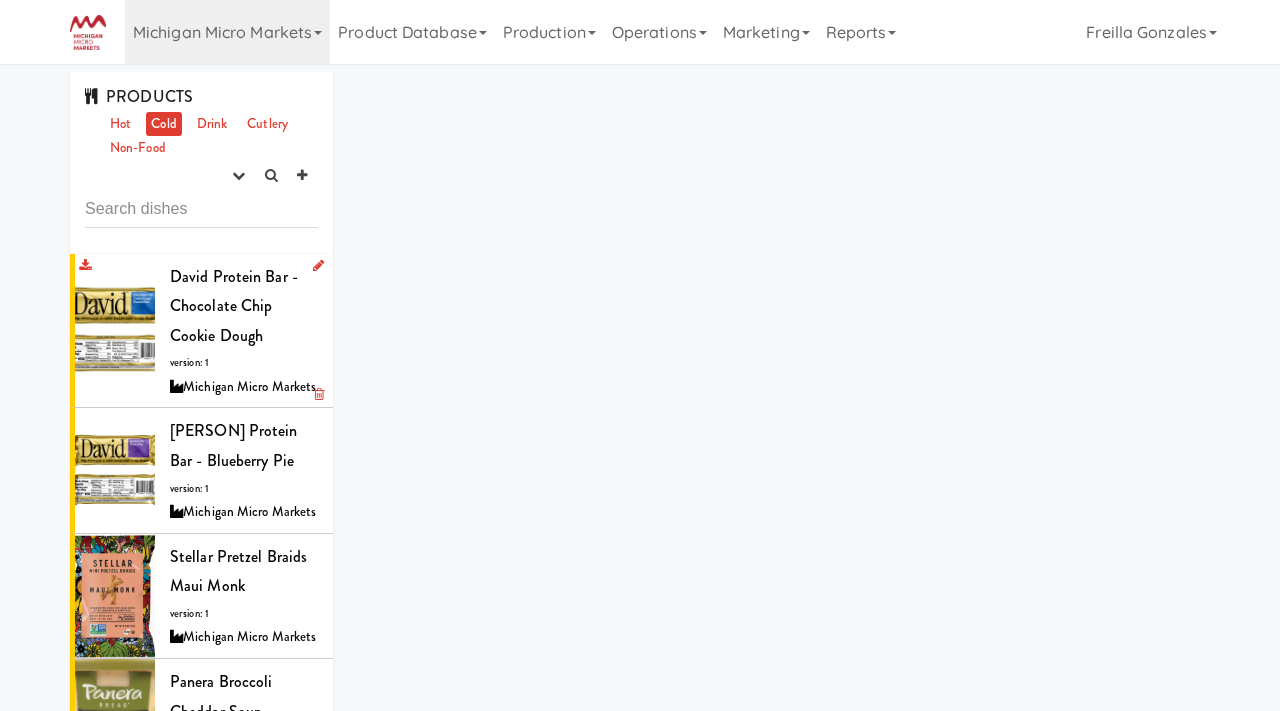 click on "David Protein Bar - Chocolate Chip Cookie Dough" at bounding box center [234, 306] 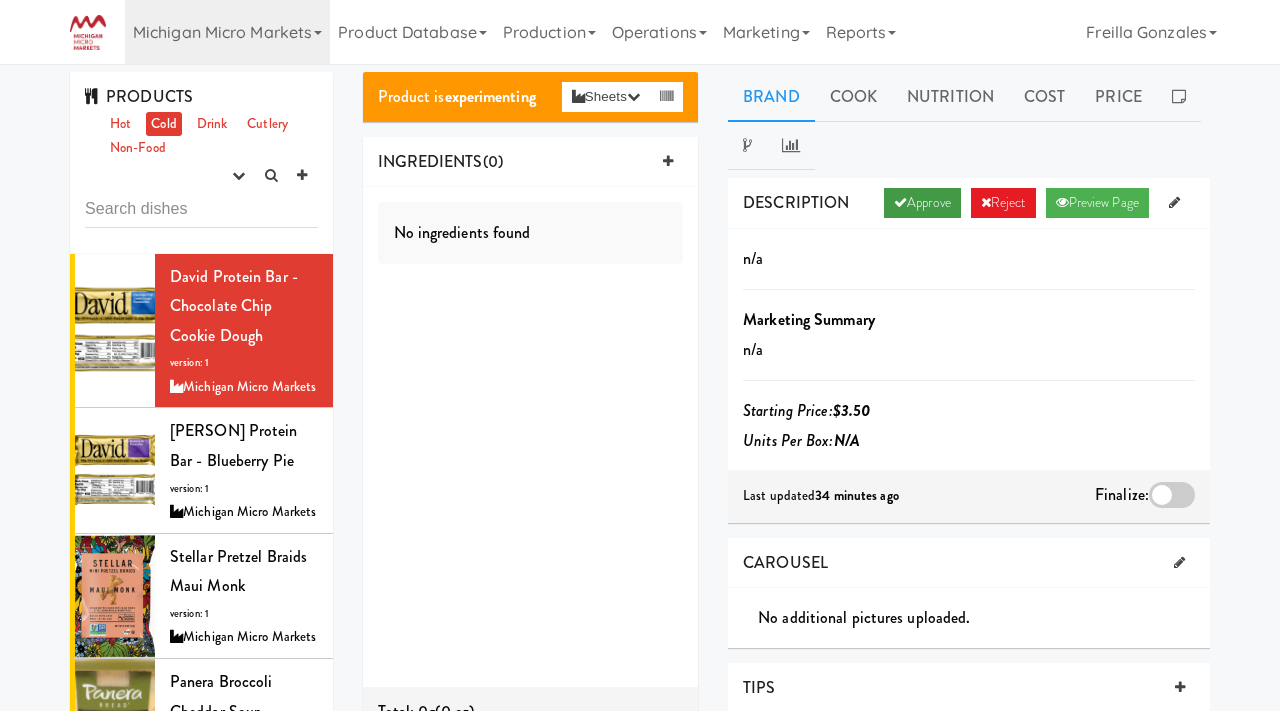 click on "Approve" at bounding box center (922, 203) 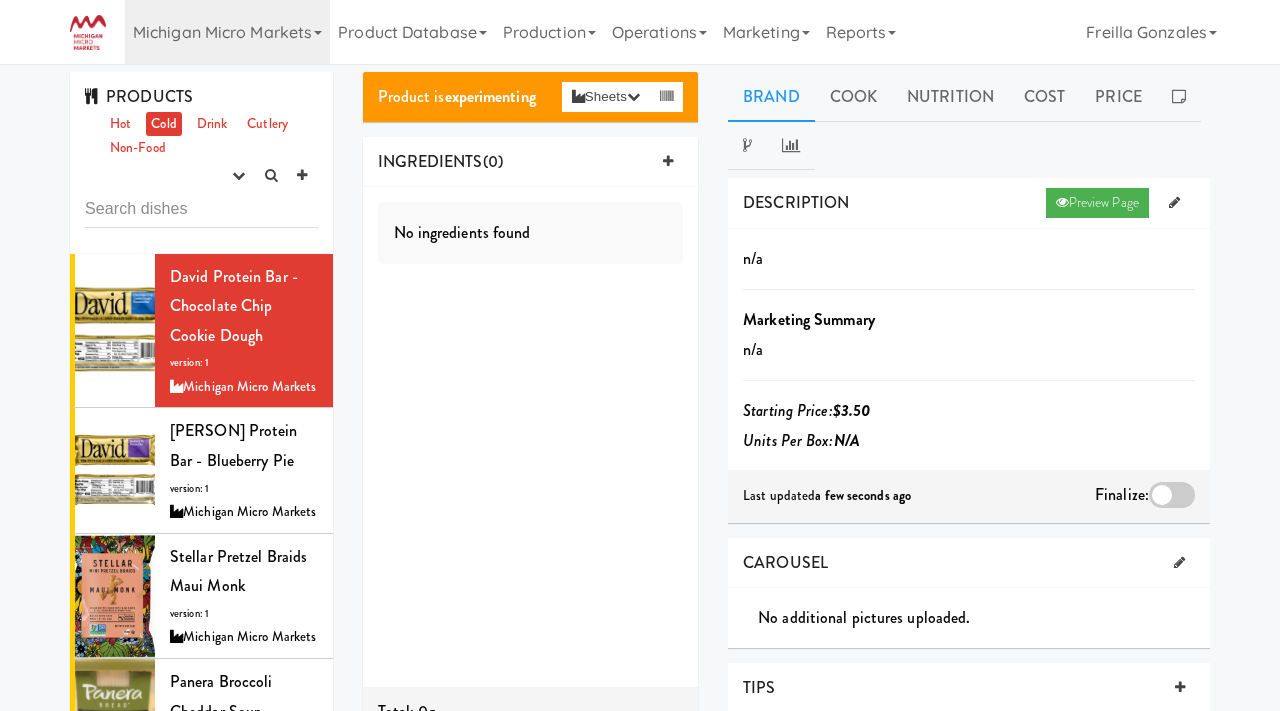click at bounding box center (1172, 495) 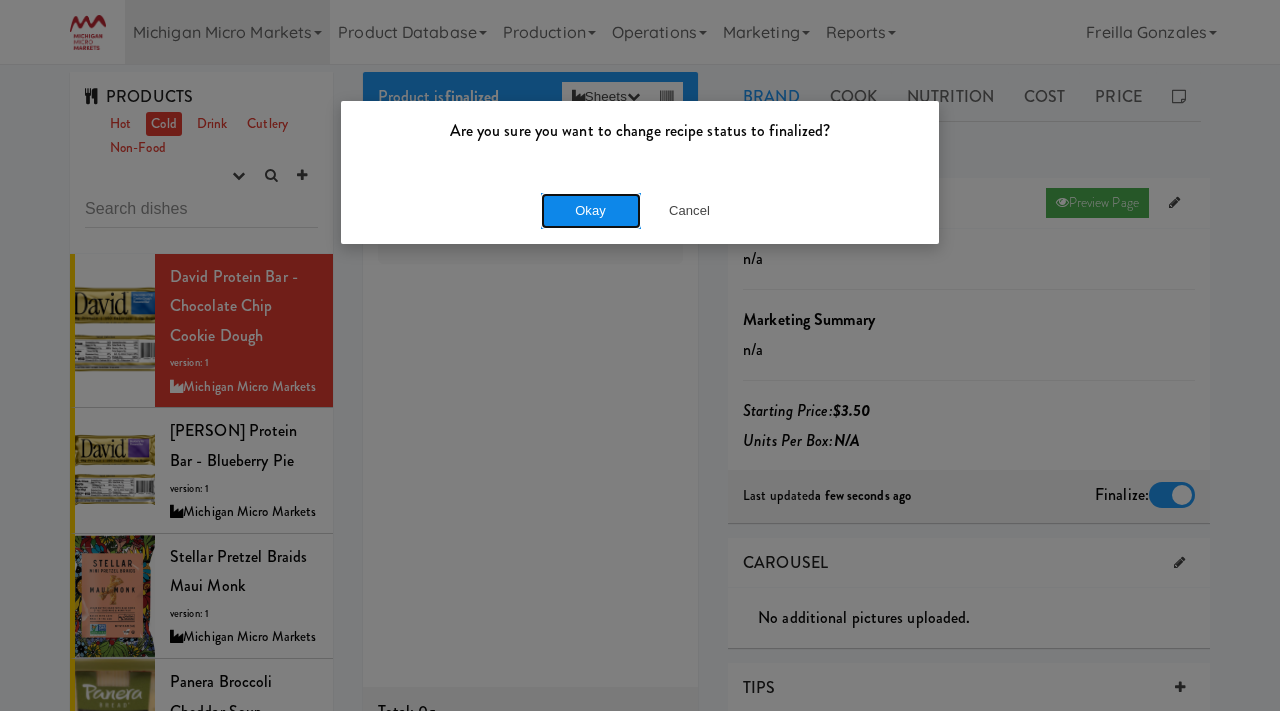 click on "Okay" at bounding box center (591, 211) 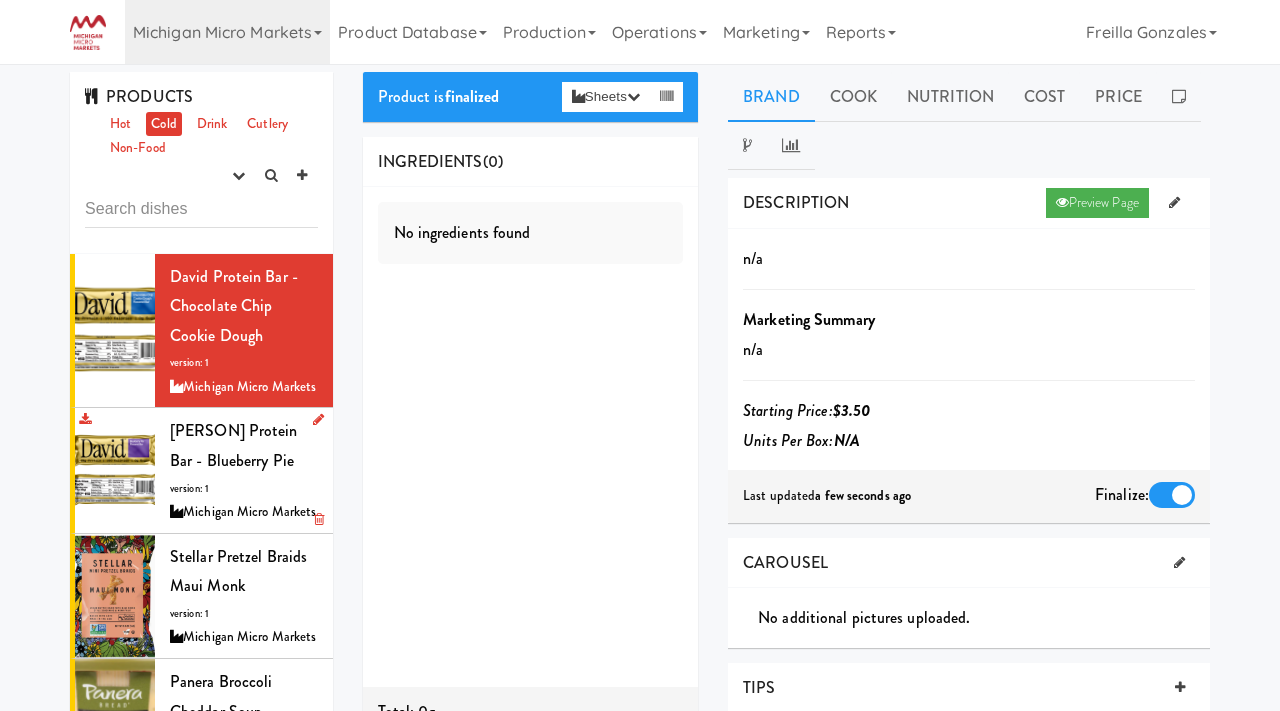 click on "David Protein Bar - Blueberry Pie  version: 1  Michigan Micro Markets" at bounding box center (244, 470) 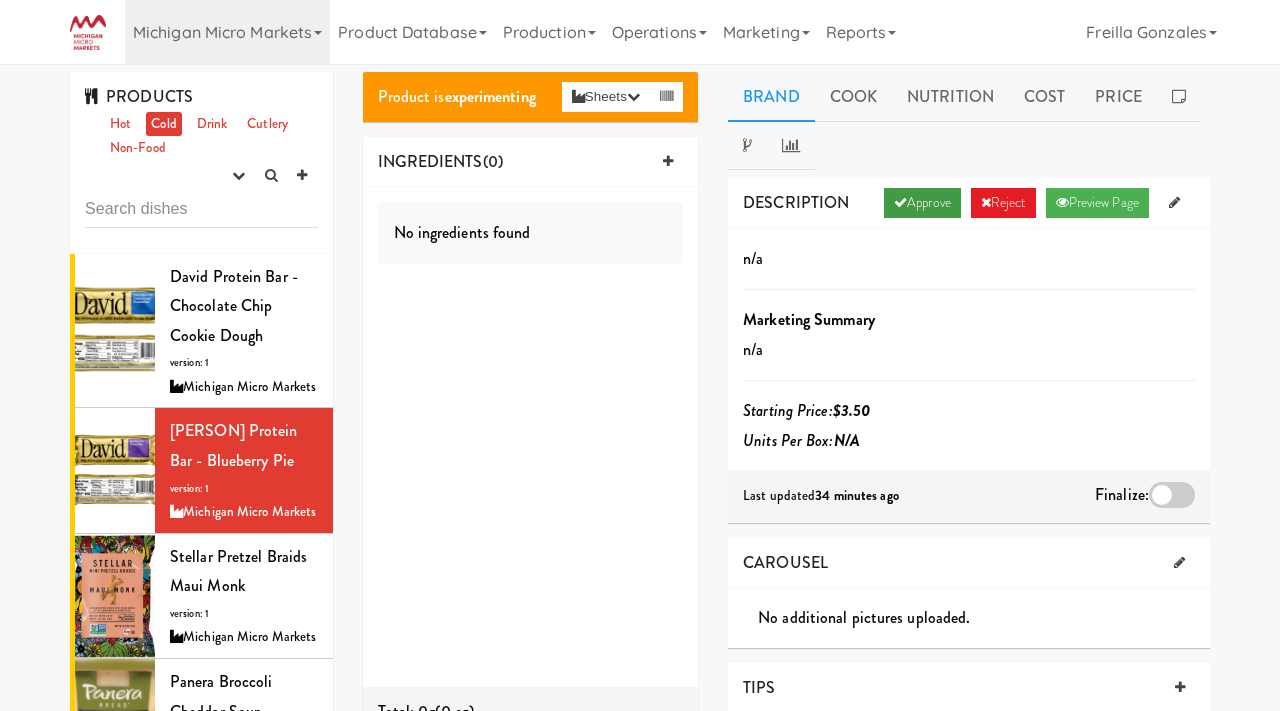 click on "Approve" at bounding box center [922, 203] 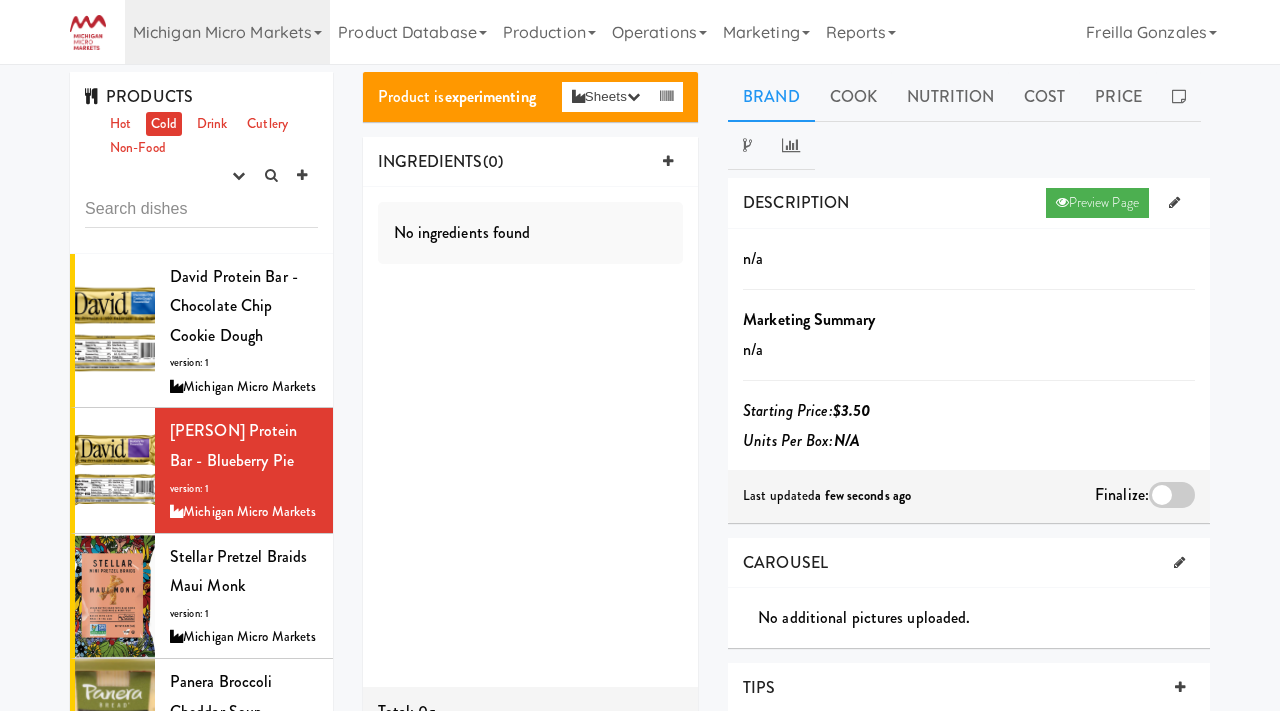 click at bounding box center (1172, 495) 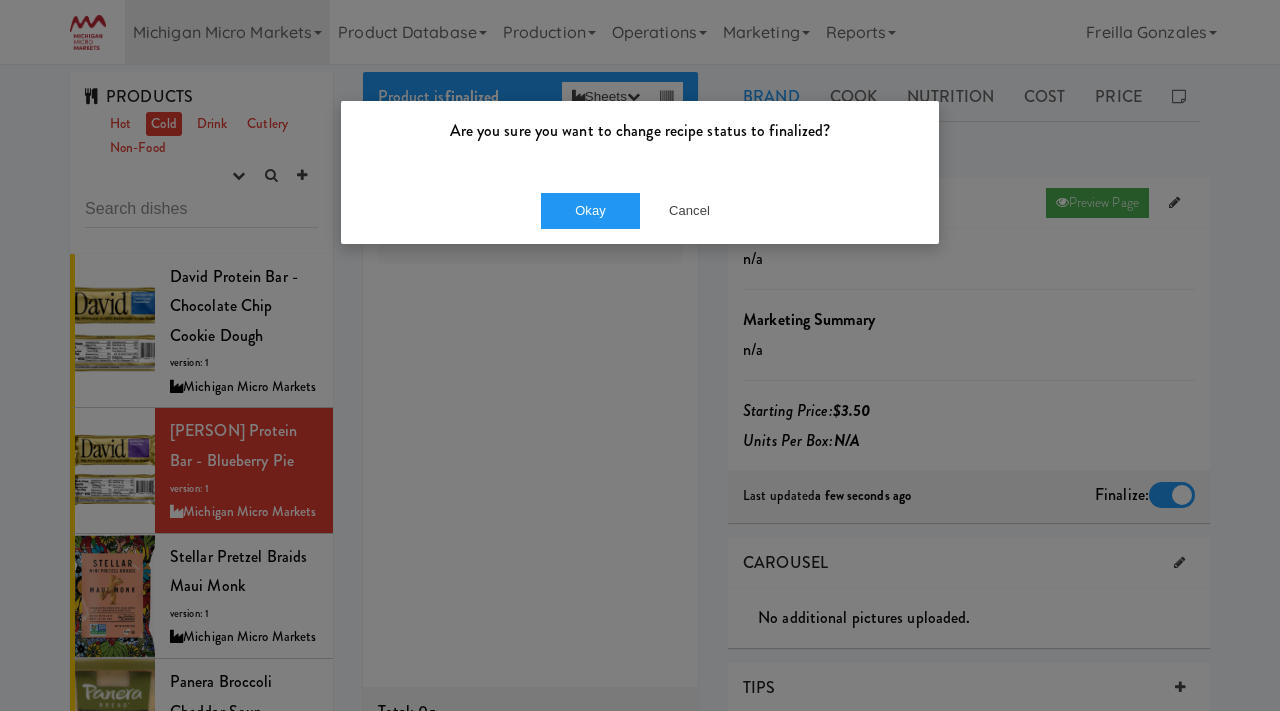 click on "Okay Cancel" at bounding box center [640, 210] 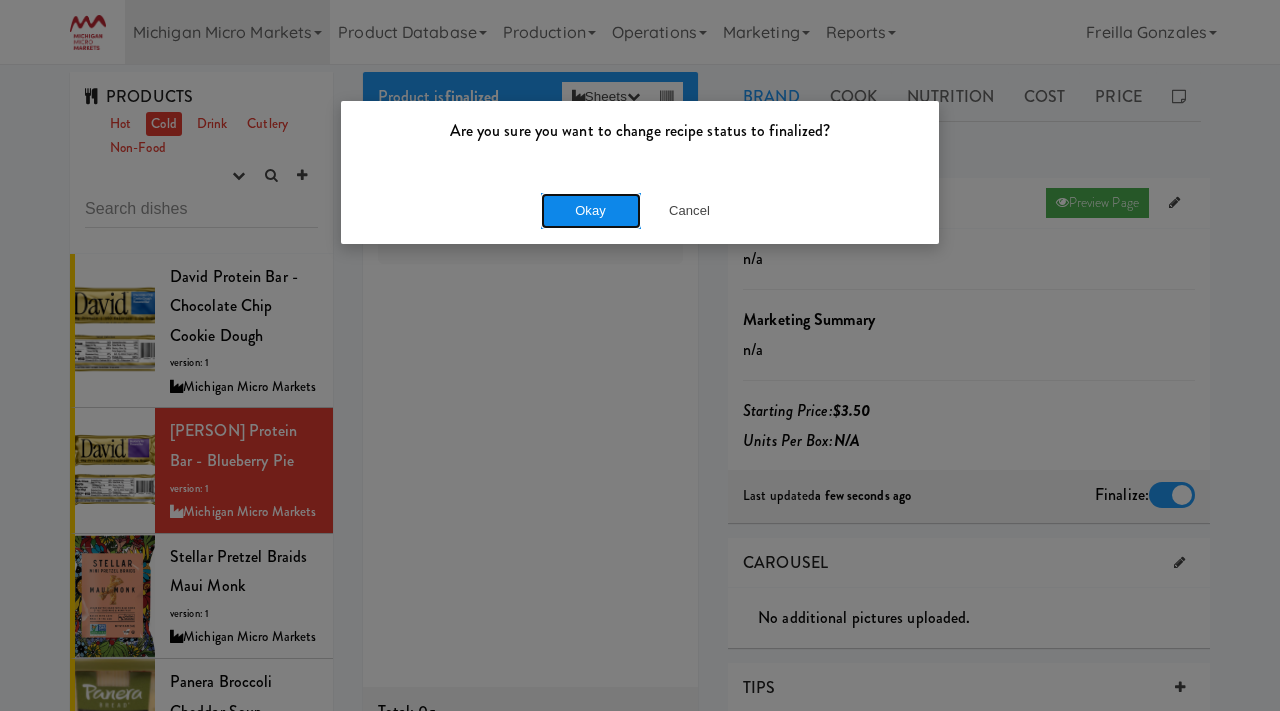 click on "Okay" at bounding box center [591, 211] 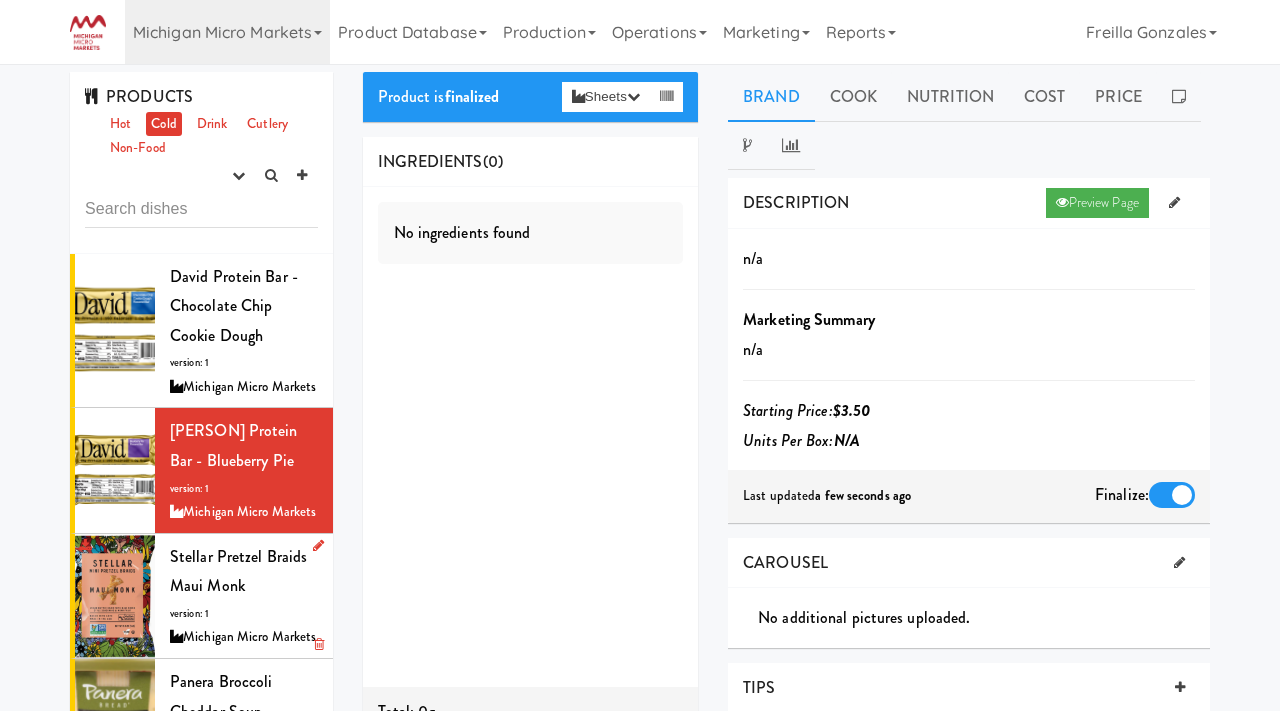 click on "Stellar Pretzel Braids Maui Monk" at bounding box center [238, 571] 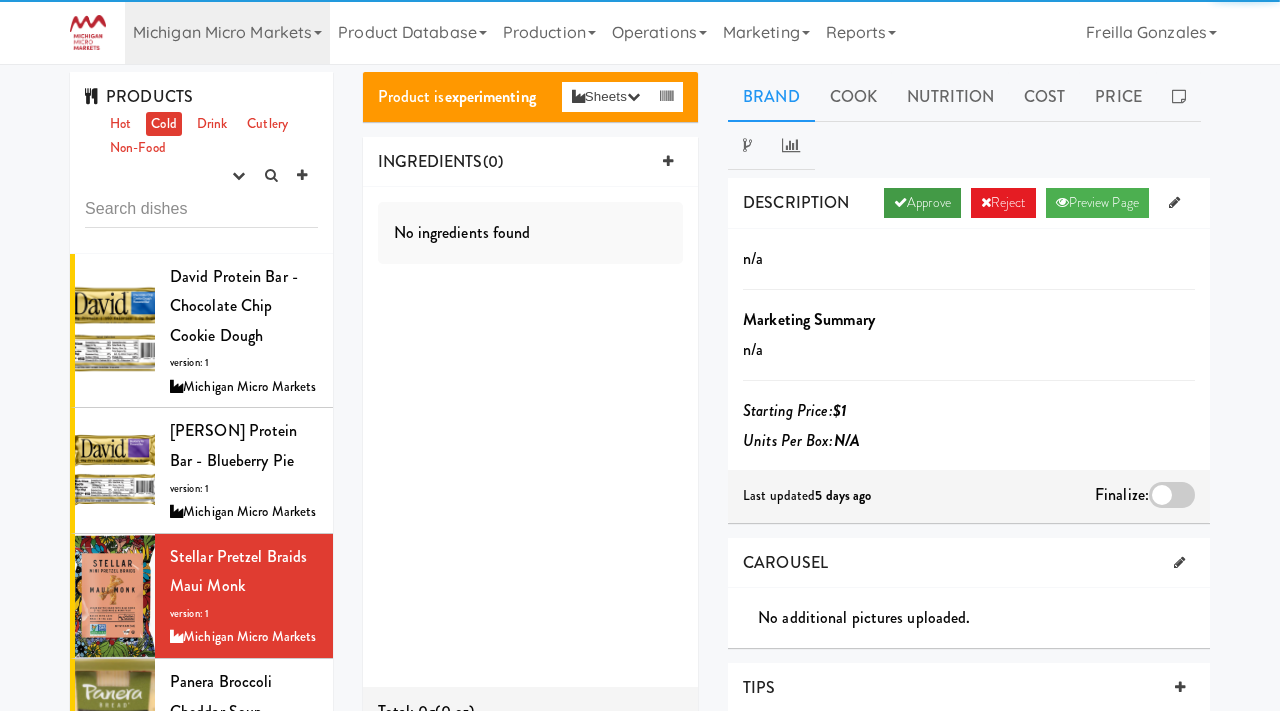 click on "Approve" at bounding box center [922, 203] 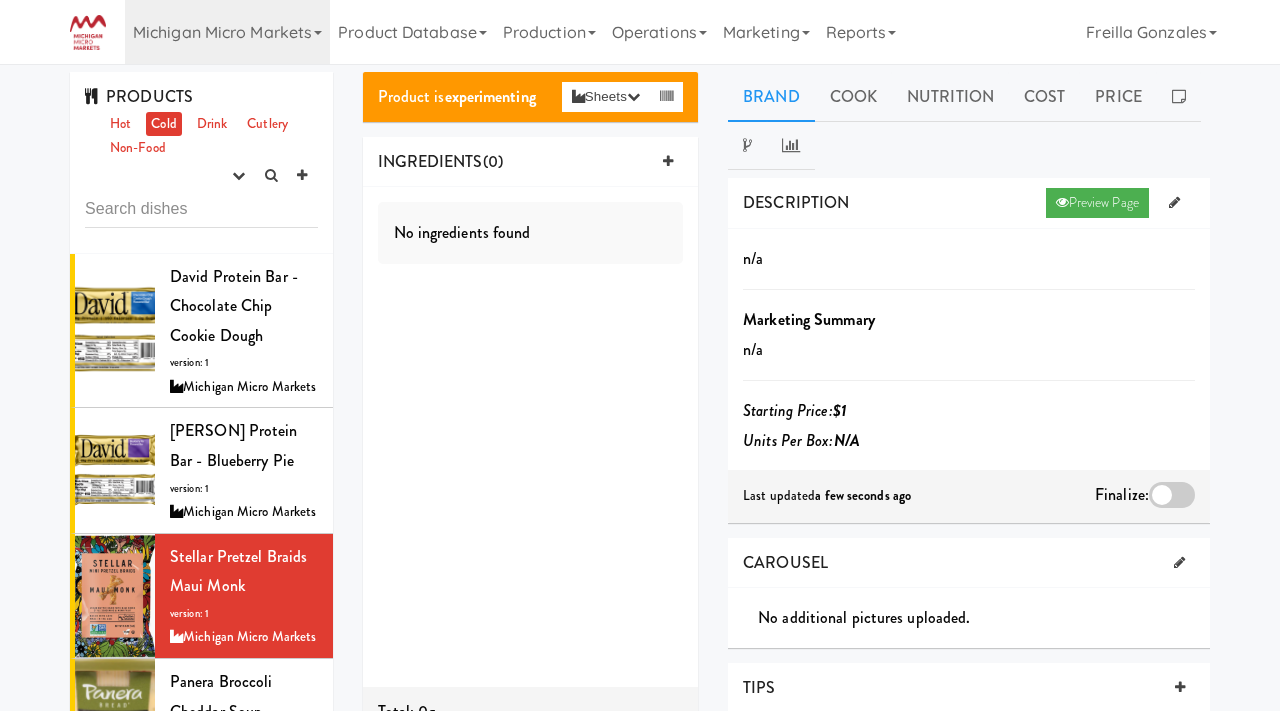 click at bounding box center [1172, 495] 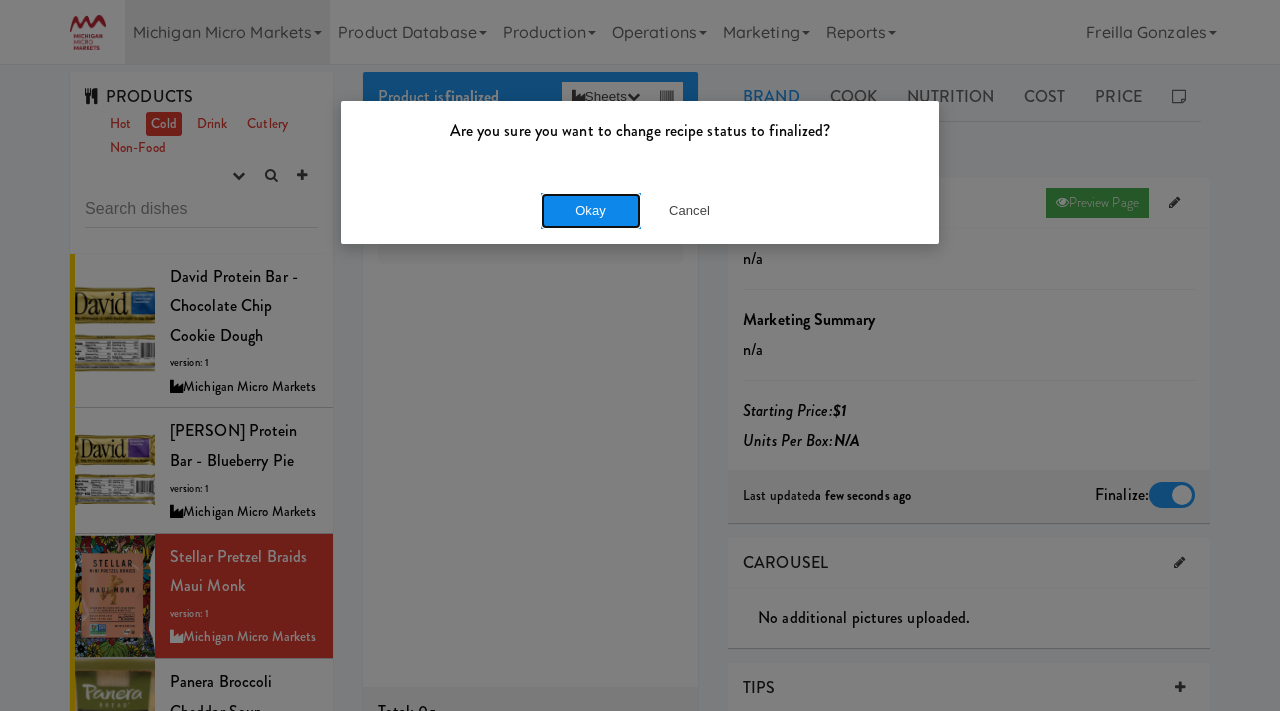 click on "Okay" at bounding box center (591, 211) 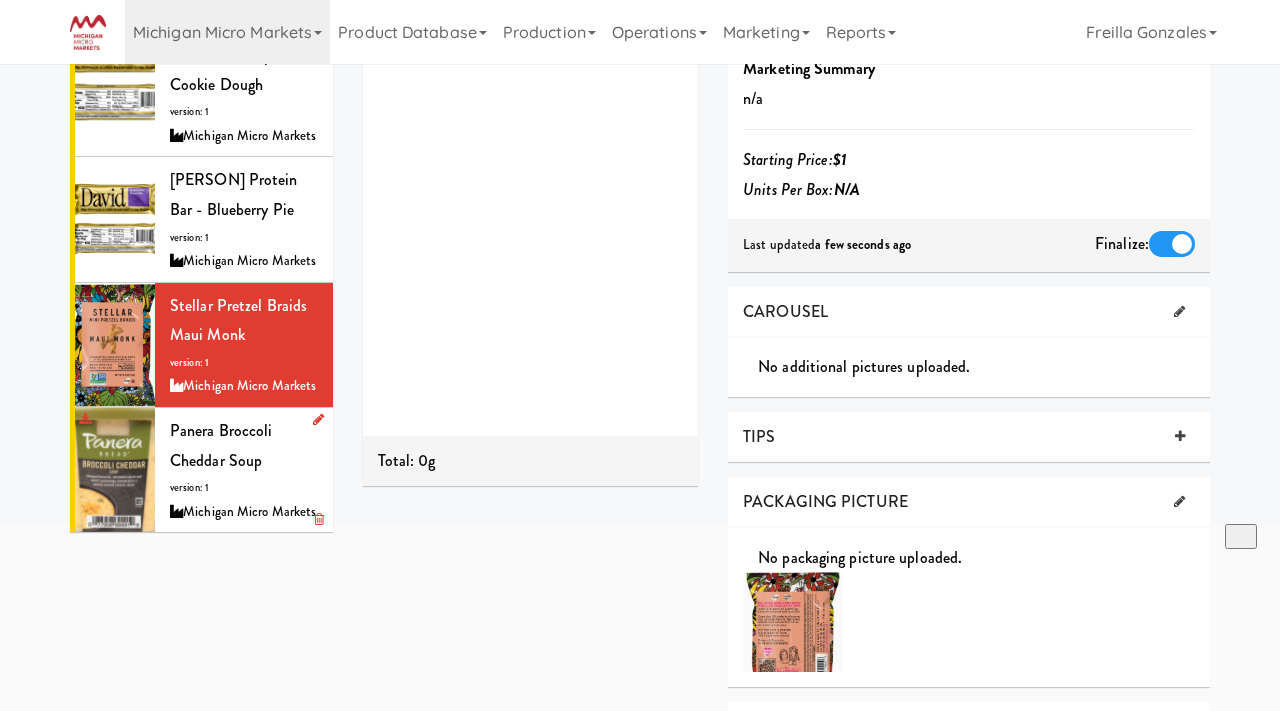 click on "Panera Broccoli Cheddar Soup" at bounding box center [221, 445] 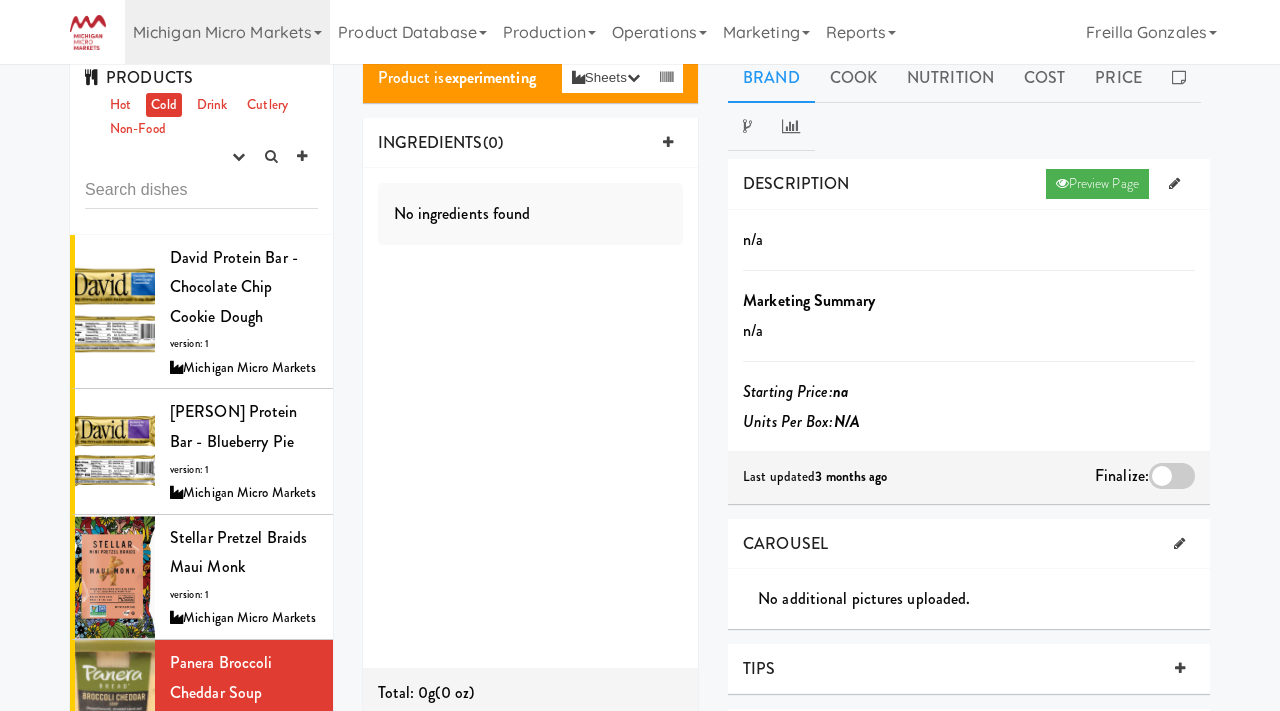 scroll, scrollTop: 0, scrollLeft: 0, axis: both 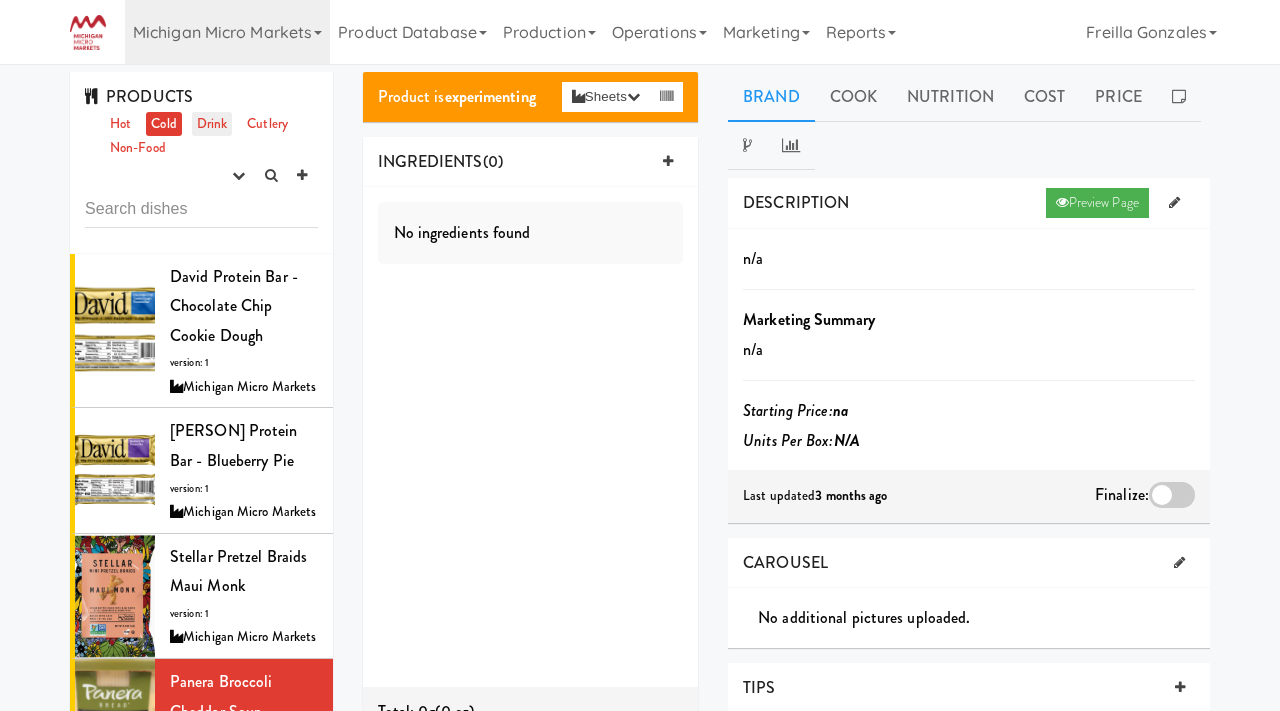 click on "Drink" at bounding box center (212, 124) 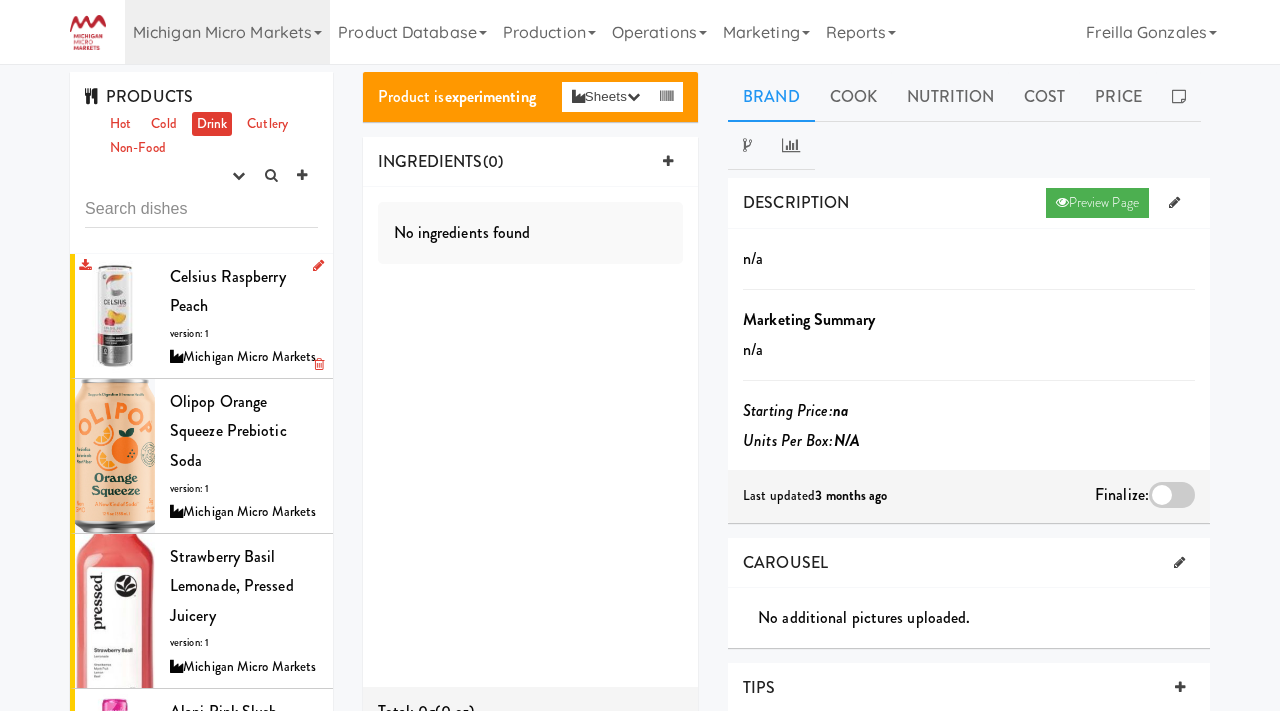 click on "Michigan Micro Markets" at bounding box center [244, 357] 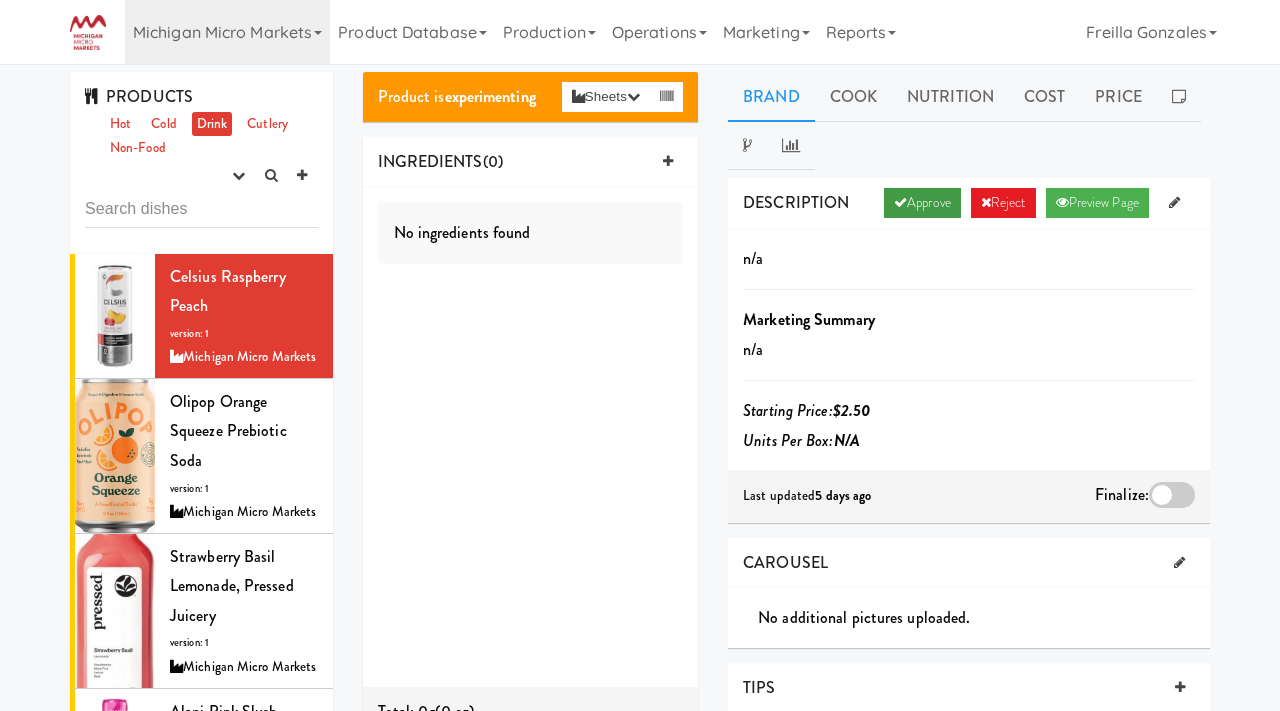 click on "Approve" at bounding box center [922, 203] 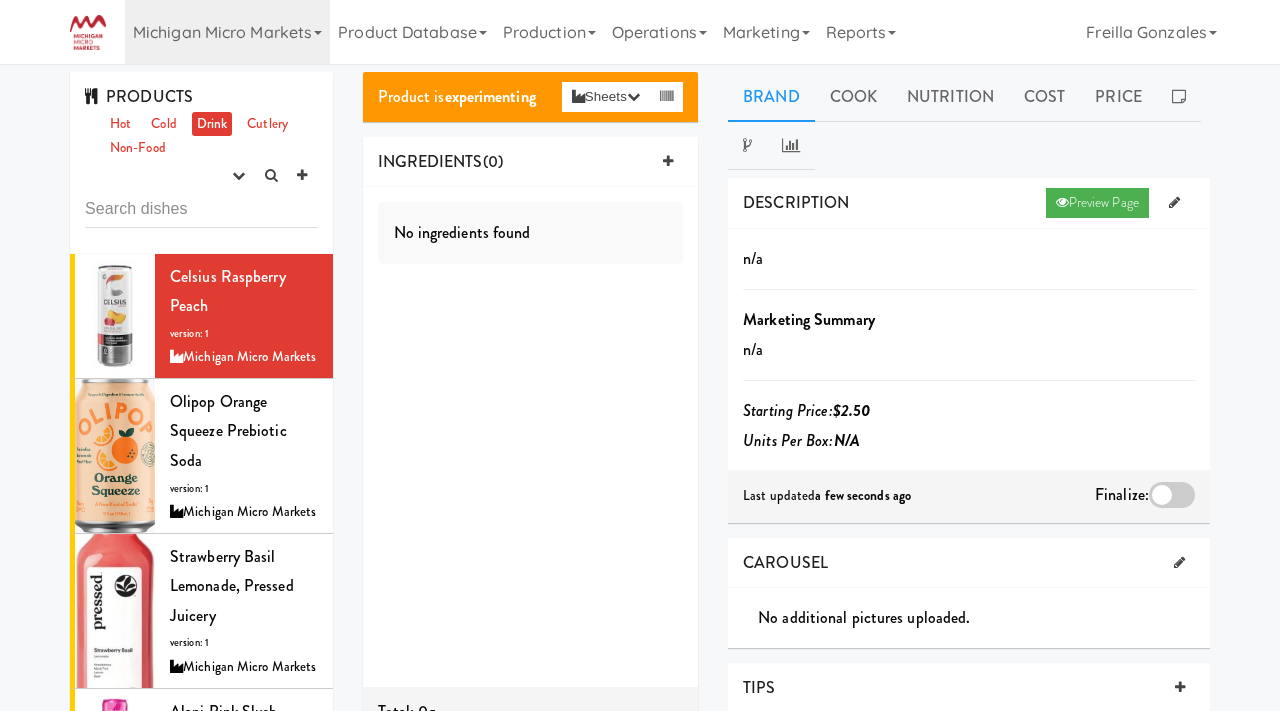 click at bounding box center (1172, 495) 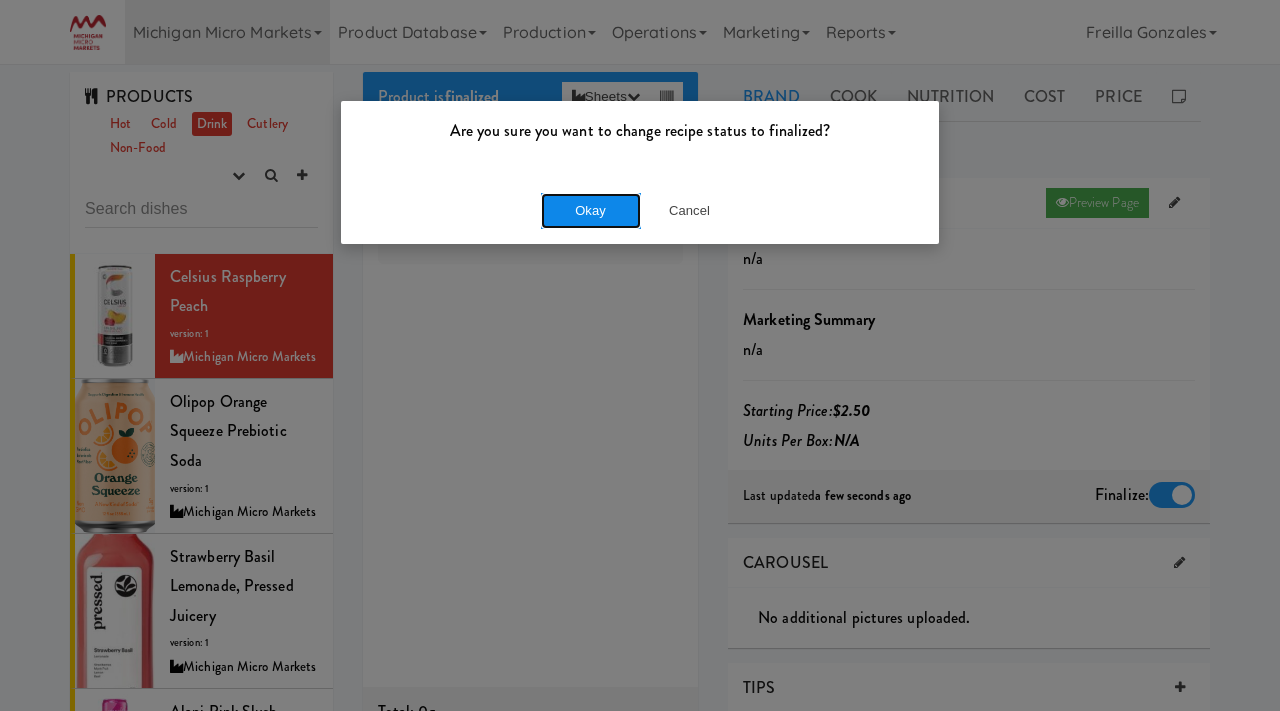 click on "Okay" at bounding box center [591, 211] 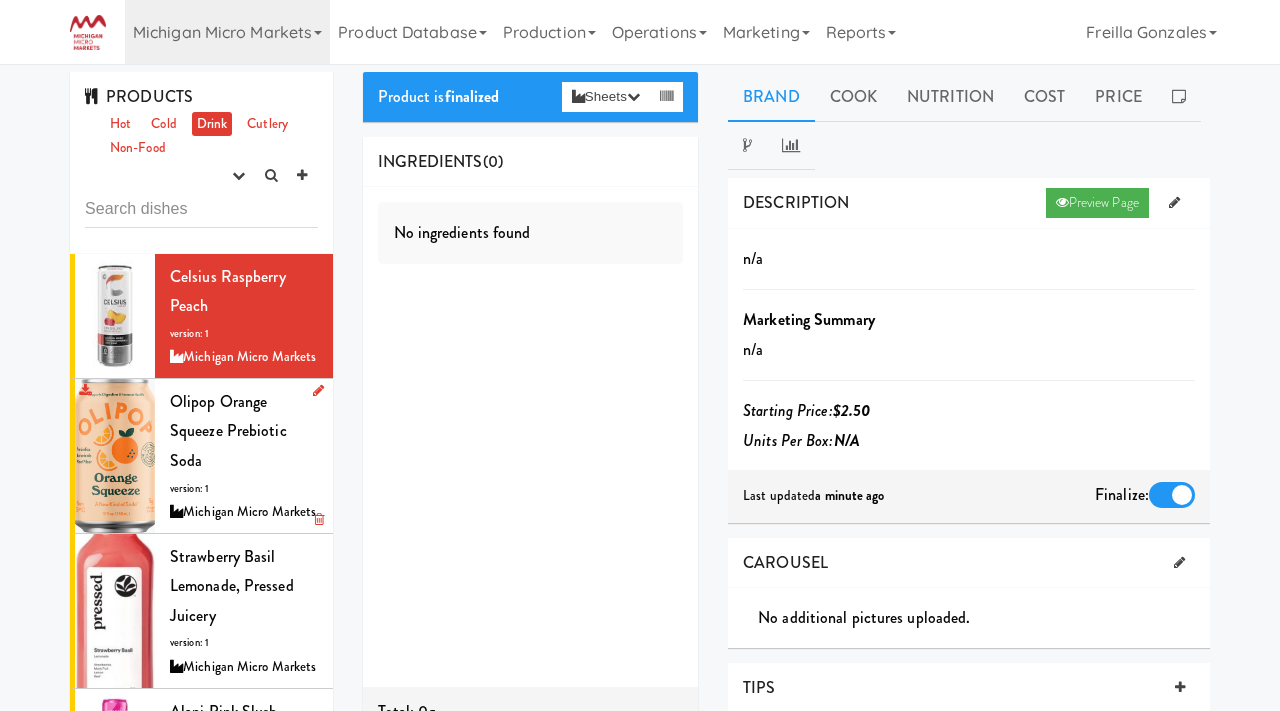 click on "Olipop Orange Squeeze Prebiotic Soda" at bounding box center (228, 431) 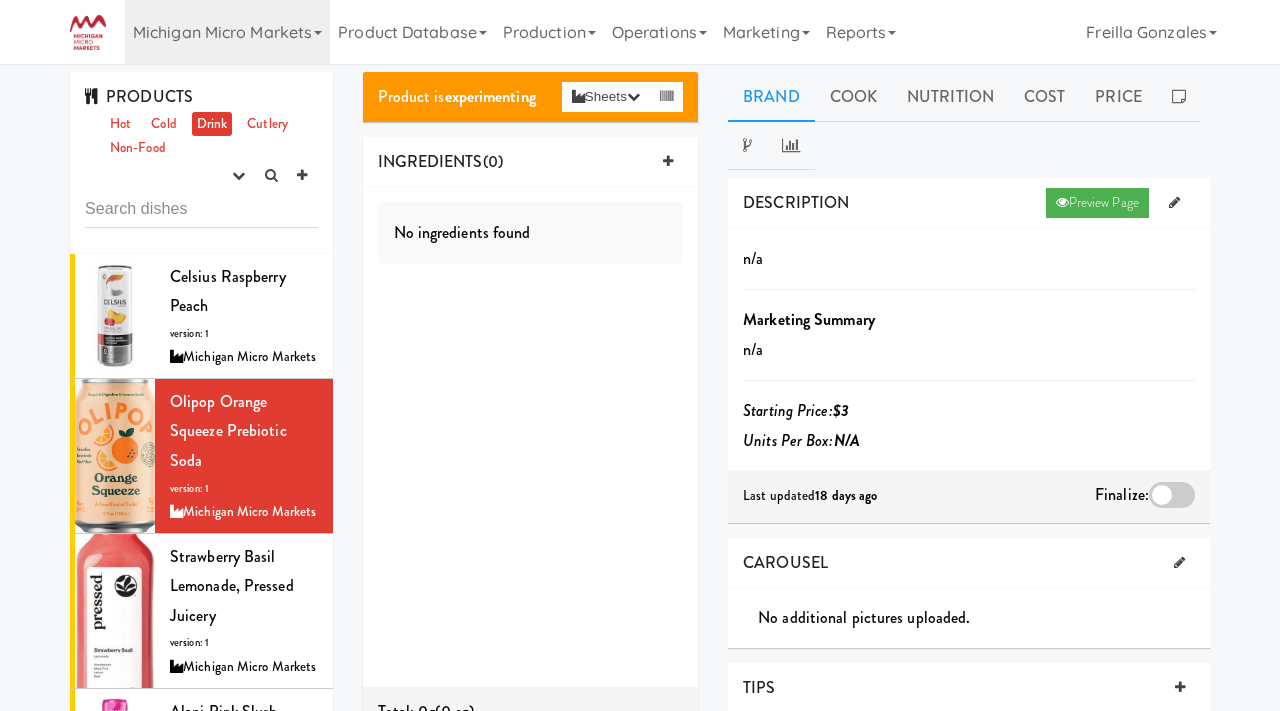 click at bounding box center [1172, 495] 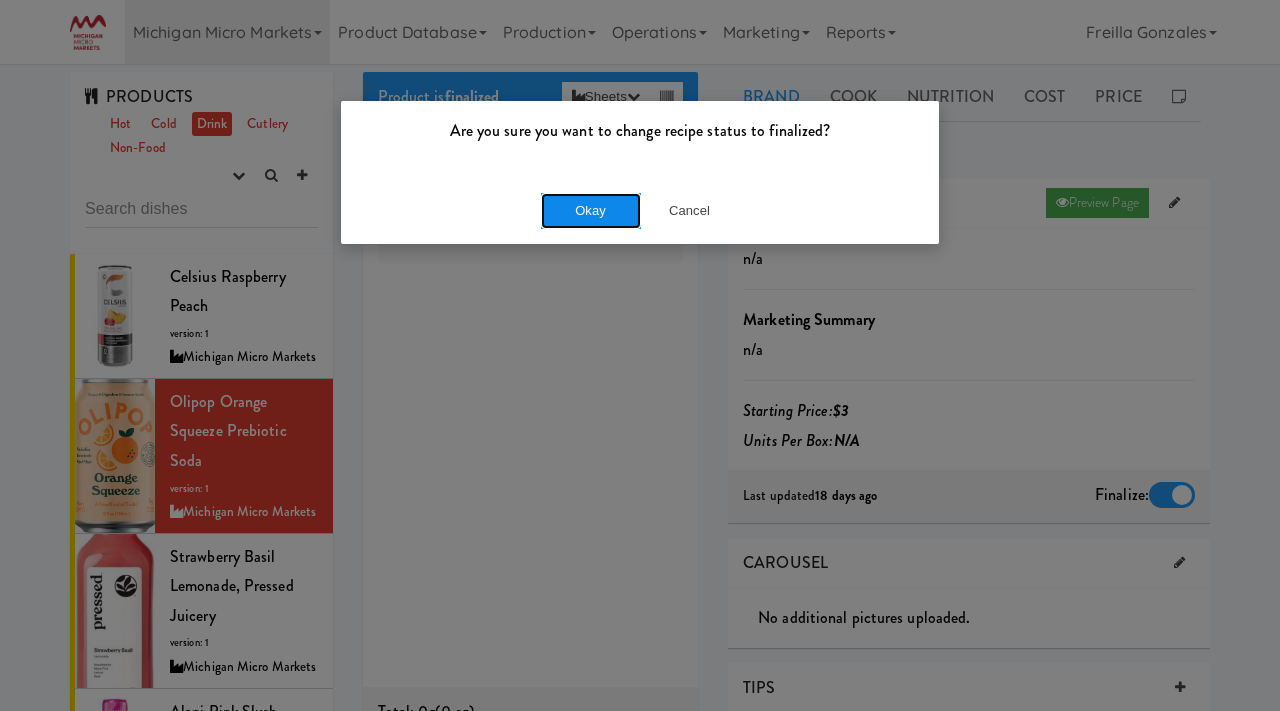 click on "Okay" at bounding box center [591, 211] 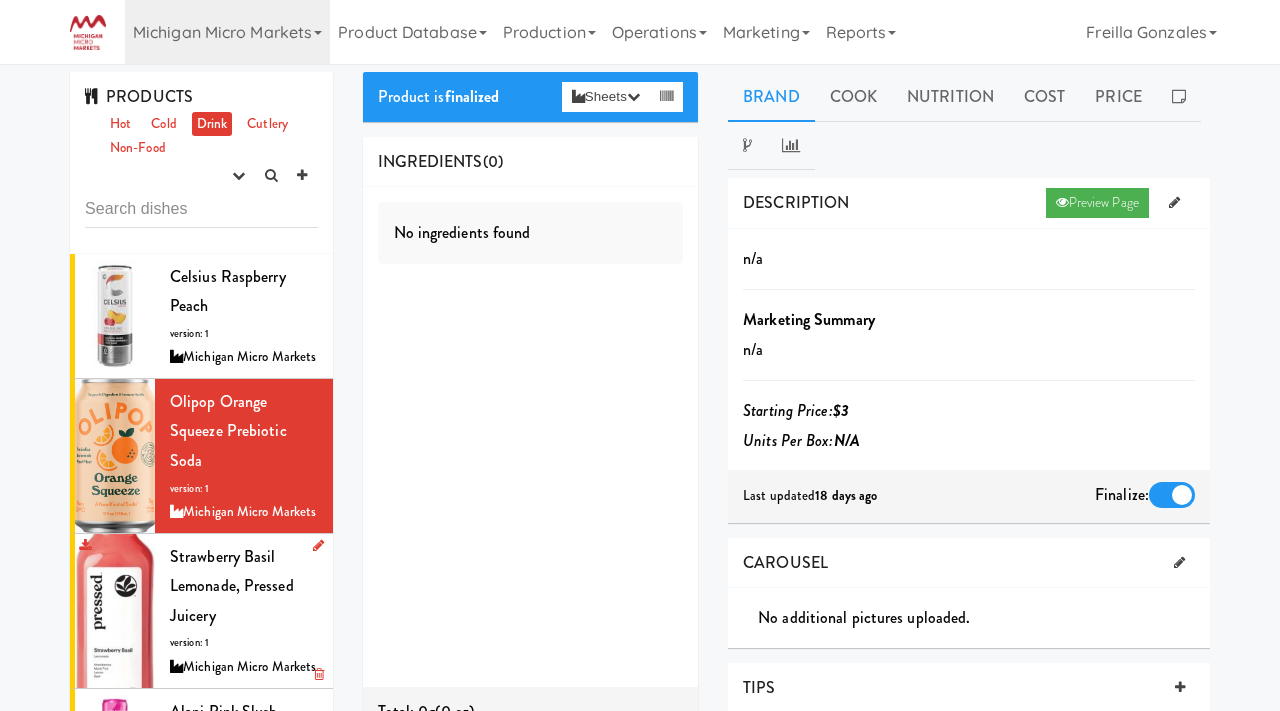 click on "Strawberry Basil Lemonade, Pressed Juicery  version: 1  Michigan Micro Markets" at bounding box center (244, 611) 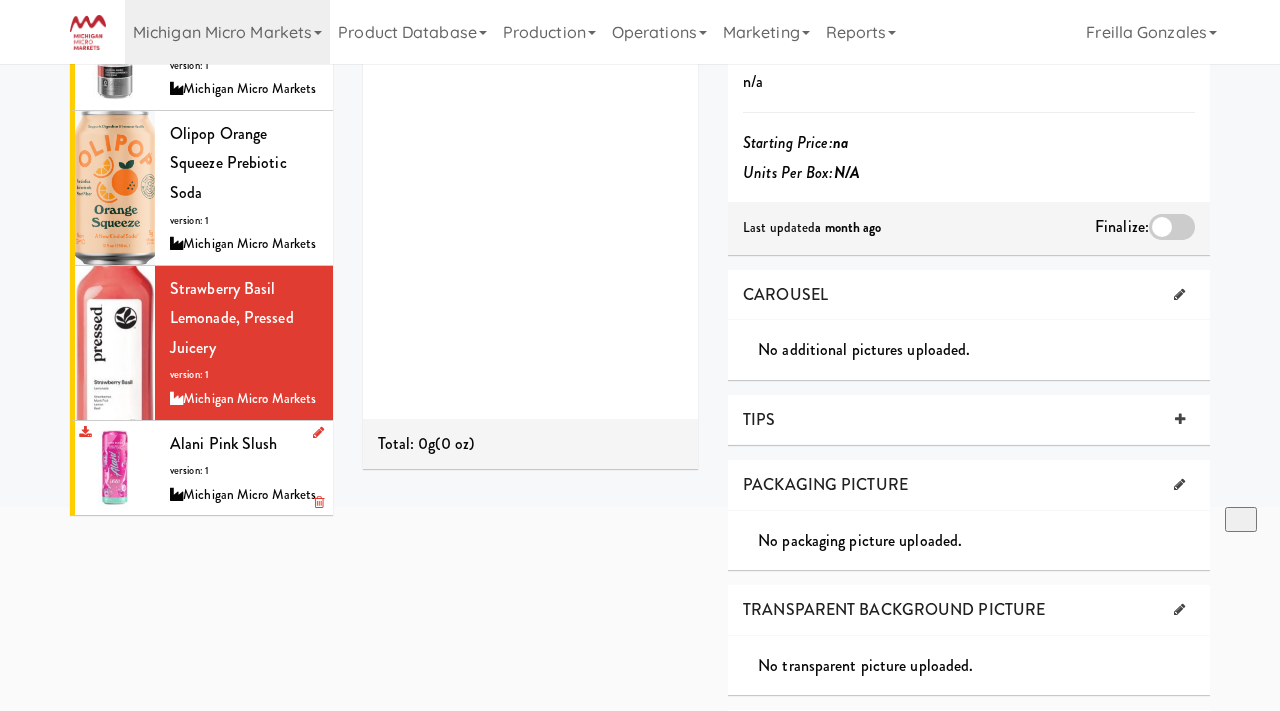 click on "Alani Pink Slush  version: 1  Michigan Micro Markets" at bounding box center (244, 468) 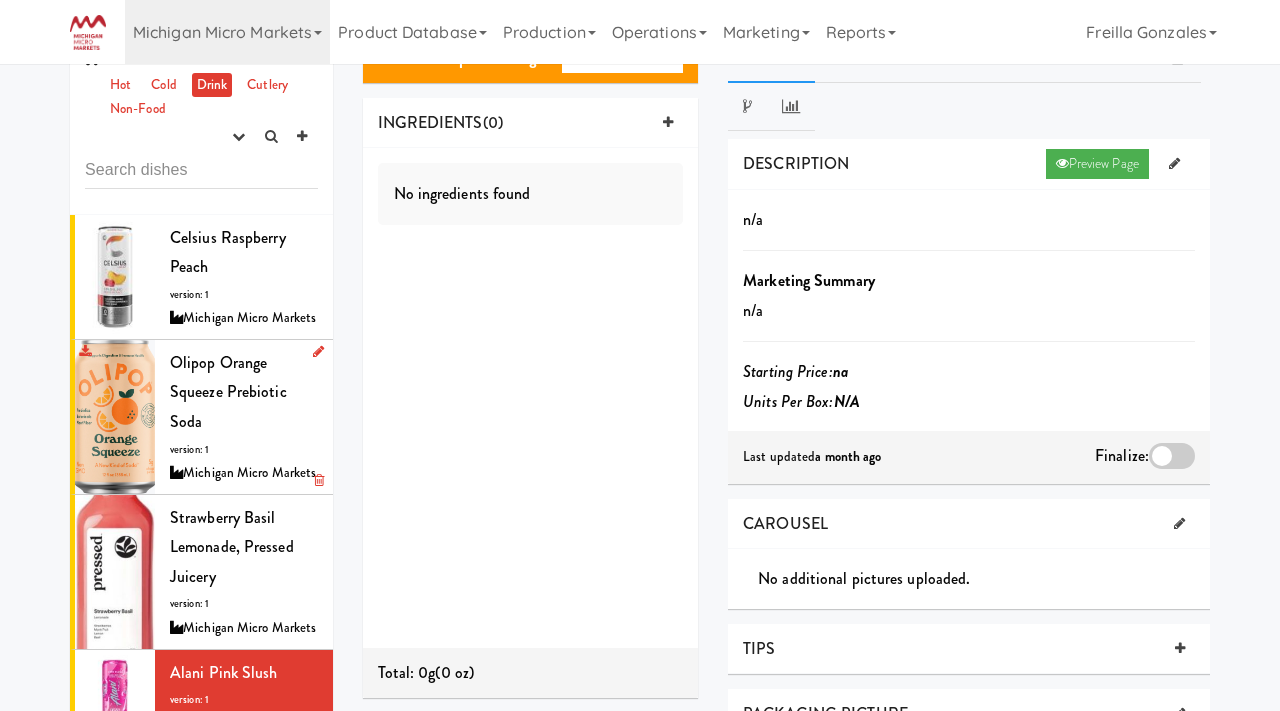 scroll, scrollTop: 0, scrollLeft: 0, axis: both 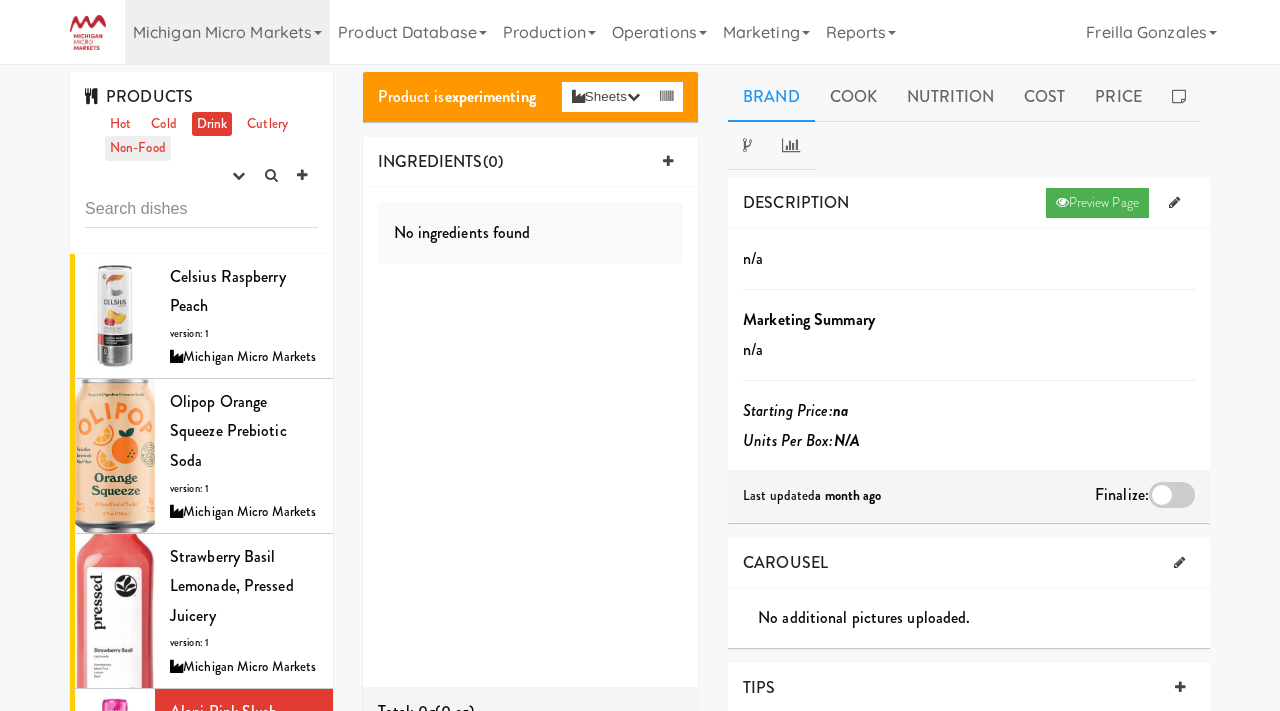 click on "Non-Food" at bounding box center [138, 148] 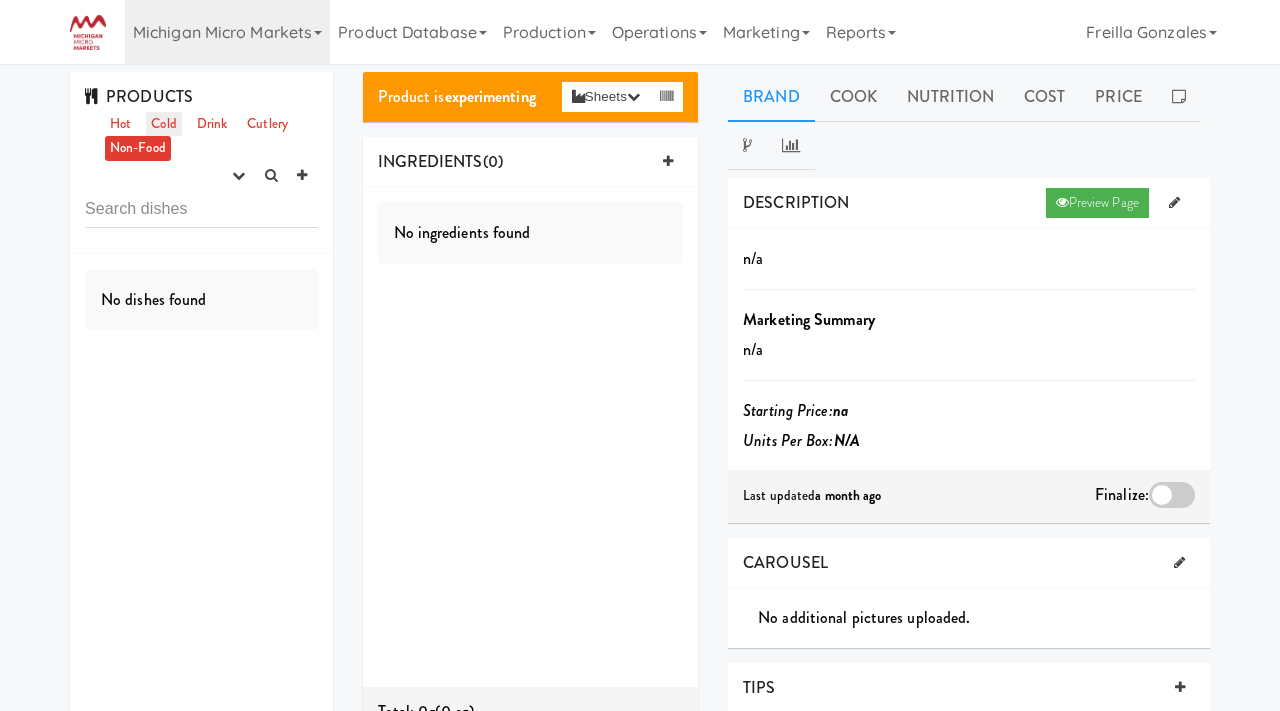 click on "Cold" at bounding box center [163, 124] 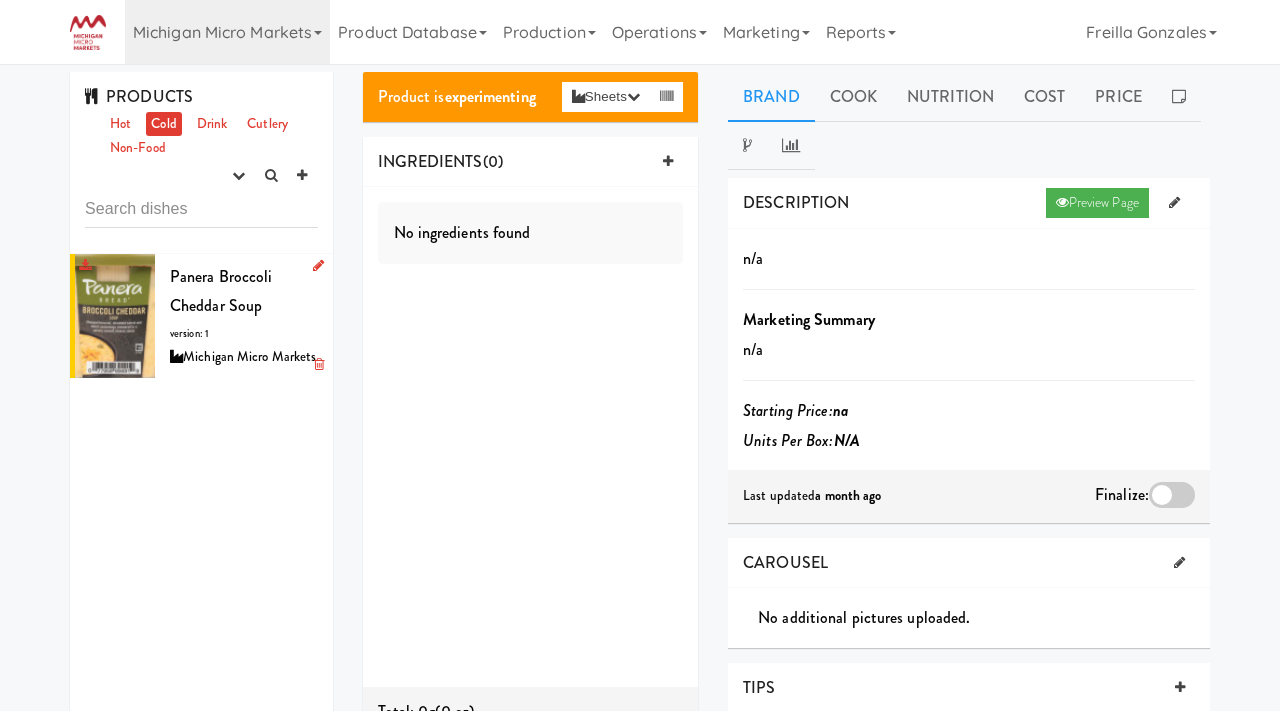 click on "Panera Broccoli Cheddar Soup" at bounding box center [221, 291] 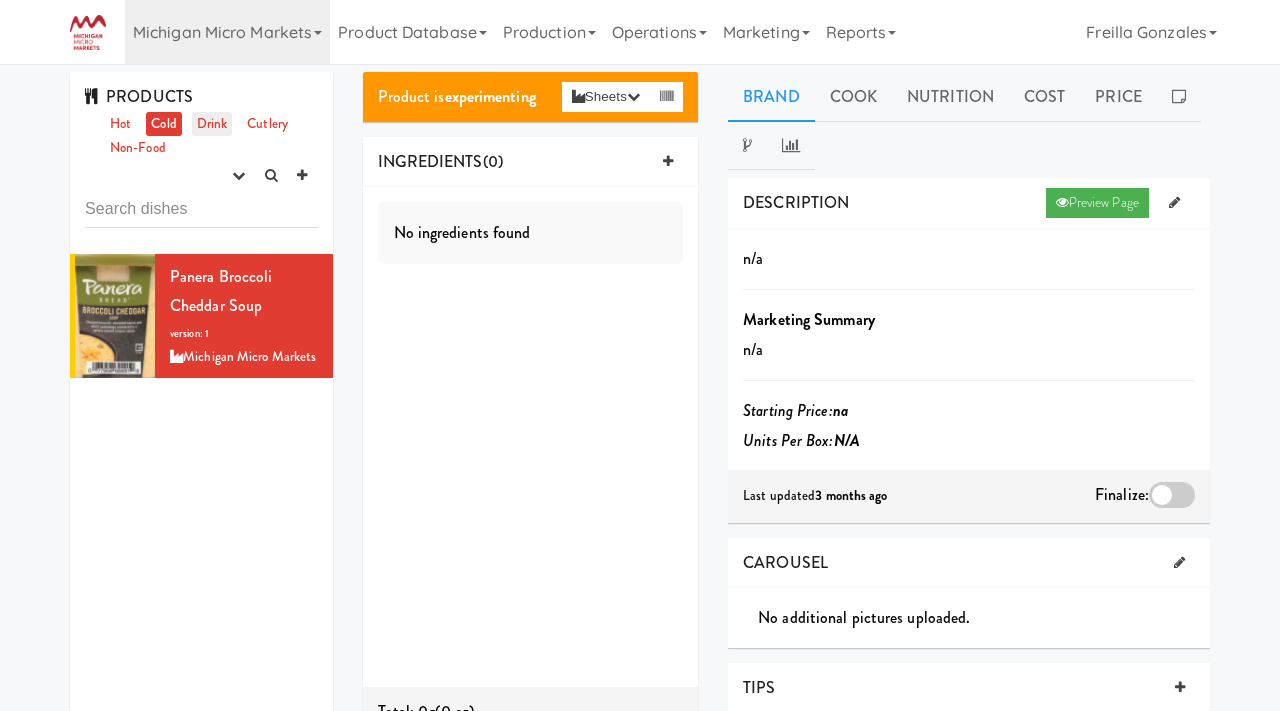 click on "Drink" at bounding box center [212, 124] 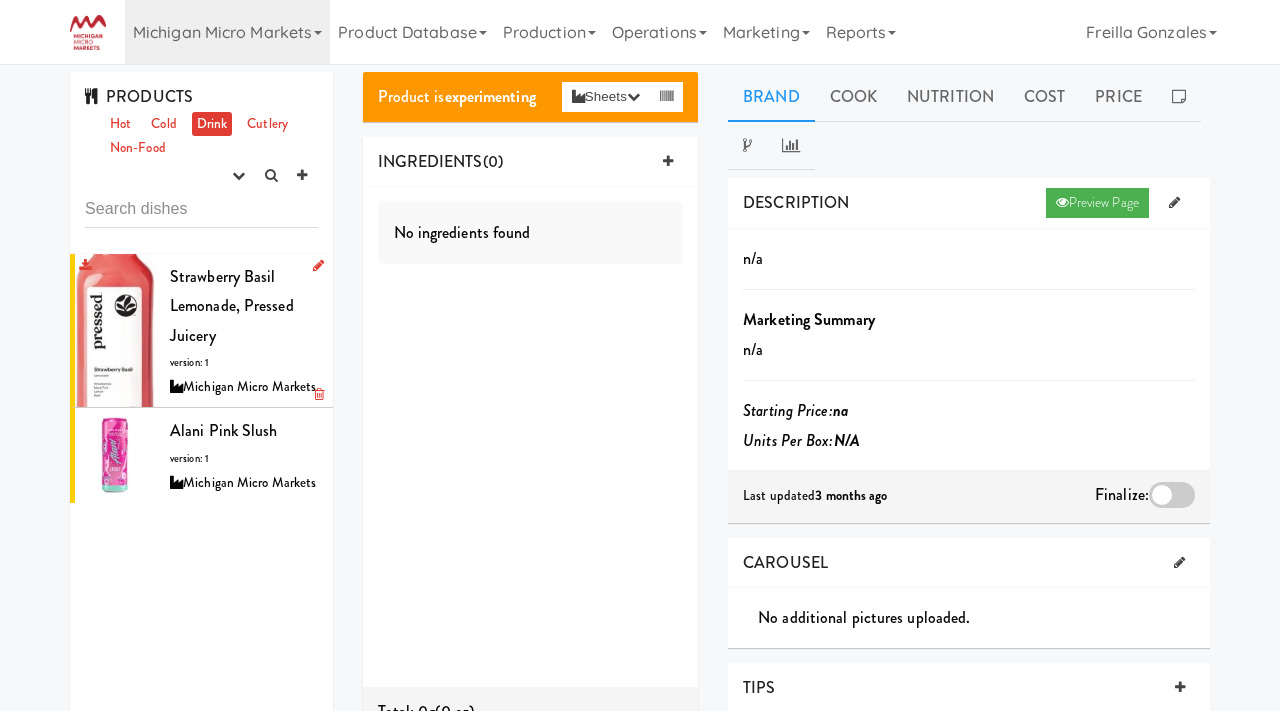 click on "Strawberry Basil Lemonade, Pressed Juicery  version: 1  Michigan Micro Markets" at bounding box center [244, 331] 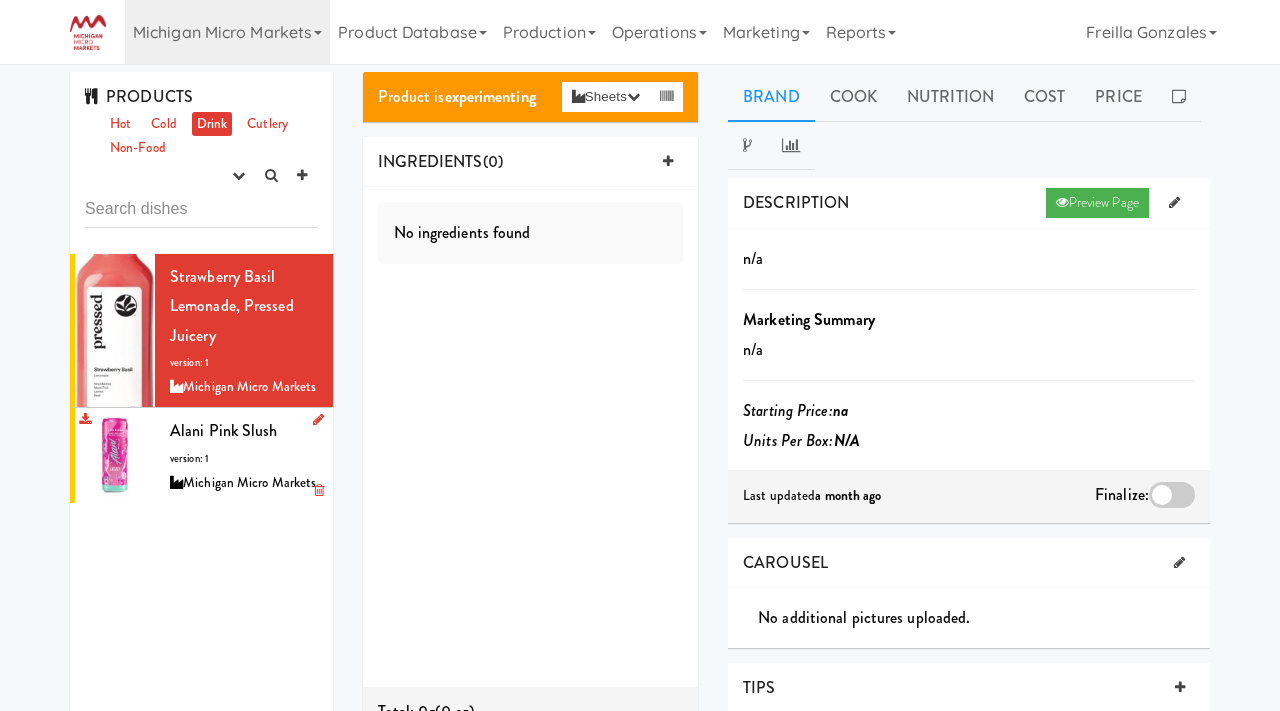 click on "version: 1" at bounding box center (189, 458) 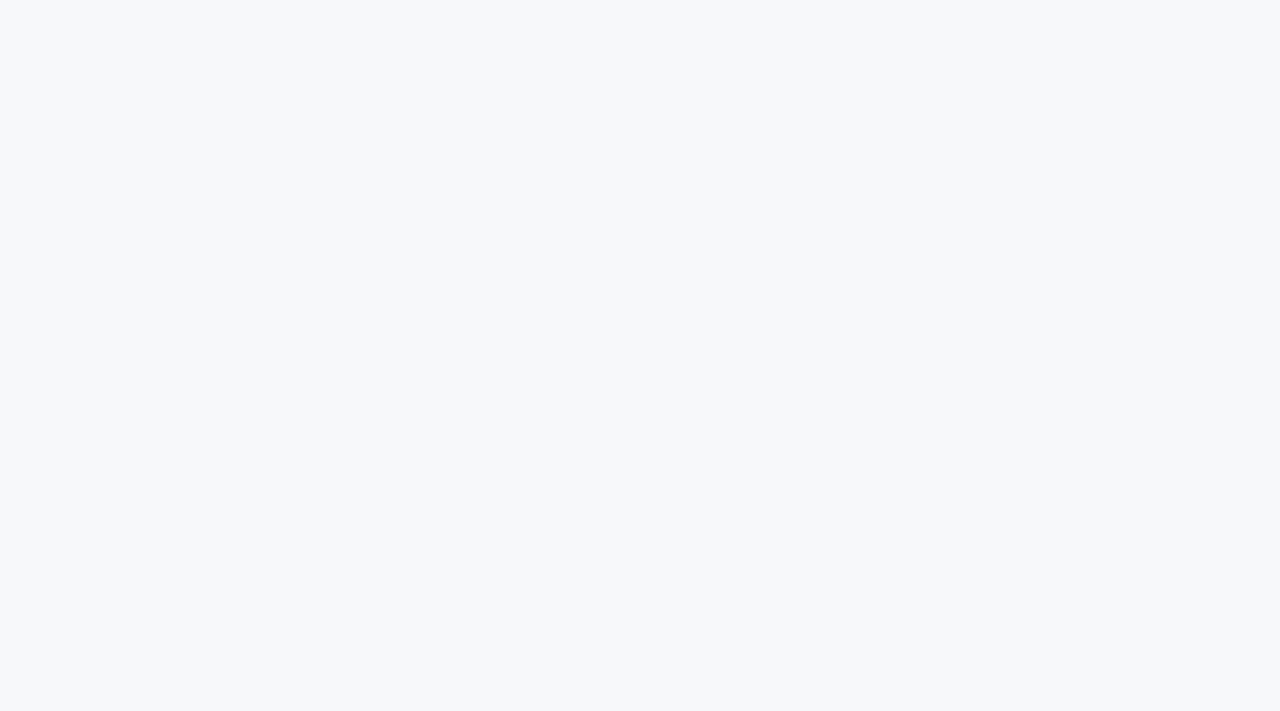 scroll, scrollTop: 0, scrollLeft: 0, axis: both 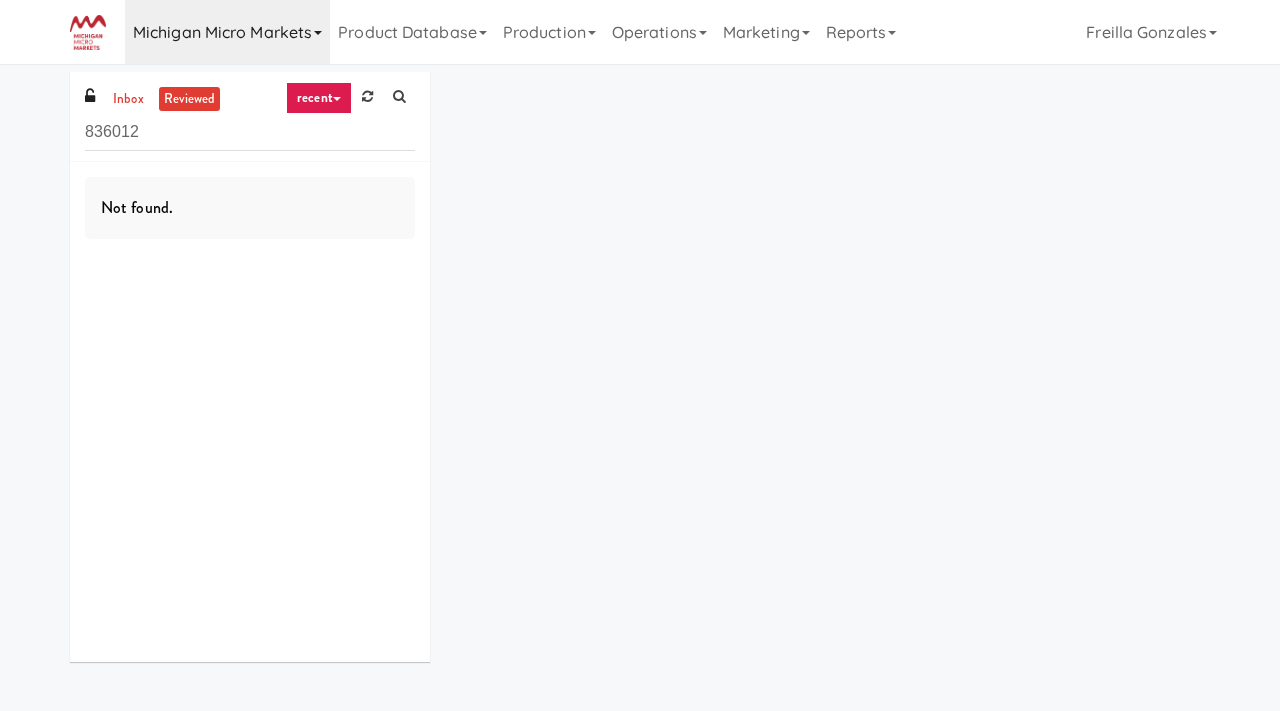 click on "Michigan Micro Markets" at bounding box center (227, 32) 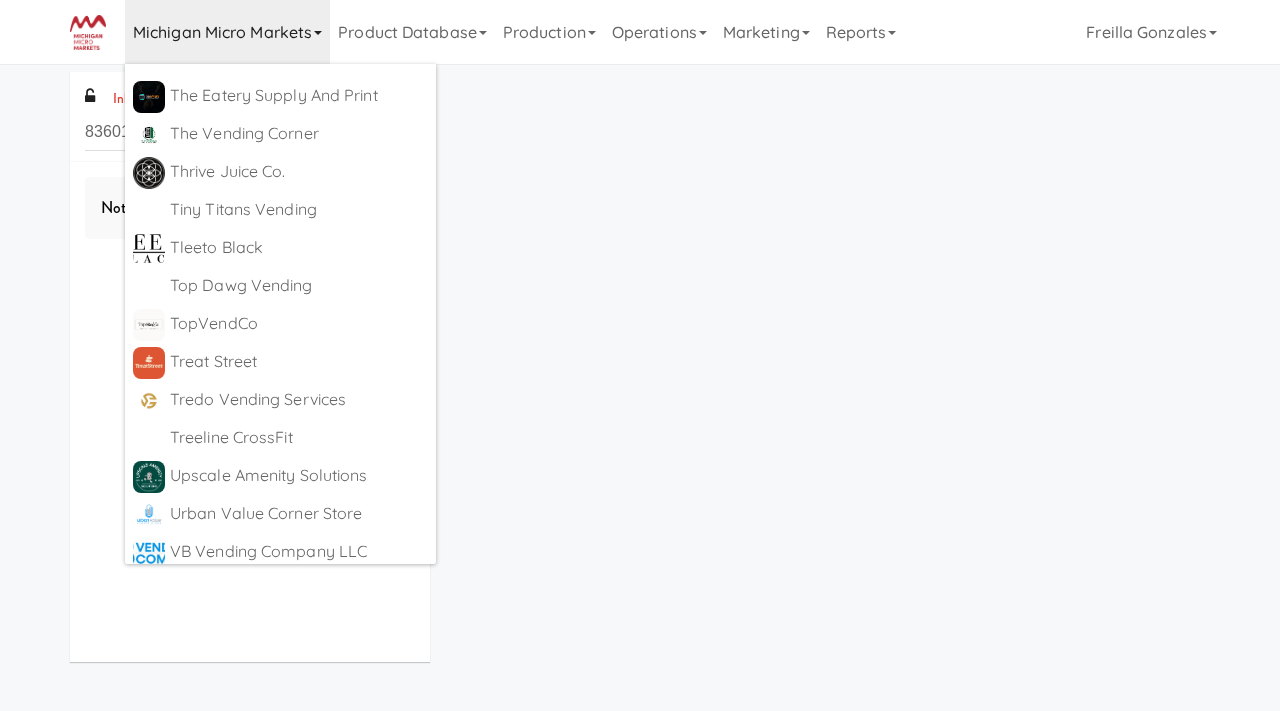 scroll, scrollTop: 8712, scrollLeft: 0, axis: vertical 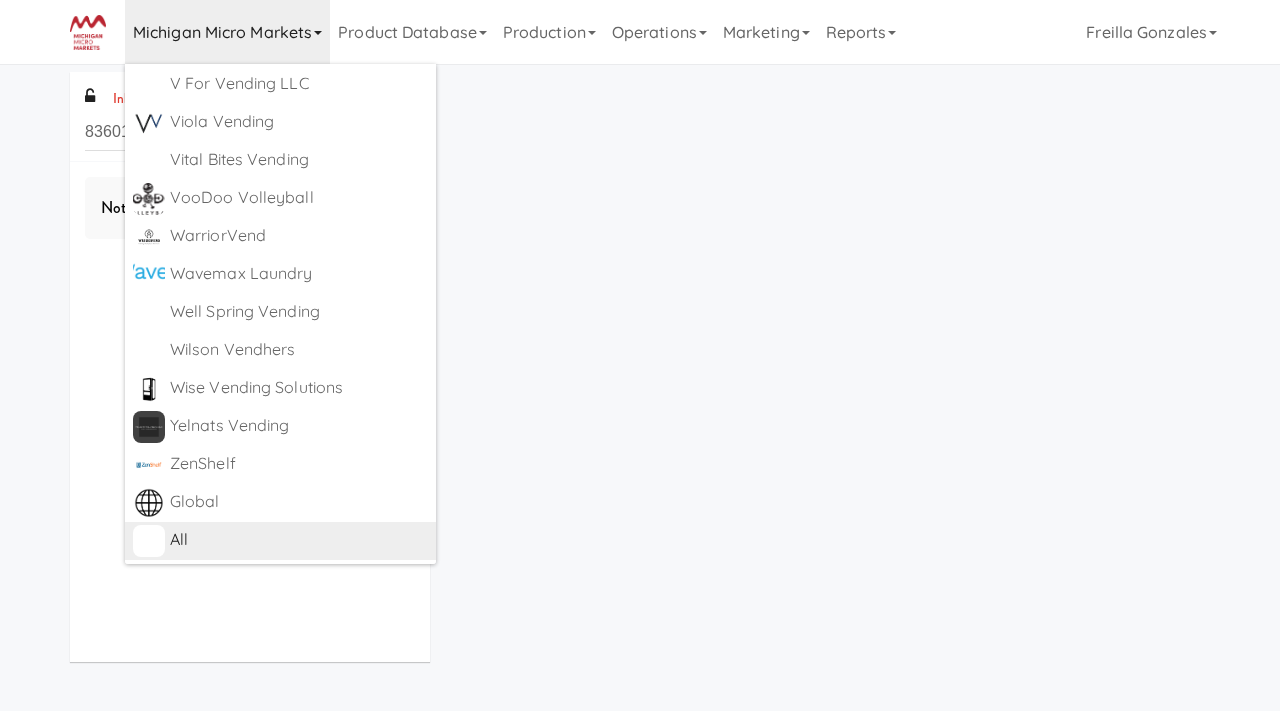 click on "All" at bounding box center [299, 540] 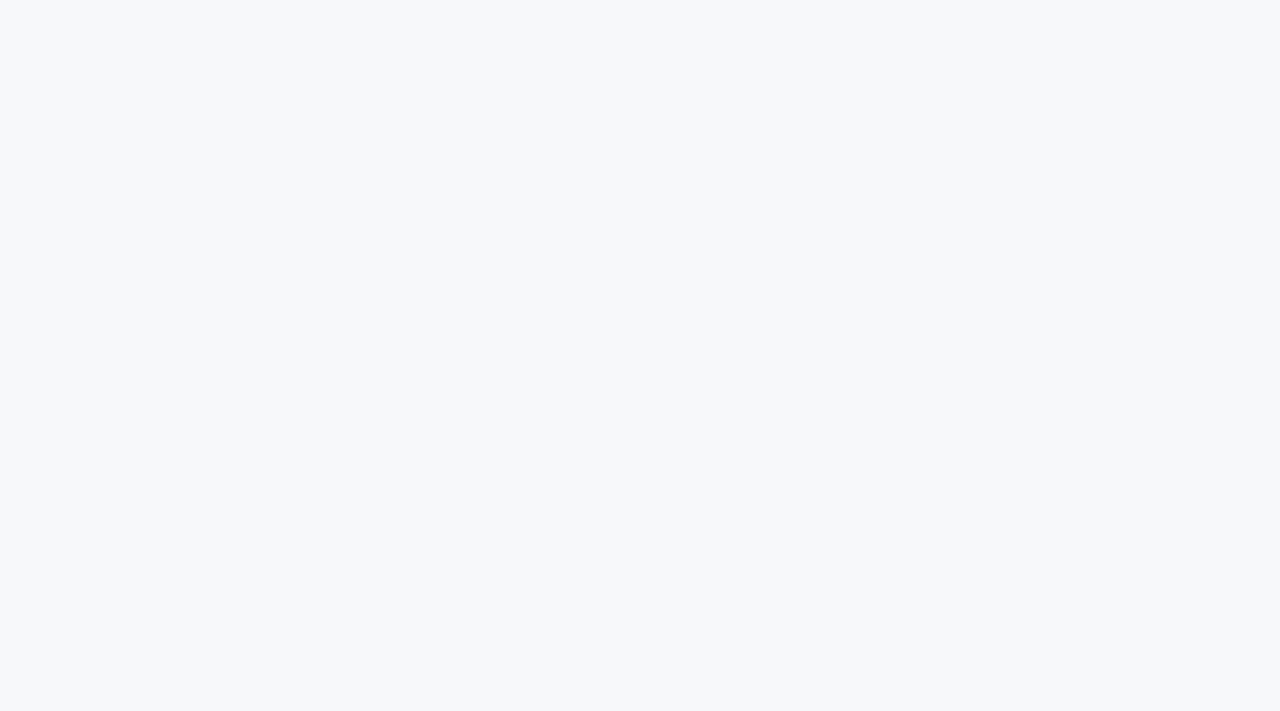 scroll, scrollTop: 0, scrollLeft: 0, axis: both 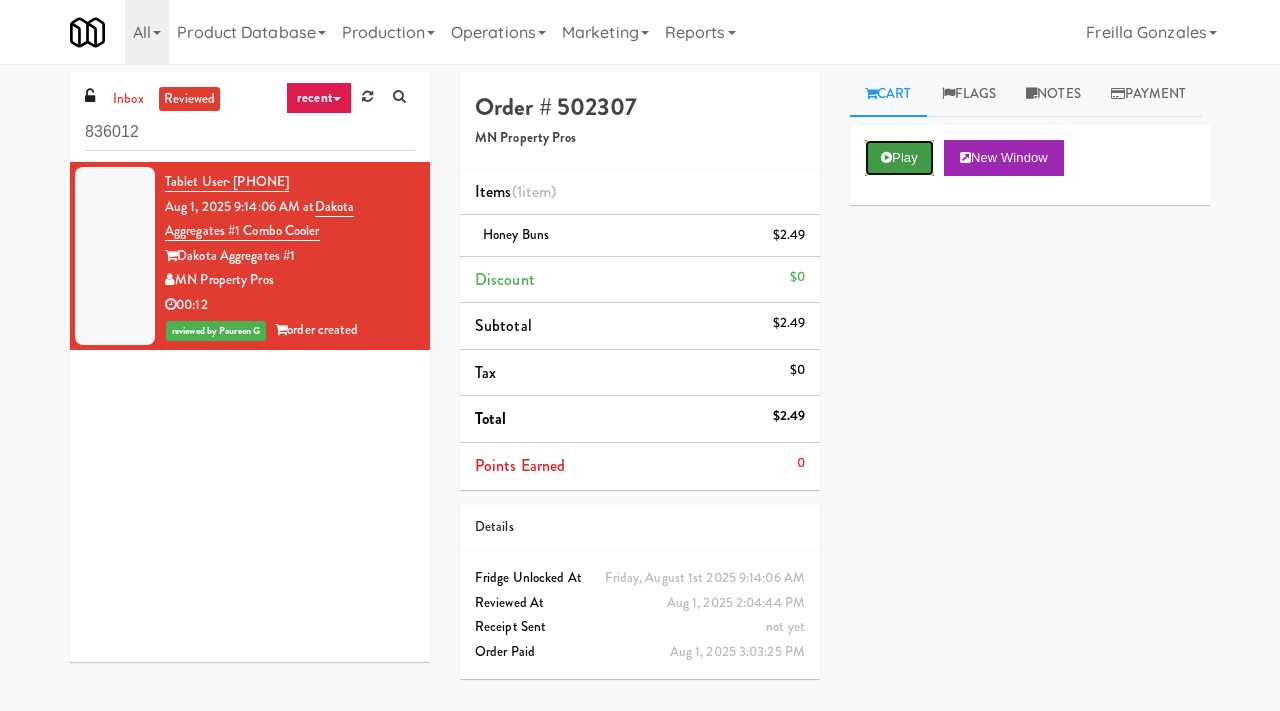 click on "Play" at bounding box center (899, 158) 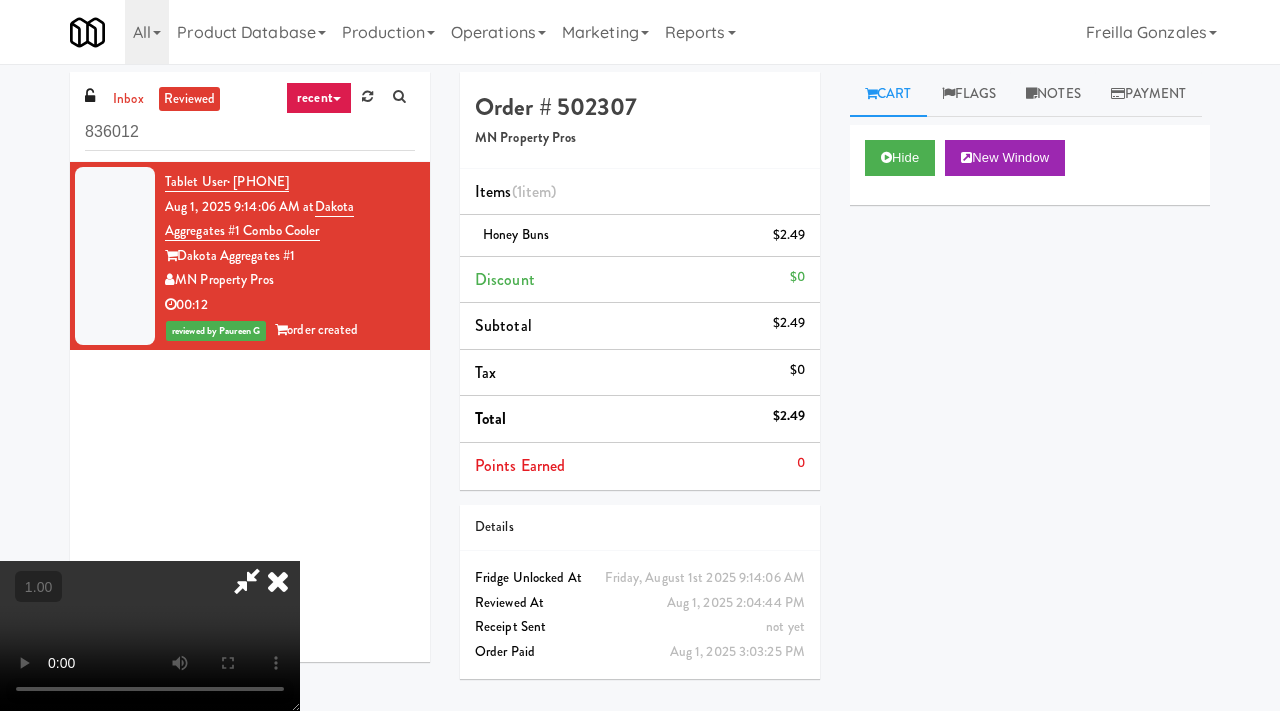 click at bounding box center [150, 636] 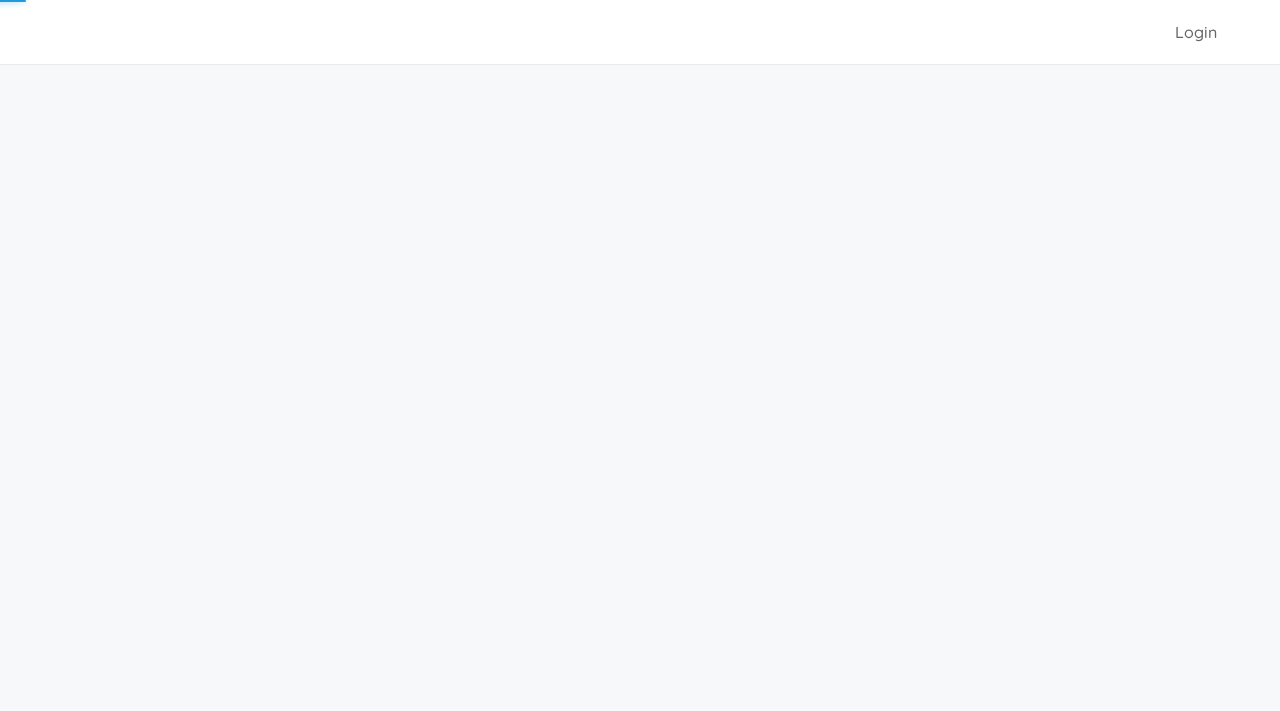 scroll, scrollTop: 0, scrollLeft: 0, axis: both 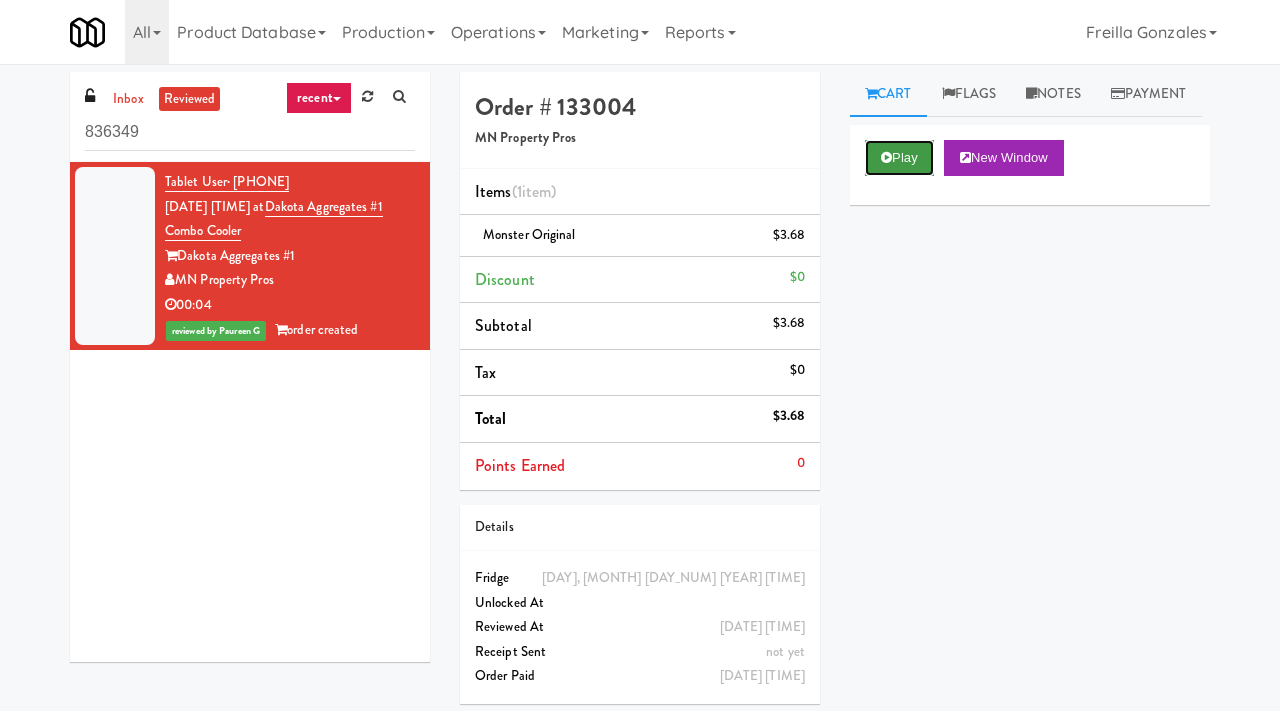 click on "Play" at bounding box center [899, 158] 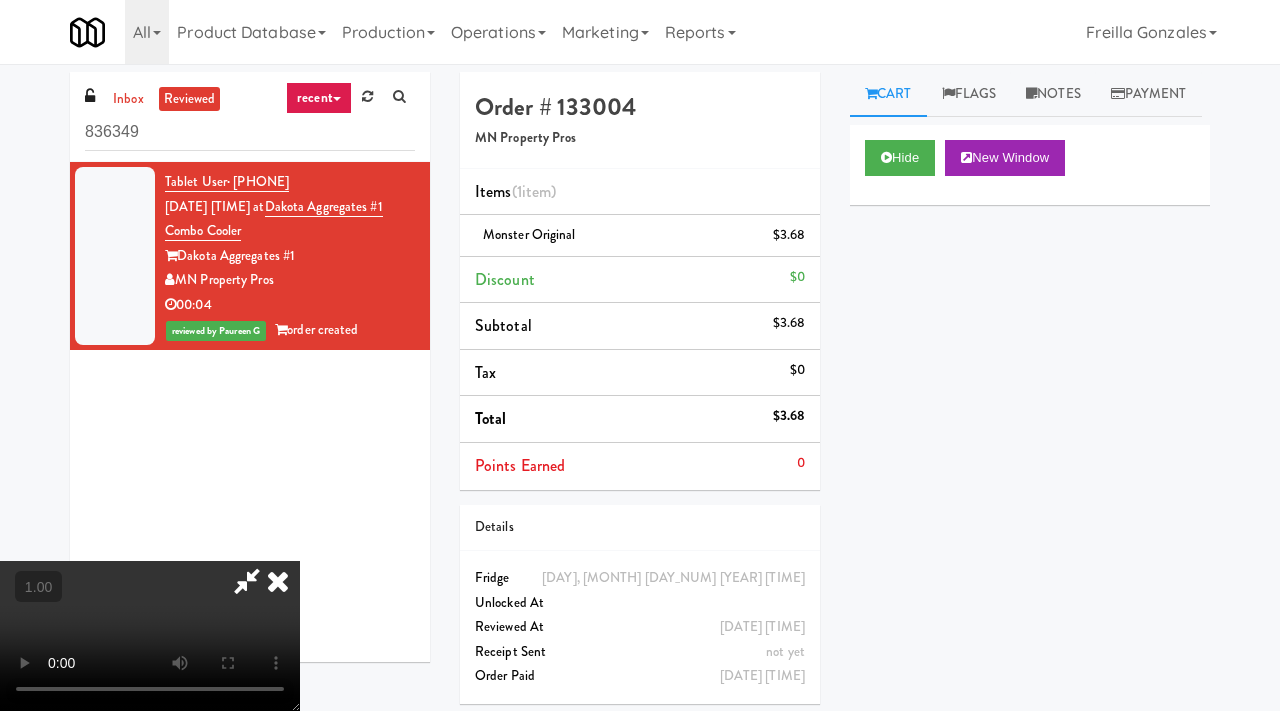 click at bounding box center (150, 636) 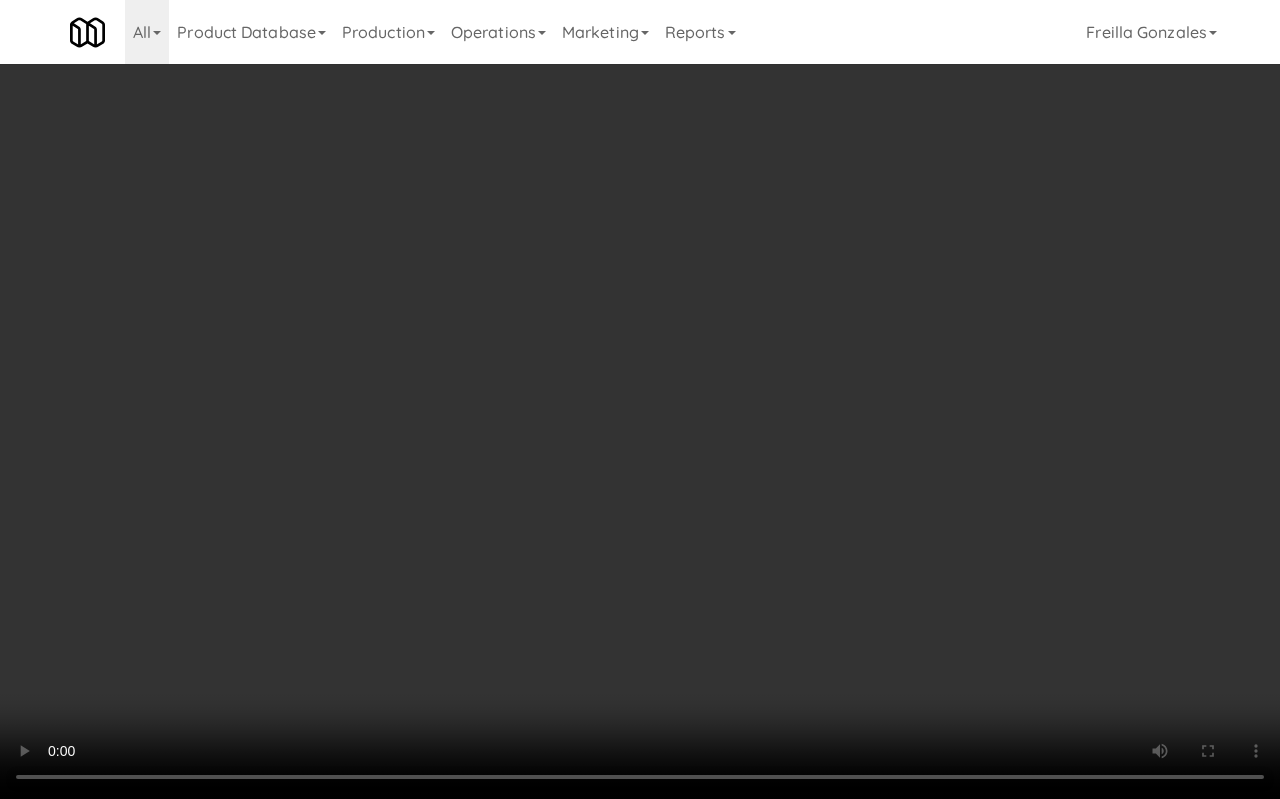 click at bounding box center [640, 399] 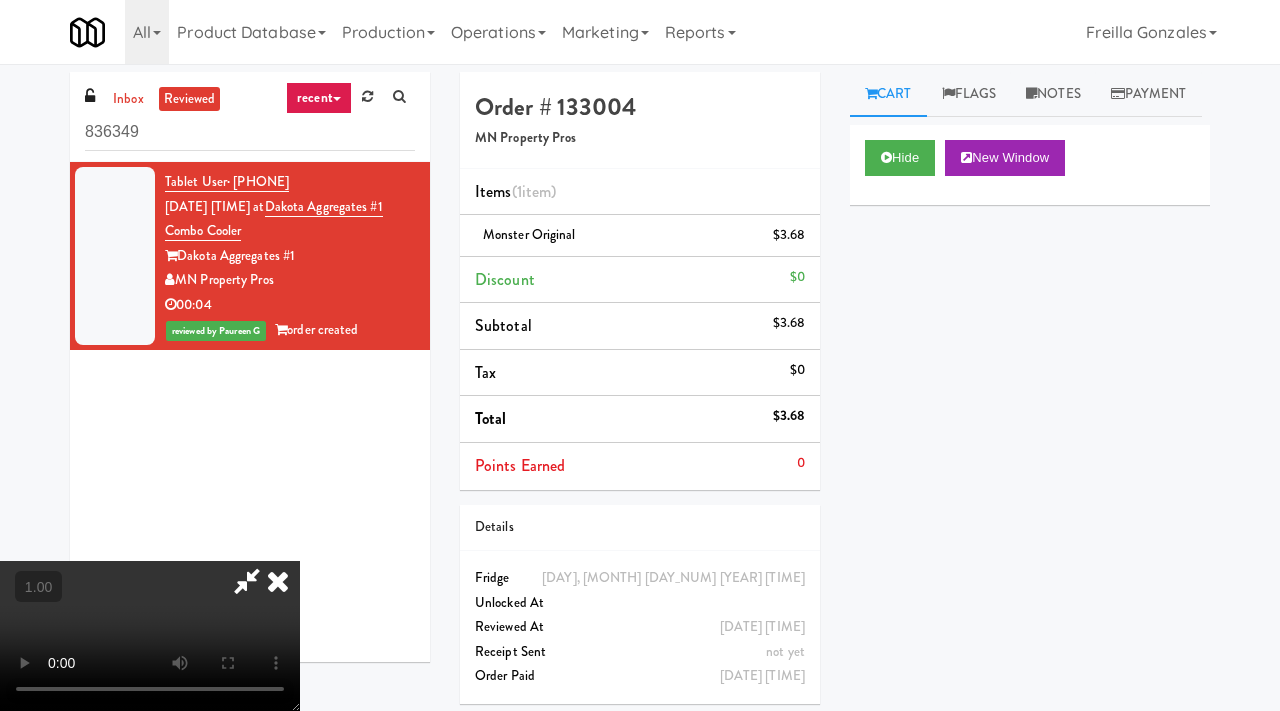 click at bounding box center (278, 581) 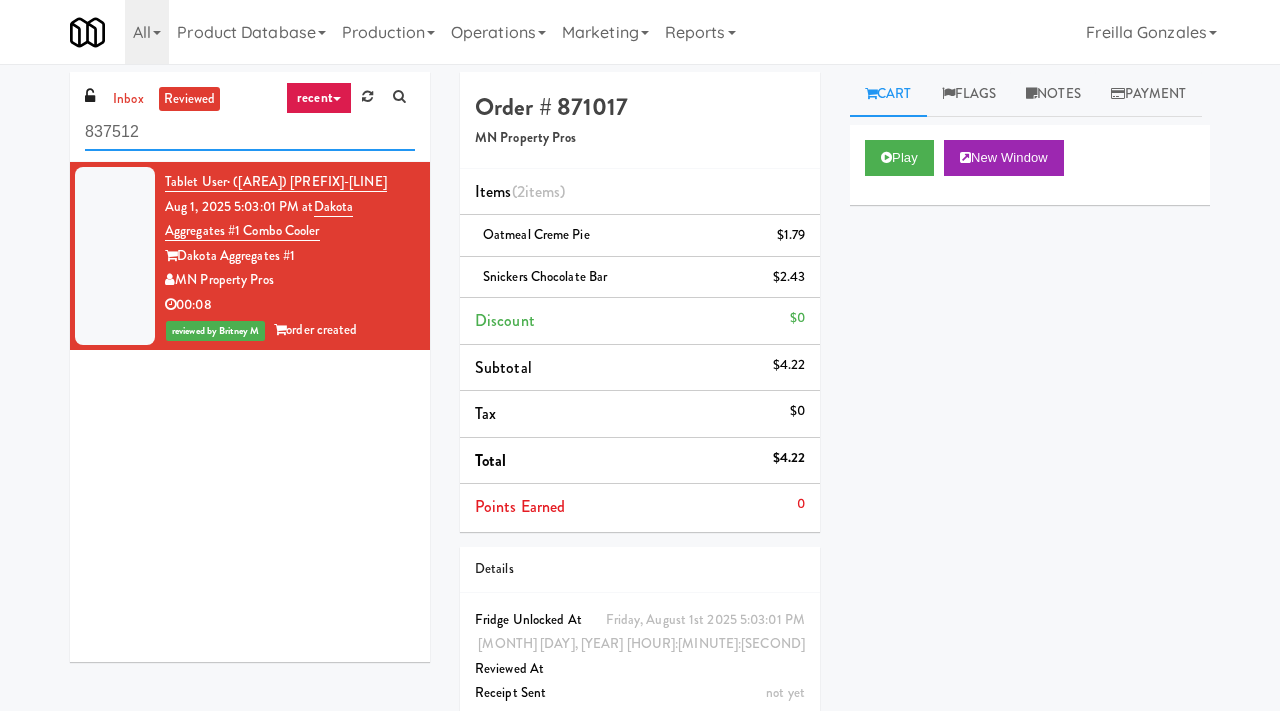 scroll, scrollTop: 0, scrollLeft: 0, axis: both 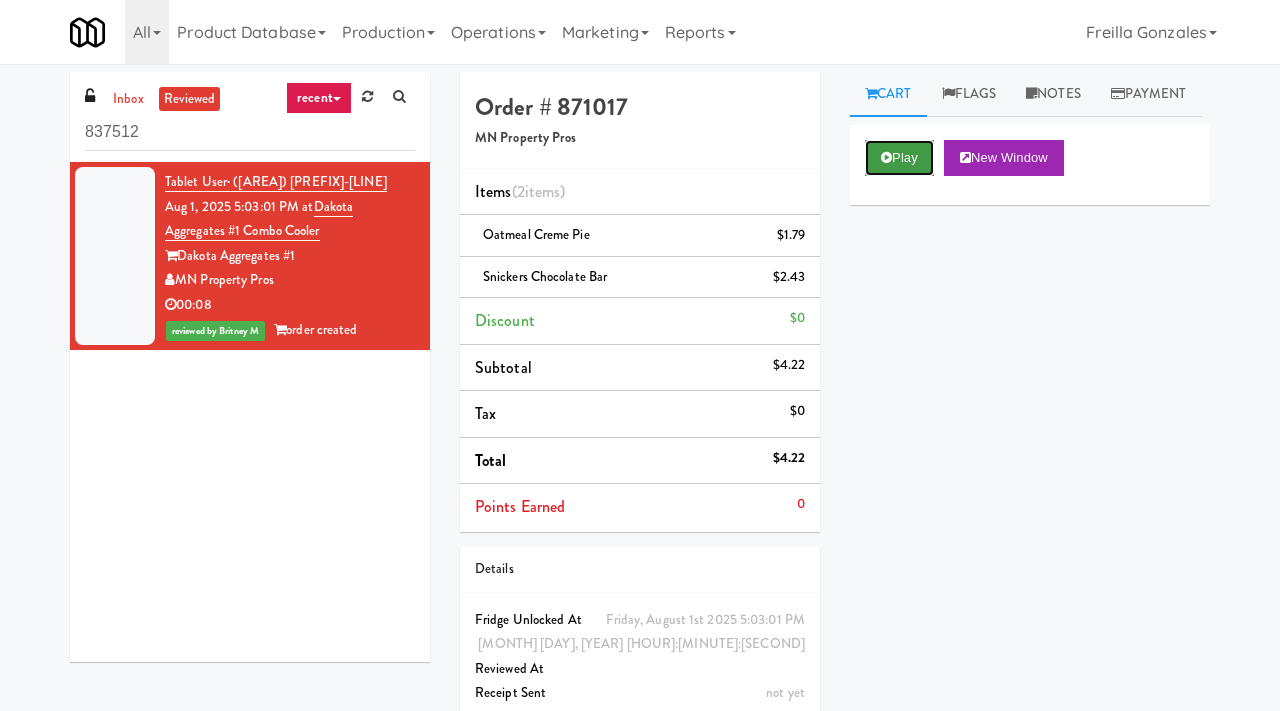 click on "Play" at bounding box center [899, 158] 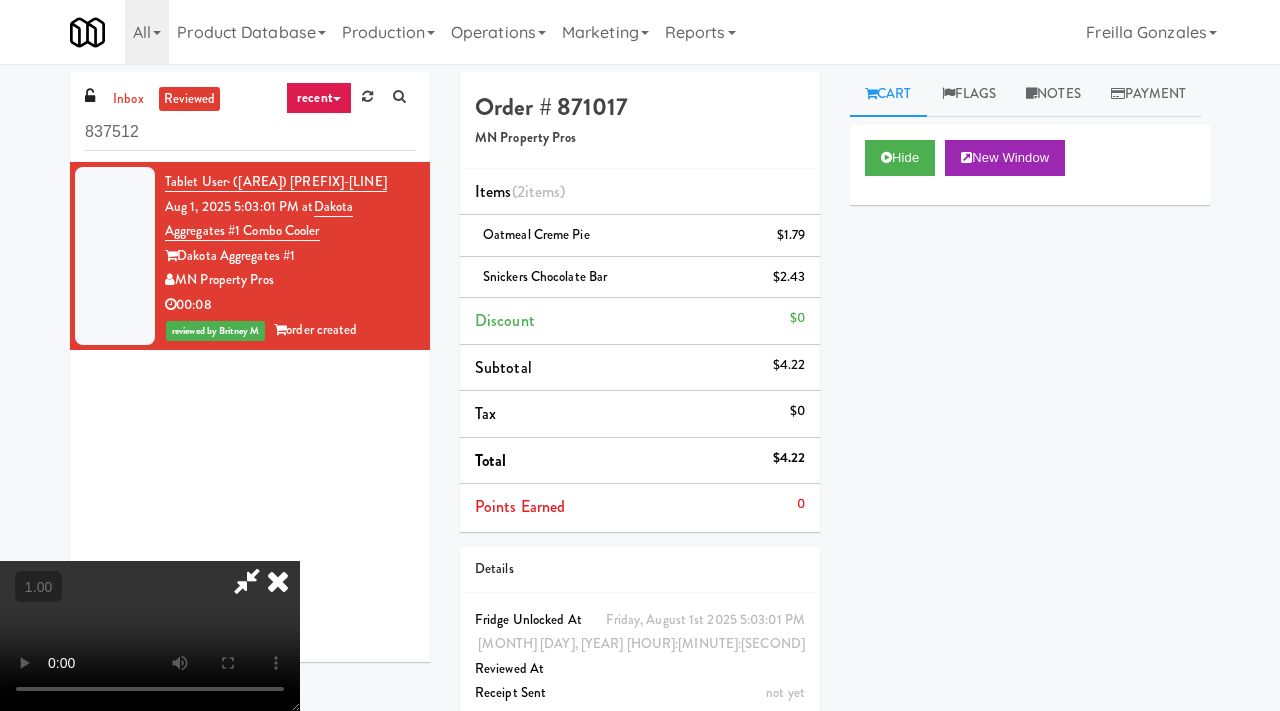 click at bounding box center (150, 636) 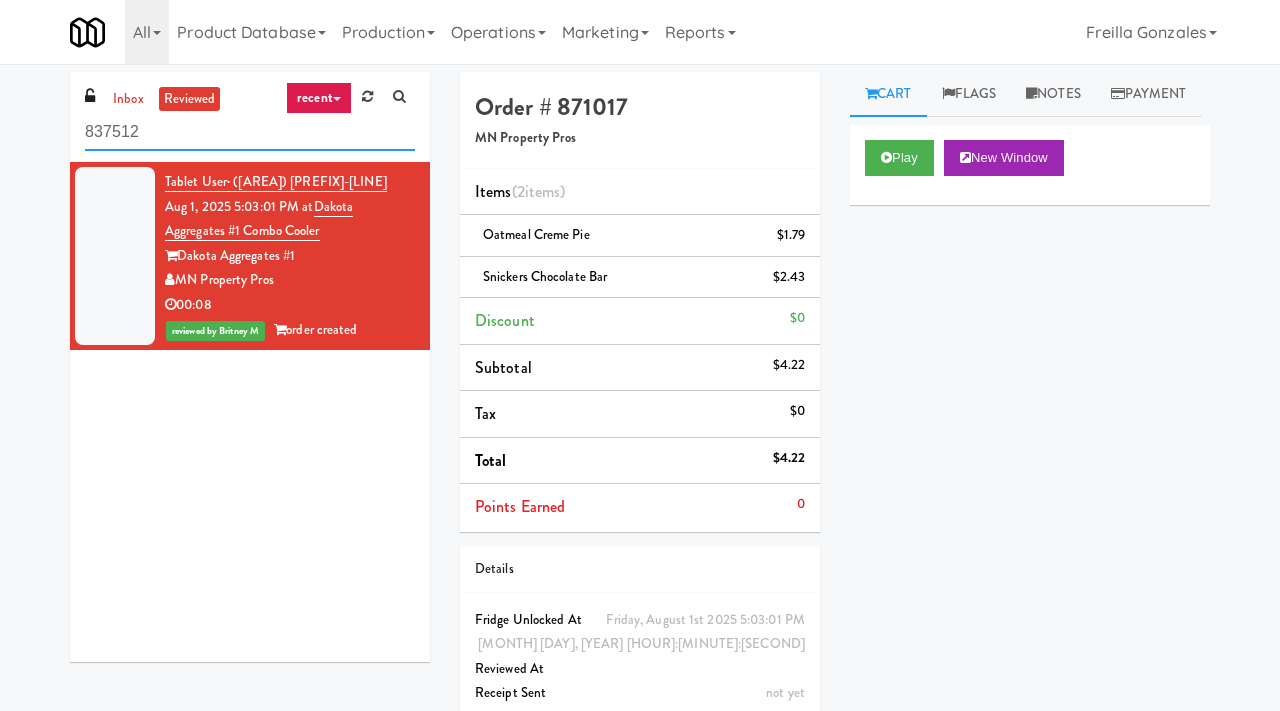 click on "837512" at bounding box center (250, 132) 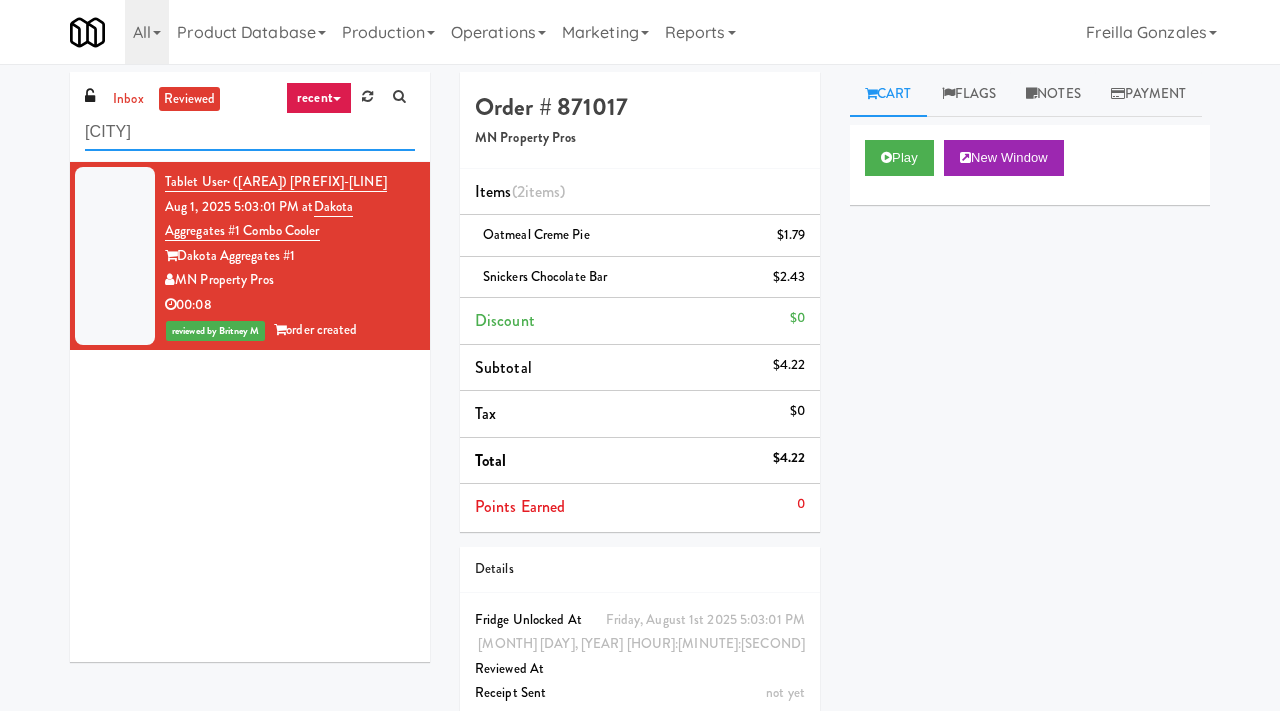 type on "[CITY]" 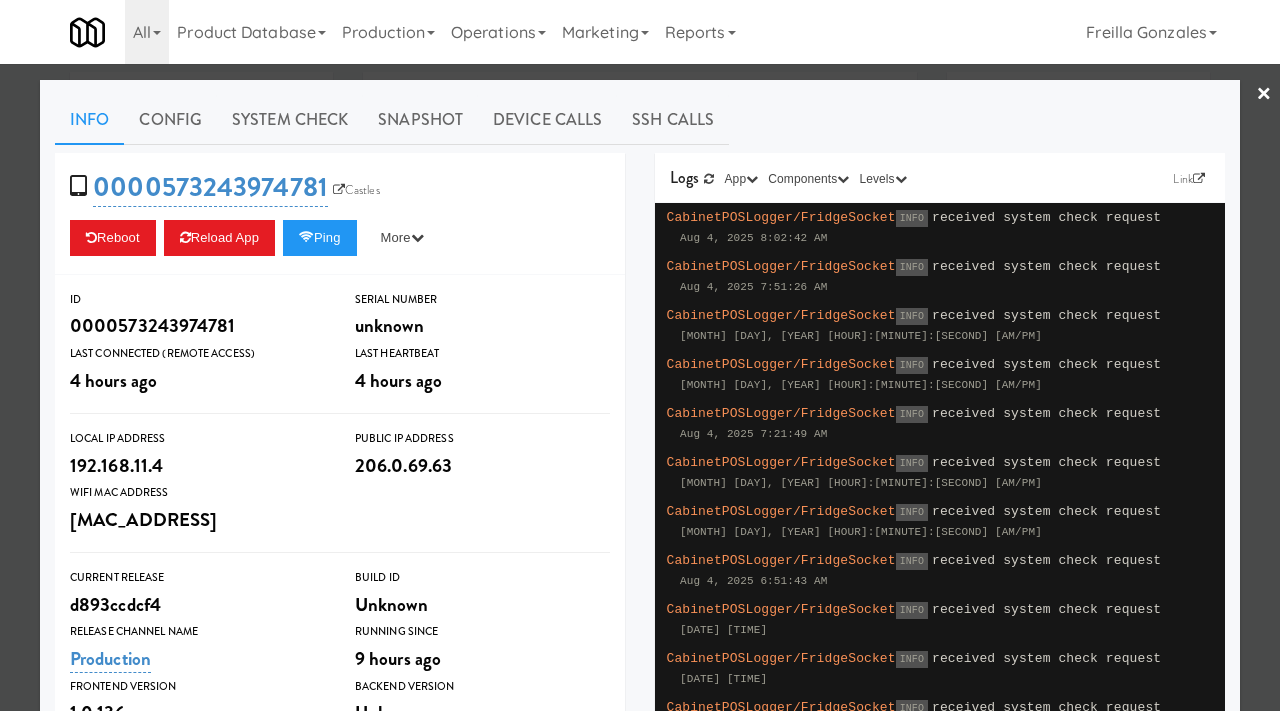 scroll, scrollTop: 0, scrollLeft: 0, axis: both 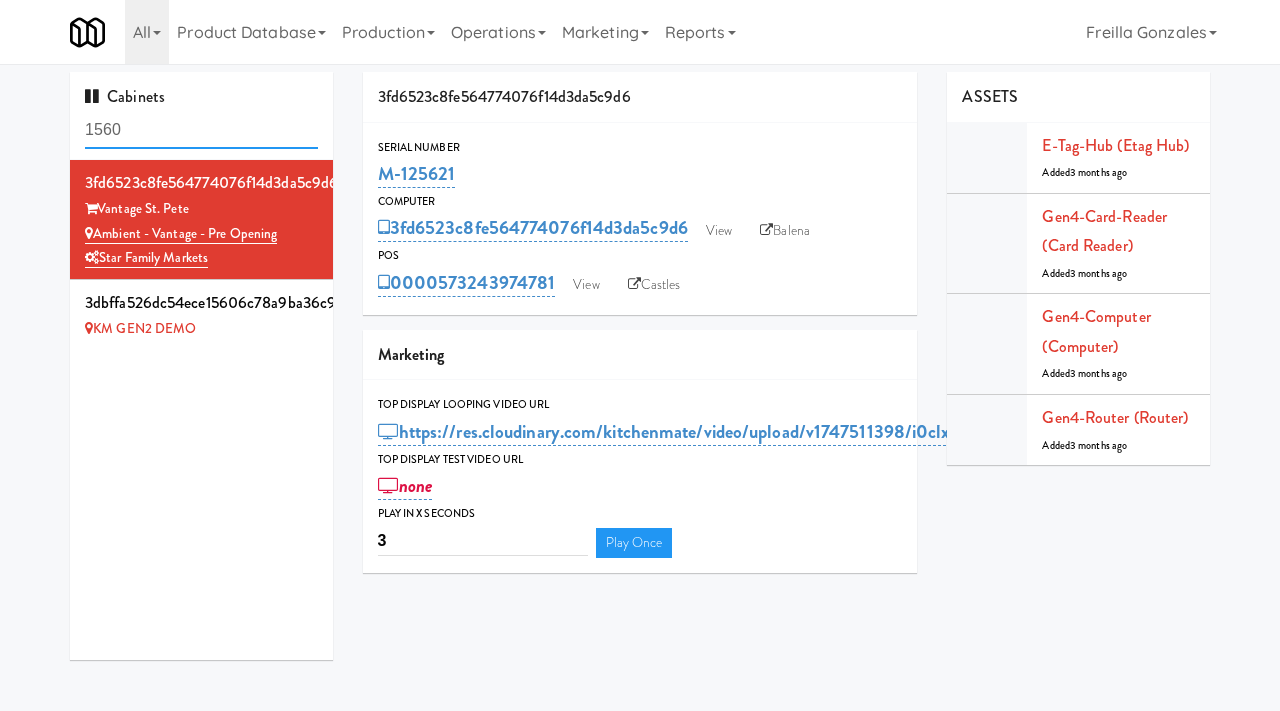 drag, startPoint x: 158, startPoint y: 138, endPoint x: 66, endPoint y: 117, distance: 94.36631 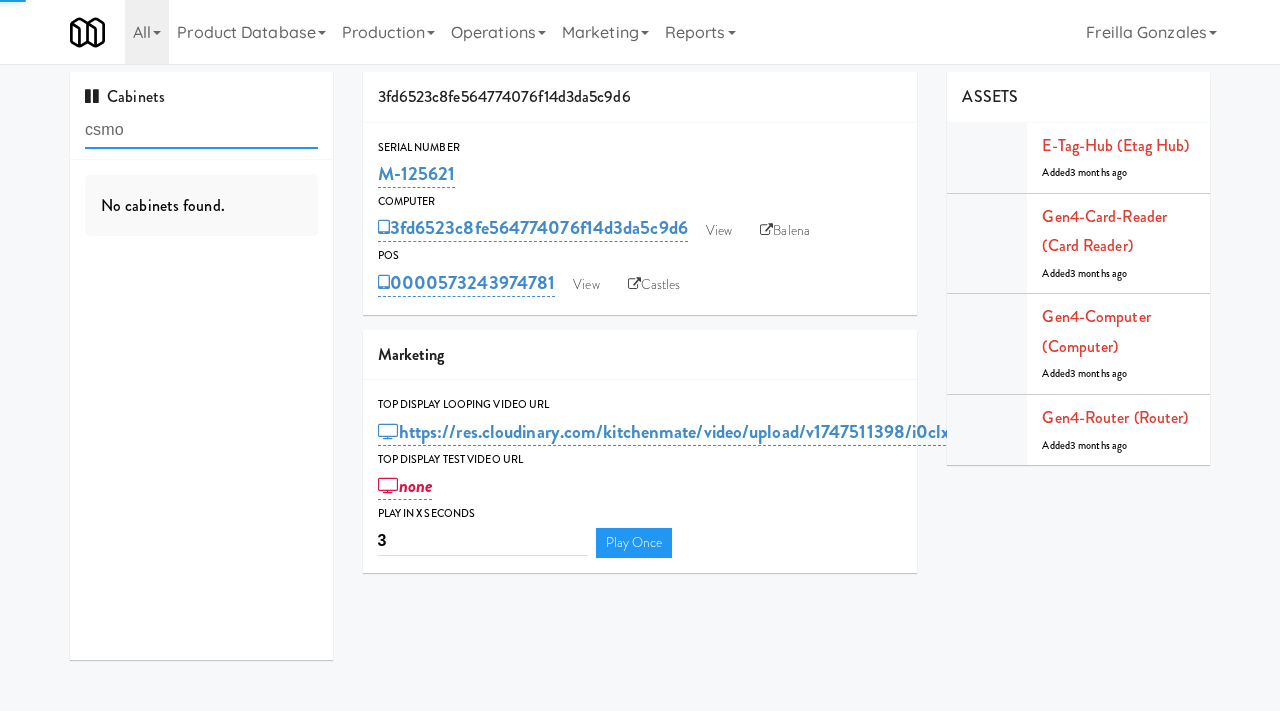 type on "csmo" 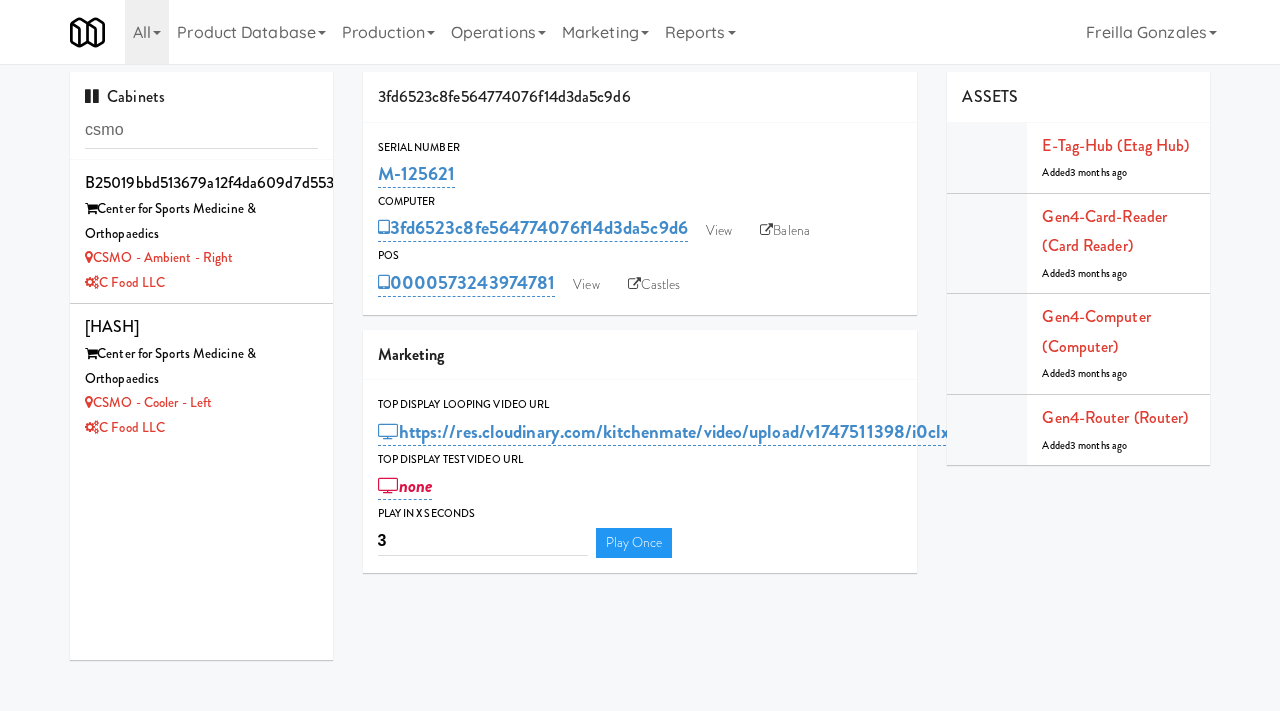 click on "Cabinets csmo [HASH] Center for Sports Medicine & Orthopaedics CSMO - Ambient - Right C Food LLC [HASH] Center for Sports Medicine & Orthopaedics CSMO - Cooler - Left C Food LLC" at bounding box center (201, 373) 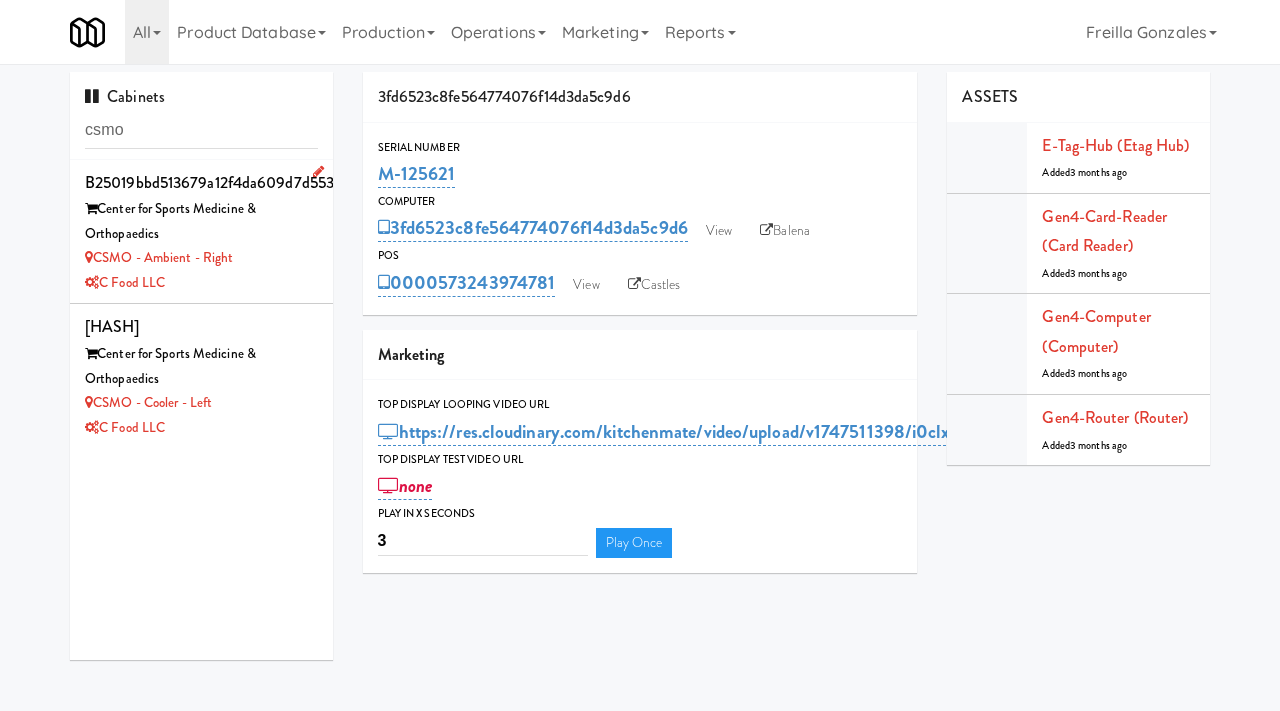click on "Center for Sports Medicine & Orthopaedics" at bounding box center [201, 221] 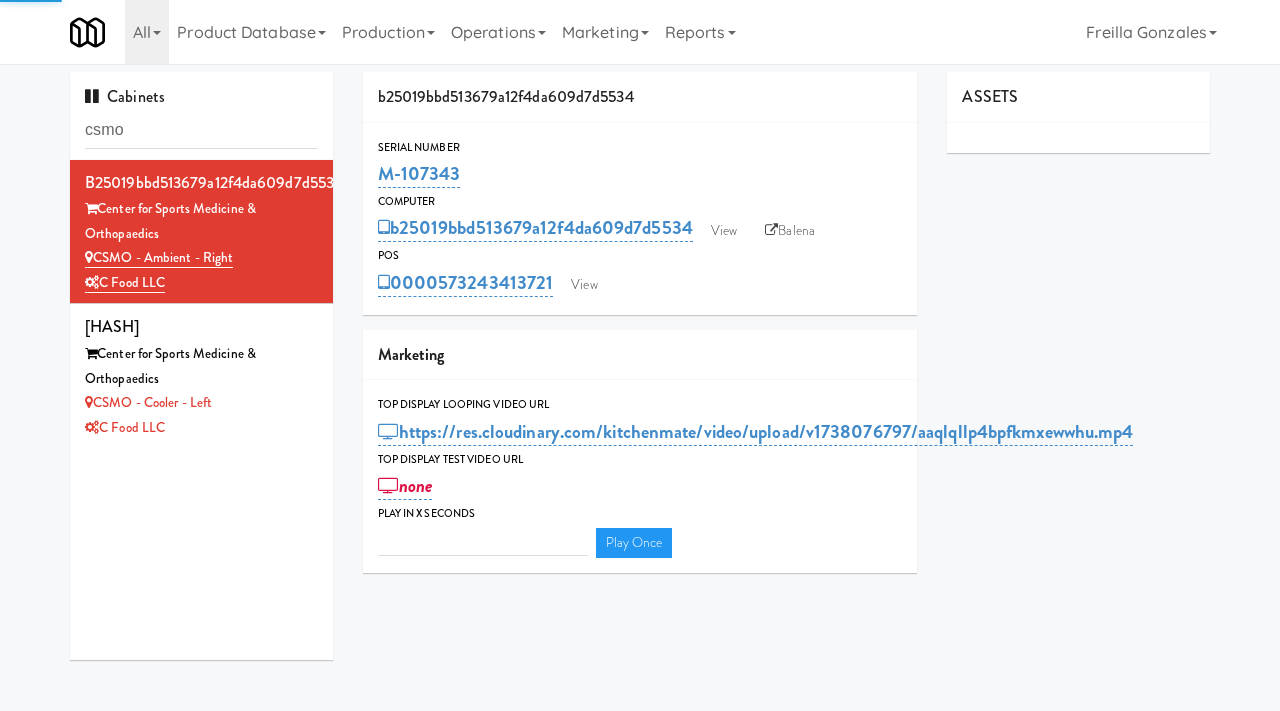 type on "3" 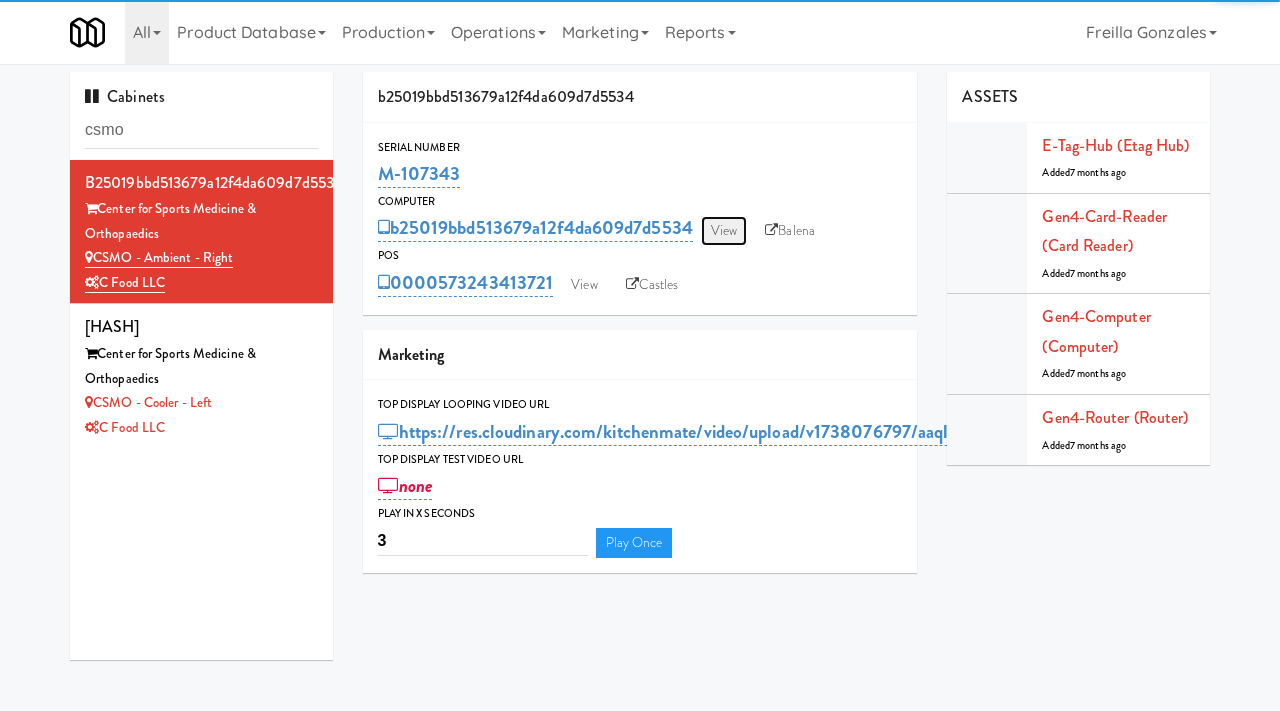 click on "View" at bounding box center (724, 231) 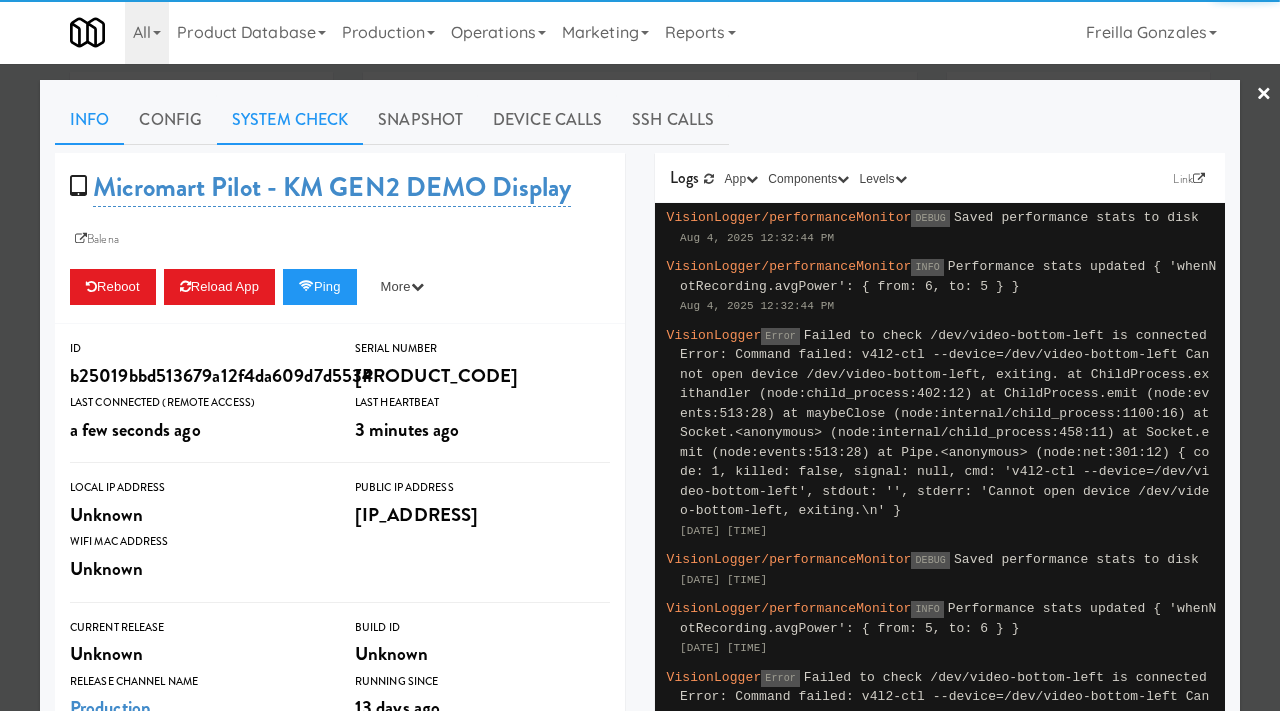 click on "System Check" at bounding box center (290, 120) 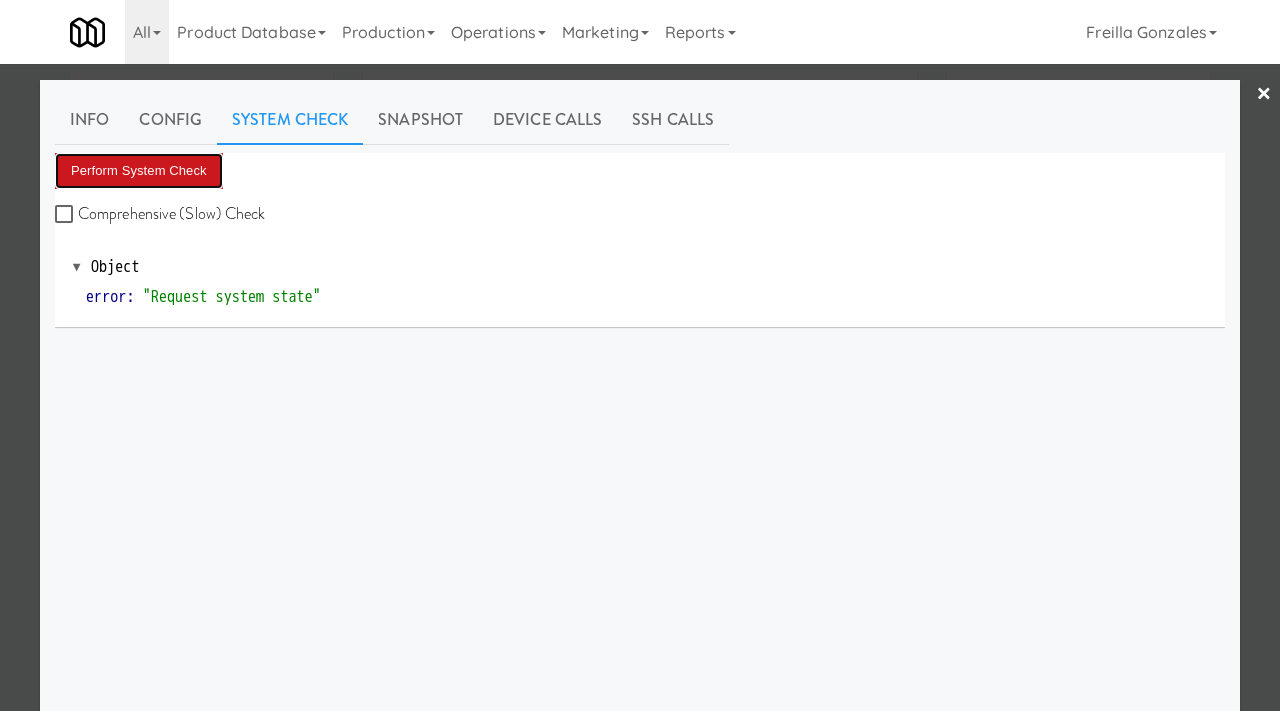 click on "Perform System Check" at bounding box center (139, 171) 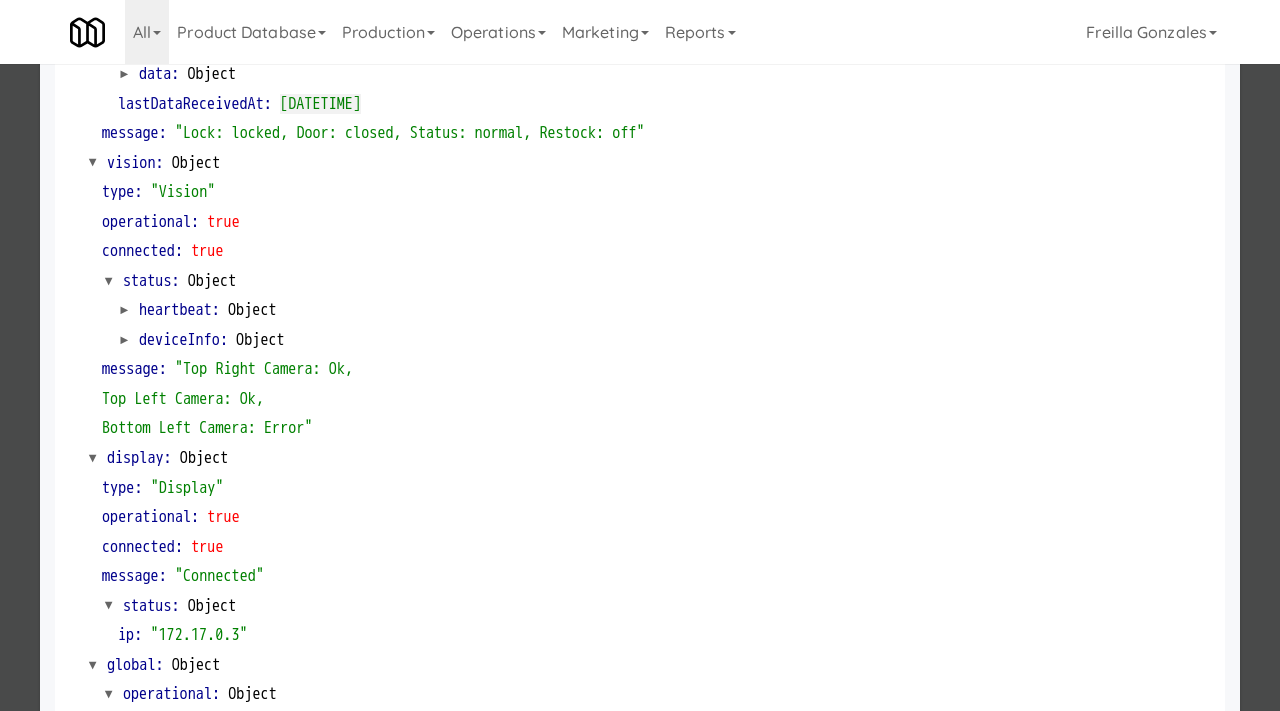 scroll, scrollTop: 842, scrollLeft: 0, axis: vertical 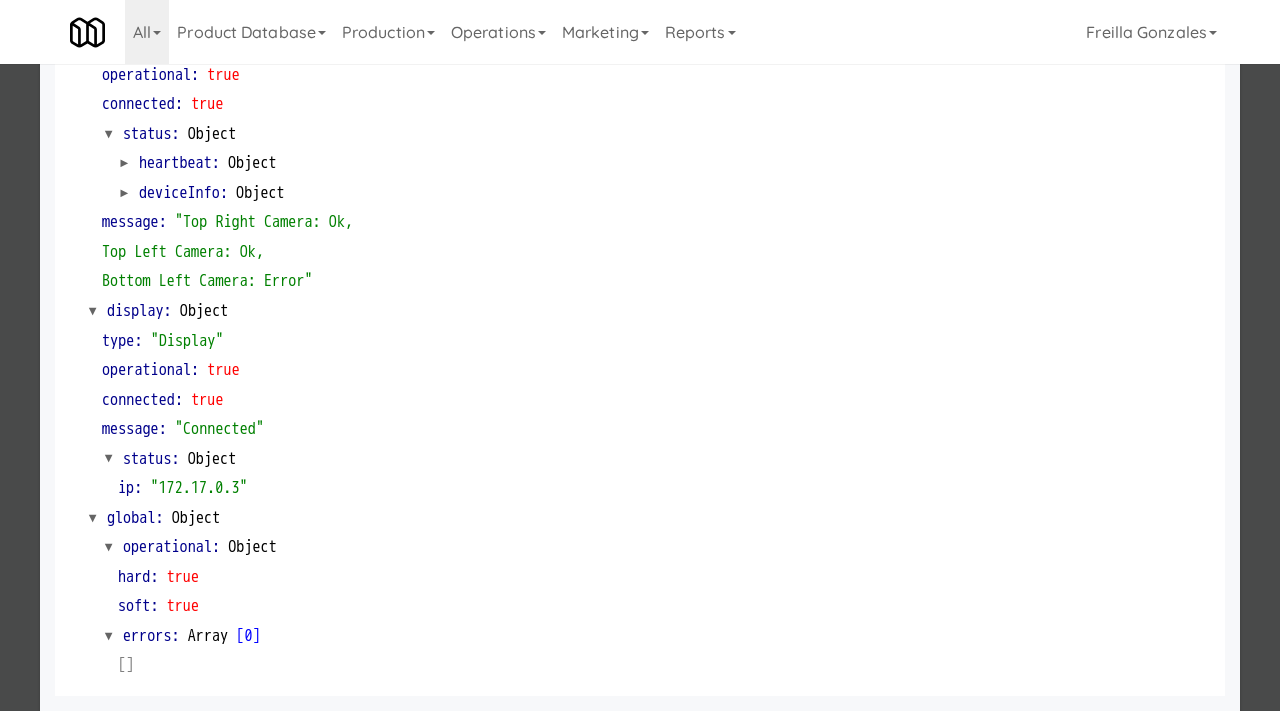 click at bounding box center (640, 355) 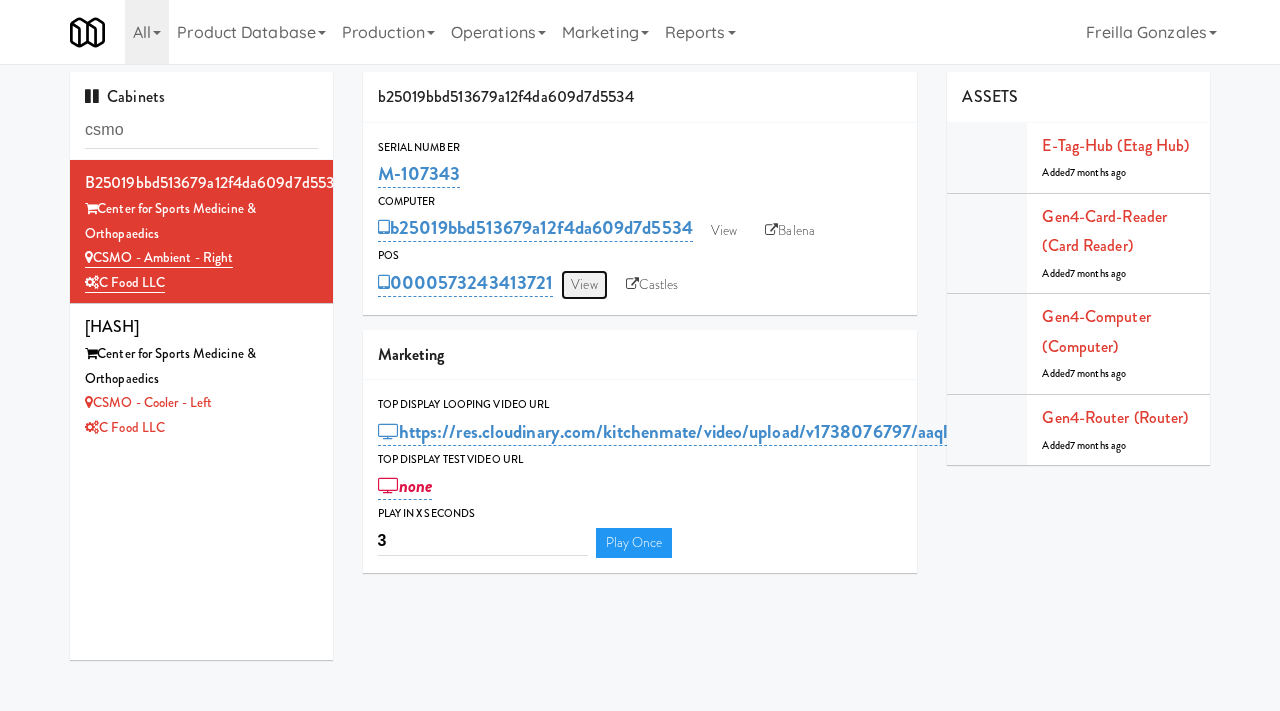 click on "View" at bounding box center [584, 285] 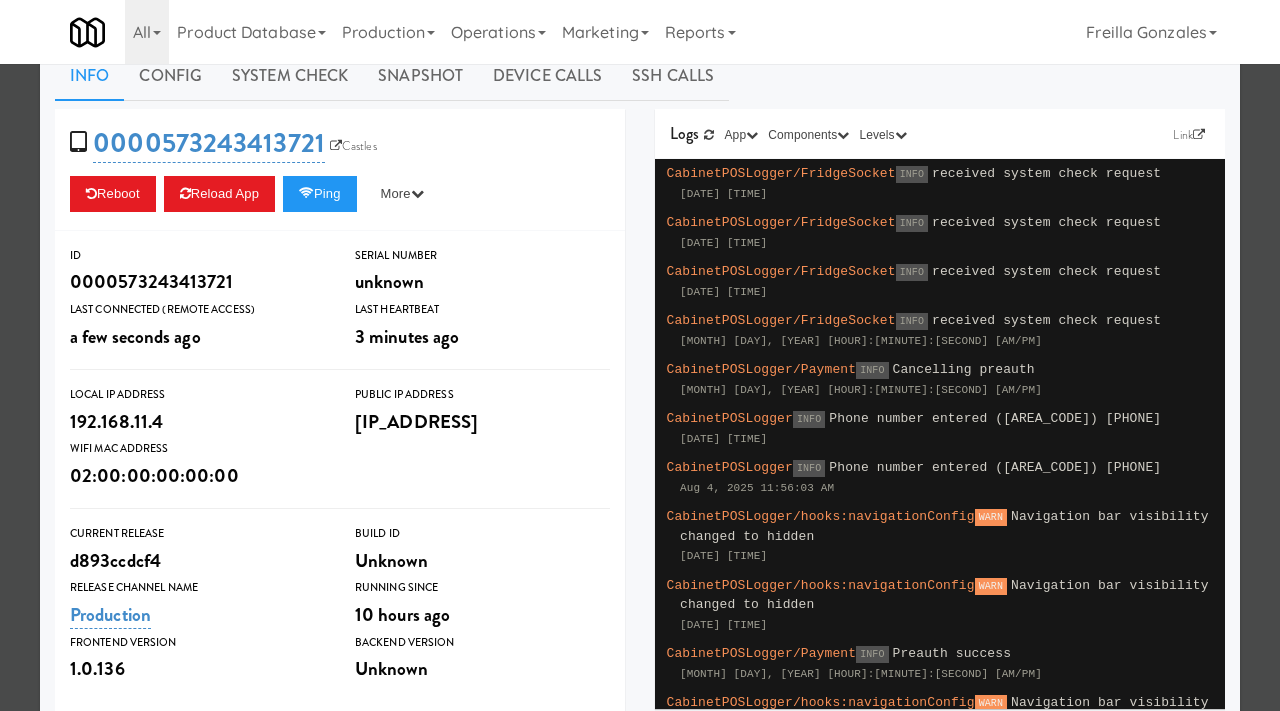 scroll, scrollTop: 37, scrollLeft: 0, axis: vertical 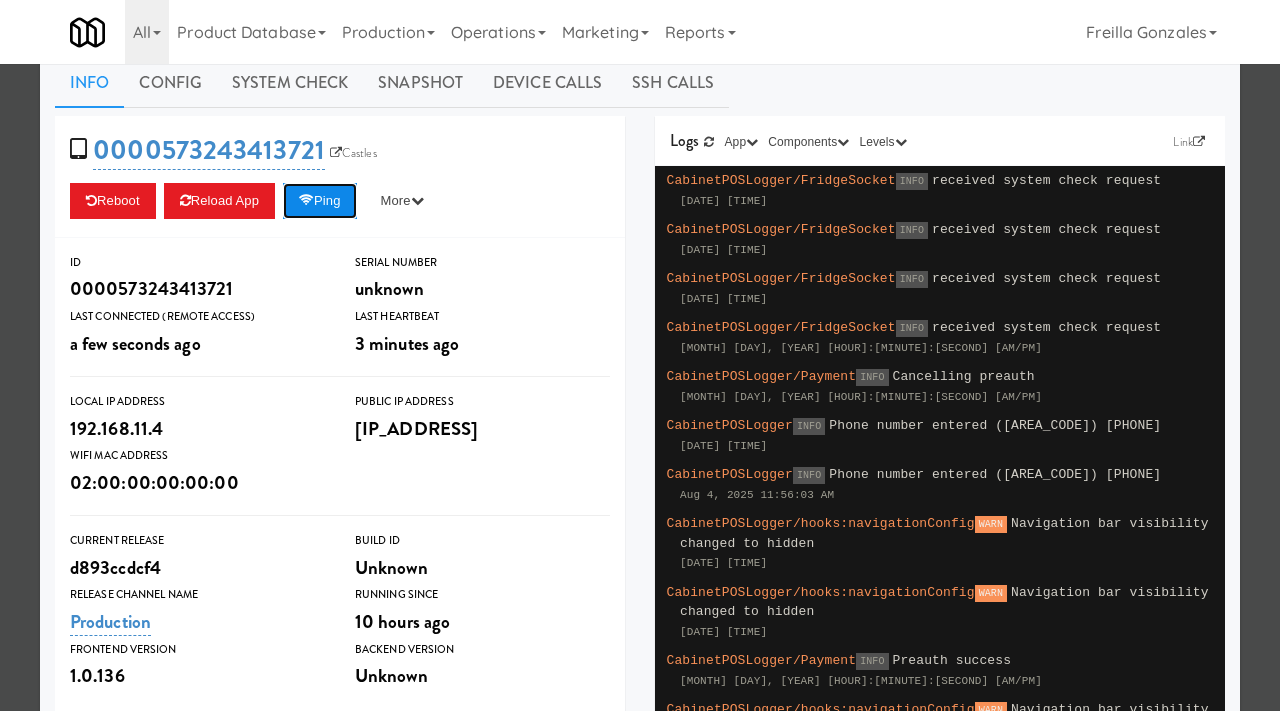 click on "Ping" at bounding box center (320, 201) 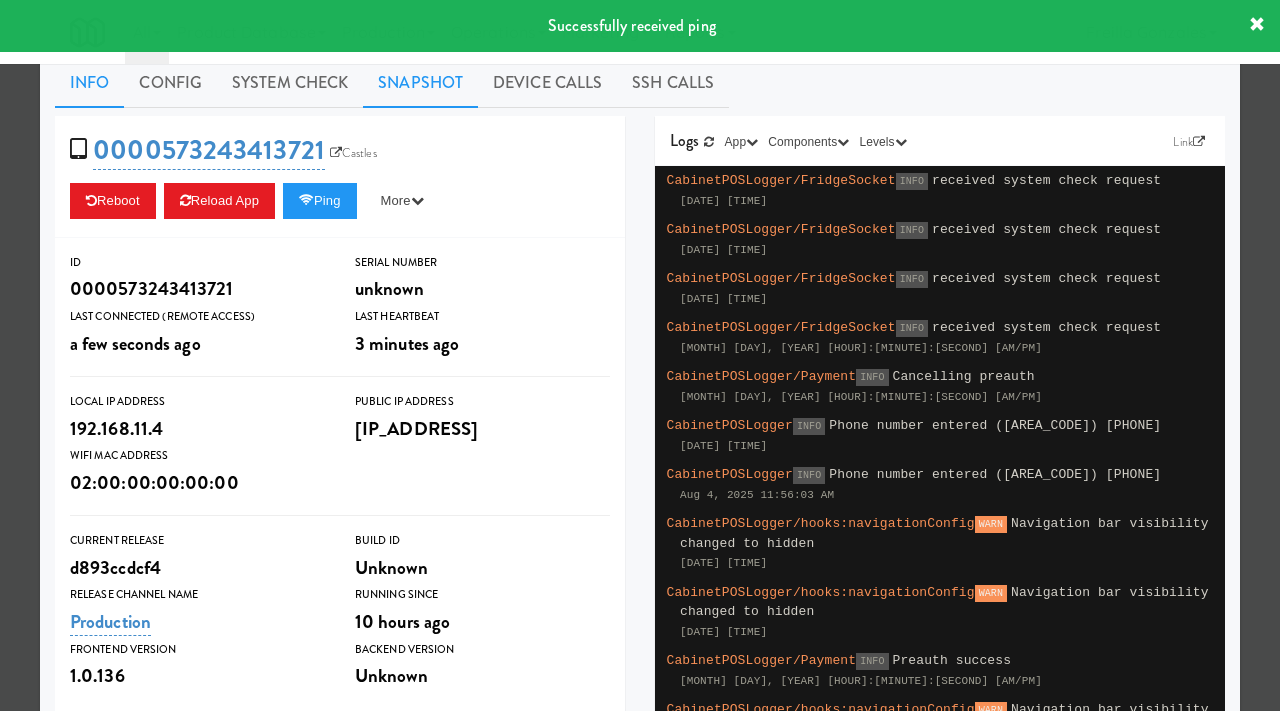 click on "Snapshot" at bounding box center (420, 83) 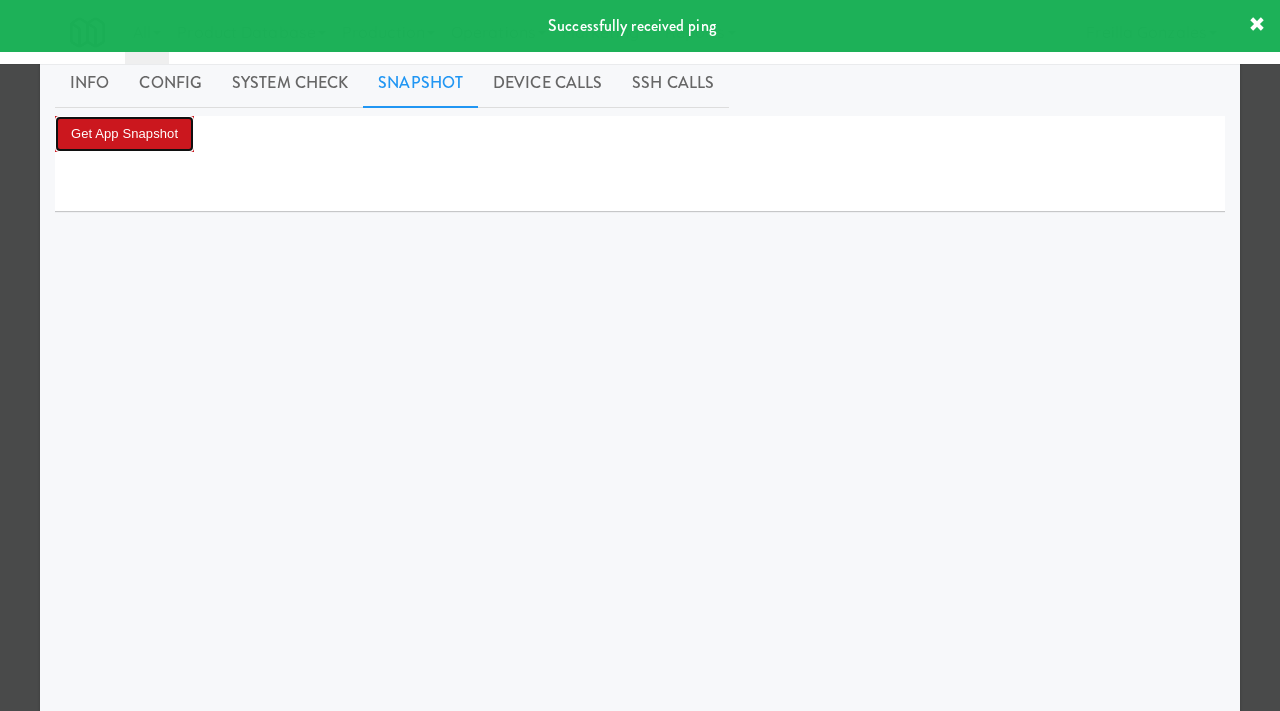 click on "Get App Snapshot" at bounding box center (124, 134) 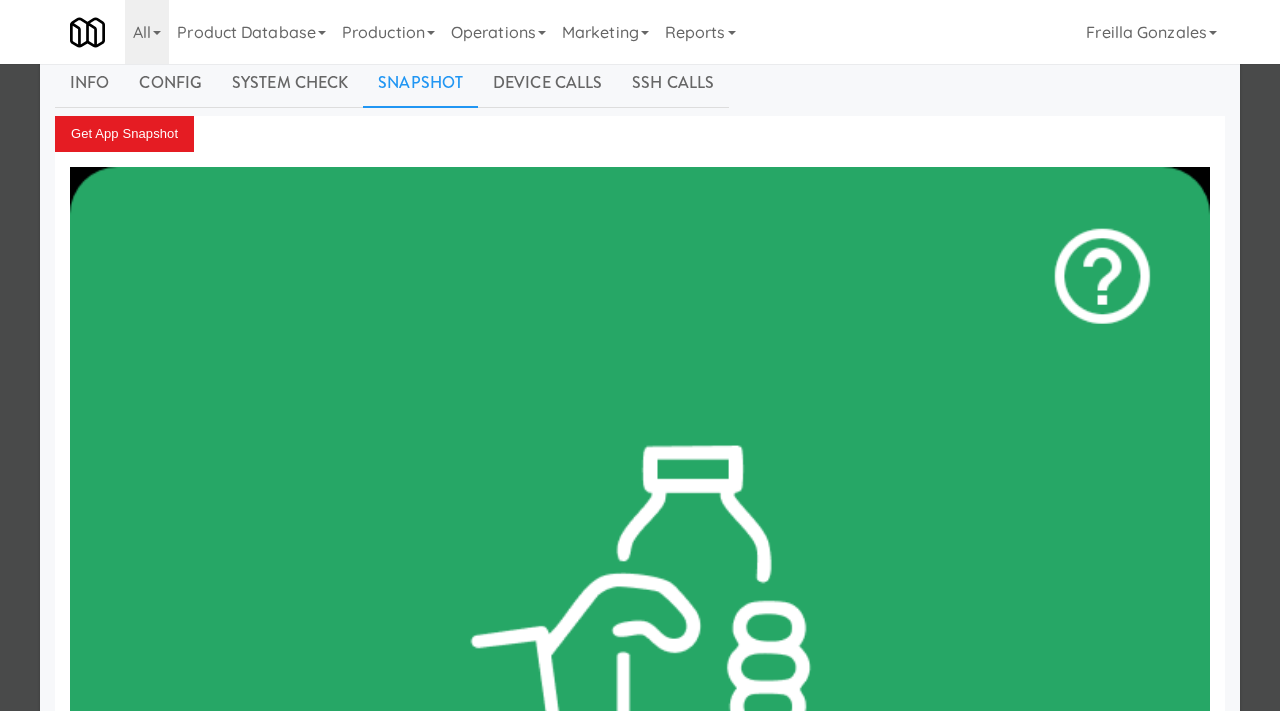 click at bounding box center (640, 355) 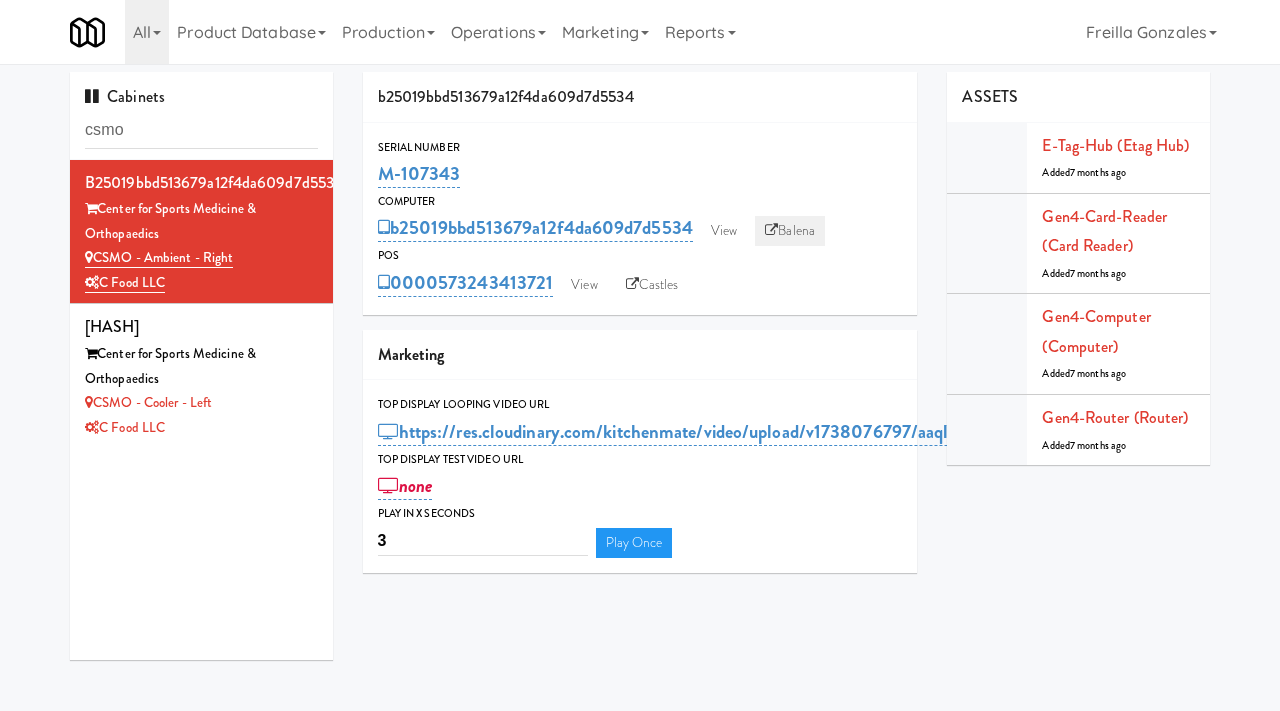 click on "Balena" at bounding box center (790, 231) 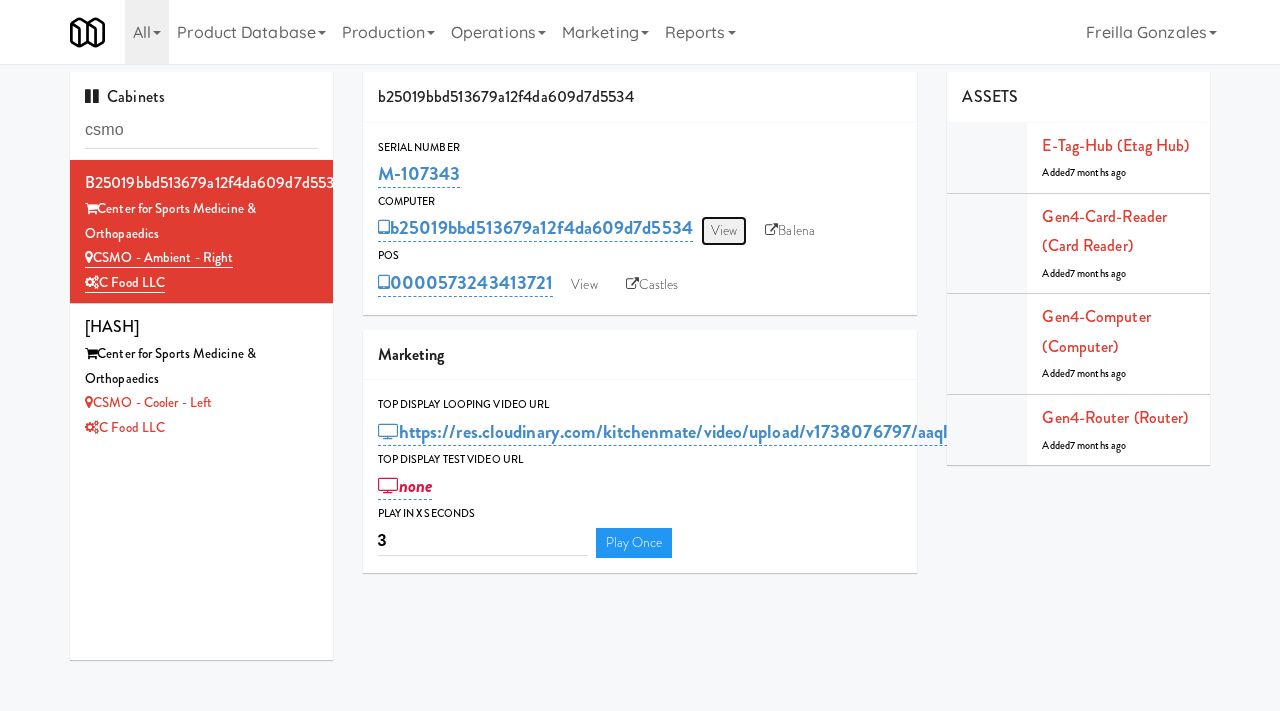 click on "View" at bounding box center [724, 231] 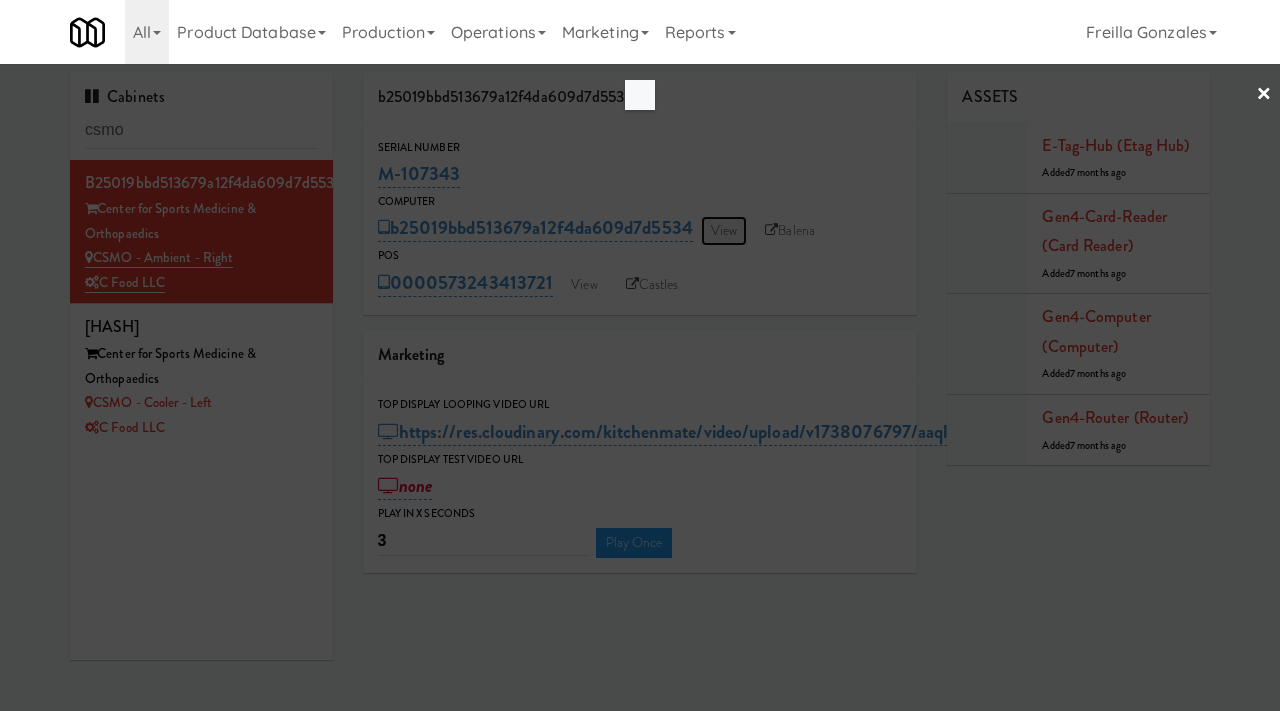 scroll, scrollTop: 0, scrollLeft: 0, axis: both 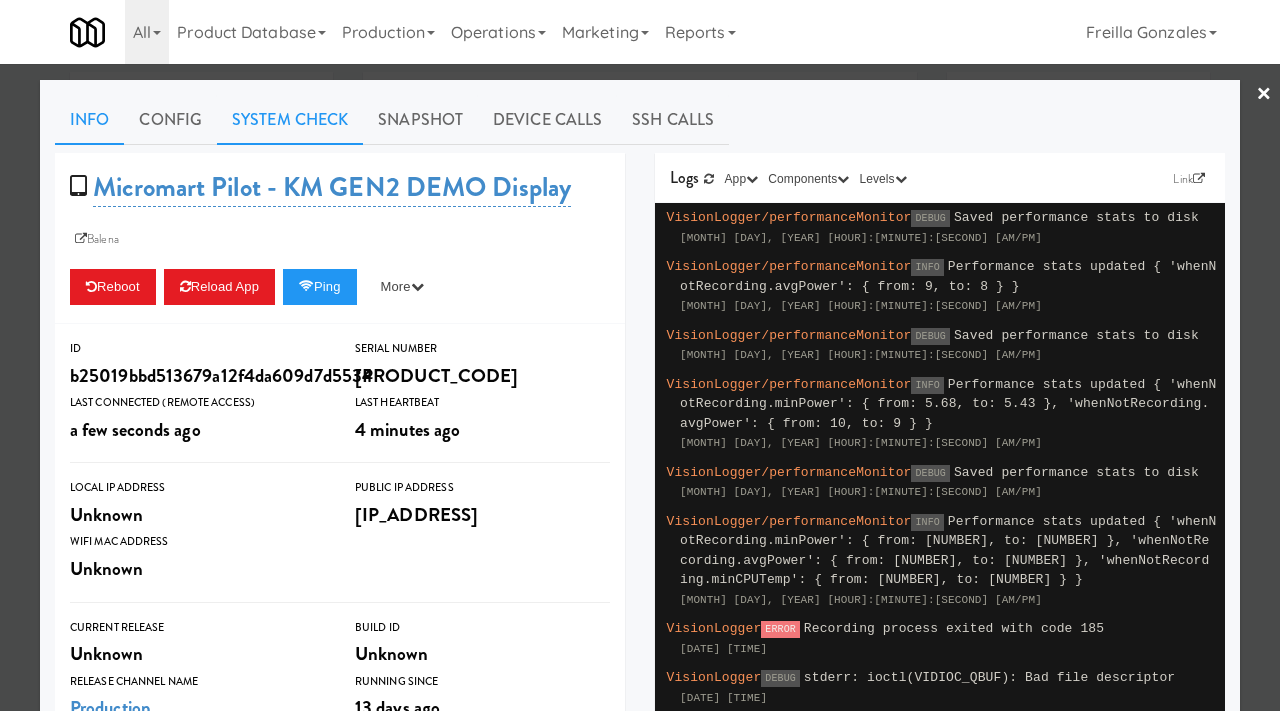 click on "System Check" at bounding box center (290, 120) 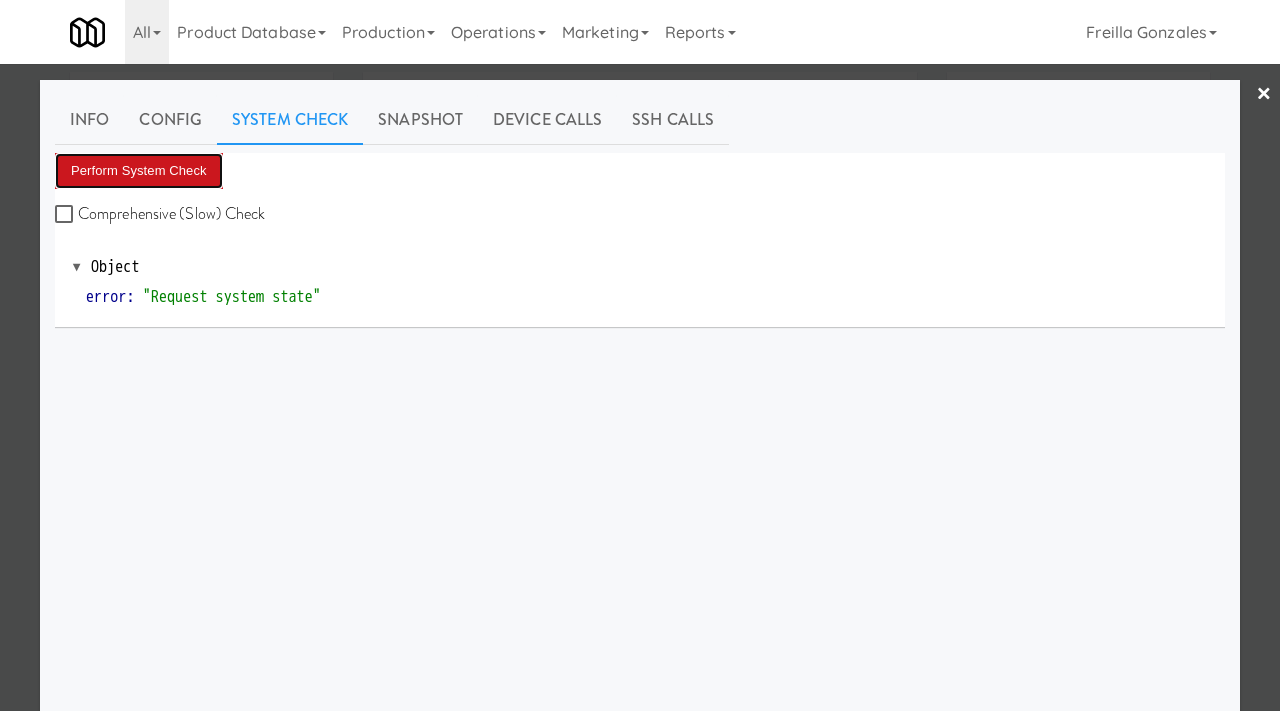 click on "Perform System Check" at bounding box center [139, 171] 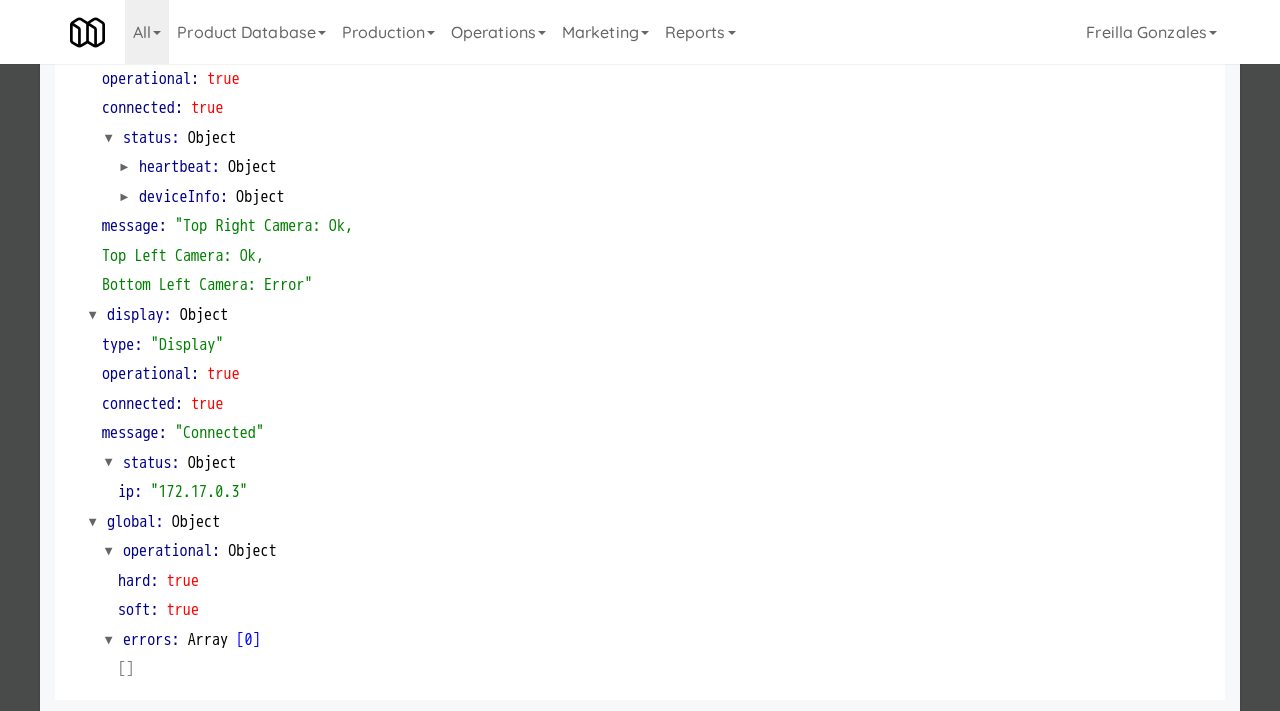 scroll, scrollTop: 842, scrollLeft: 0, axis: vertical 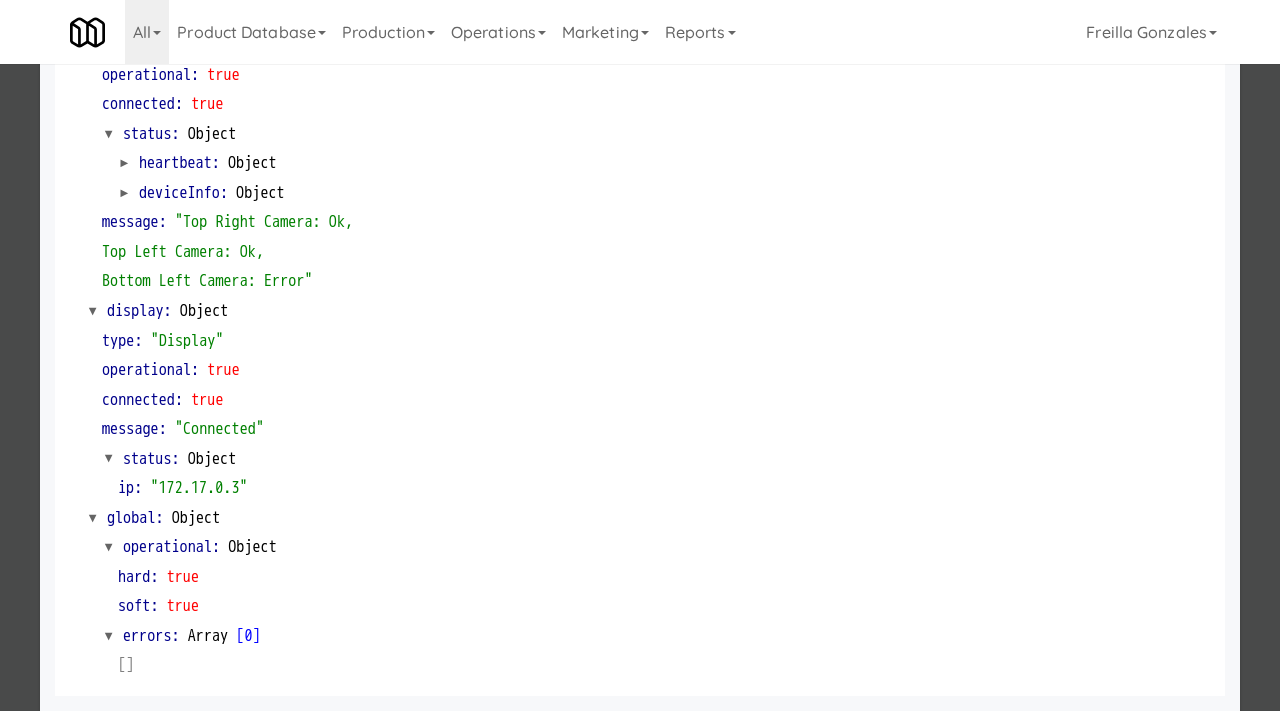 click at bounding box center [640, 355] 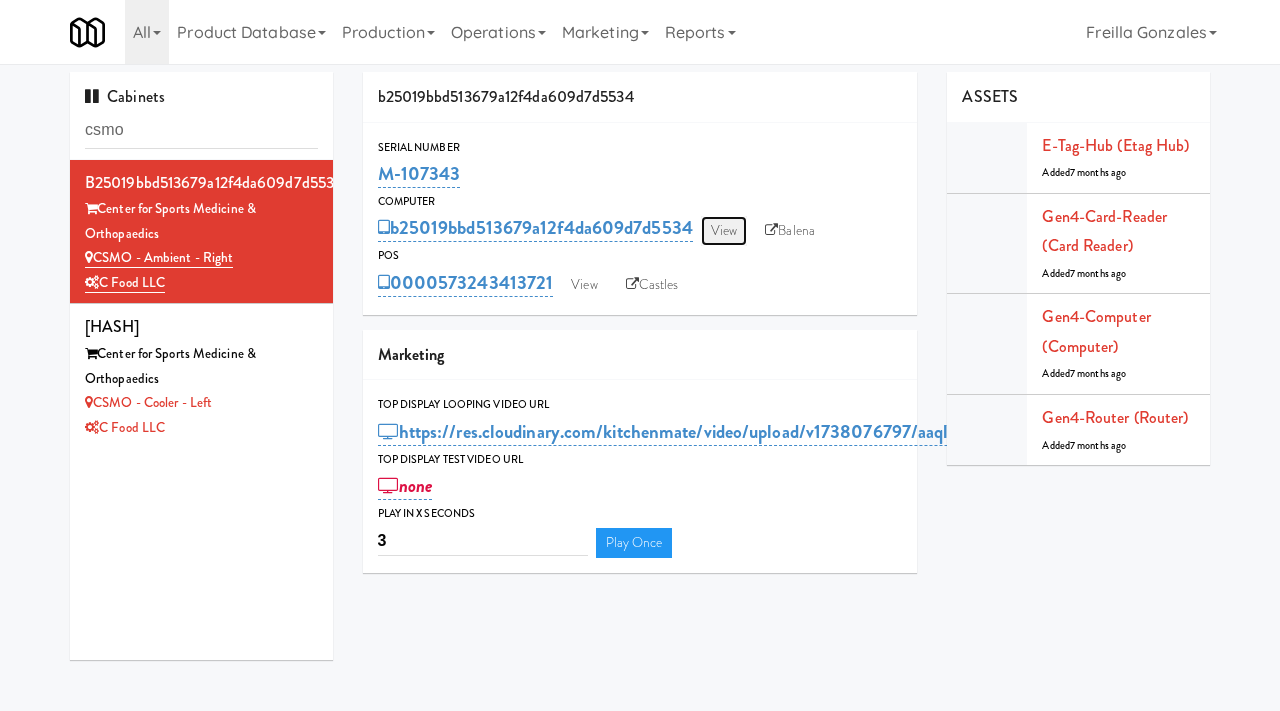click on "View" at bounding box center (724, 231) 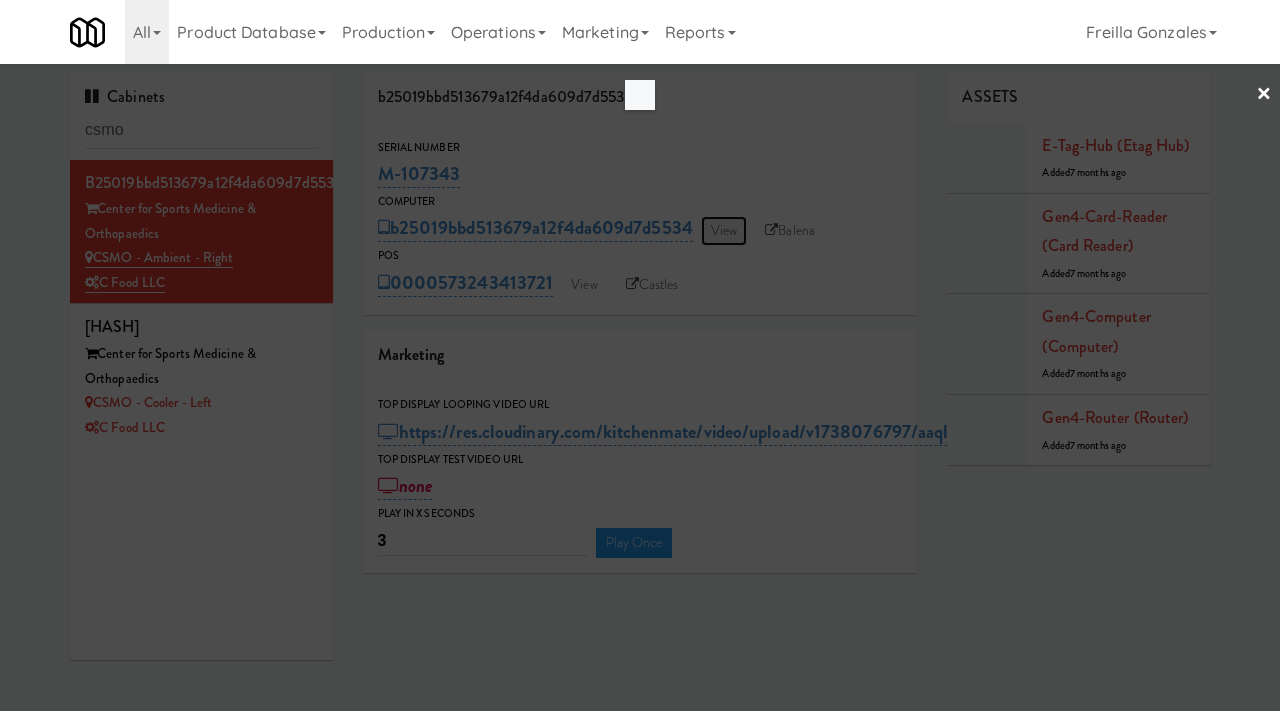scroll, scrollTop: 0, scrollLeft: 0, axis: both 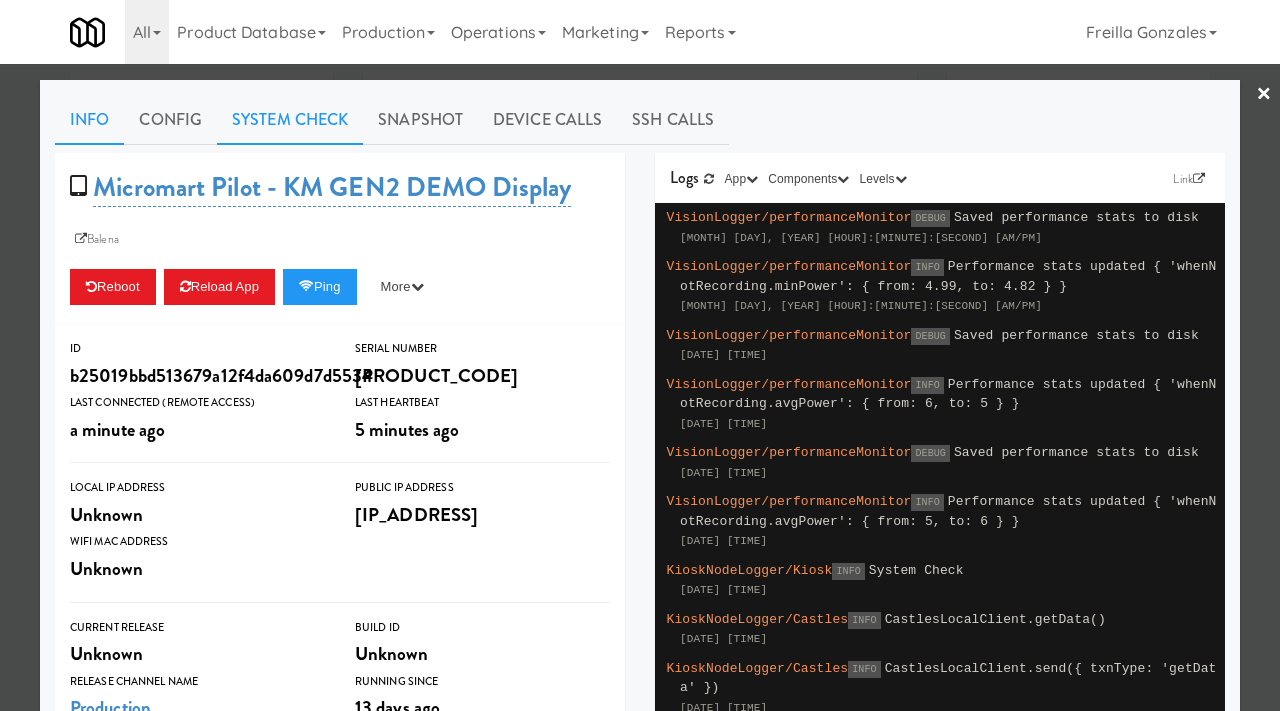 click on "System Check" at bounding box center (290, 120) 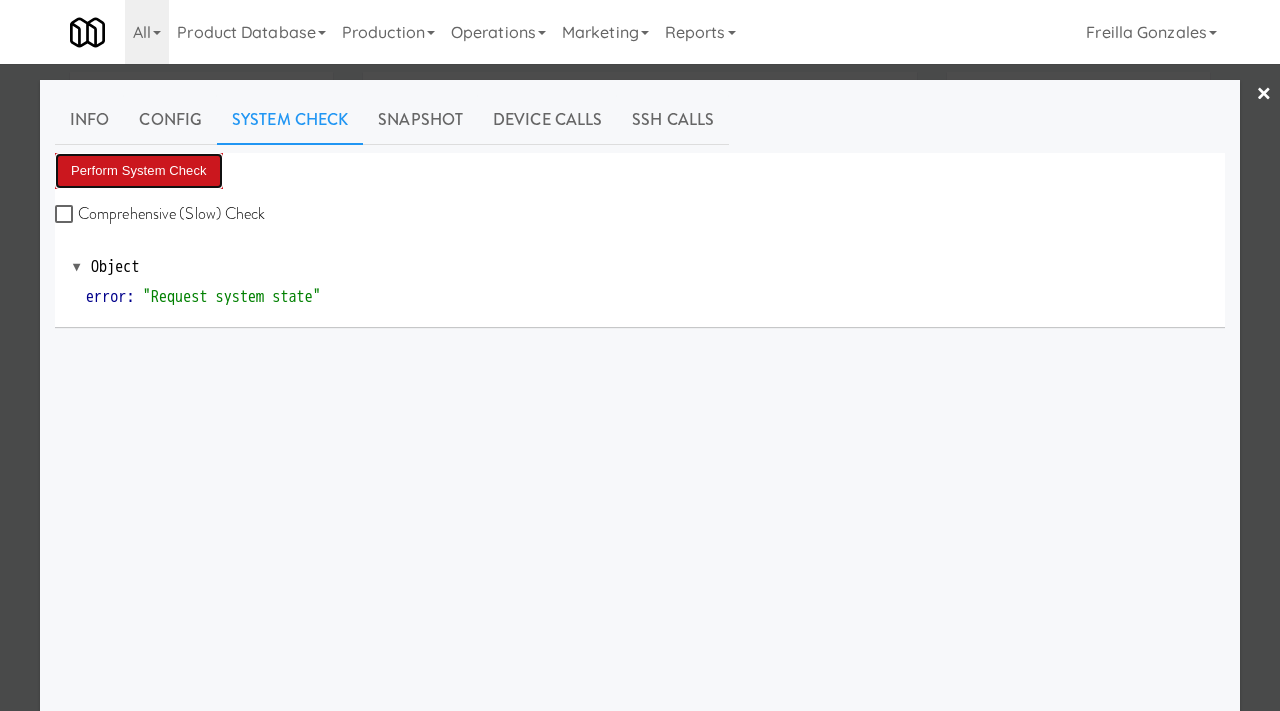click on "Perform System Check" at bounding box center (139, 171) 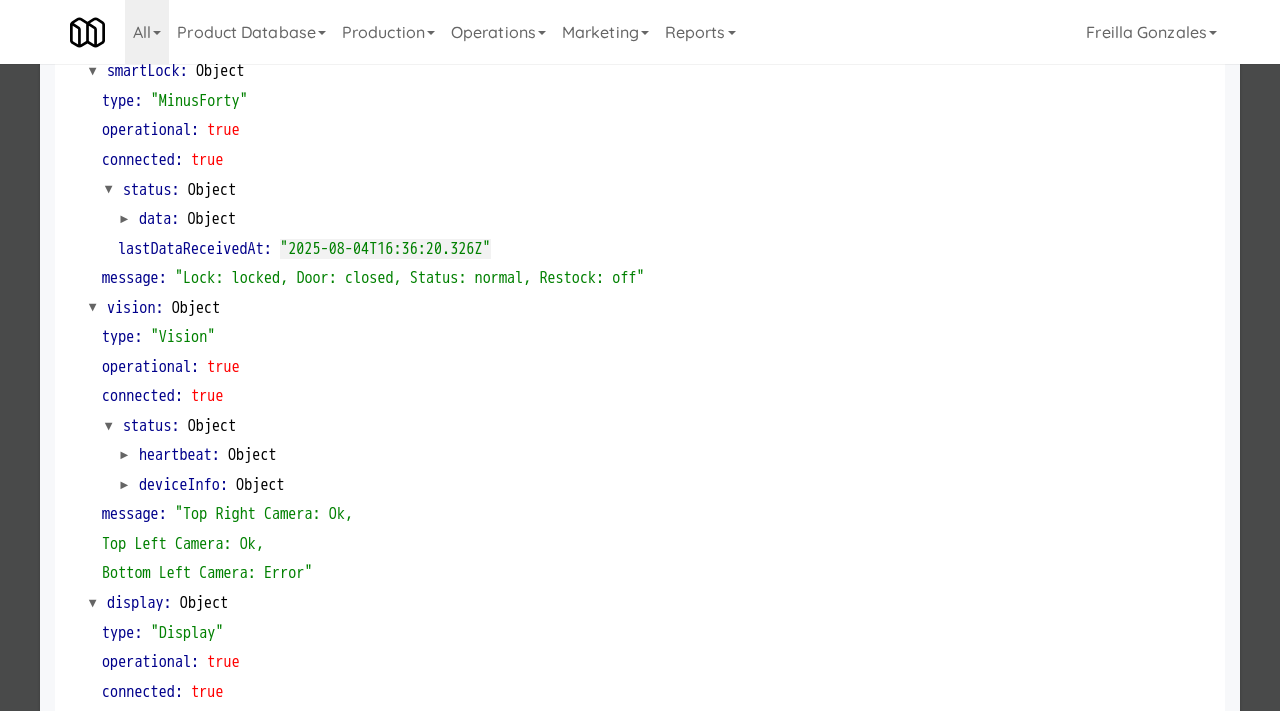 scroll, scrollTop: 842, scrollLeft: 0, axis: vertical 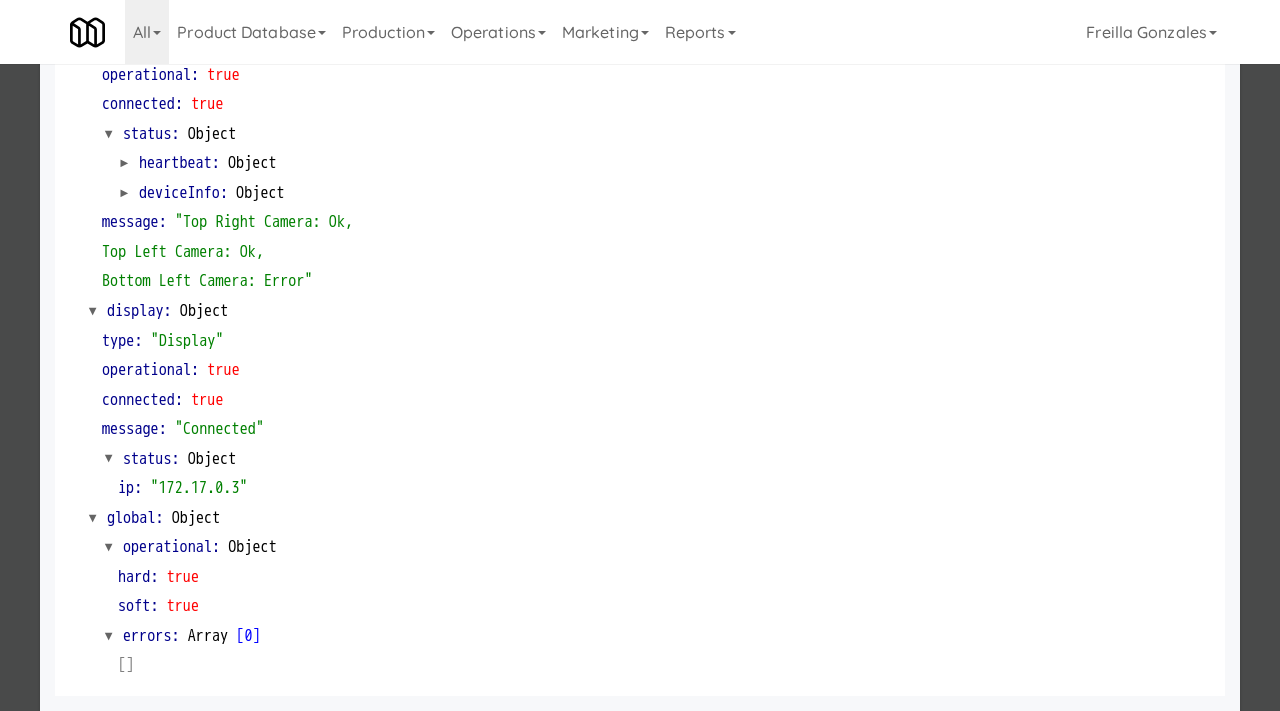 click at bounding box center (640, 355) 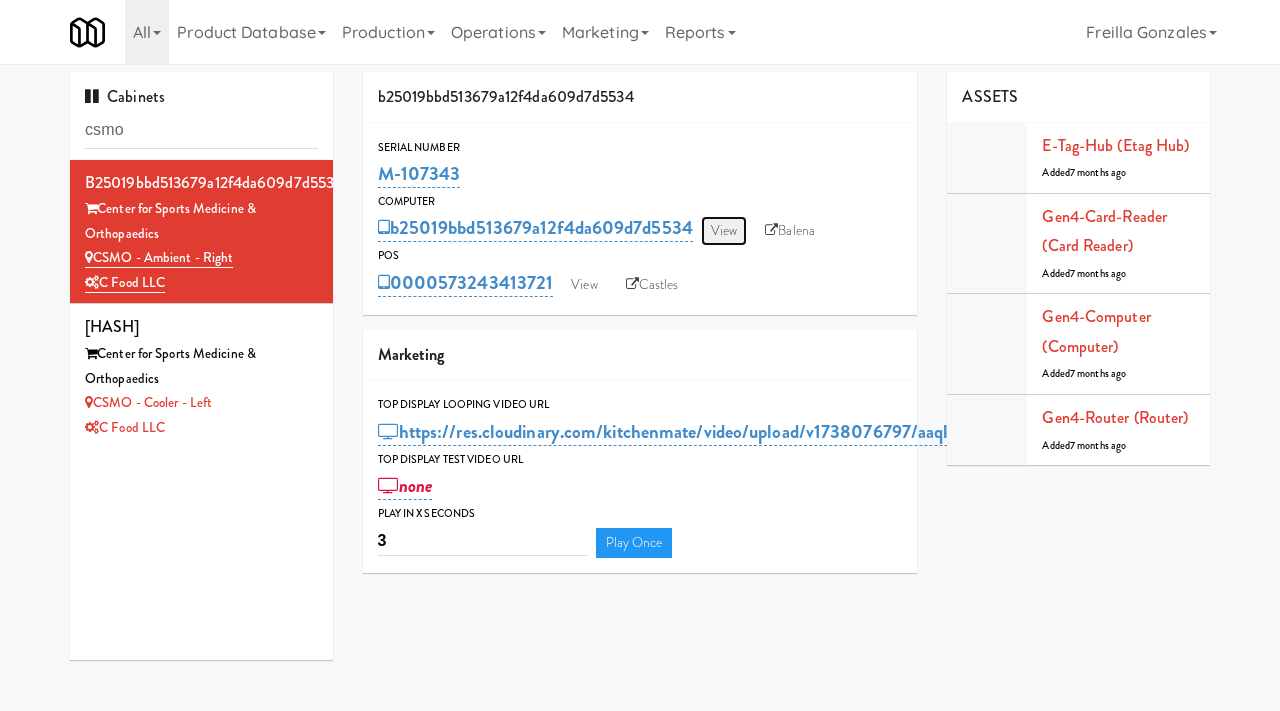 click on "View" at bounding box center [724, 231] 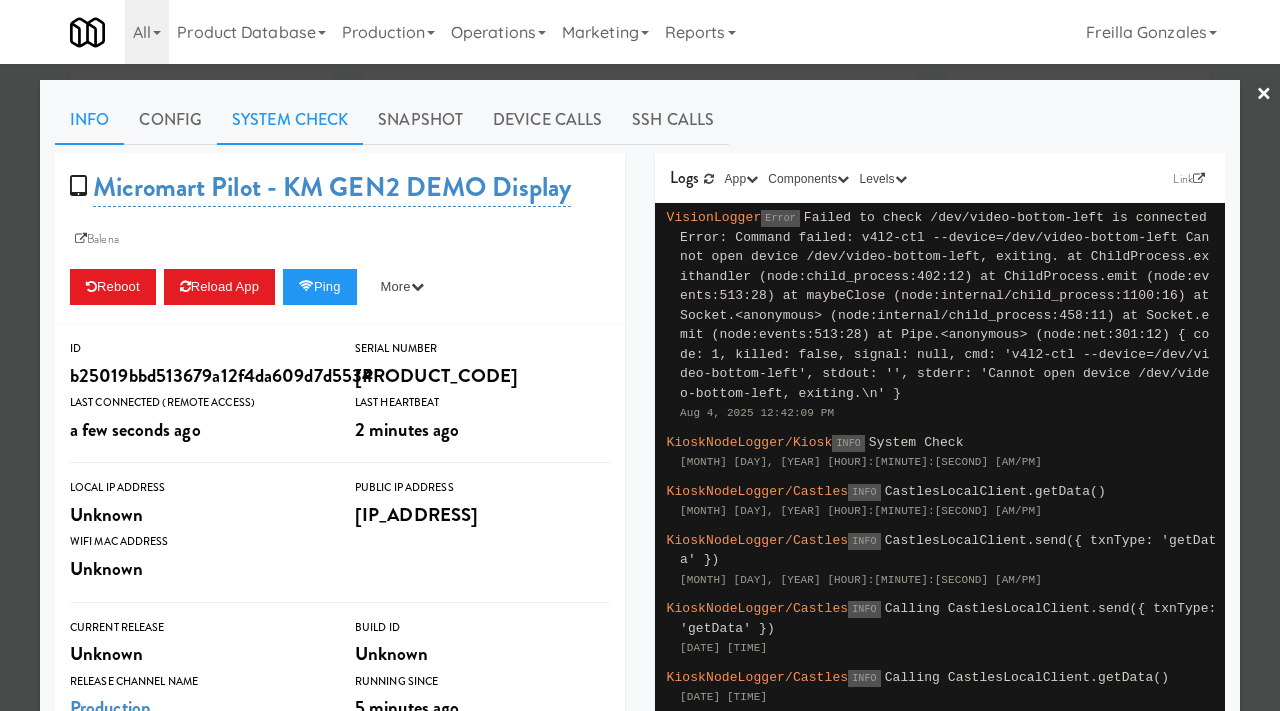 click on "System Check" at bounding box center [290, 120] 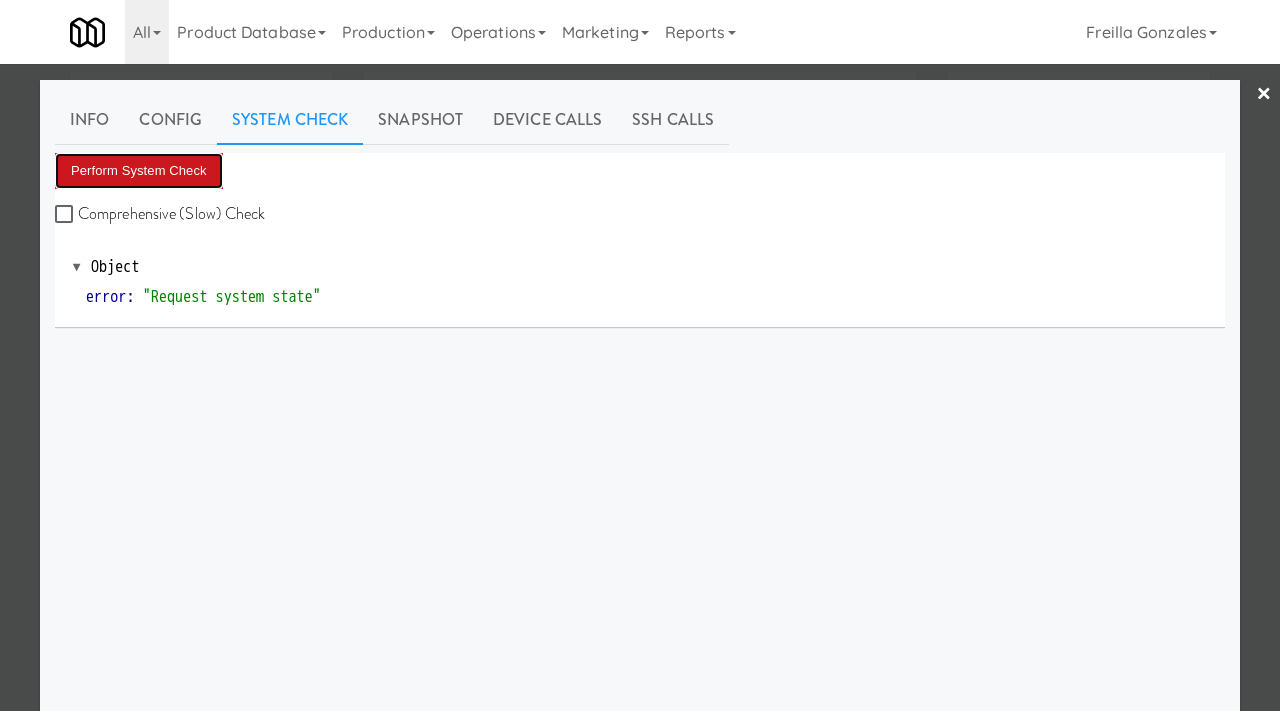 click on "Perform System Check" at bounding box center [139, 171] 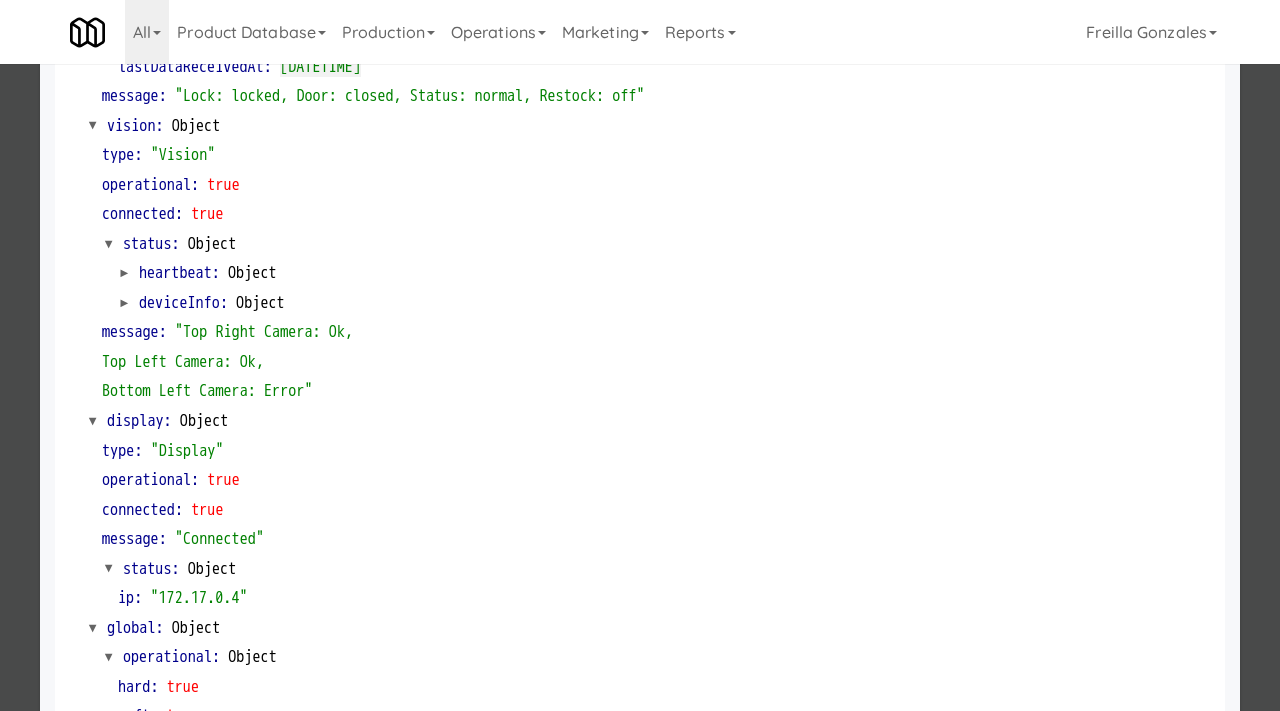 scroll, scrollTop: 842, scrollLeft: 0, axis: vertical 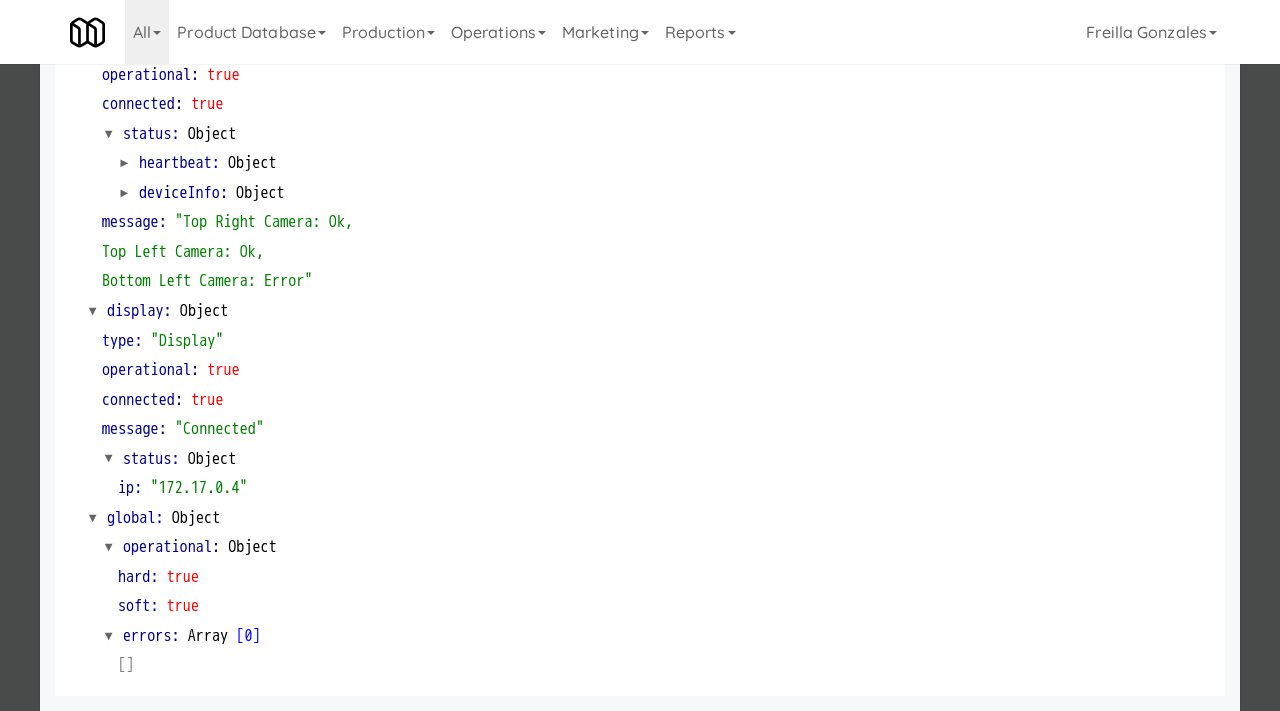 click at bounding box center (640, 355) 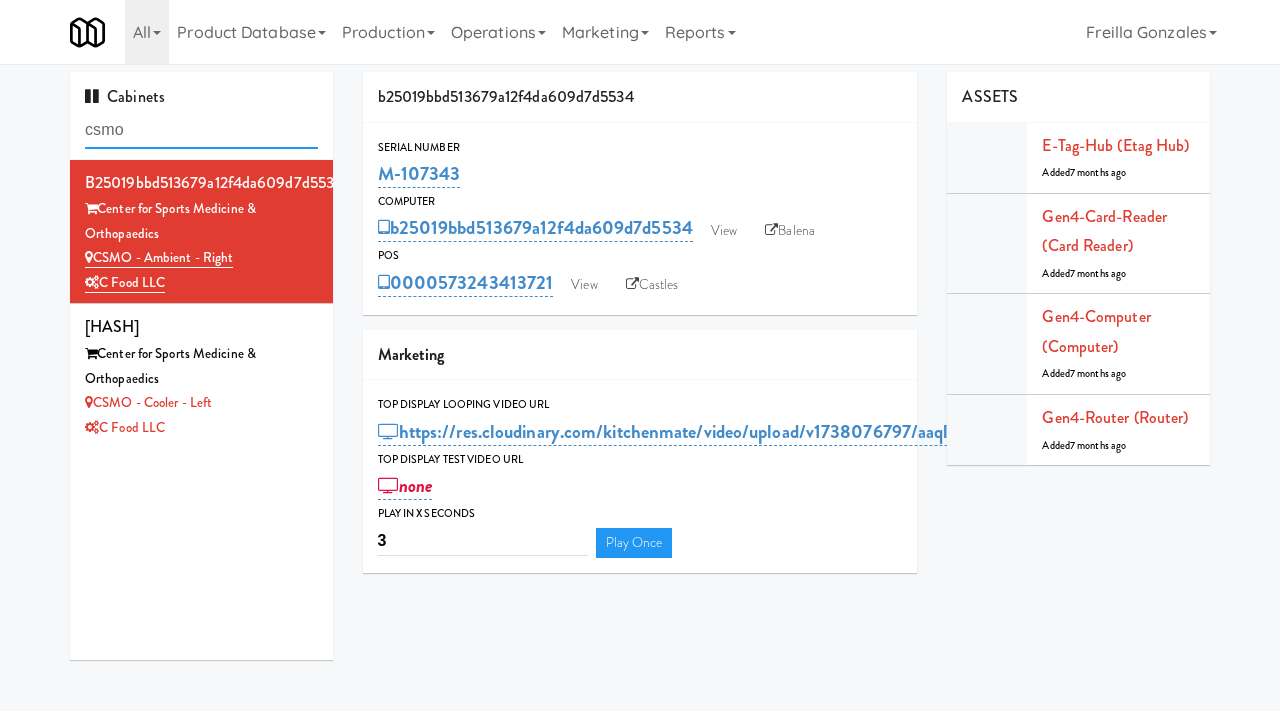 drag, startPoint x: 150, startPoint y: 128, endPoint x: 50, endPoint y: 141, distance: 100.84146 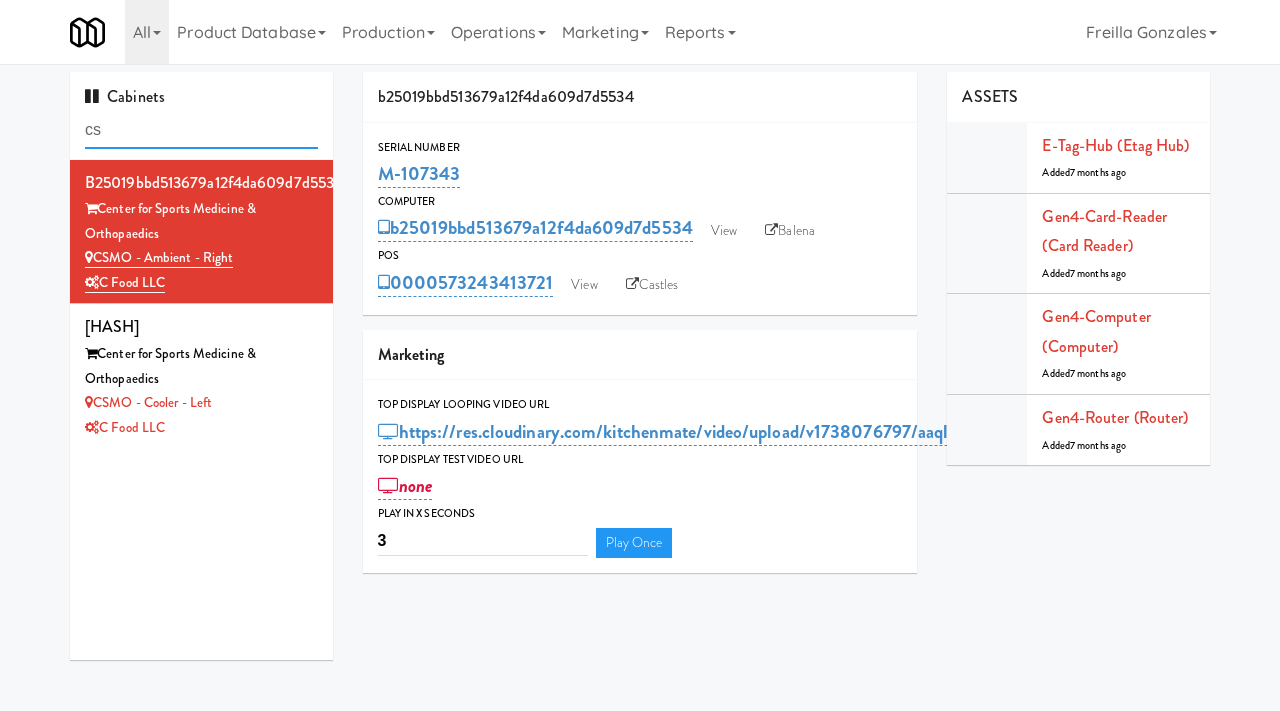type on "c" 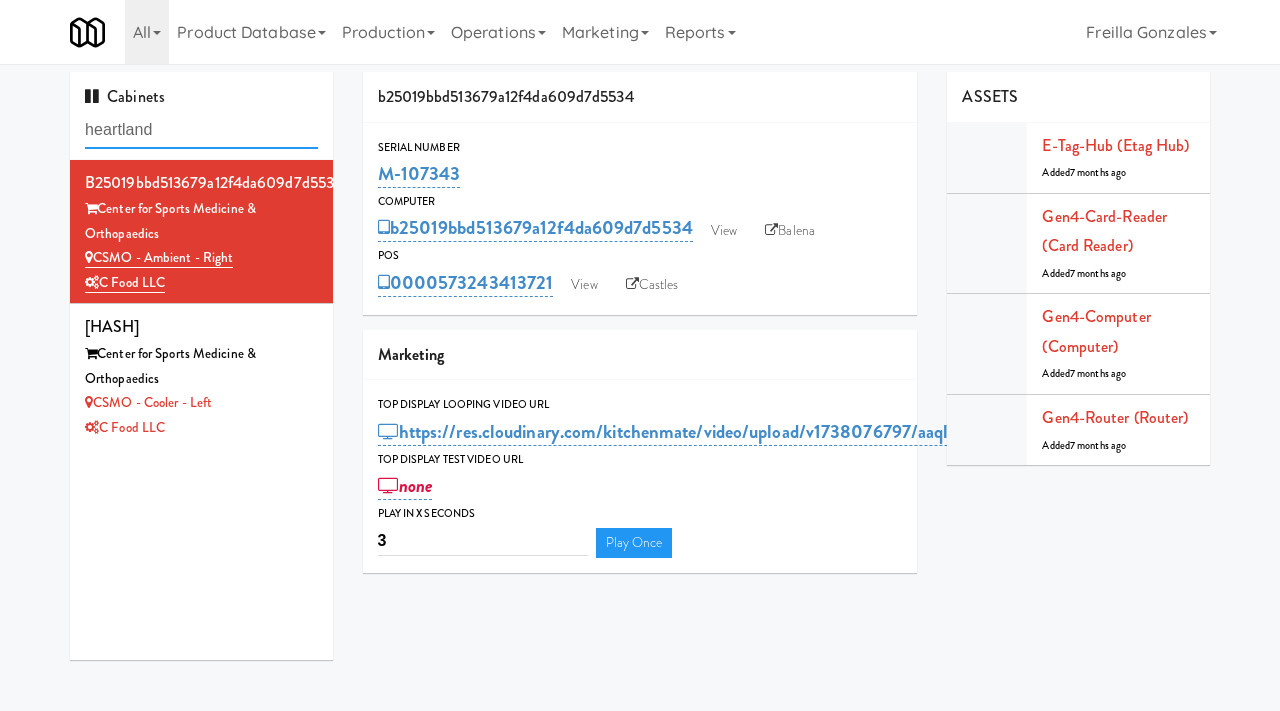 type on "heartland" 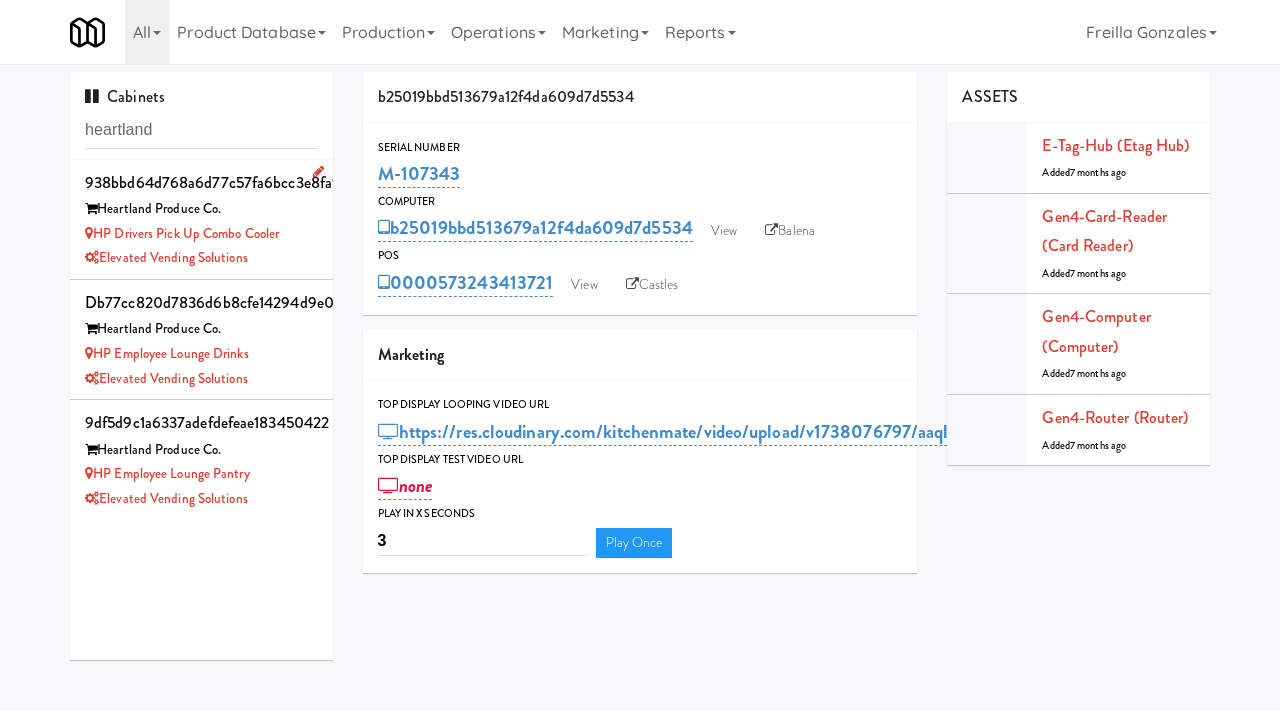 click on "938bbd64d768a6d77c57fa6bcc3e8fa9  Heartland Produce Co.       HP Drivers Pick Up Combo Cooler  Elevated Vending Solutions" at bounding box center (201, 220) 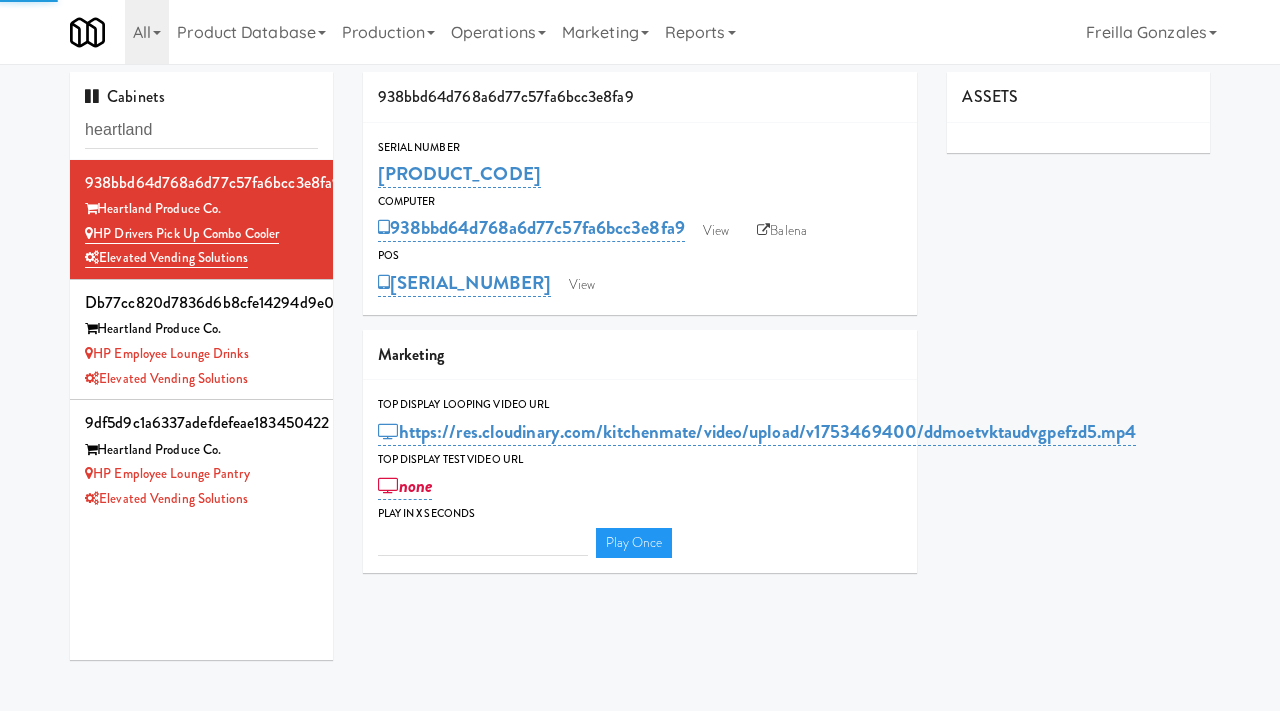 type on "3" 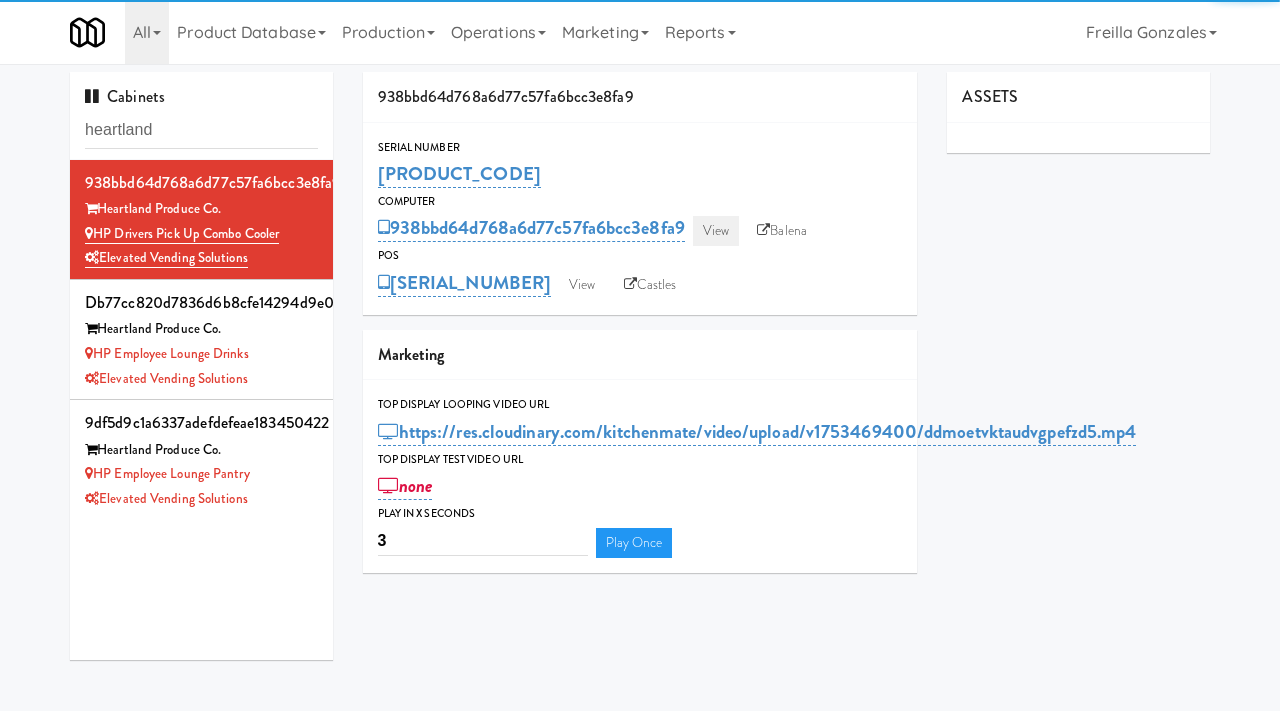 click on "View" at bounding box center [716, 231] 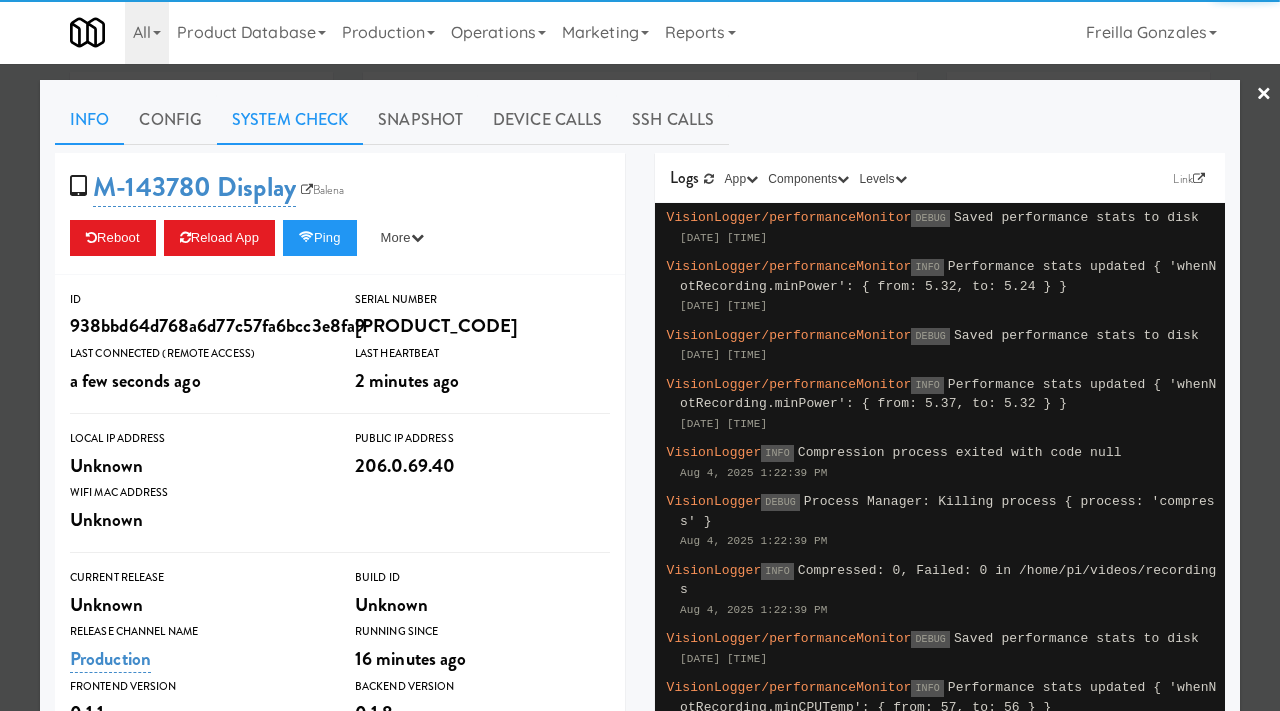 click on "System Check" at bounding box center [290, 120] 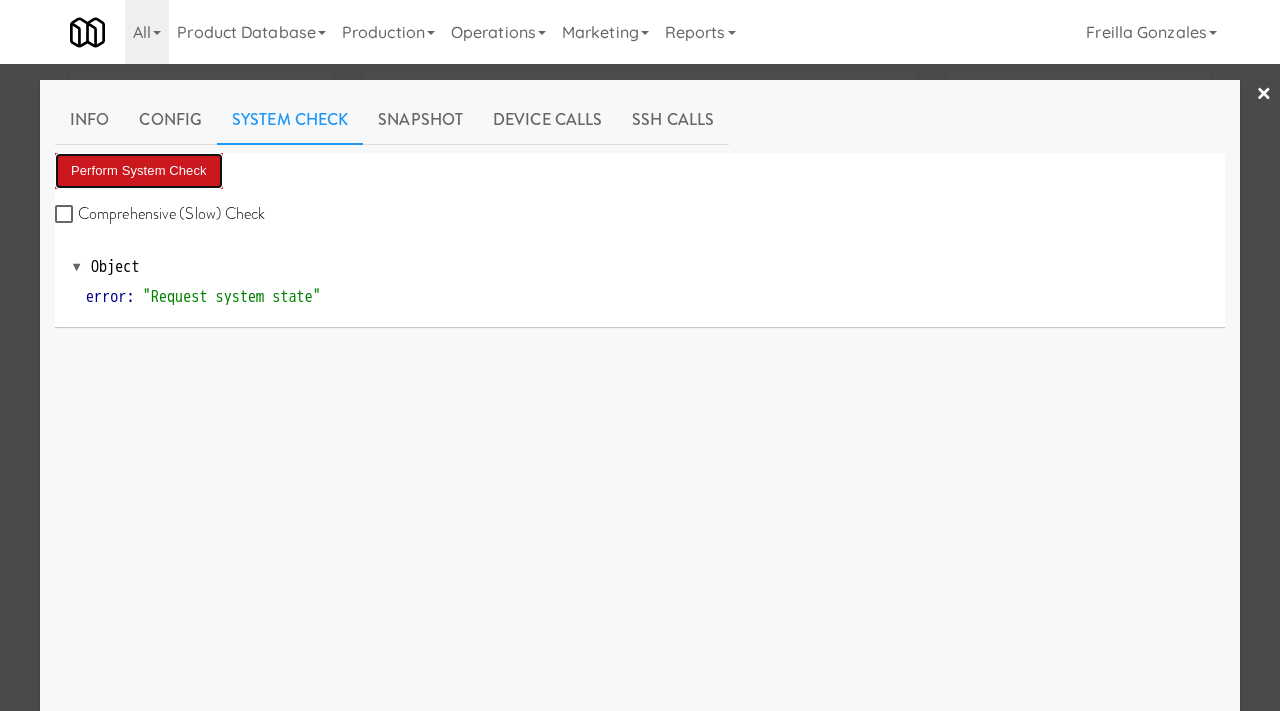 click on "Perform System Check" at bounding box center (139, 171) 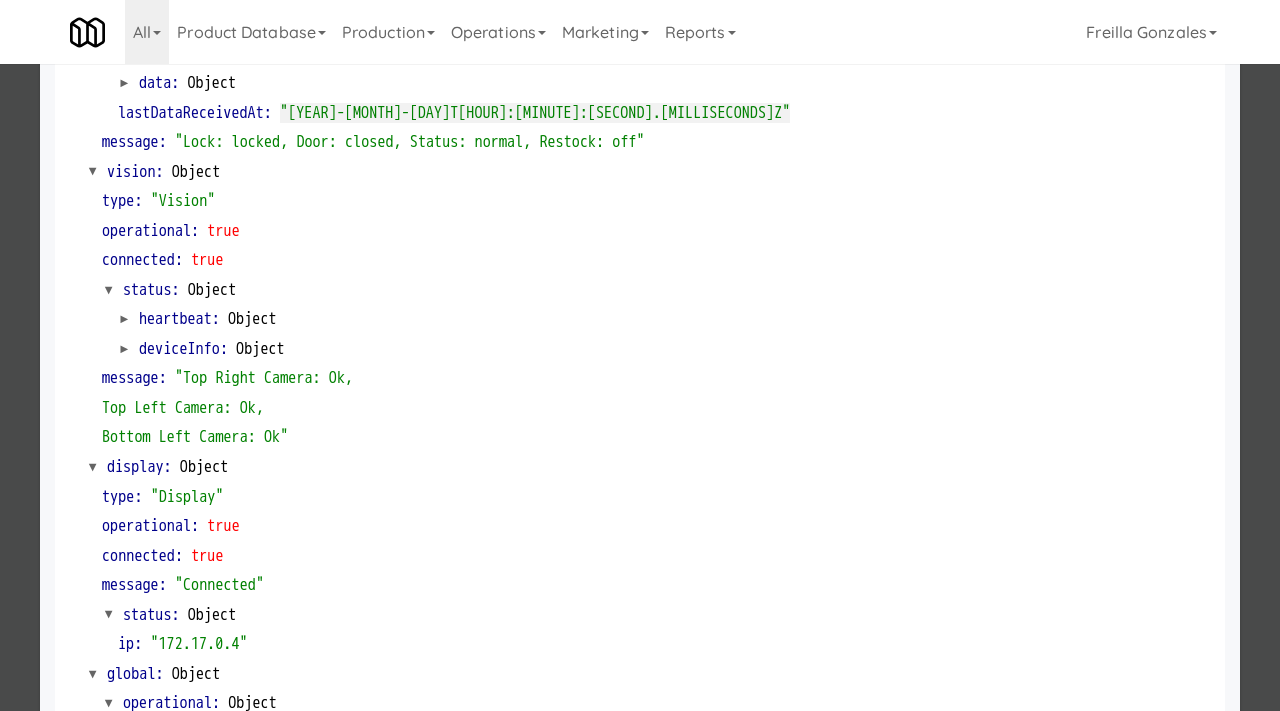 scroll, scrollTop: 842, scrollLeft: 0, axis: vertical 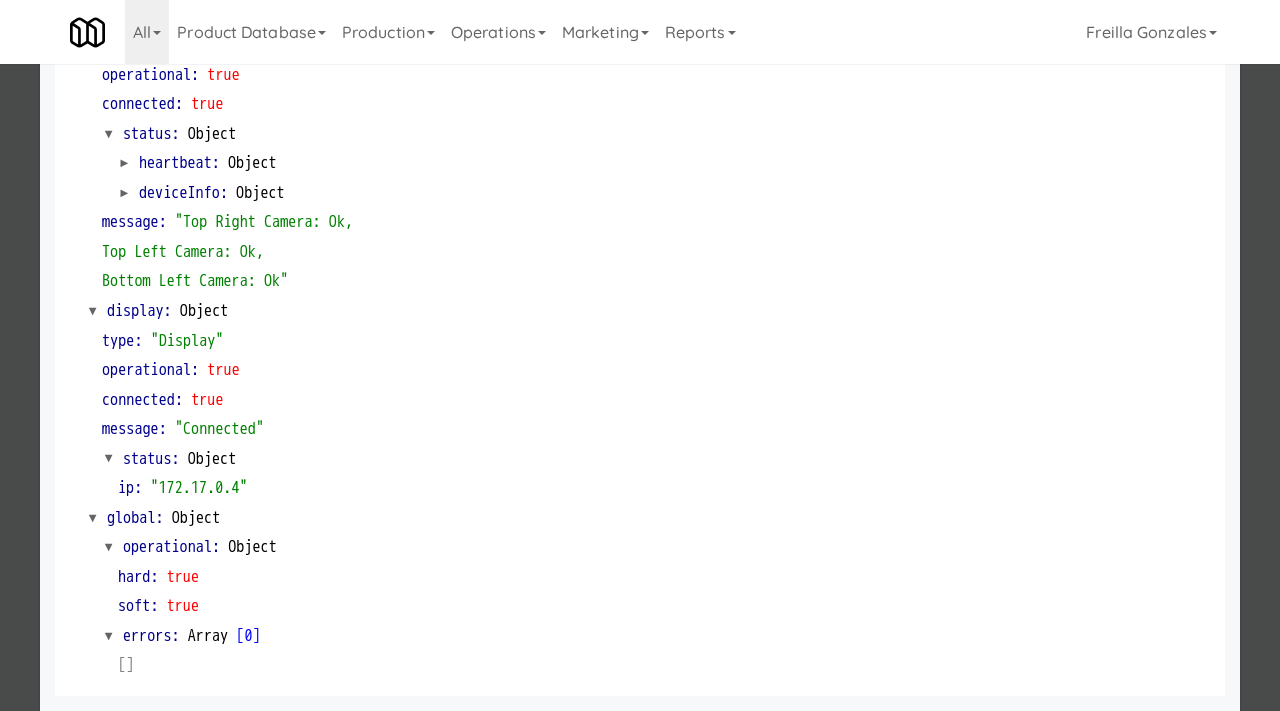 click at bounding box center (640, 355) 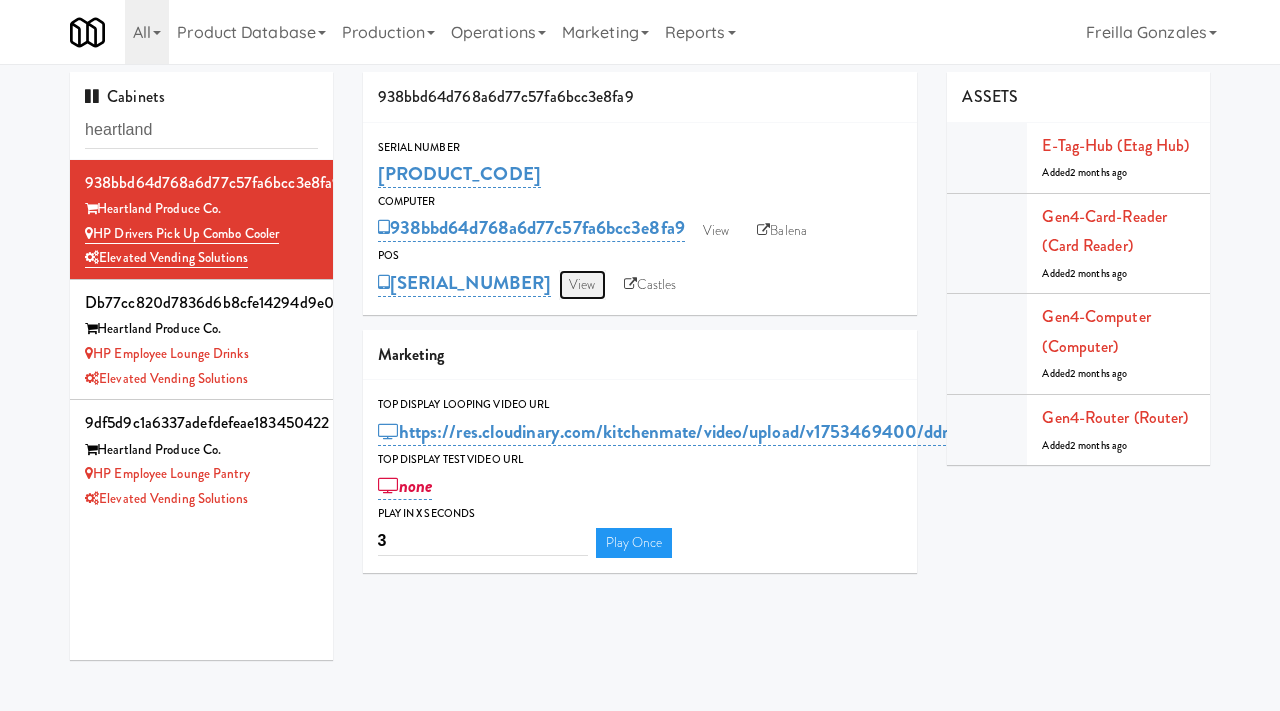 click on "View" at bounding box center [582, 285] 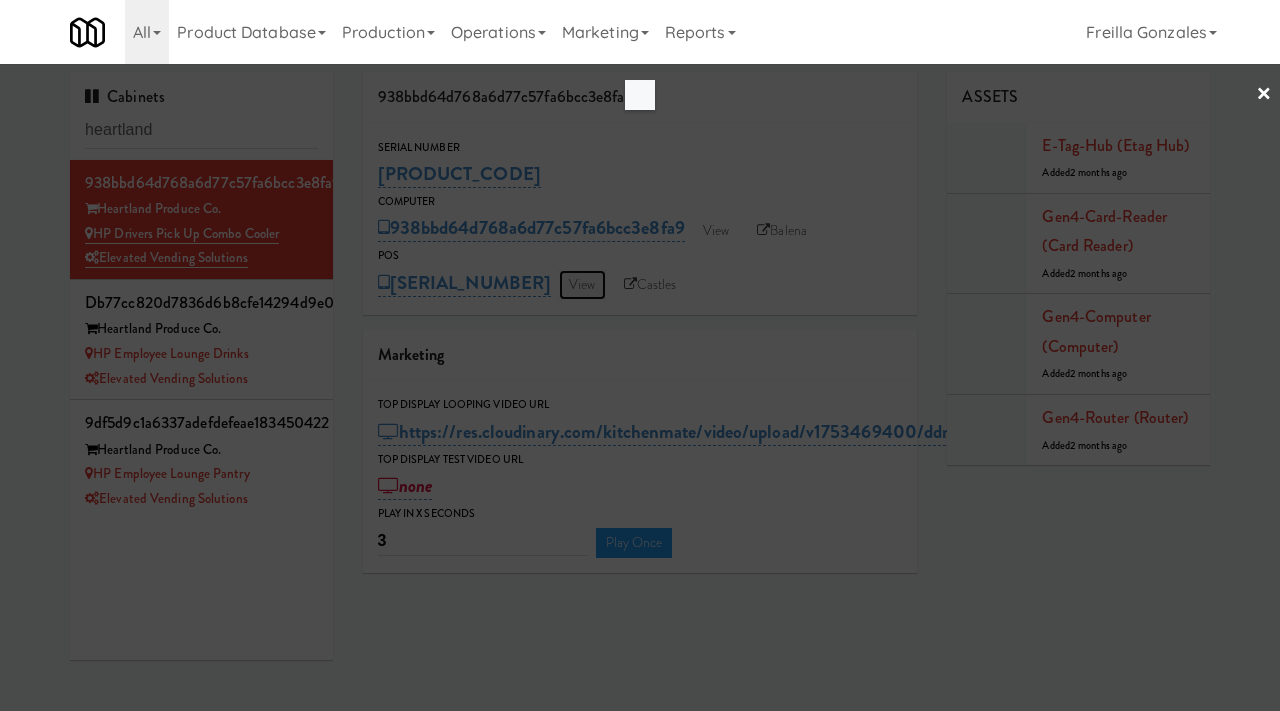 scroll, scrollTop: 0, scrollLeft: 0, axis: both 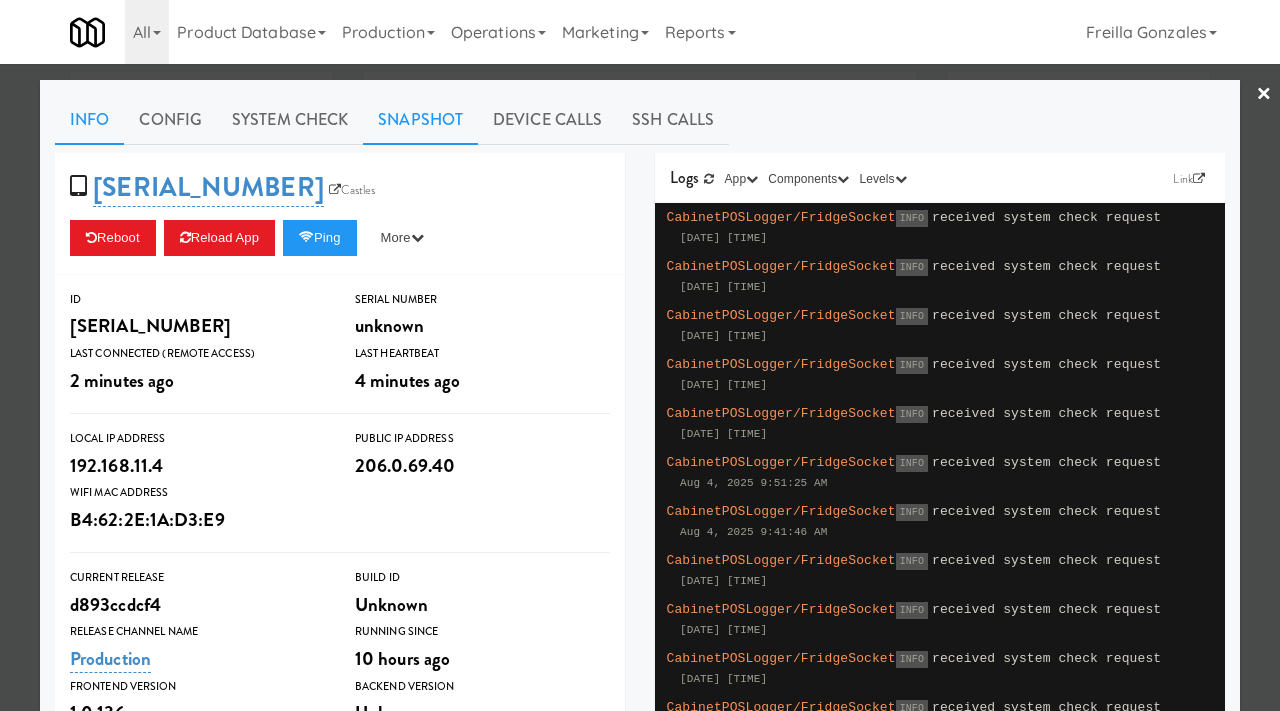 click on "Snapshot" at bounding box center [420, 120] 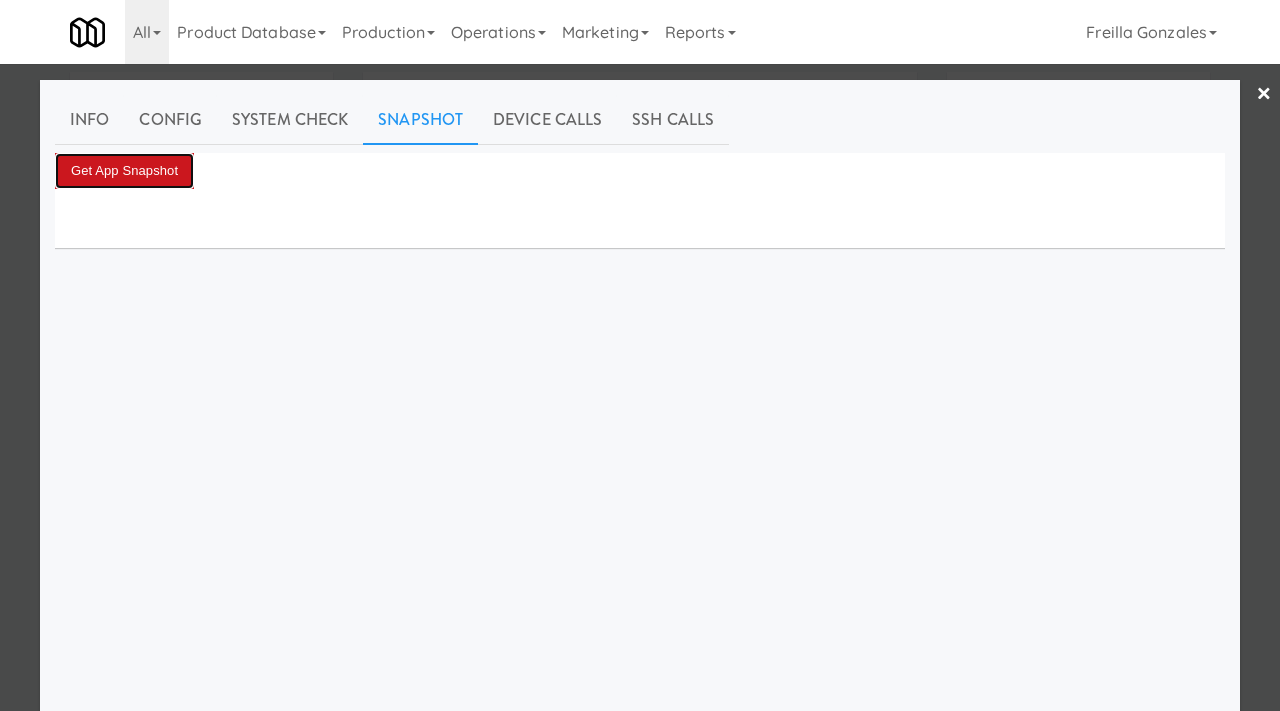 click on "Get App Snapshot" at bounding box center [124, 171] 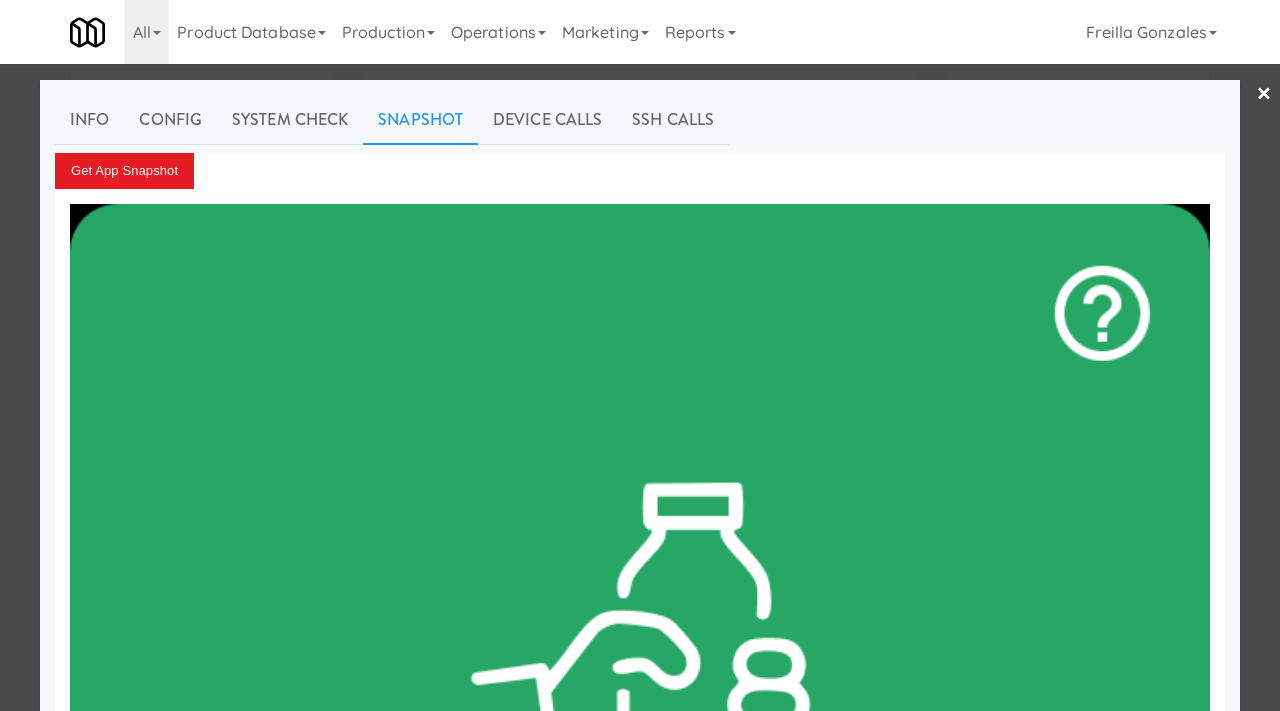 click at bounding box center (640, 355) 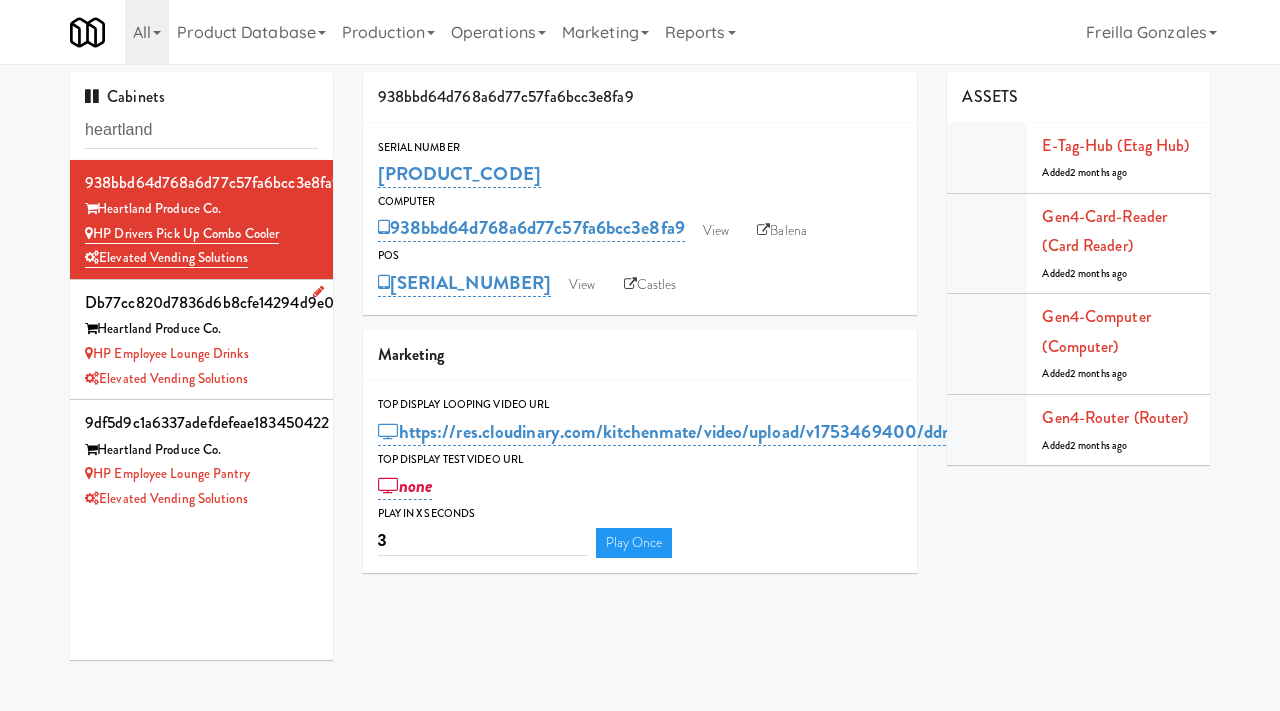 click on "HP Employee Lounge Drinks" at bounding box center (201, 354) 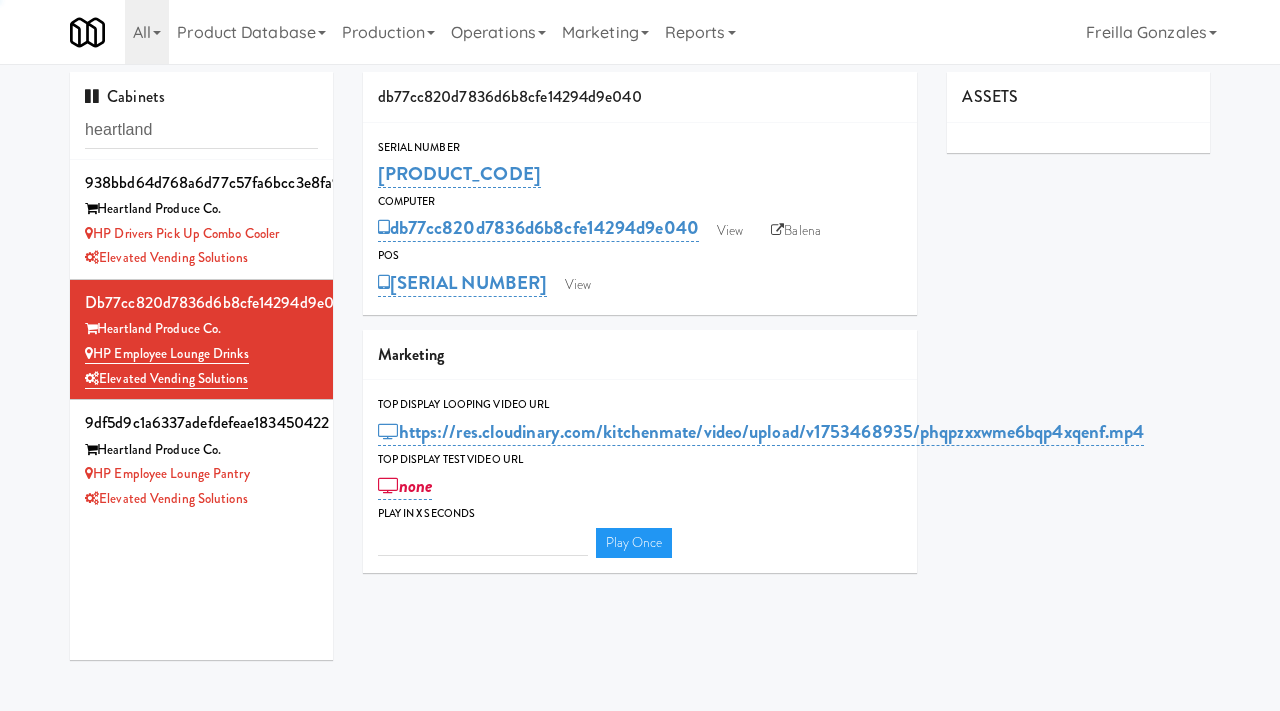 type on "3" 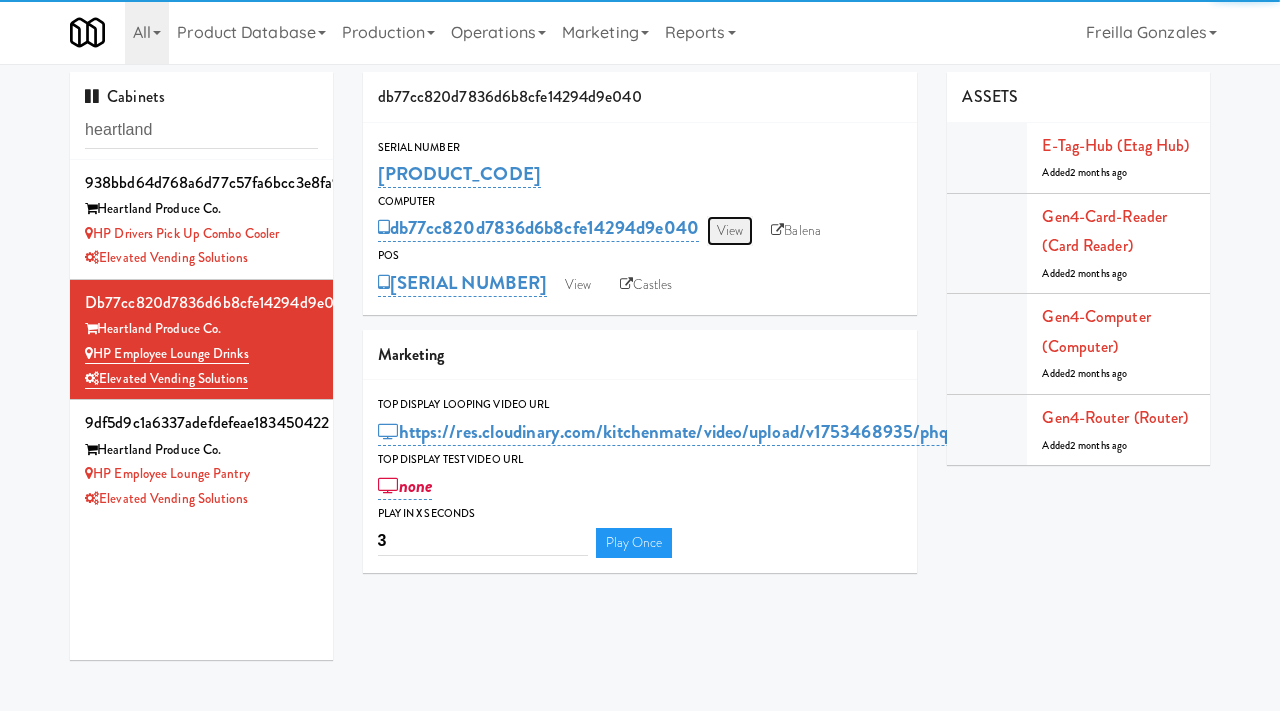 click on "View" at bounding box center [730, 231] 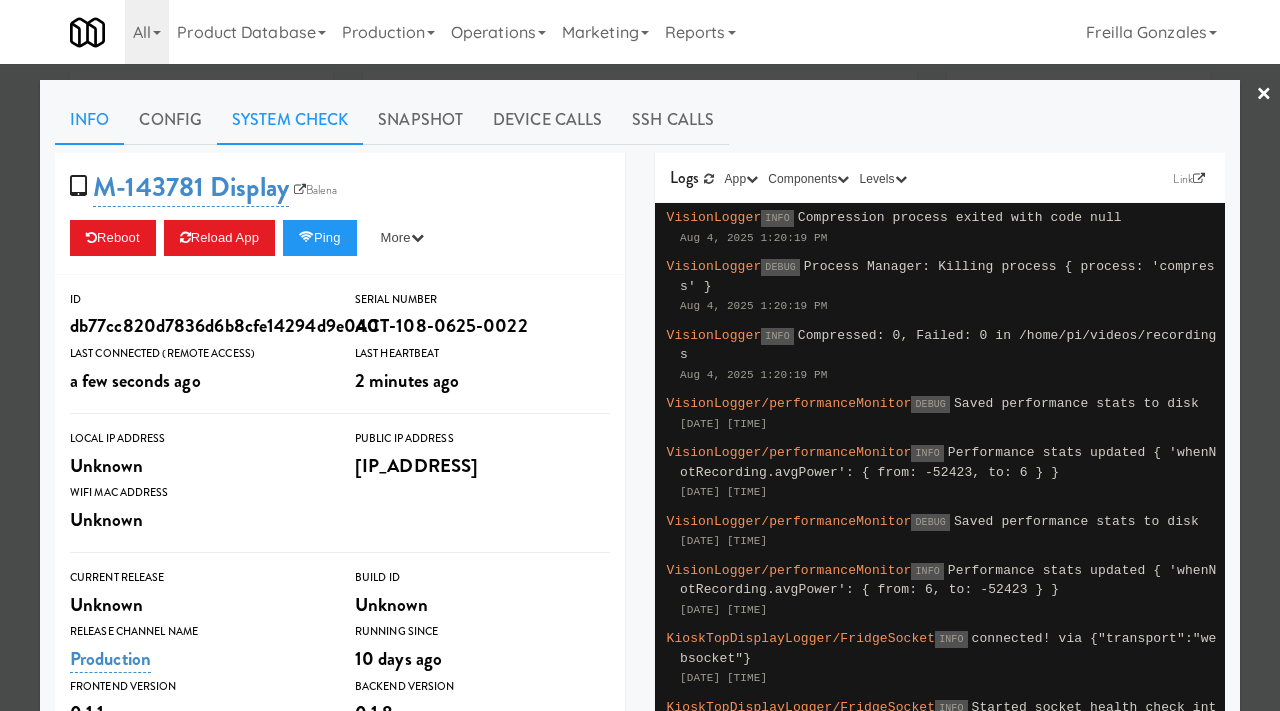 click on "System Check" at bounding box center (290, 120) 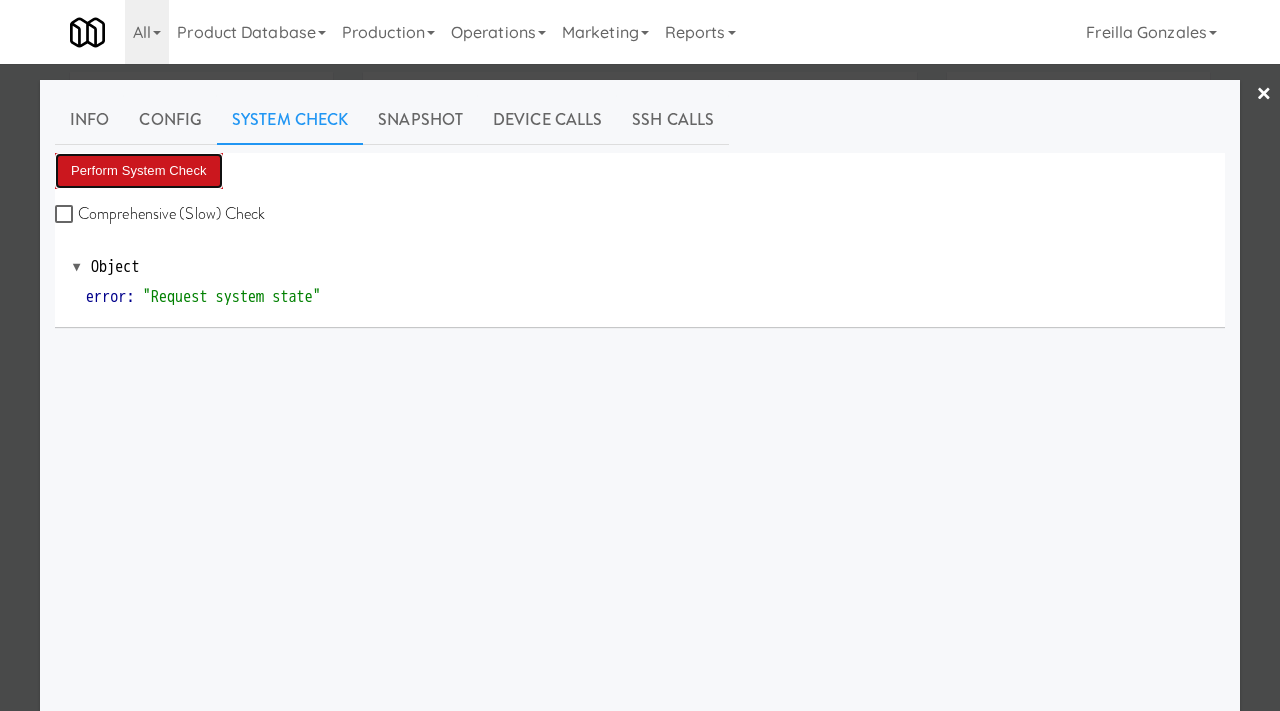 click on "Perform System Check" at bounding box center [139, 171] 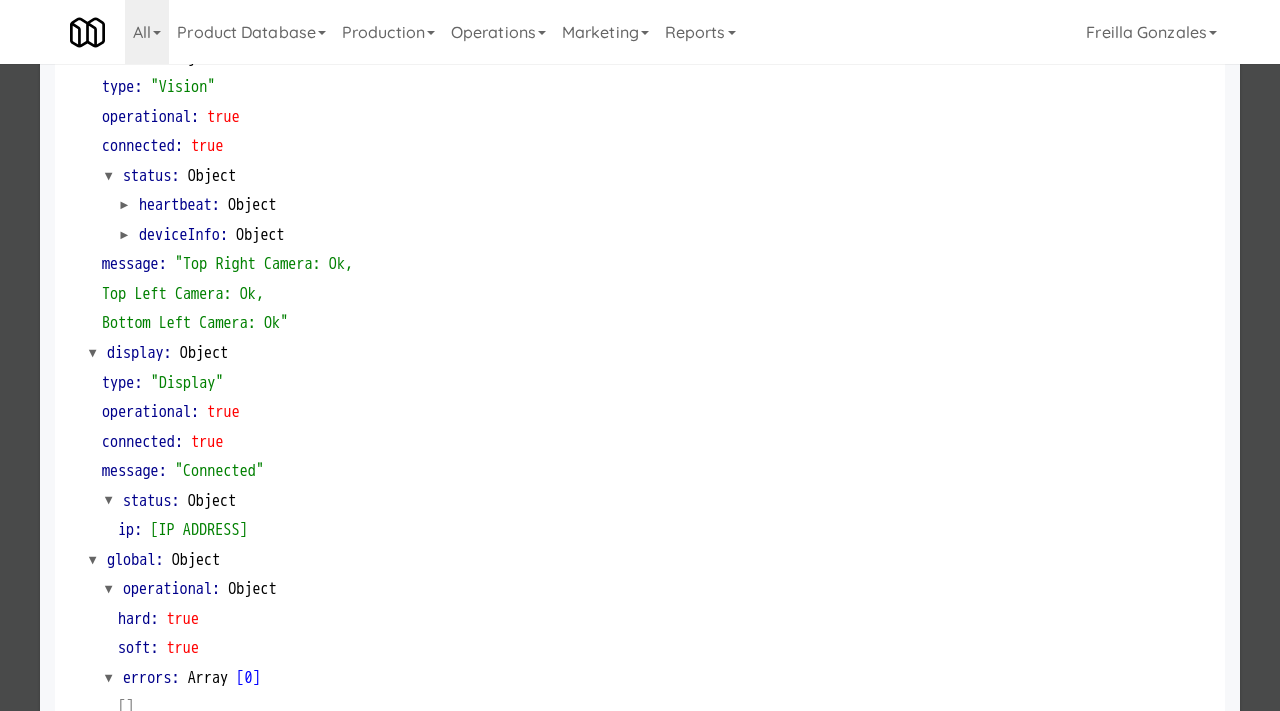 scroll, scrollTop: 842, scrollLeft: 0, axis: vertical 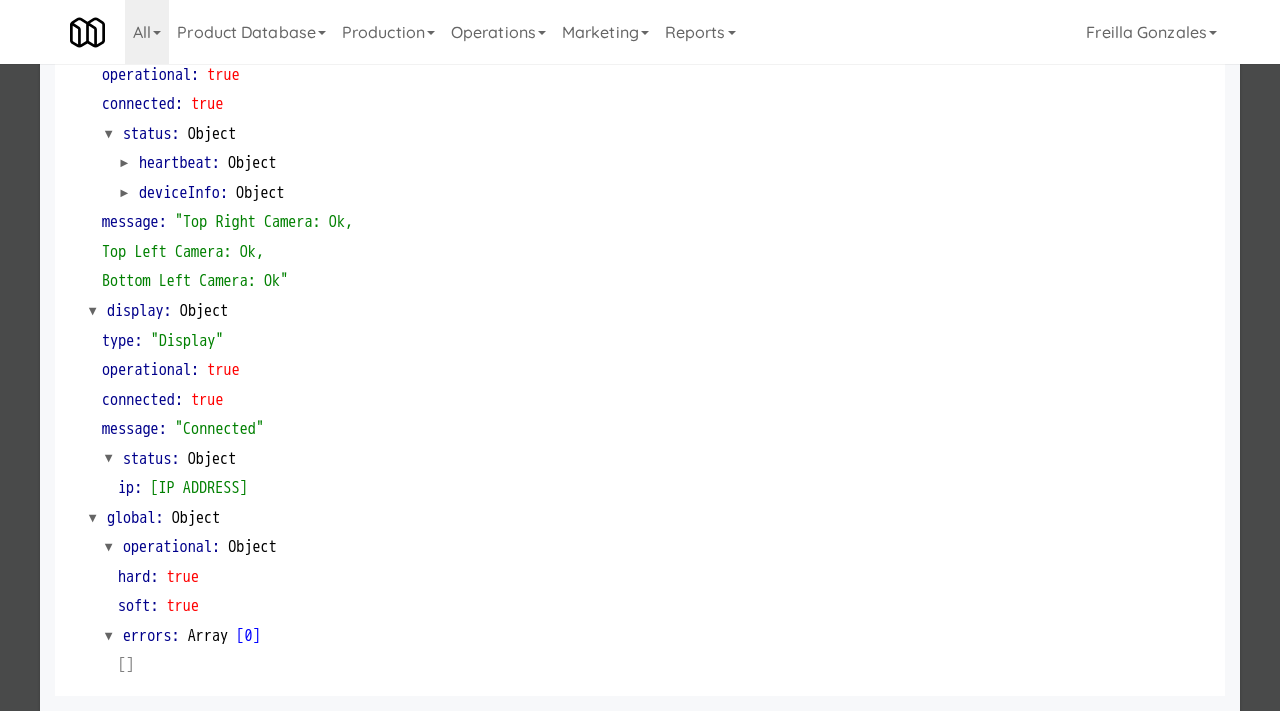 click at bounding box center [640, 355] 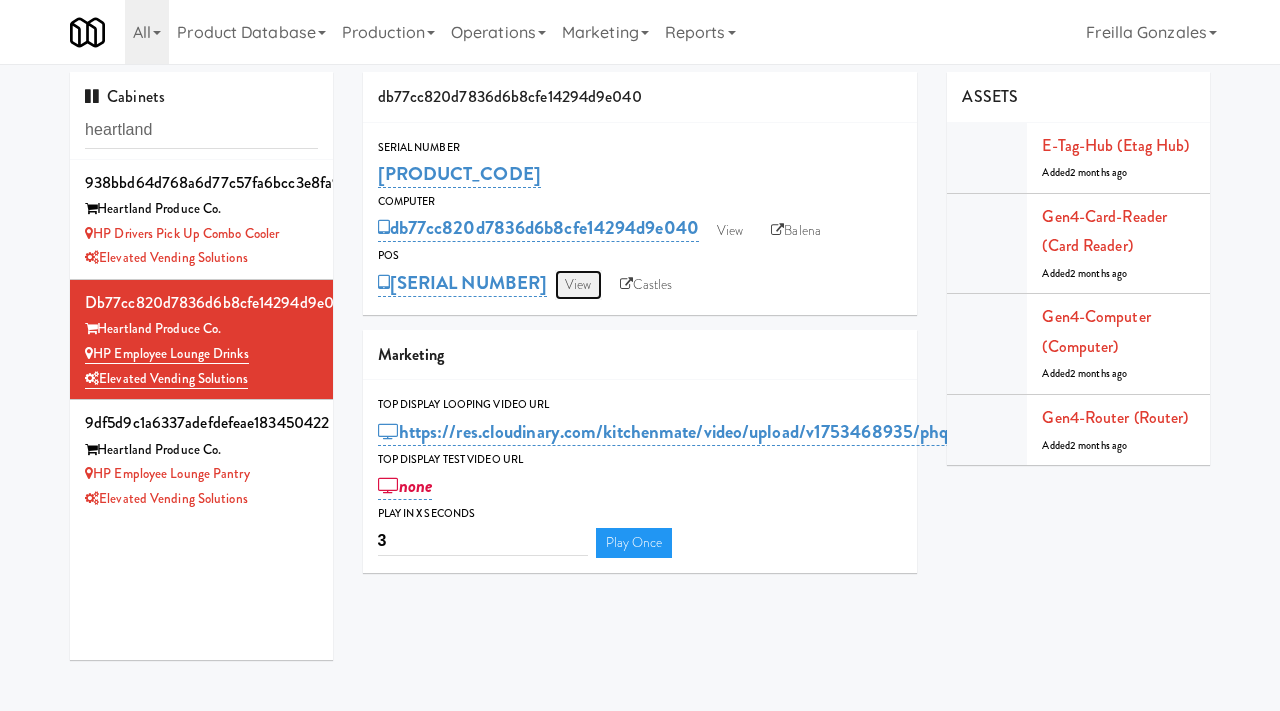 click on "View" at bounding box center (578, 285) 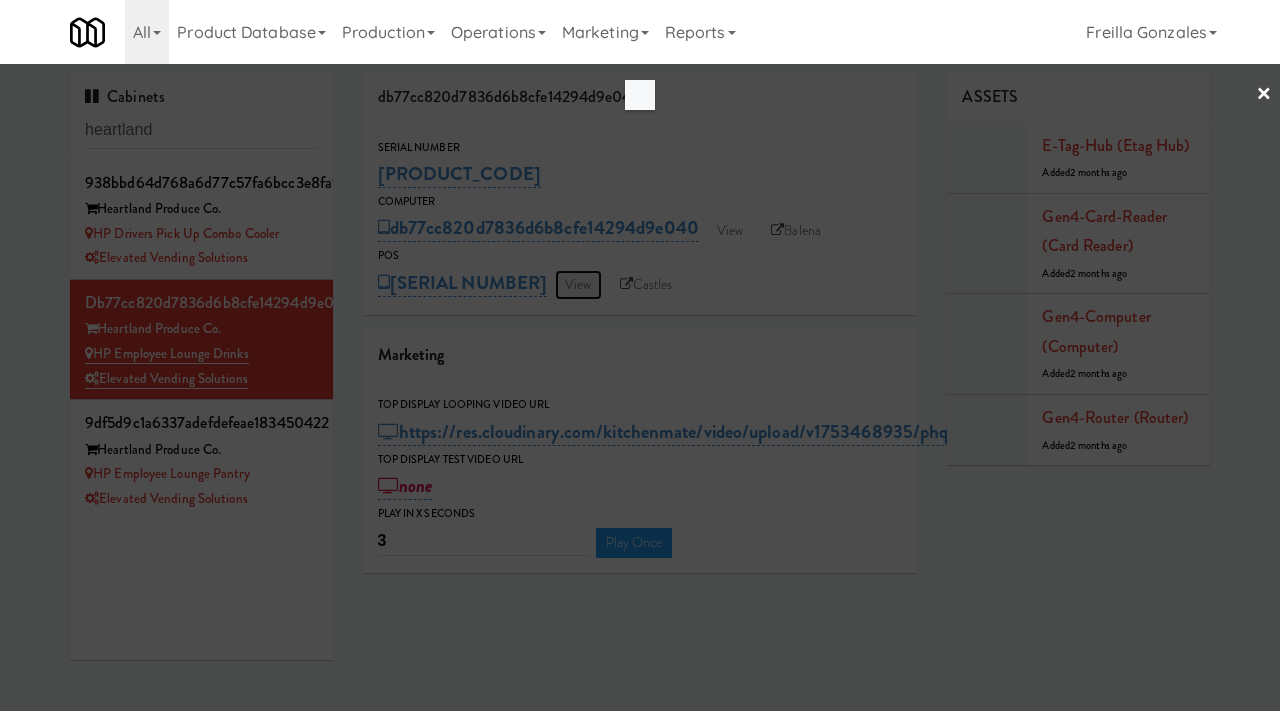 scroll, scrollTop: 0, scrollLeft: 0, axis: both 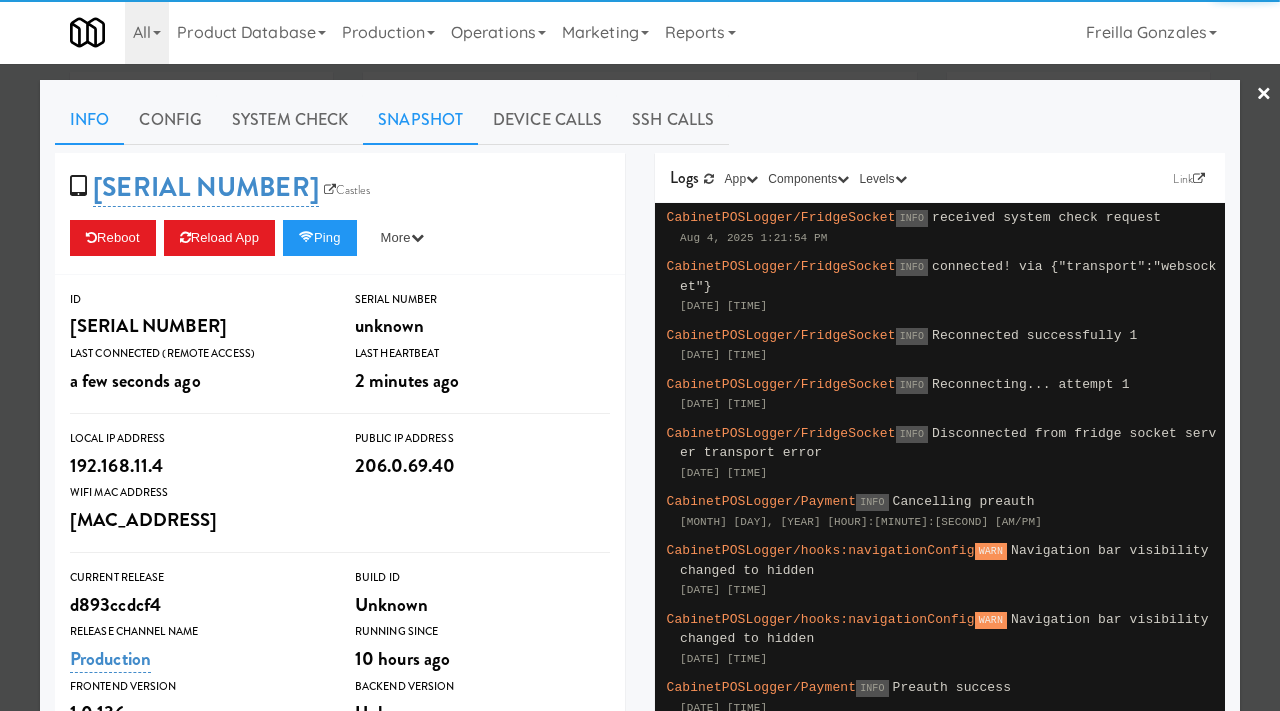 click on "Snapshot" at bounding box center [420, 120] 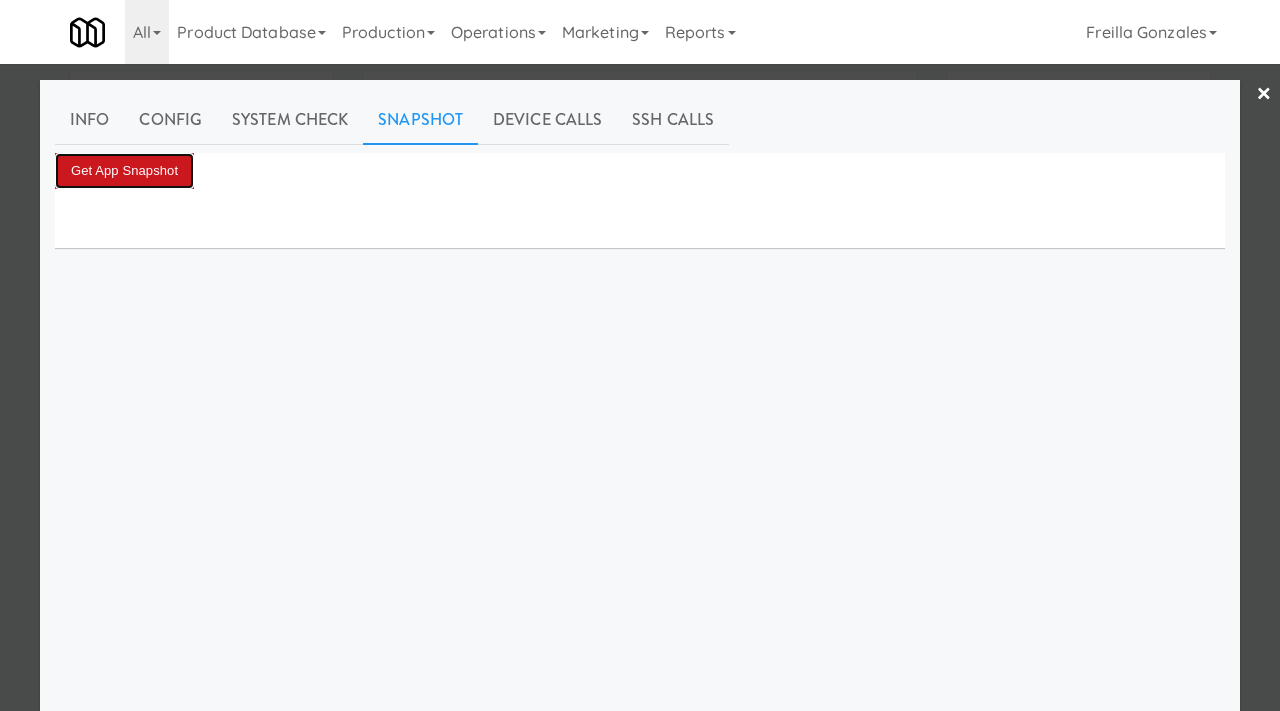 click on "Get App Snapshot" at bounding box center (124, 171) 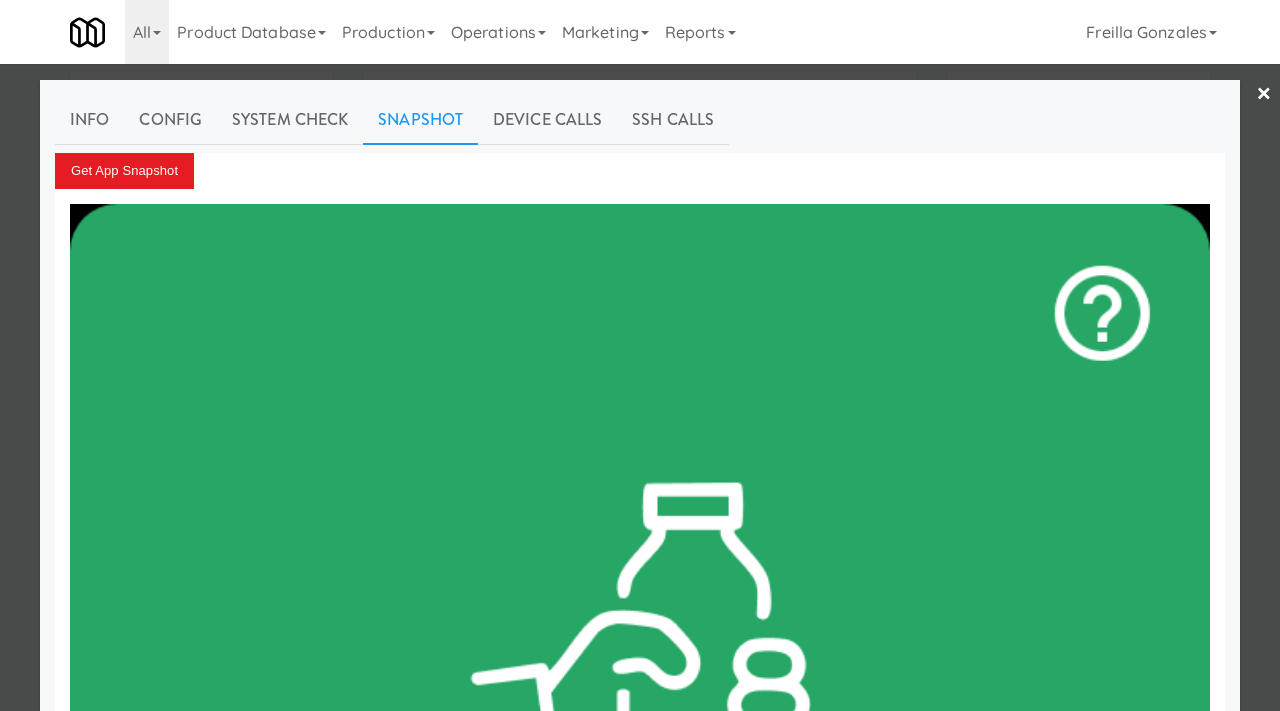 click at bounding box center (640, 355) 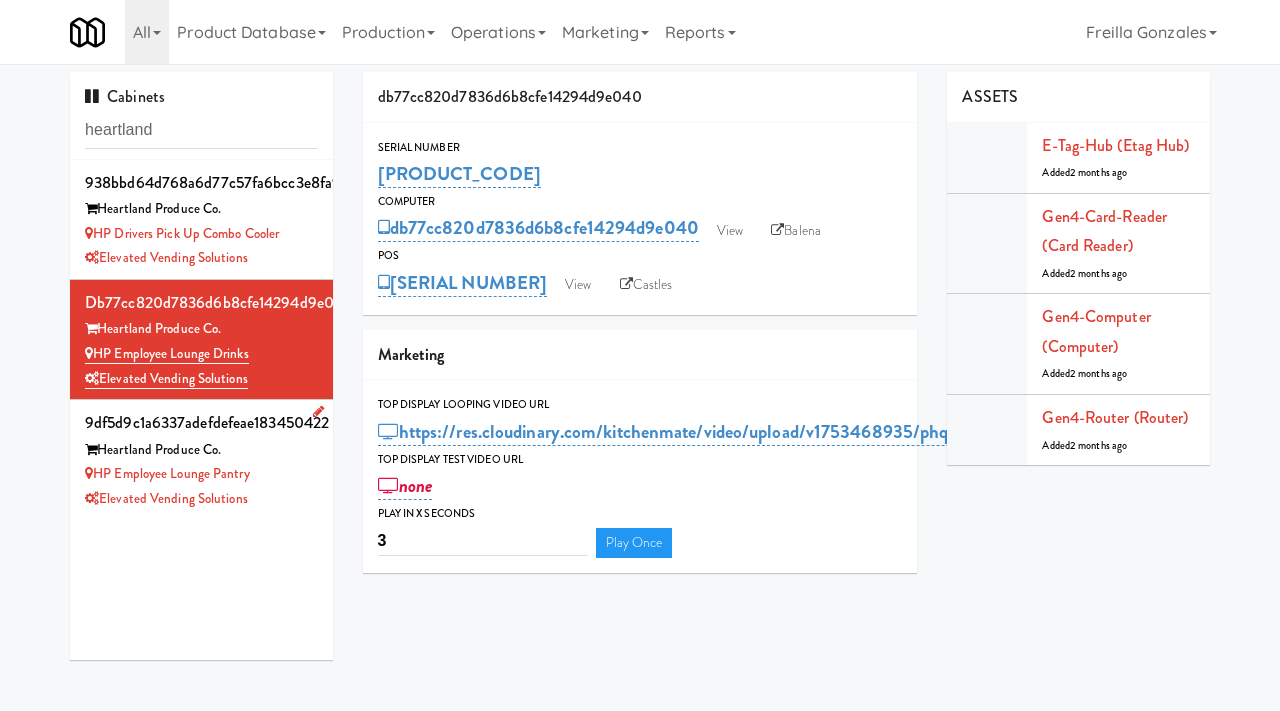 click on "Heartland Produce Co." at bounding box center (201, 450) 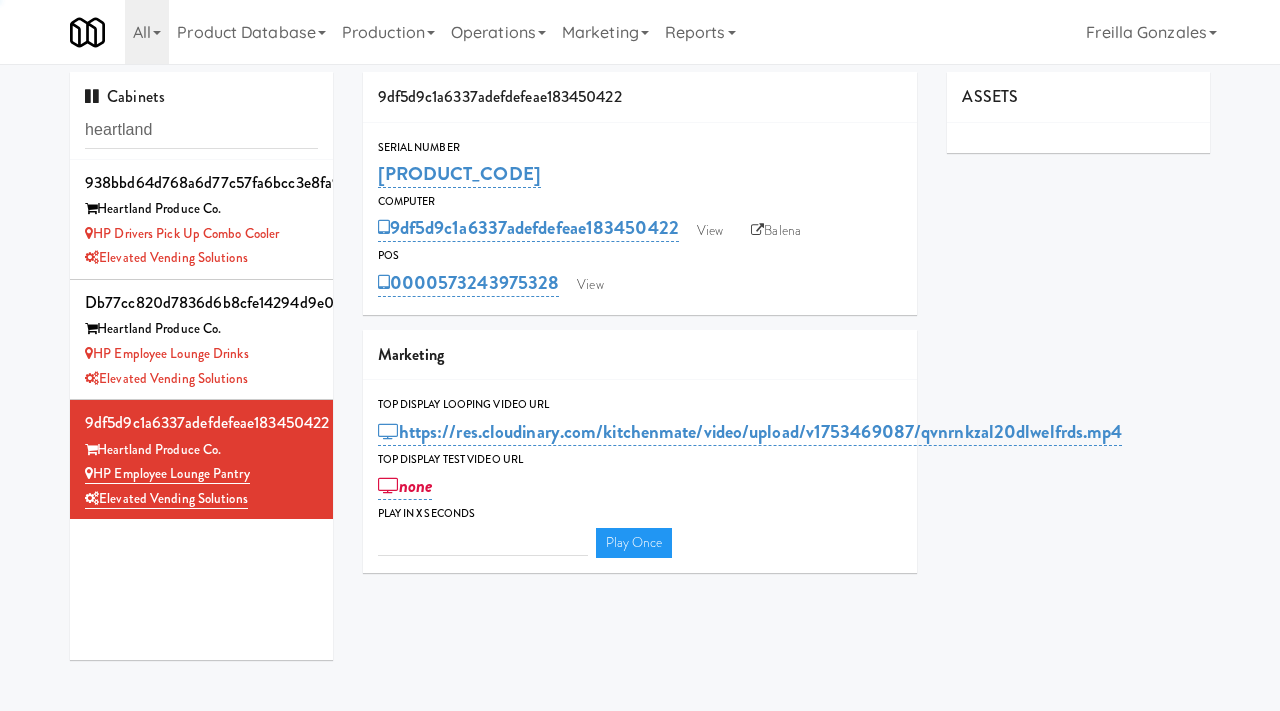 type on "3" 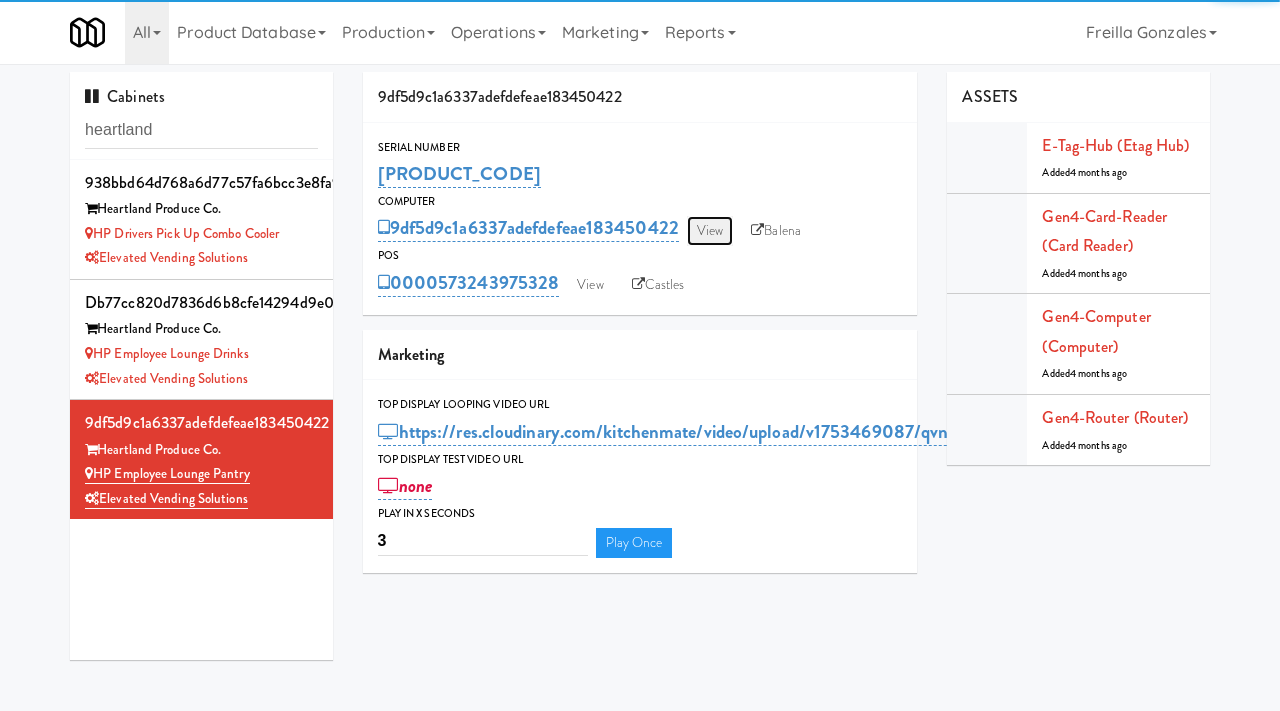 click on "View" at bounding box center (710, 231) 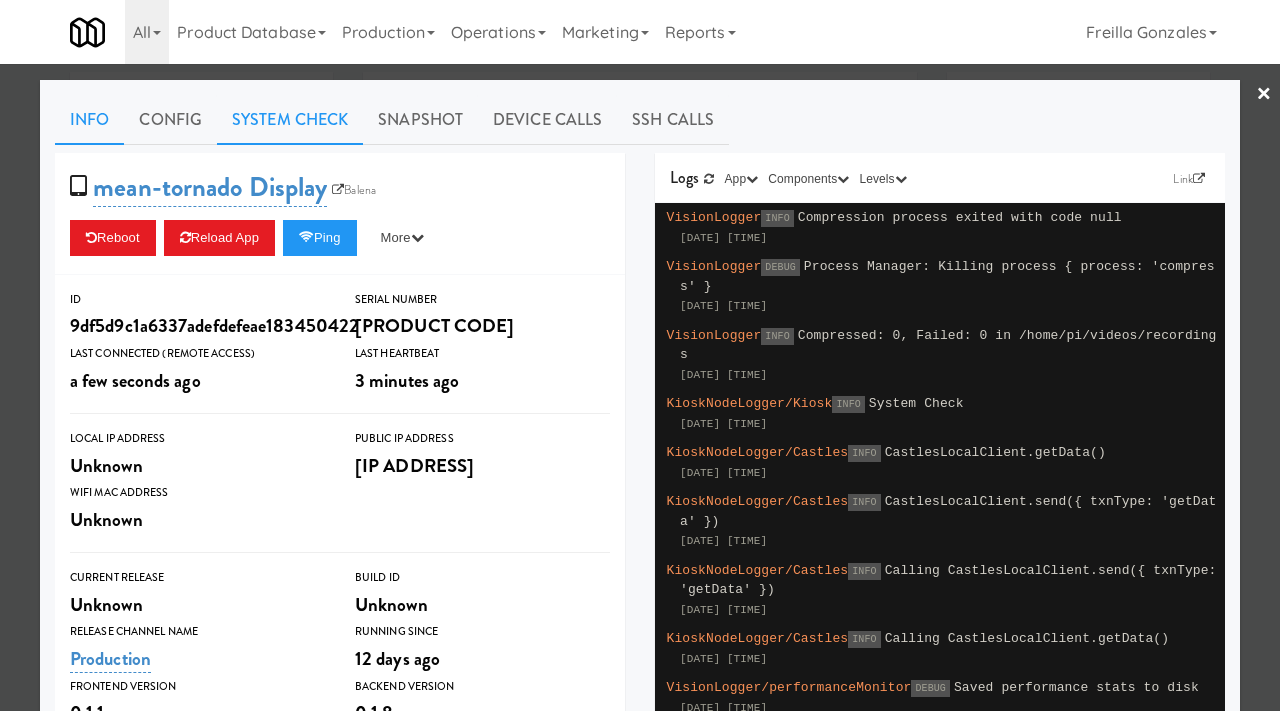 click on "System Check" at bounding box center (290, 120) 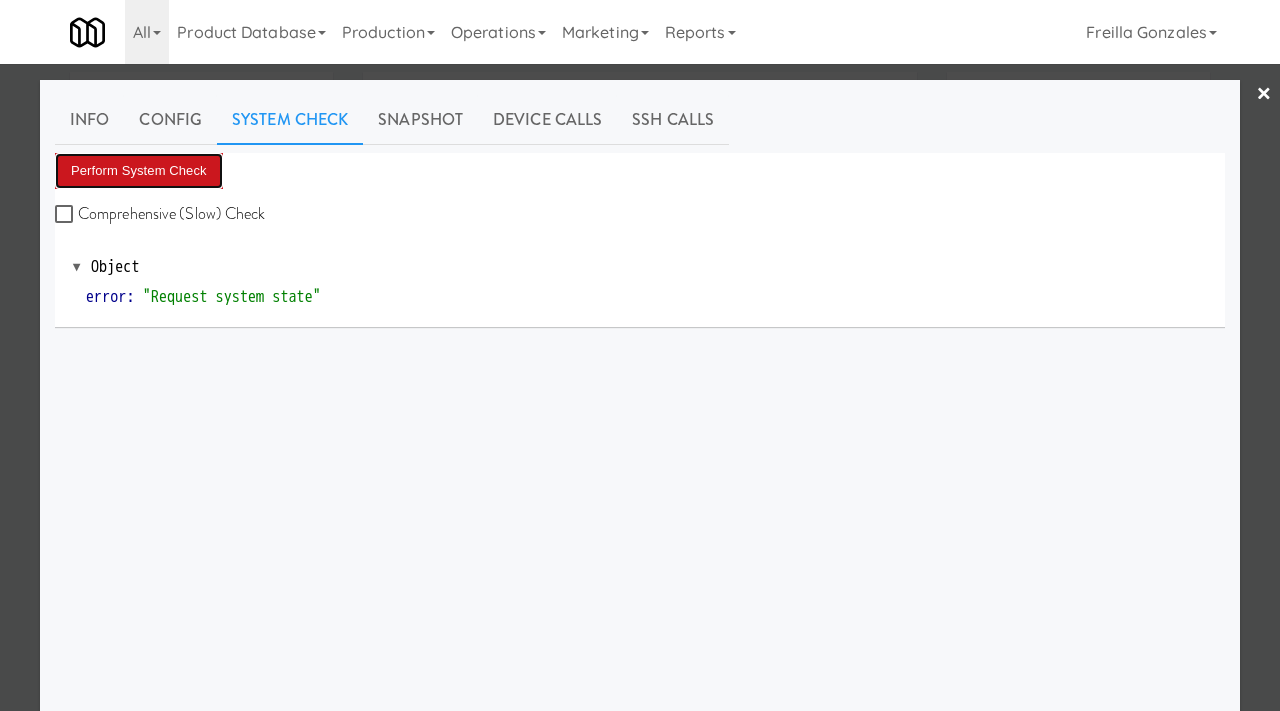 click on "Perform System Check" at bounding box center [139, 171] 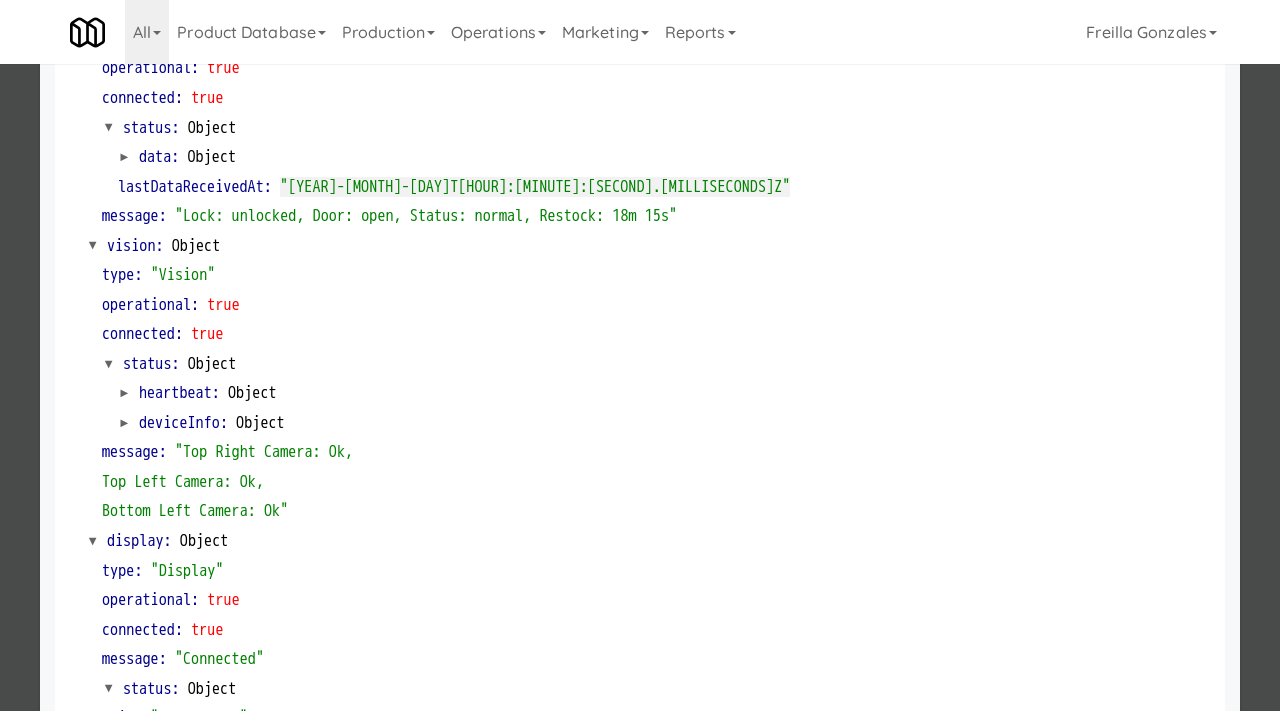 scroll, scrollTop: 475, scrollLeft: 0, axis: vertical 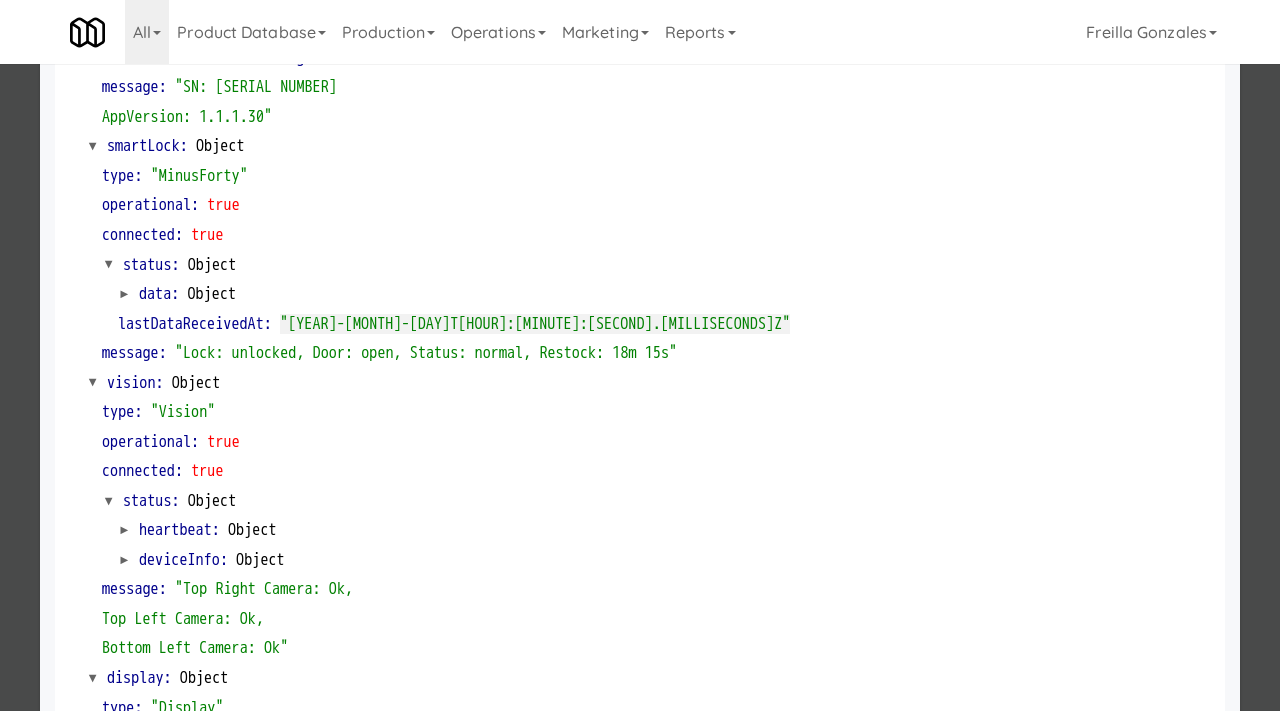 click at bounding box center [640, 355] 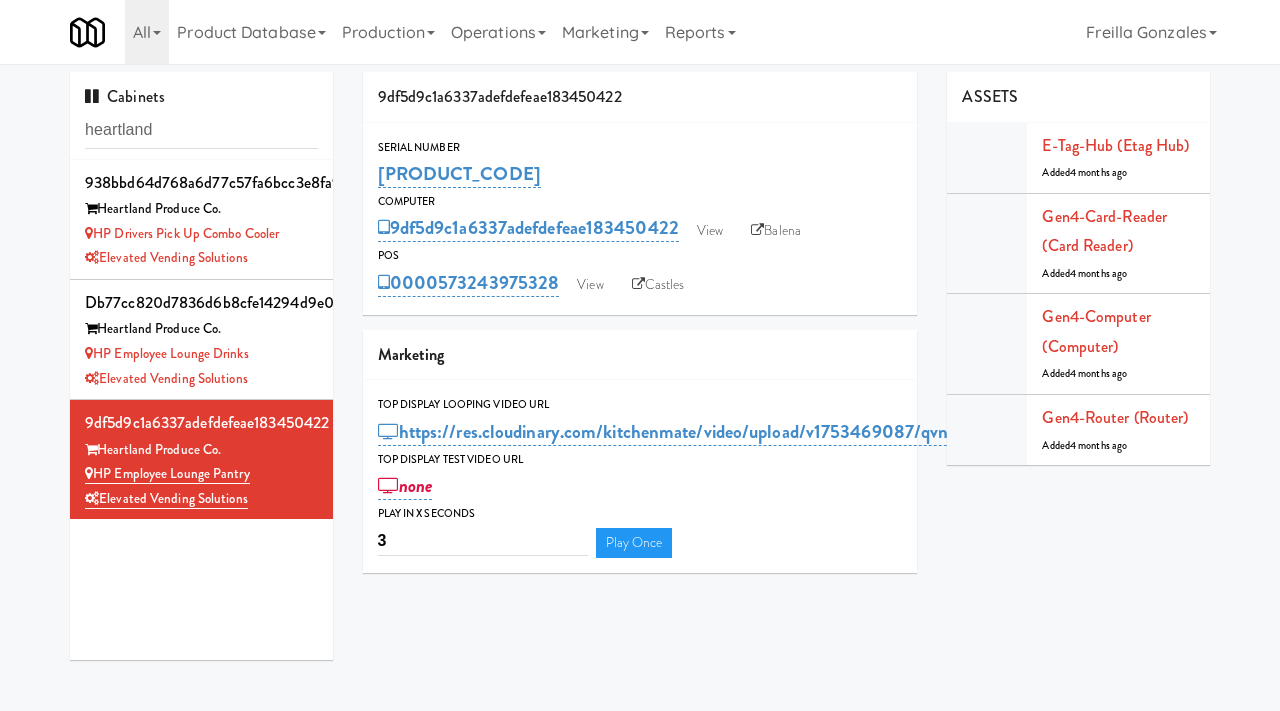 click on "Serial Number  M-125610 Computer  9df5d9c1a6337adefdefeae183450422 View  Balena POS  0000573243975328 View Castles" at bounding box center (640, 219) 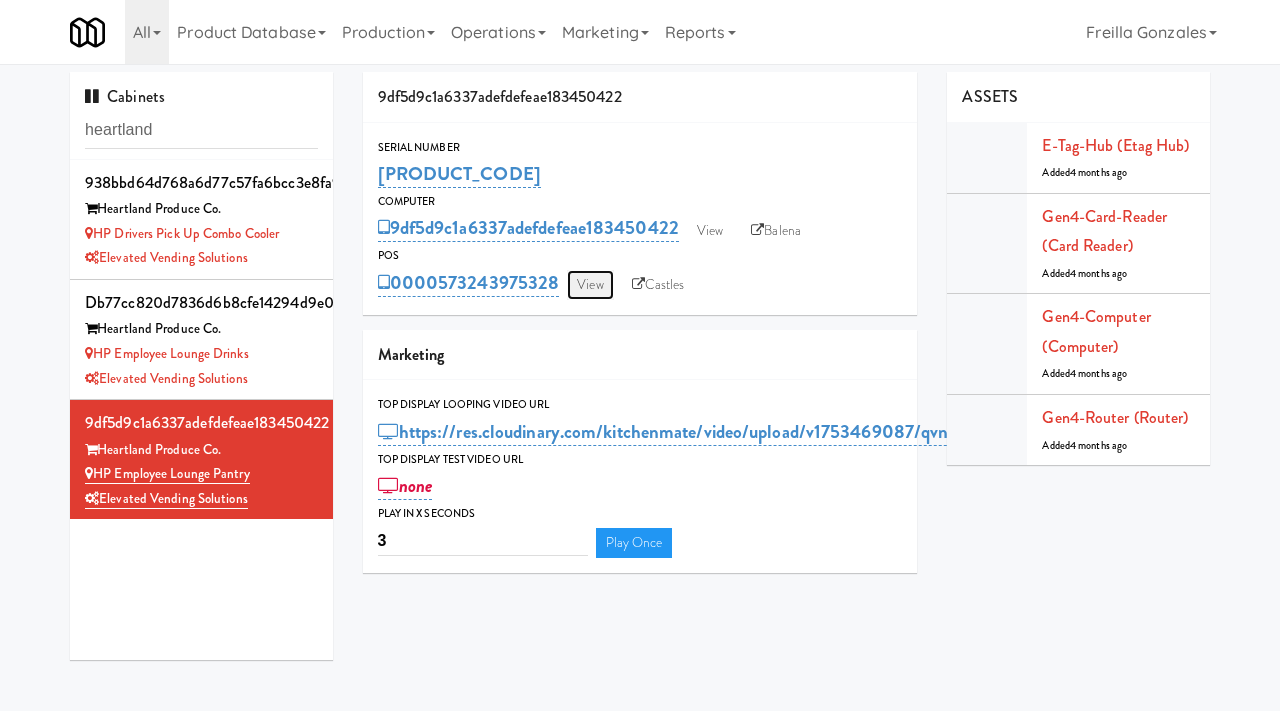 click on "View" at bounding box center [590, 285] 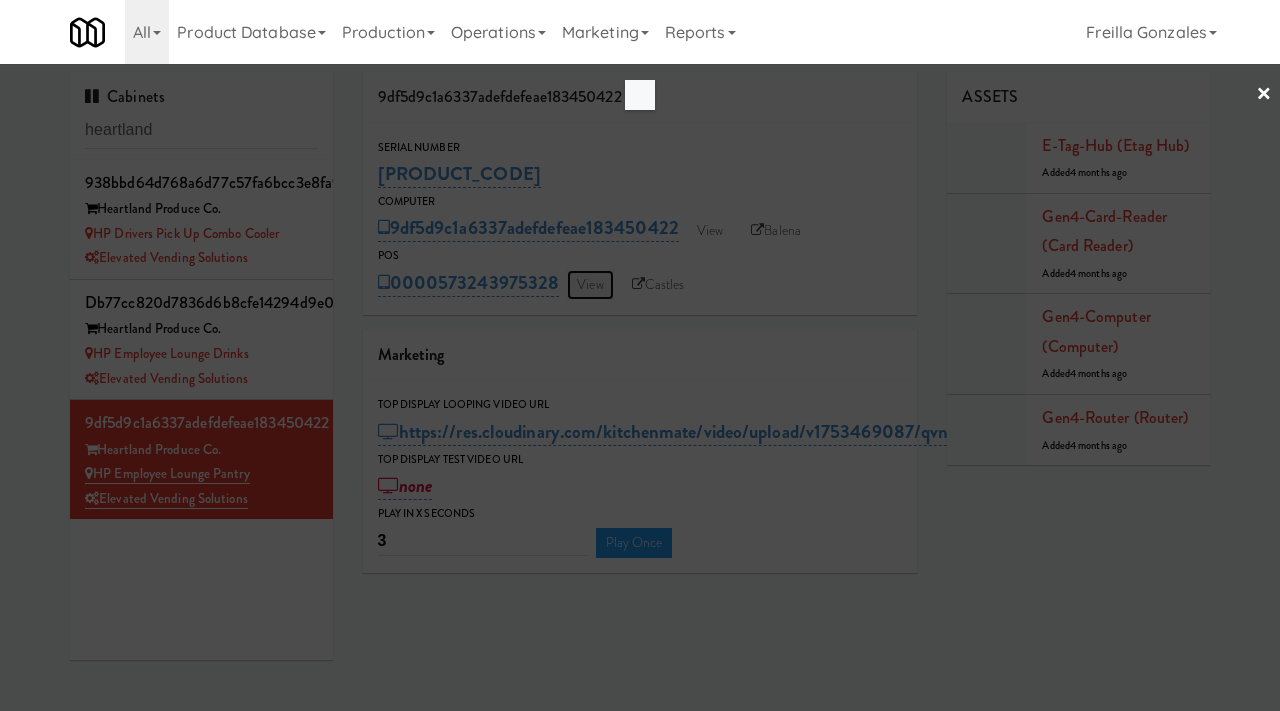 scroll, scrollTop: 0, scrollLeft: 0, axis: both 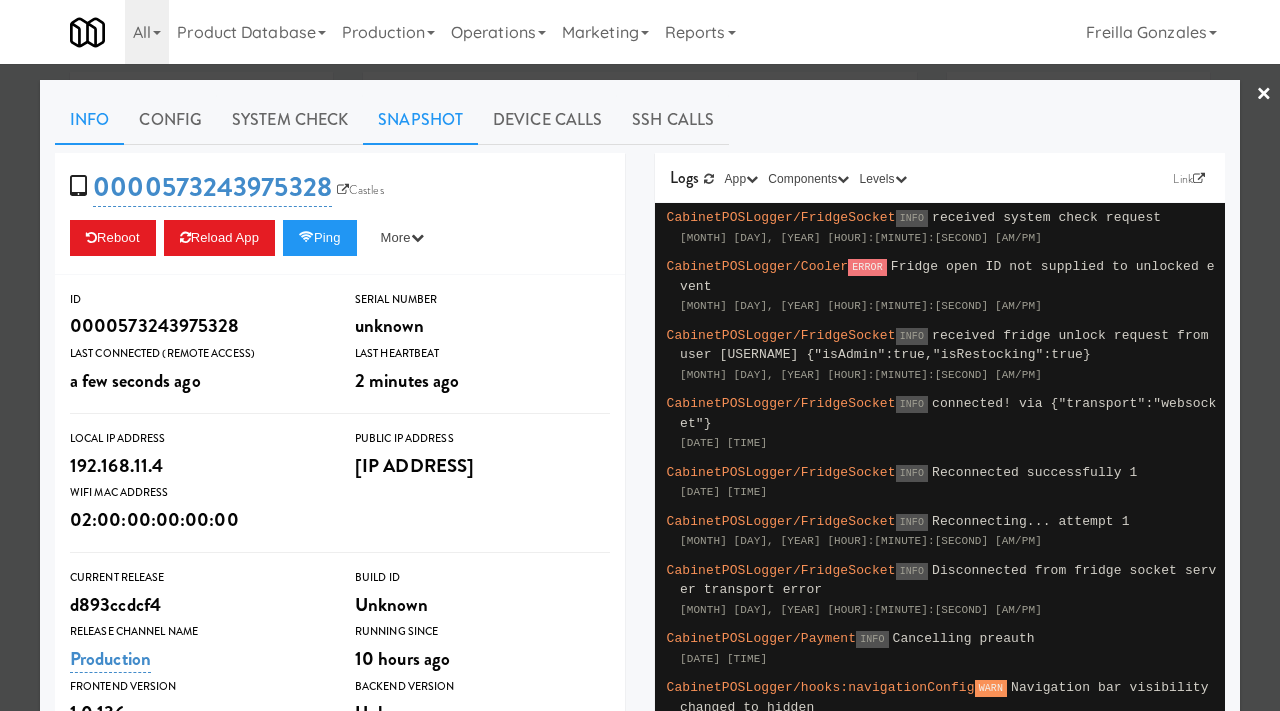 click on "Snapshot" at bounding box center [420, 120] 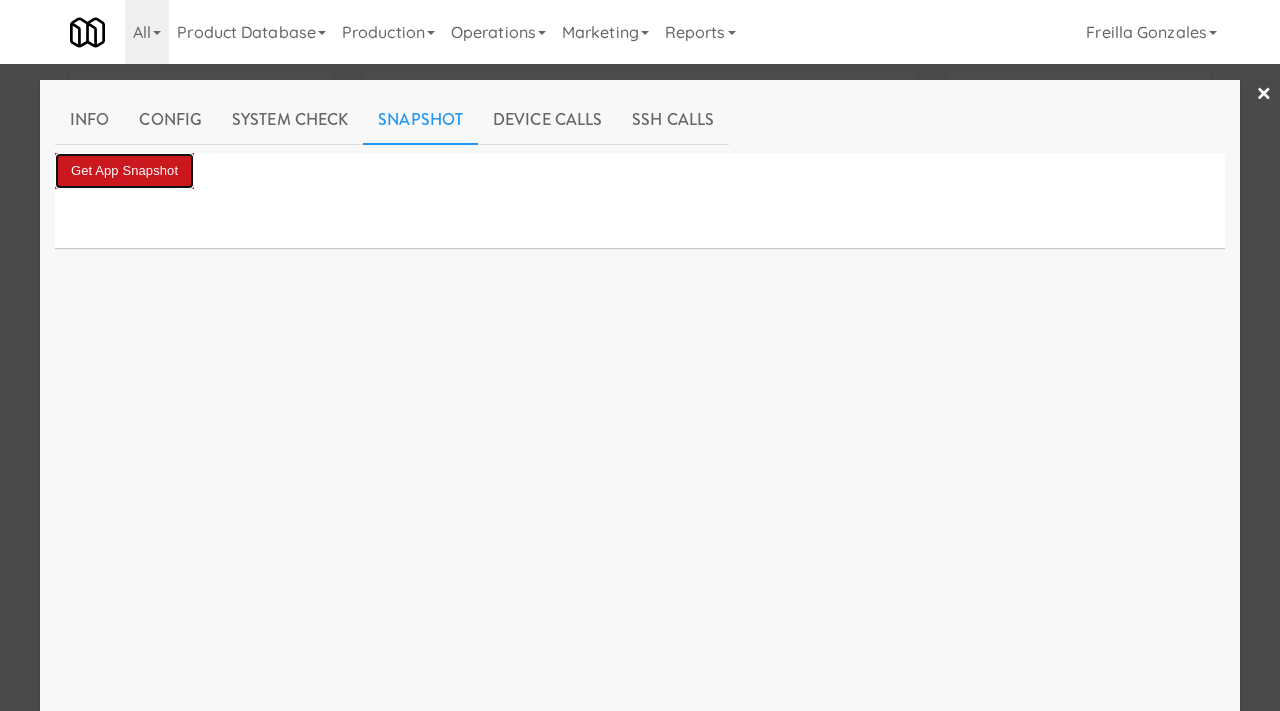 click on "Get App Snapshot" at bounding box center (124, 171) 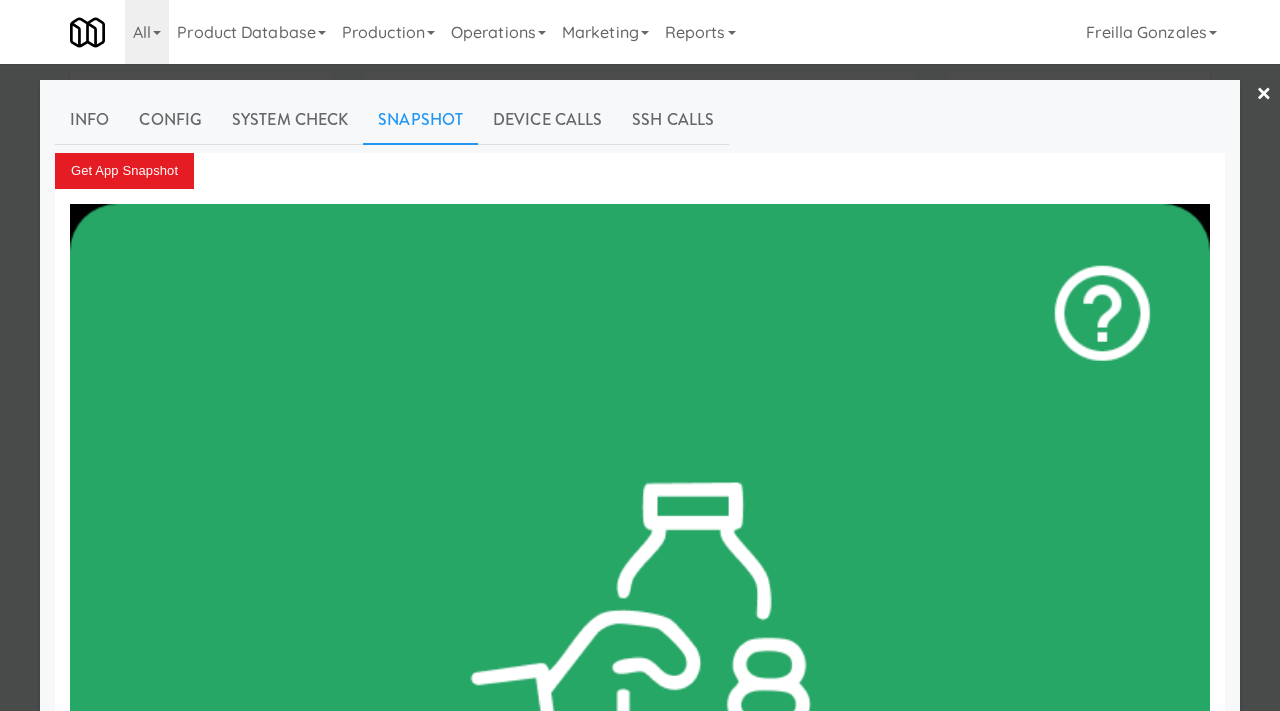 click at bounding box center (640, 355) 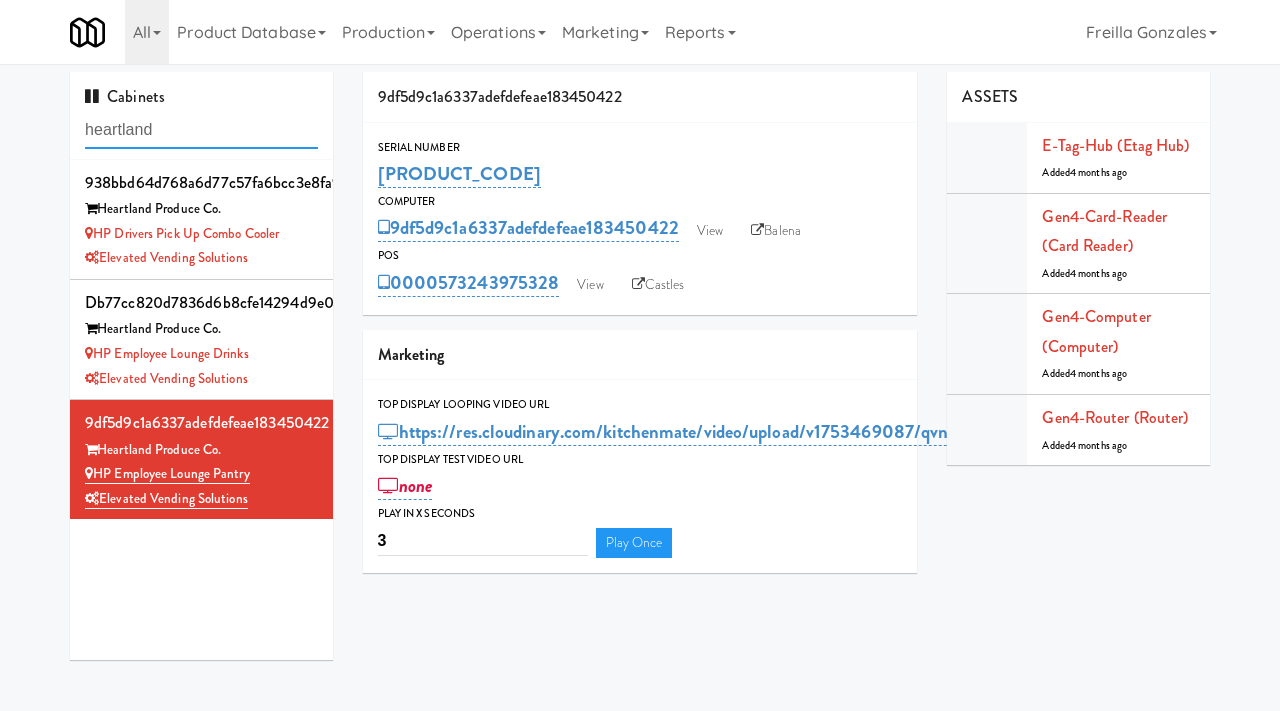 click on "heartland" at bounding box center [201, 130] 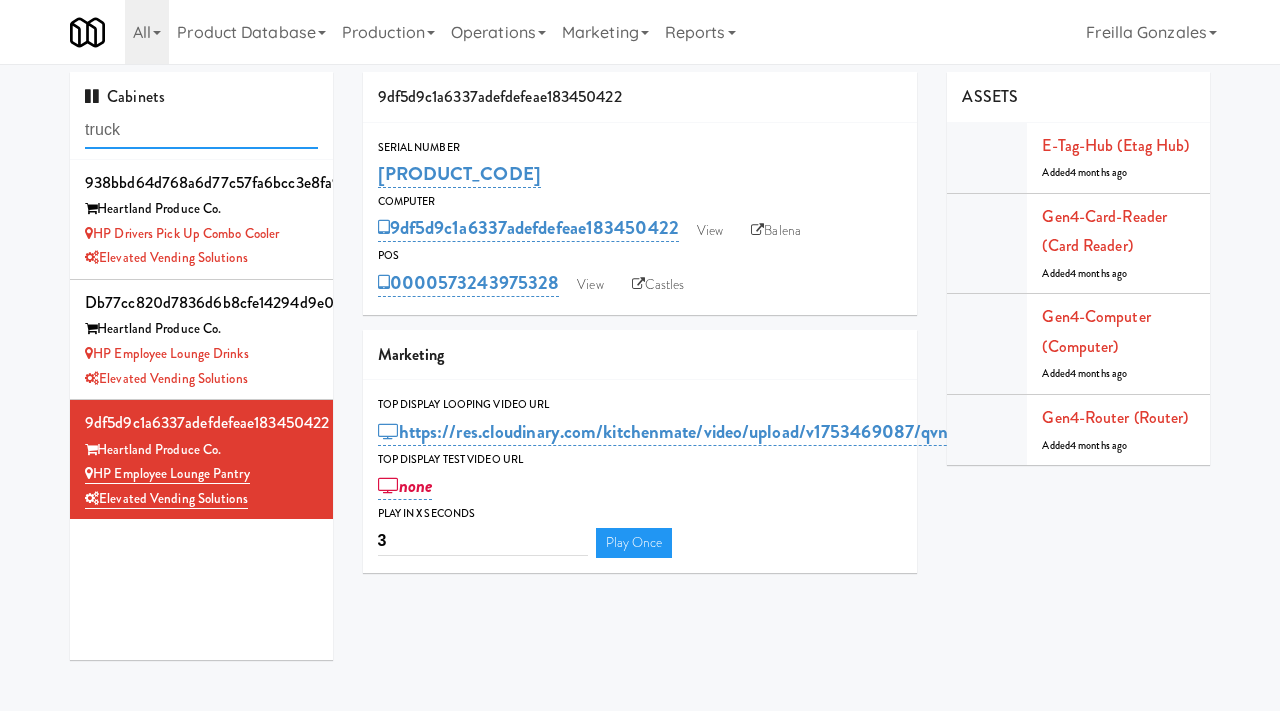 type on "truck" 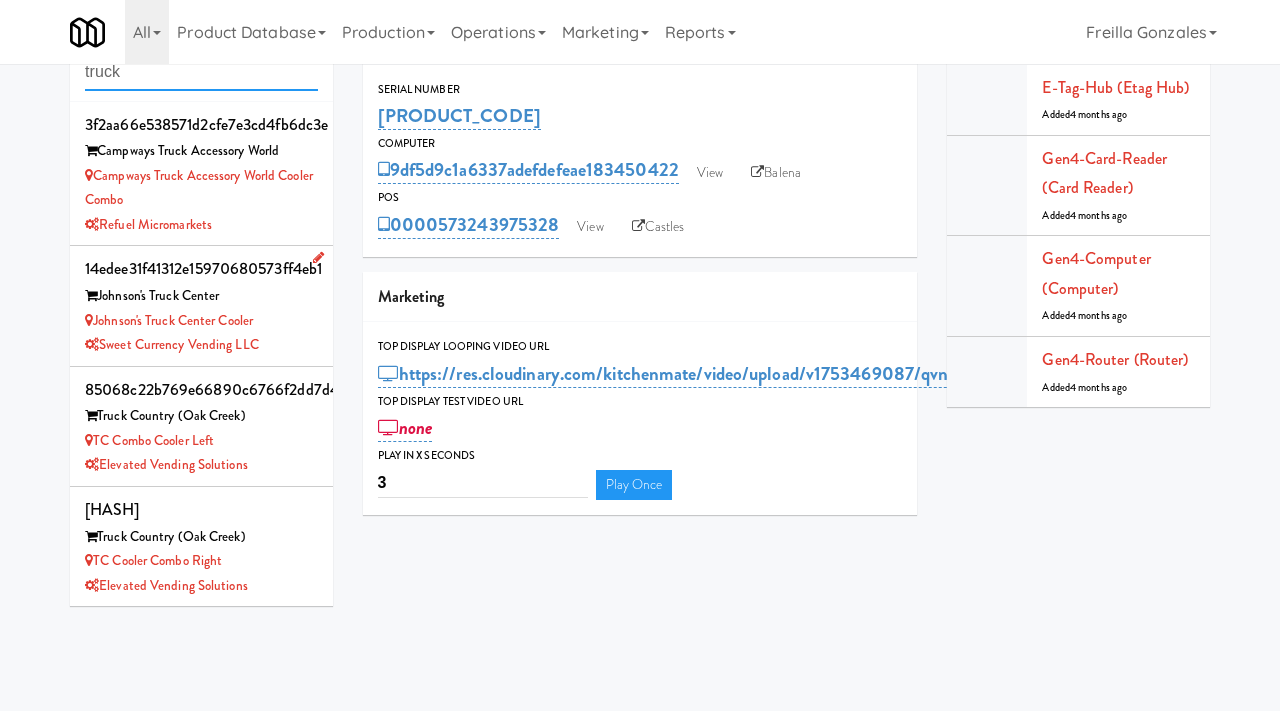 scroll, scrollTop: 64, scrollLeft: 0, axis: vertical 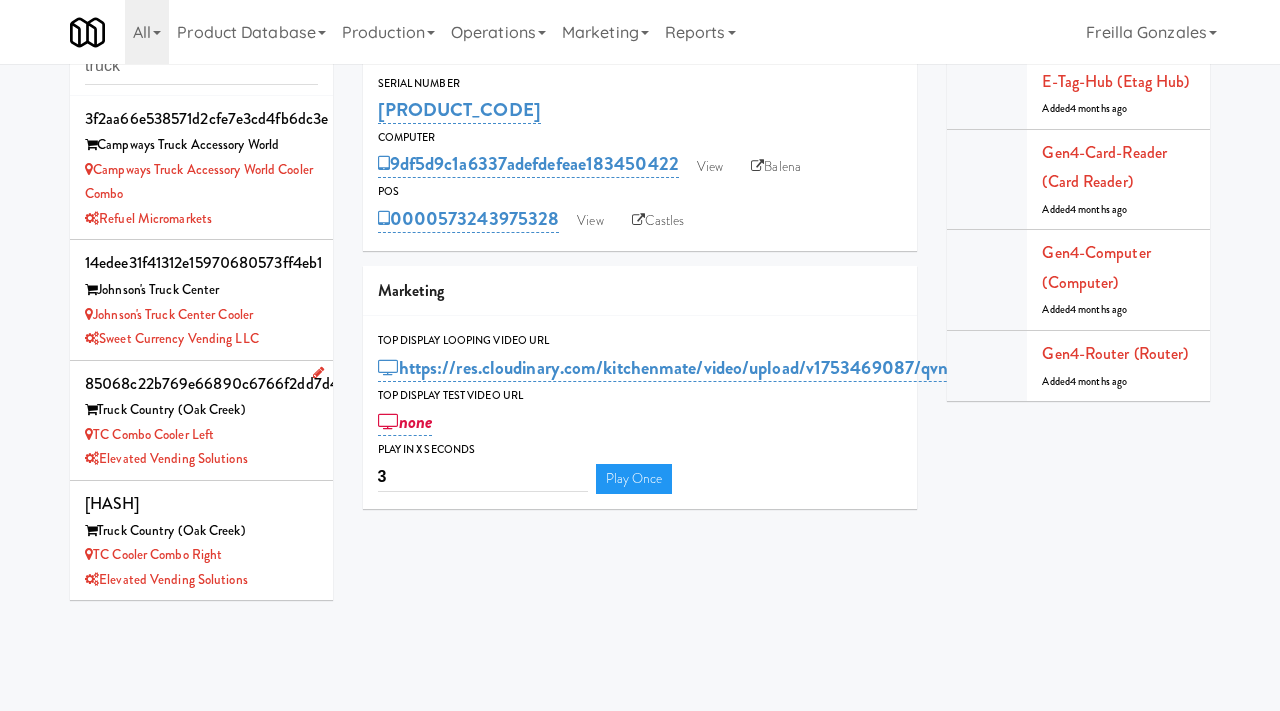click on "Truck Country (Oak Creek)" at bounding box center (201, 410) 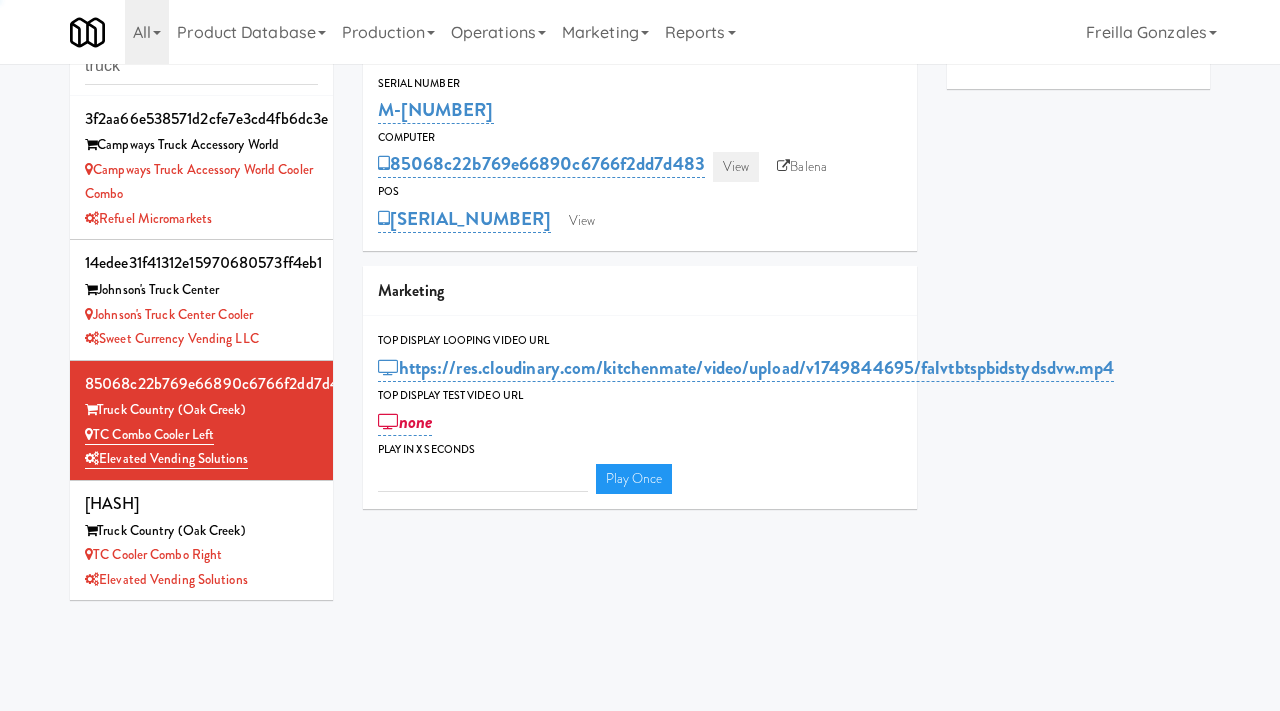 type on "3" 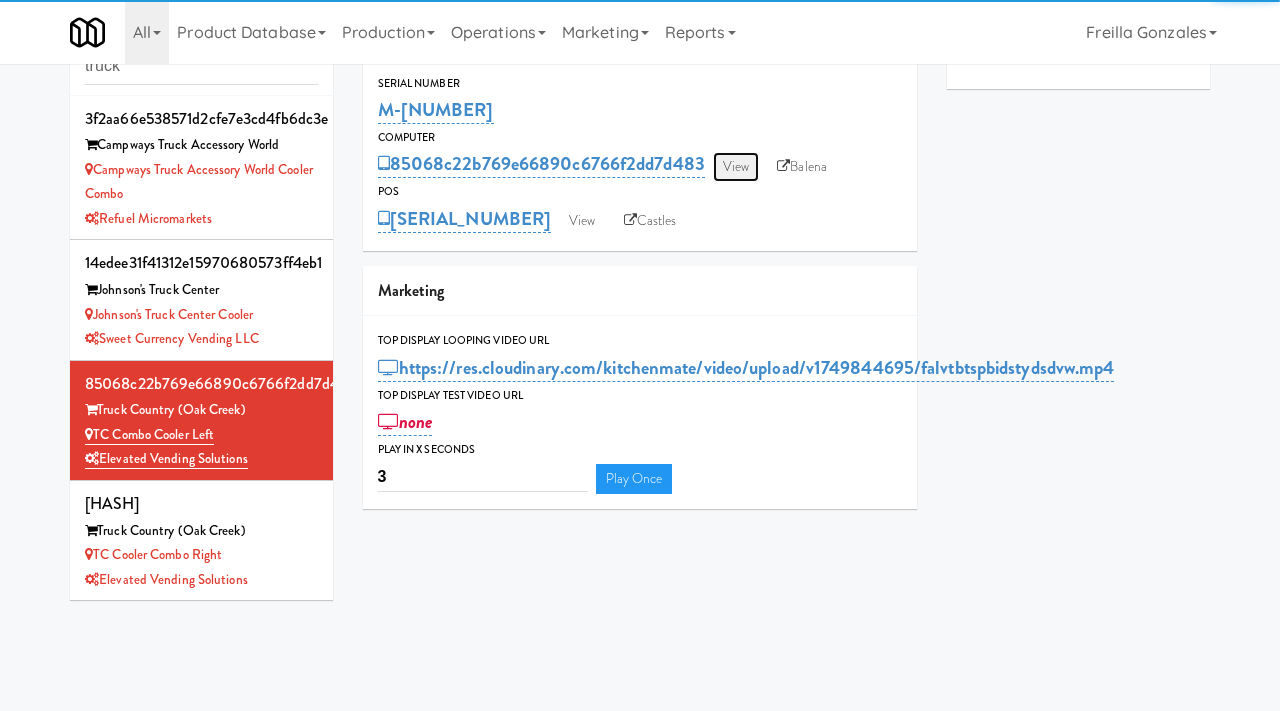 click on "View" at bounding box center [736, 167] 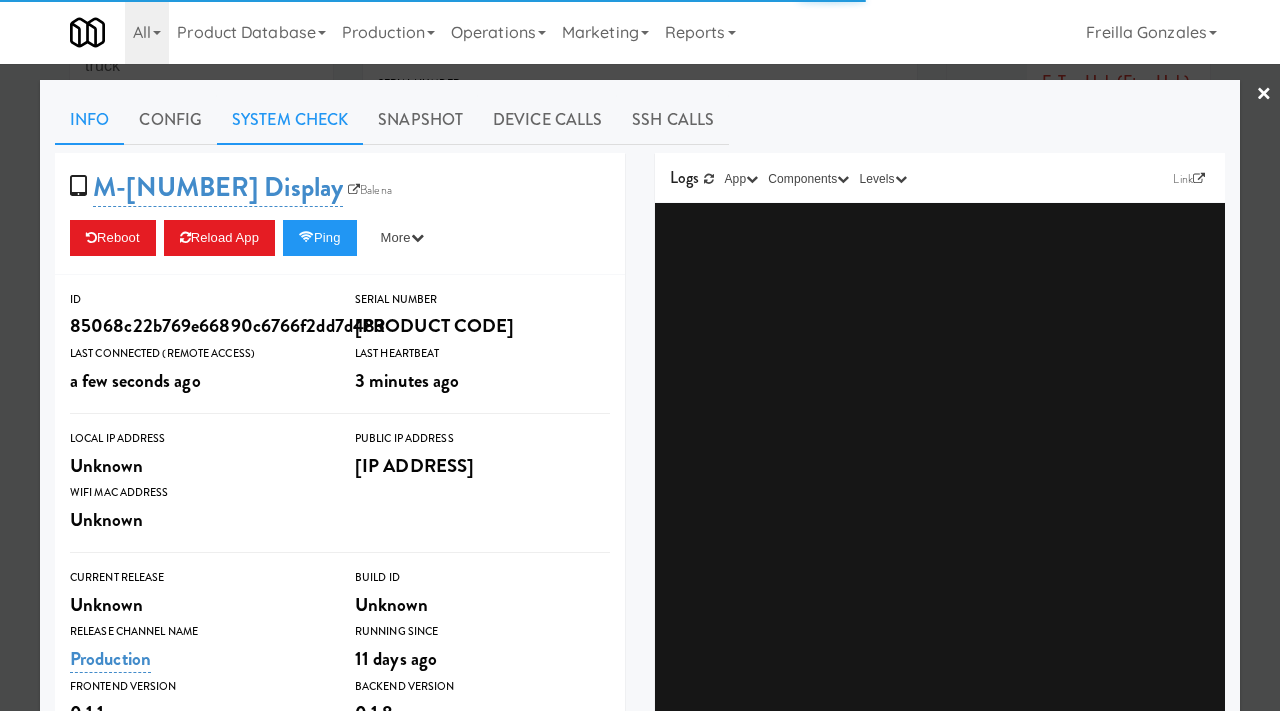click on "System Check" at bounding box center [290, 120] 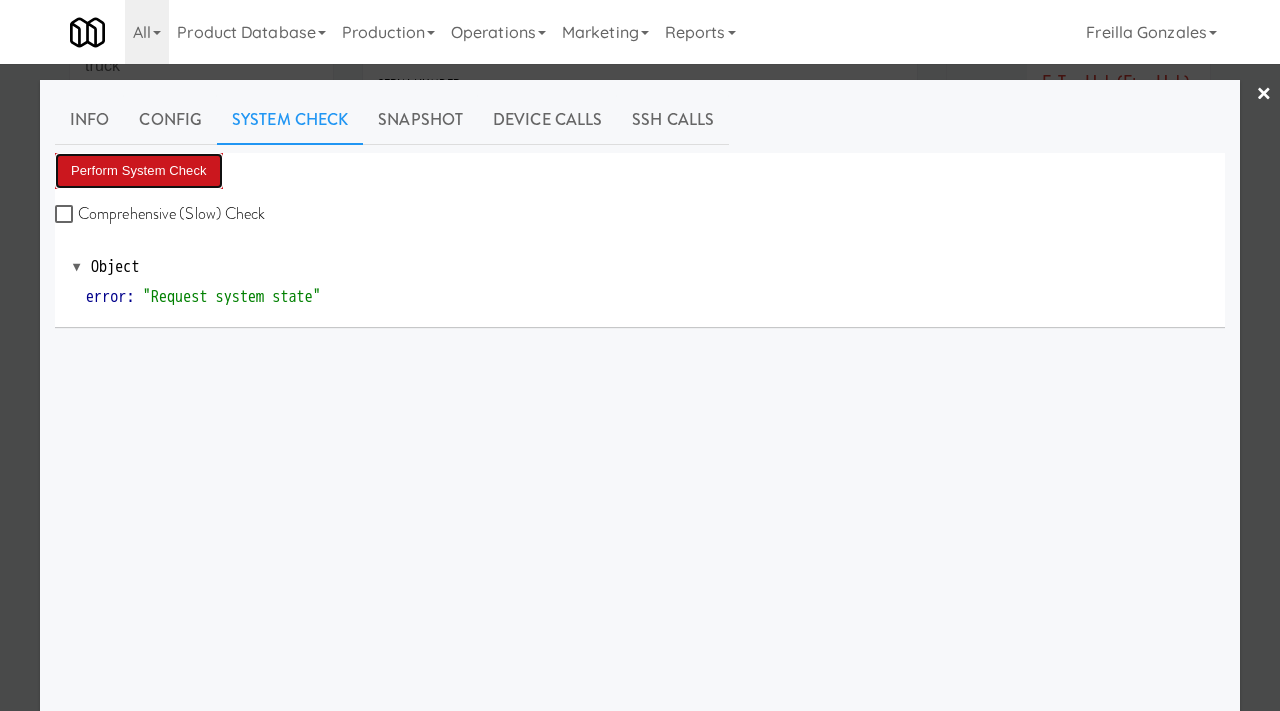 click on "Perform System Check" at bounding box center [139, 171] 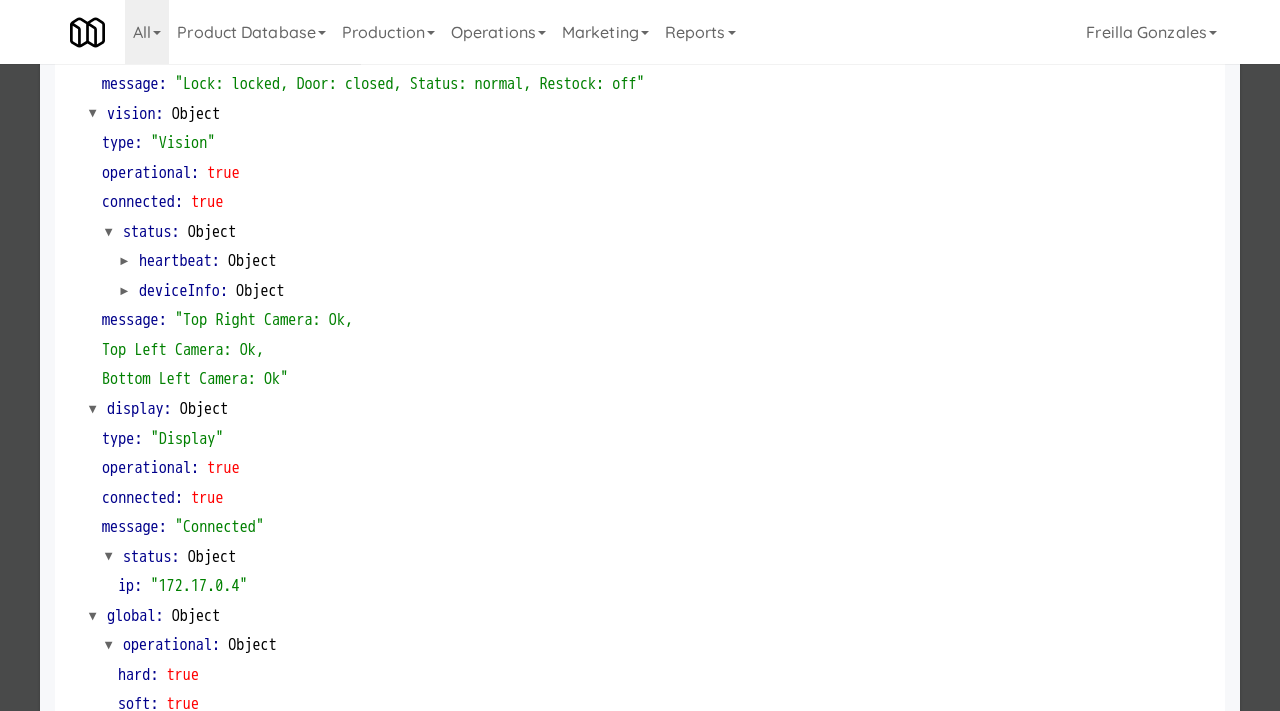 scroll, scrollTop: 842, scrollLeft: 0, axis: vertical 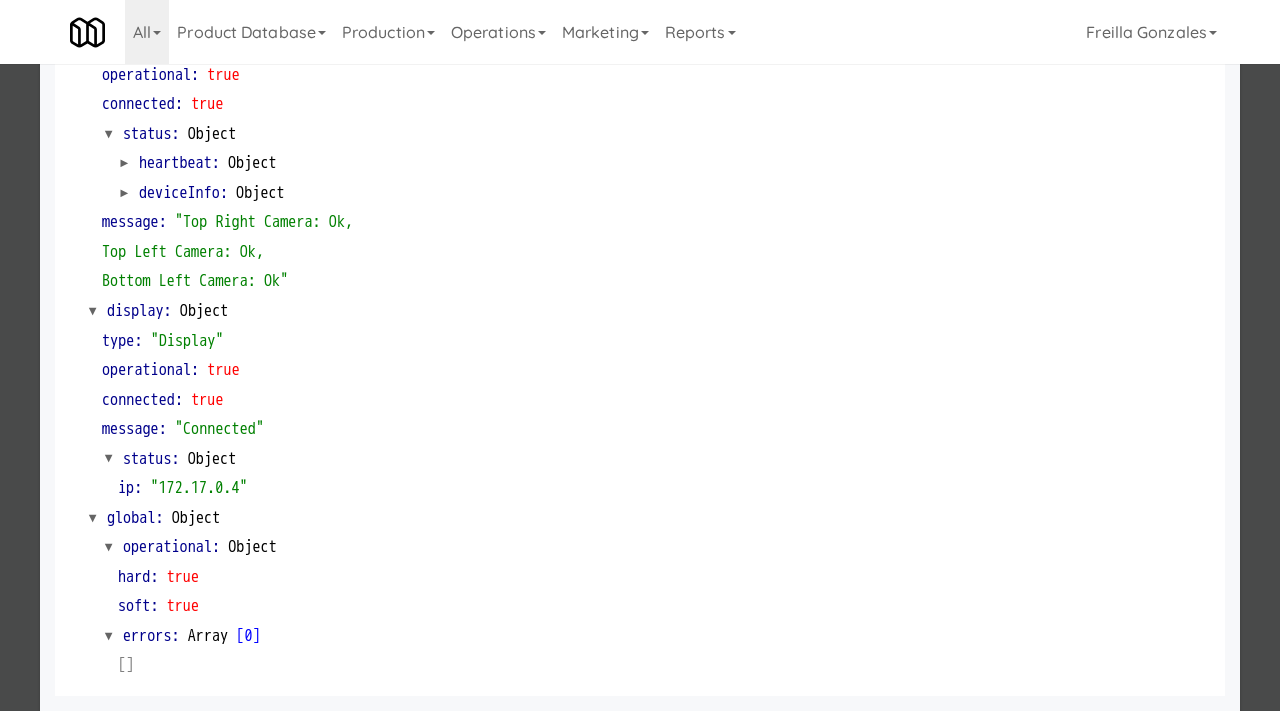 click at bounding box center (640, 355) 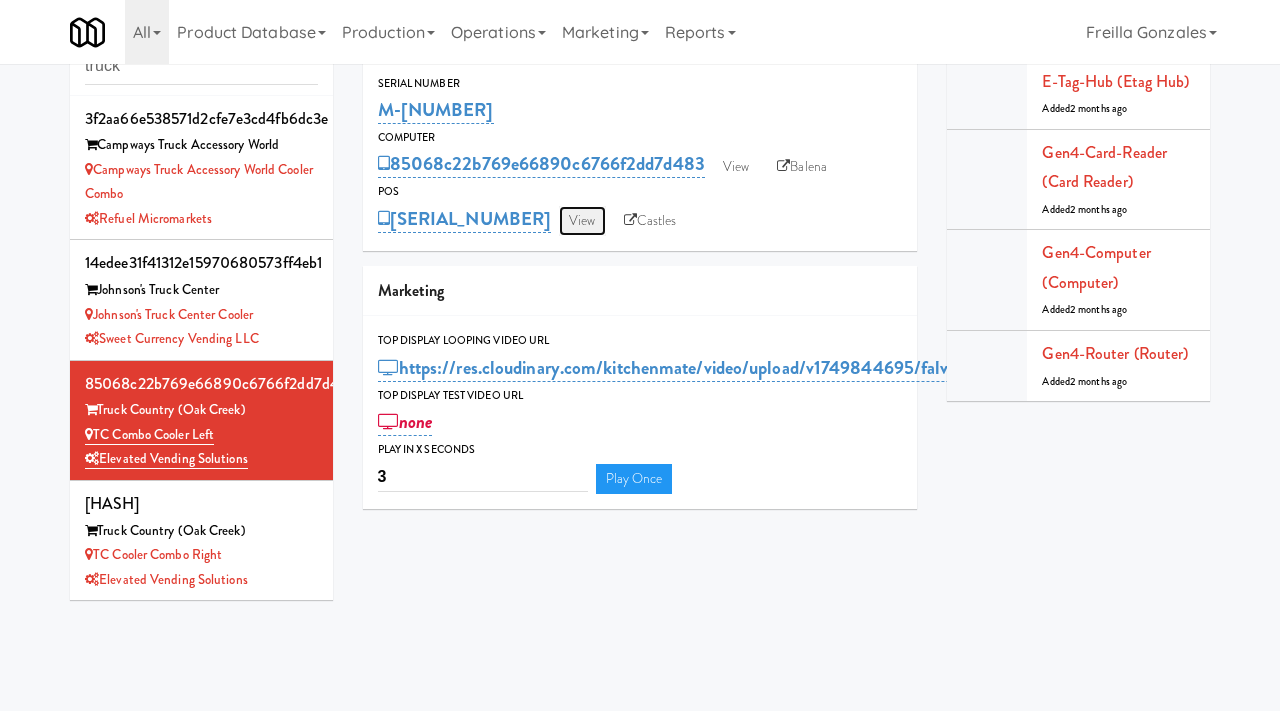 click on "View" at bounding box center [582, 221] 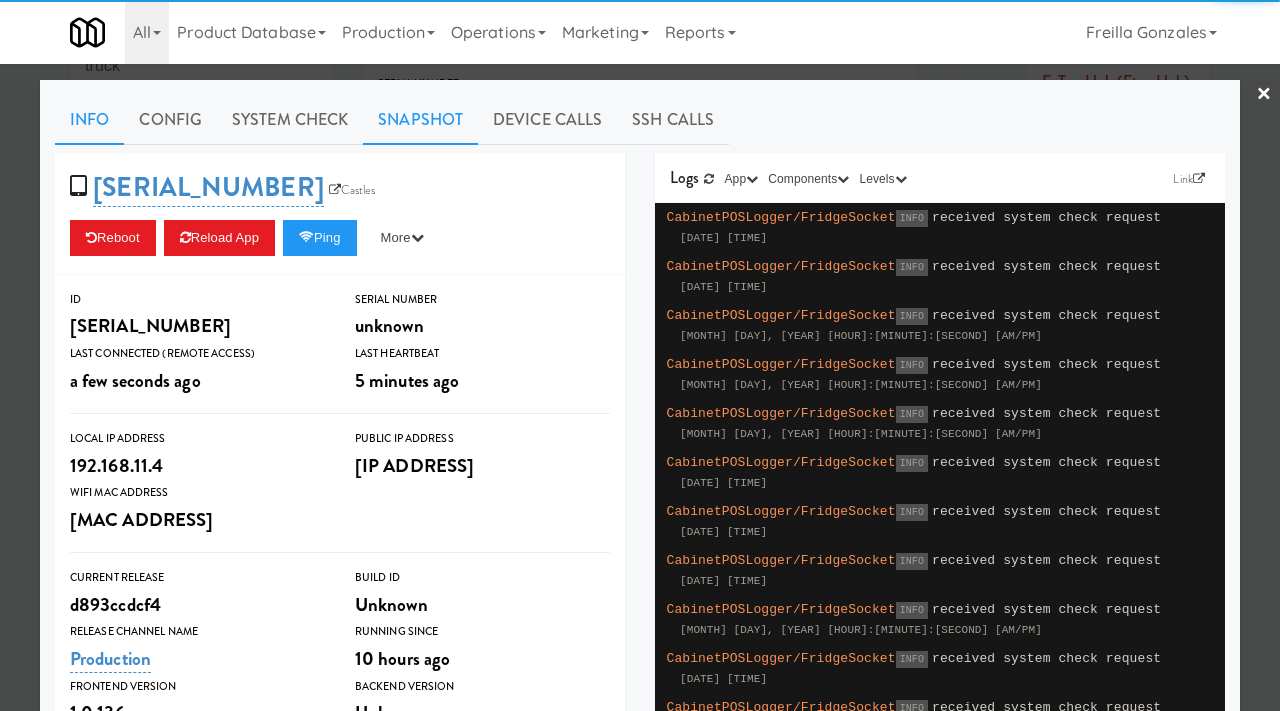 click on "Snapshot" at bounding box center [420, 120] 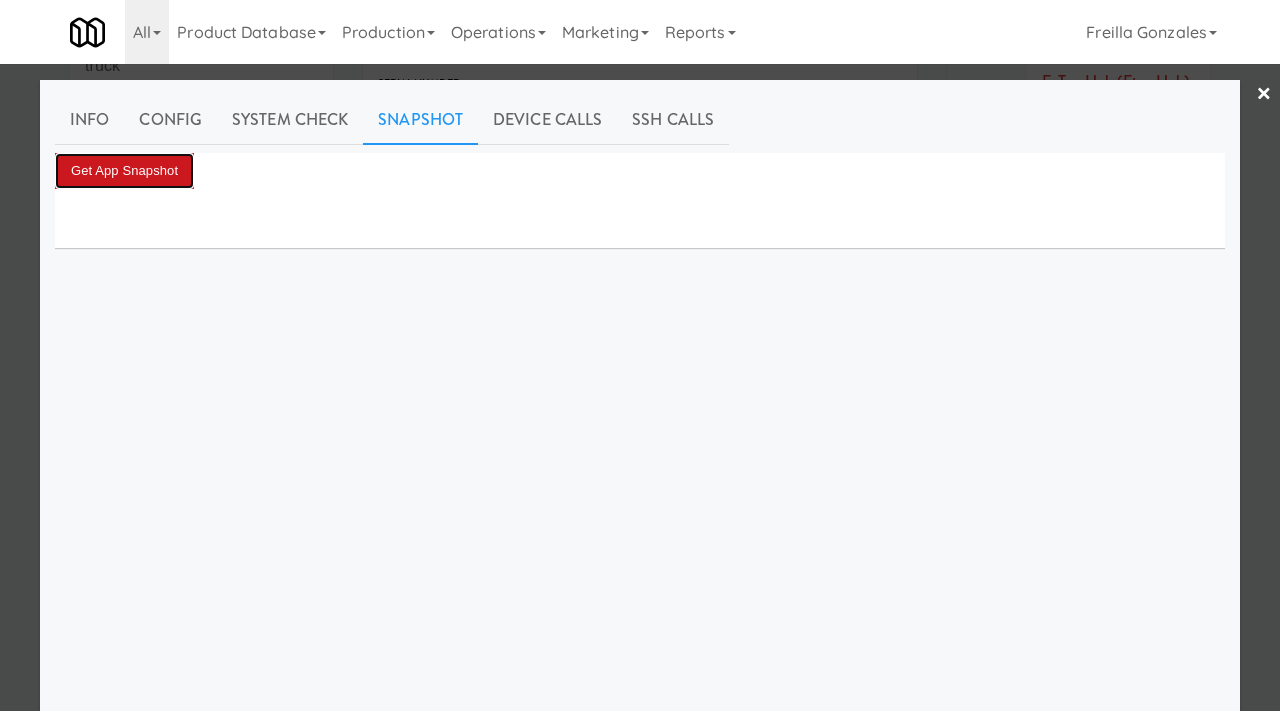 click on "Get App Snapshot" at bounding box center [124, 171] 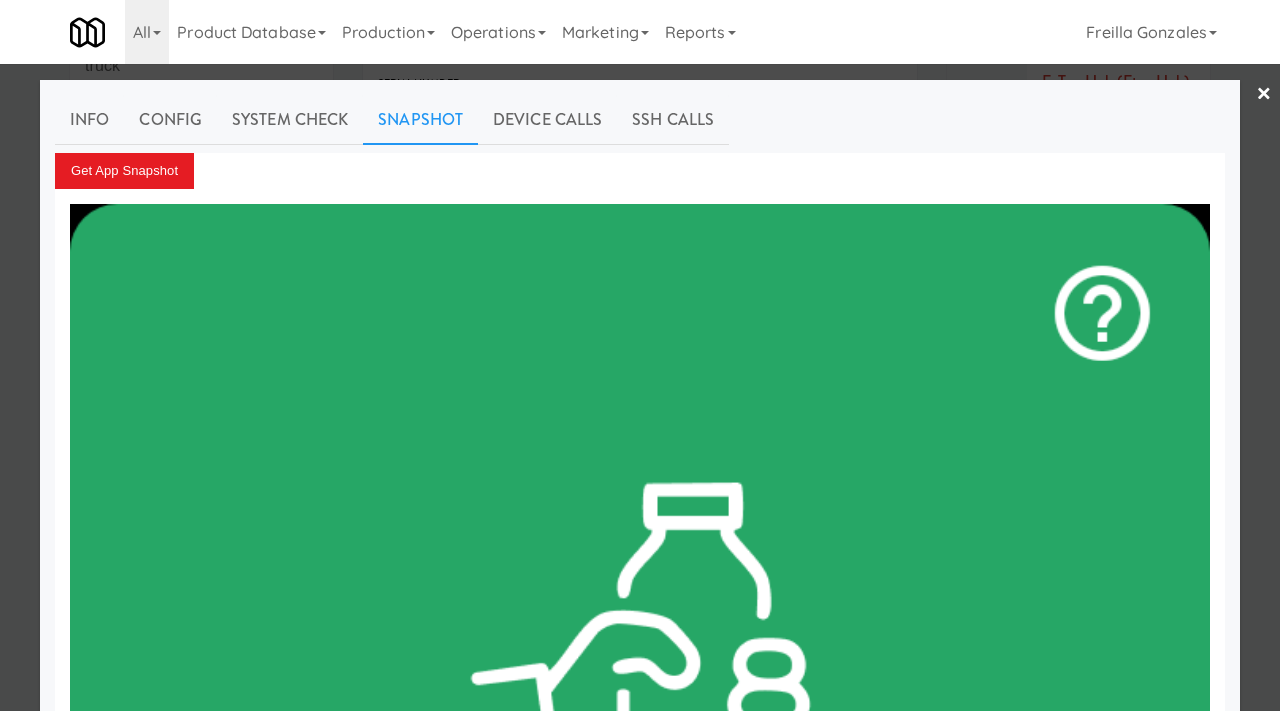click at bounding box center [640, 355] 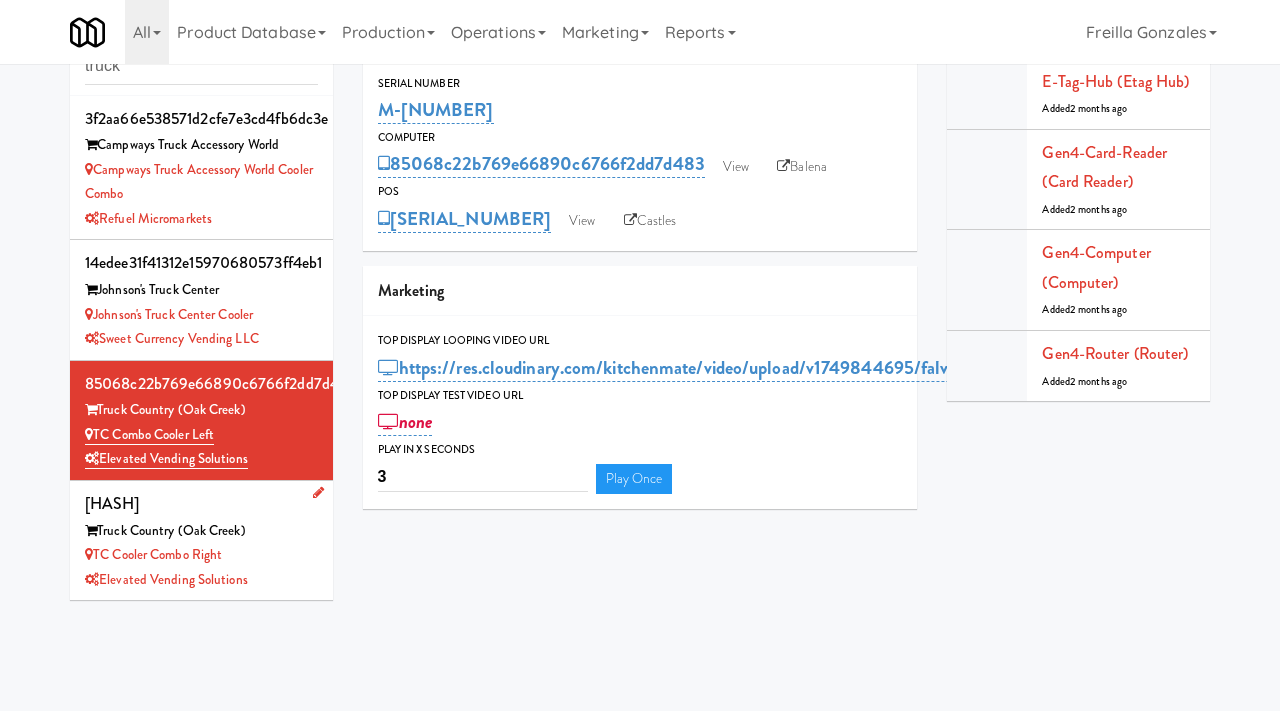 click on "TC Cooler Combo Right" at bounding box center (201, 555) 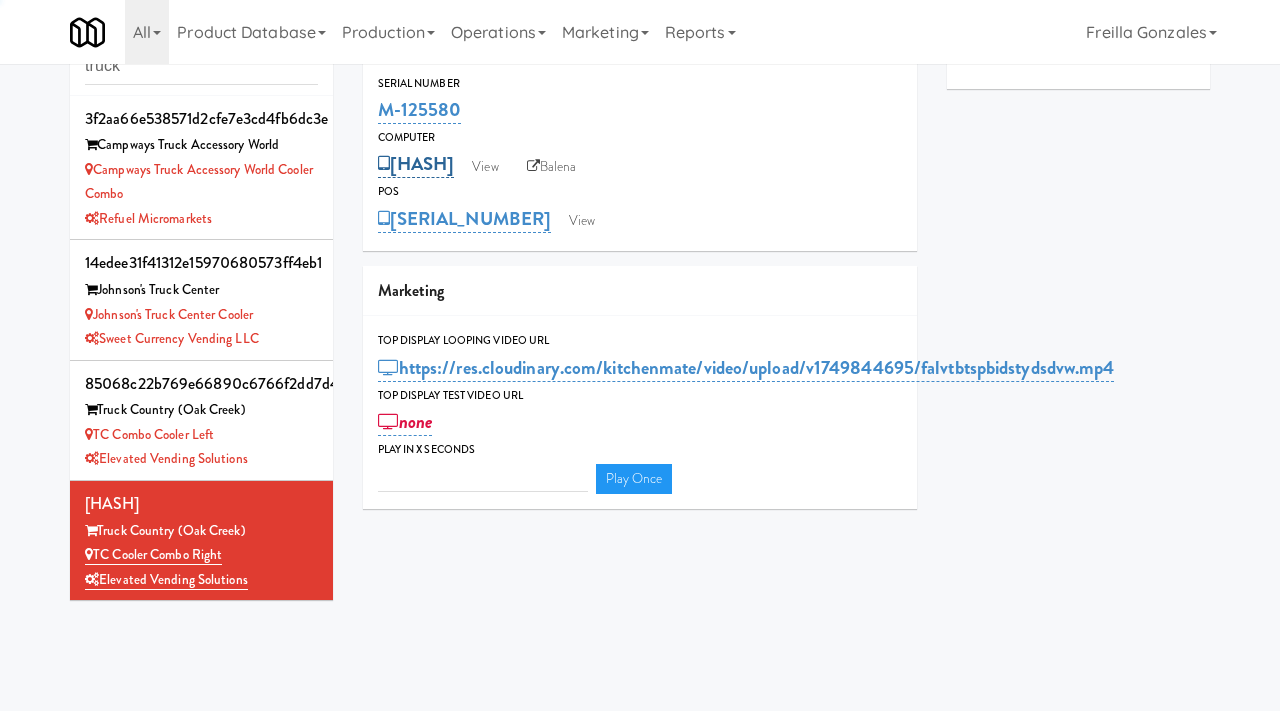 type on "3" 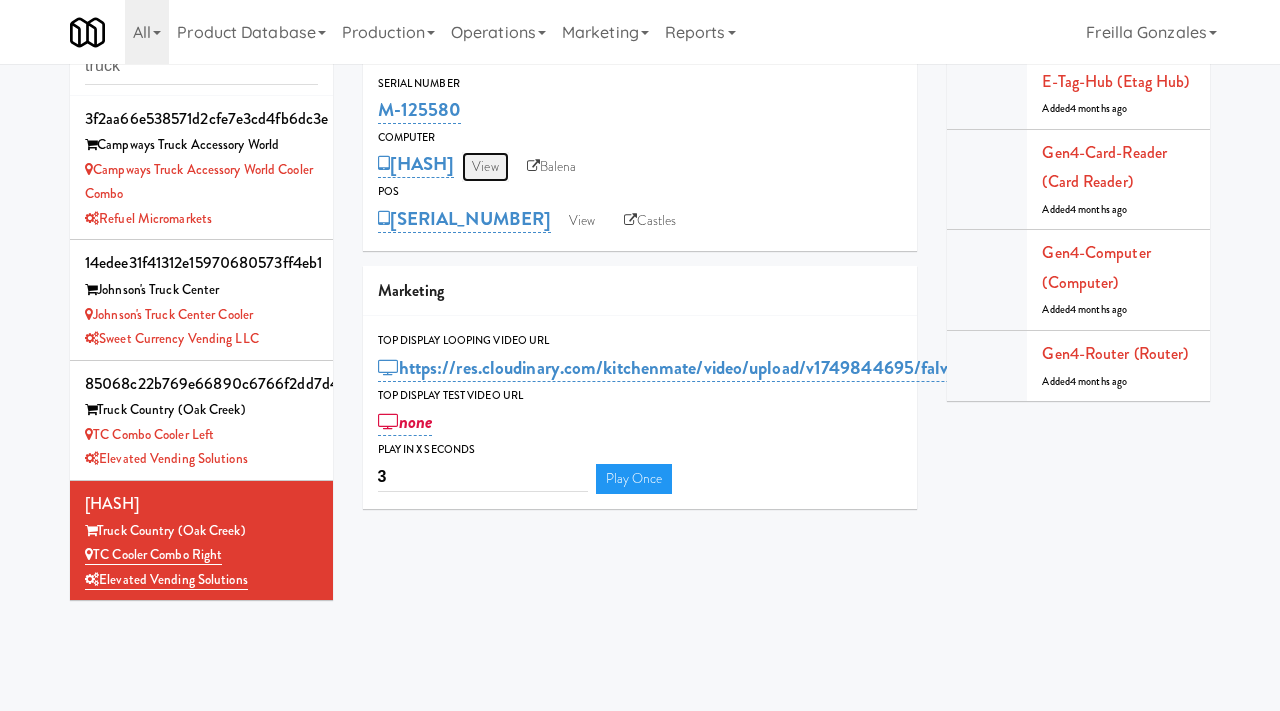 click on "View" at bounding box center (485, 167) 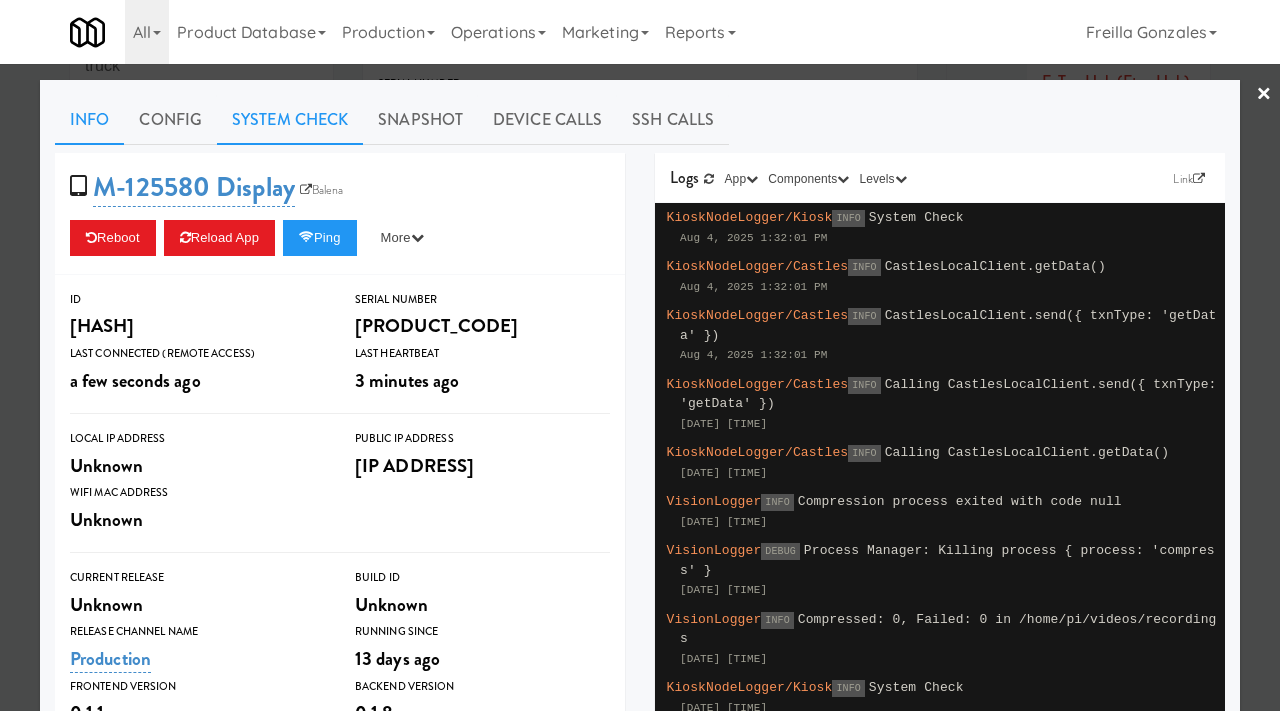 click on "System Check" at bounding box center [290, 120] 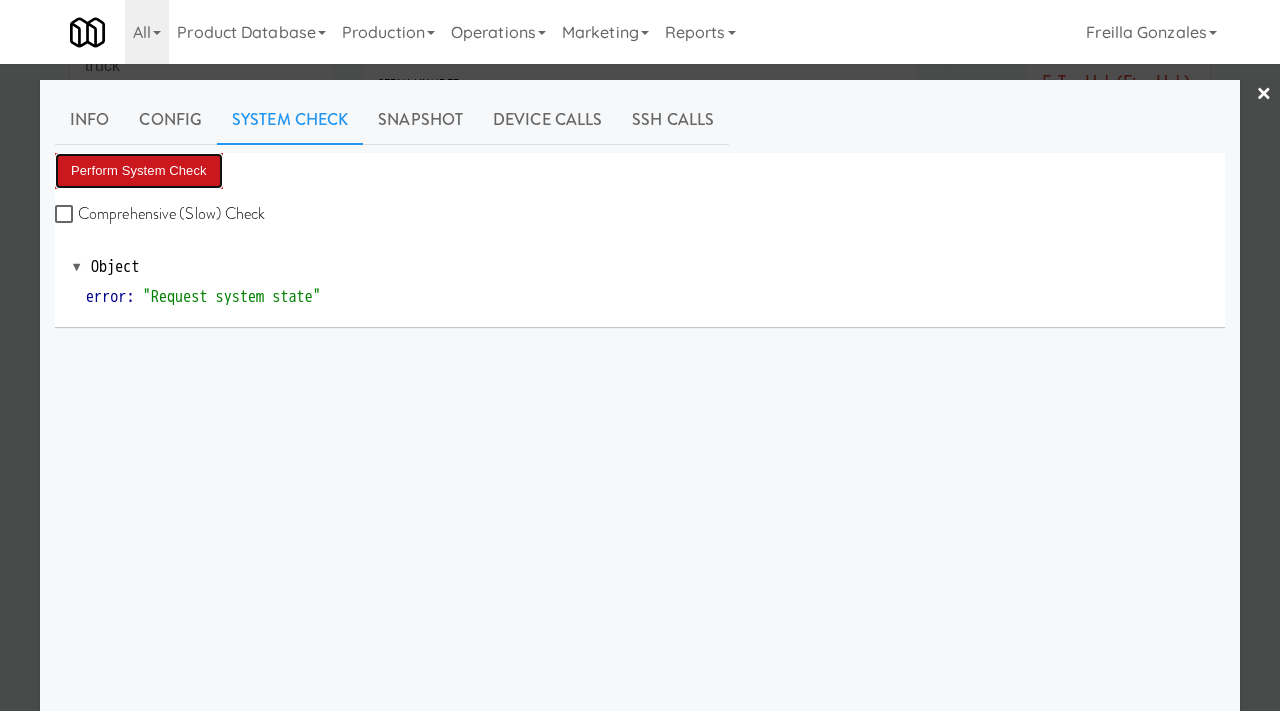 click on "Perform System Check" at bounding box center (139, 171) 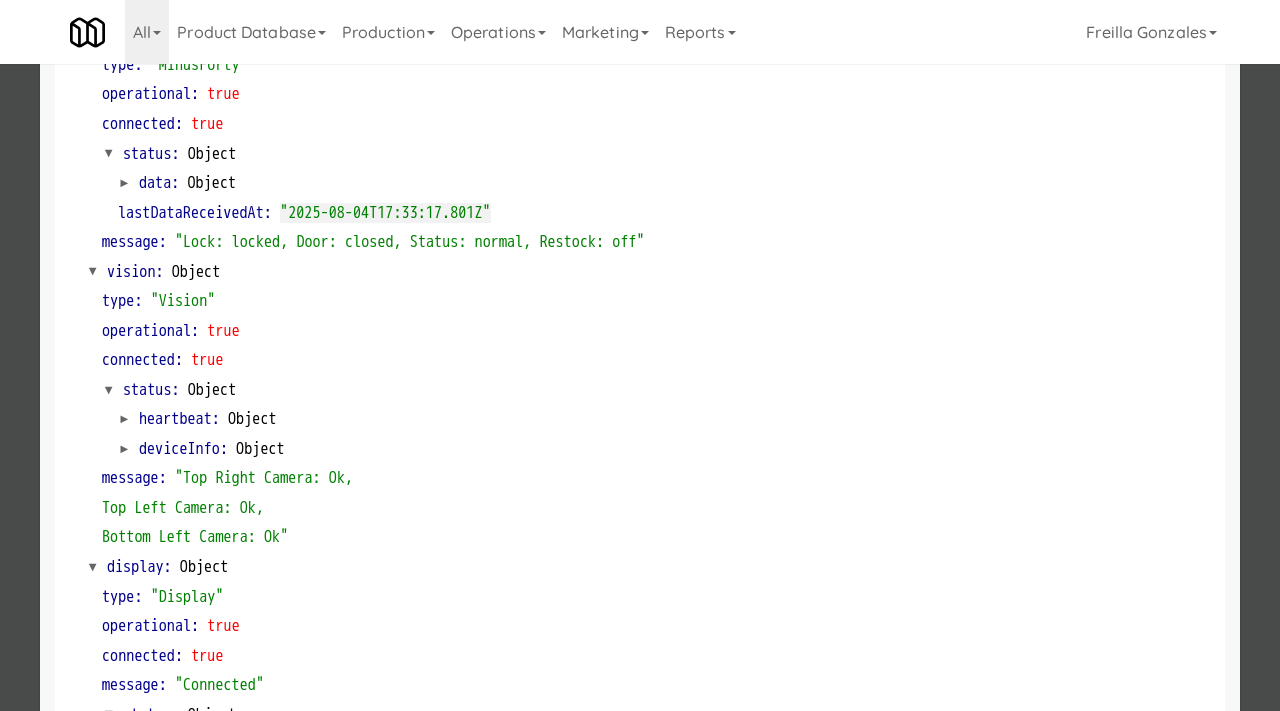 scroll, scrollTop: 842, scrollLeft: 0, axis: vertical 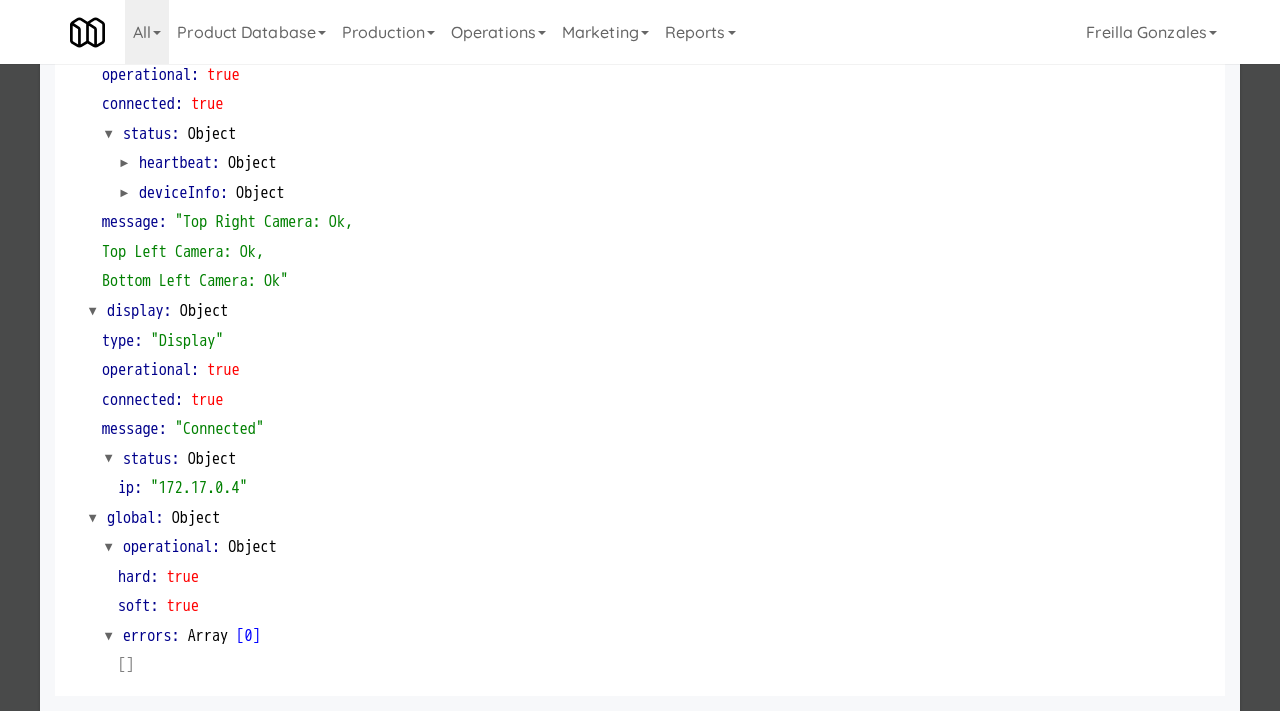 click at bounding box center (640, 355) 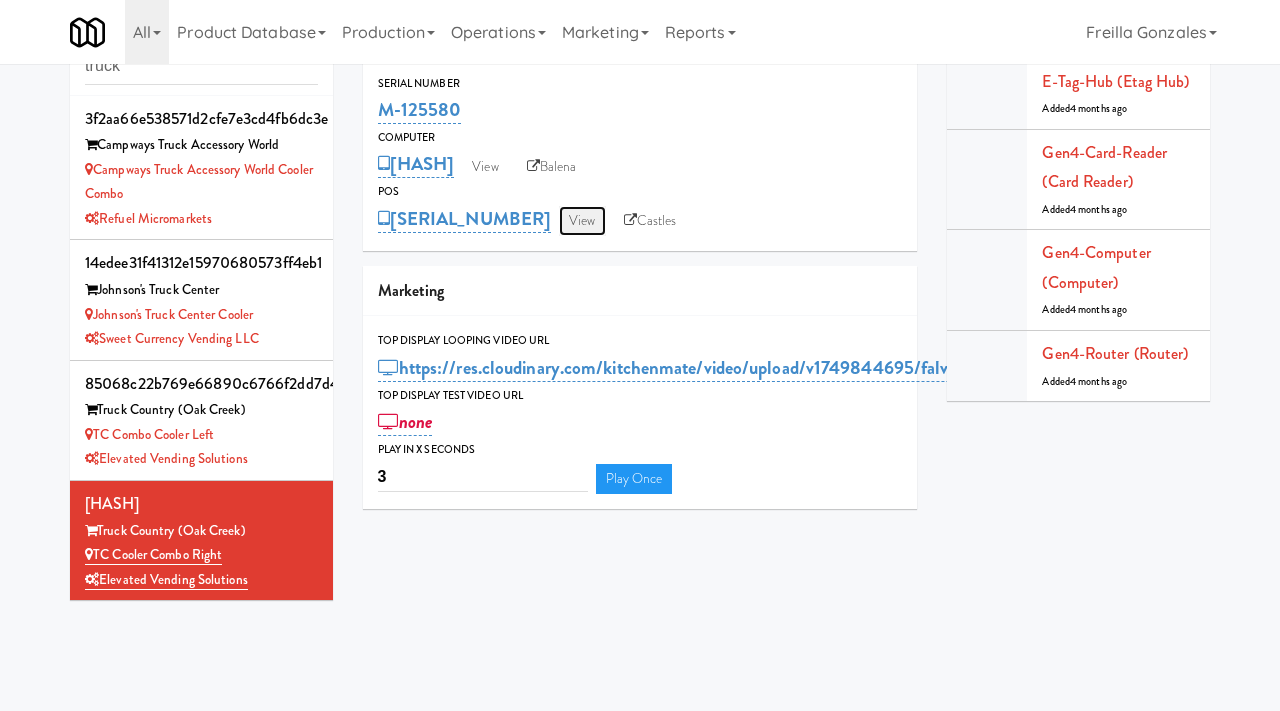 click on "View" at bounding box center (582, 221) 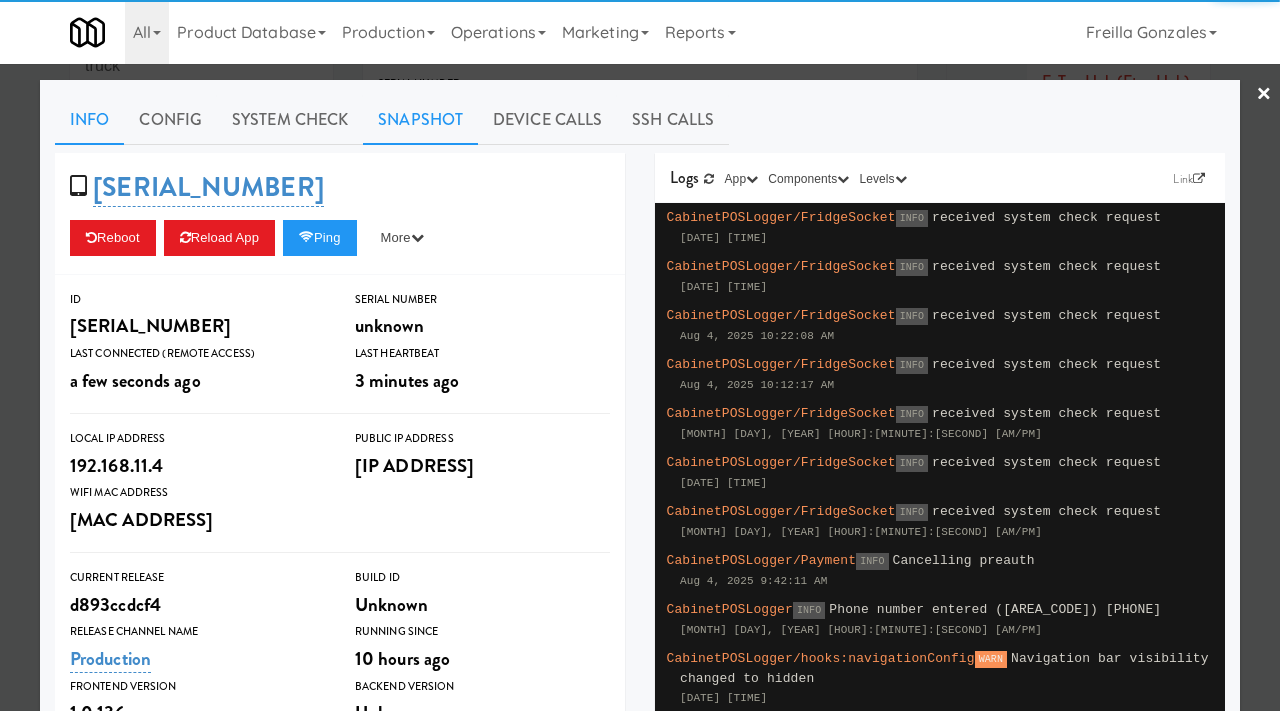 click on "Snapshot" at bounding box center (420, 120) 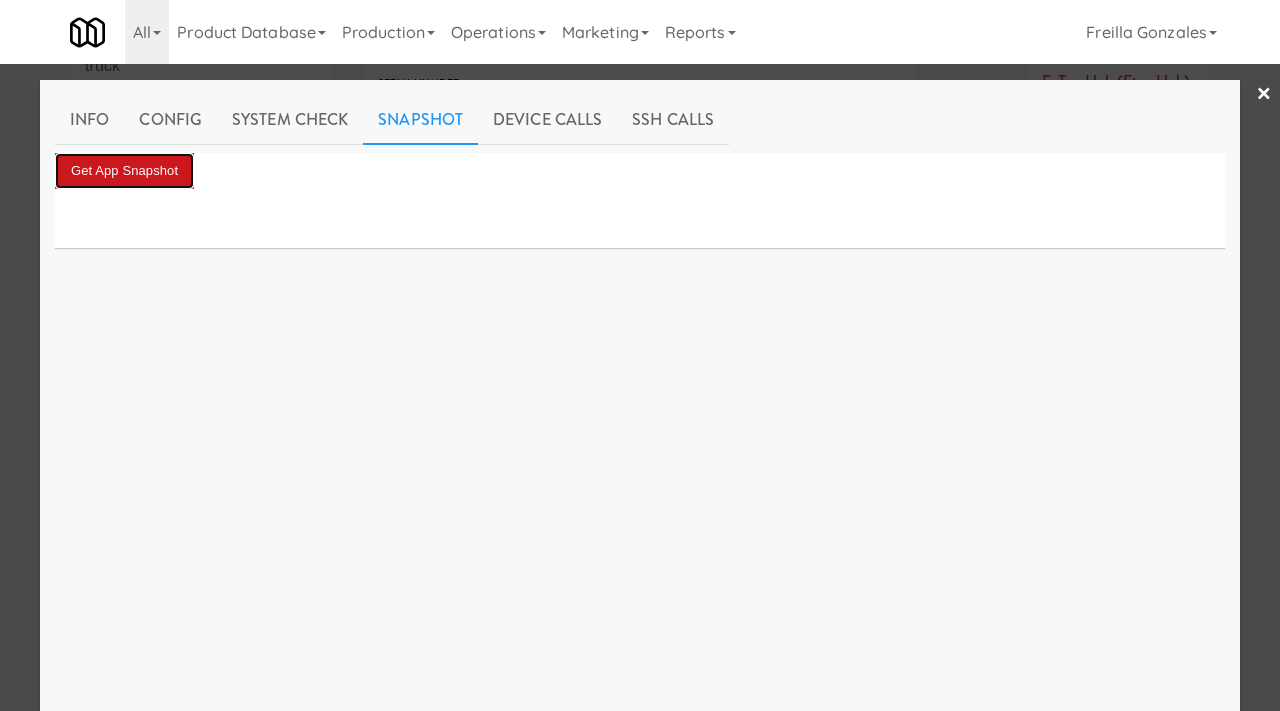 click on "Get App Snapshot" at bounding box center [124, 171] 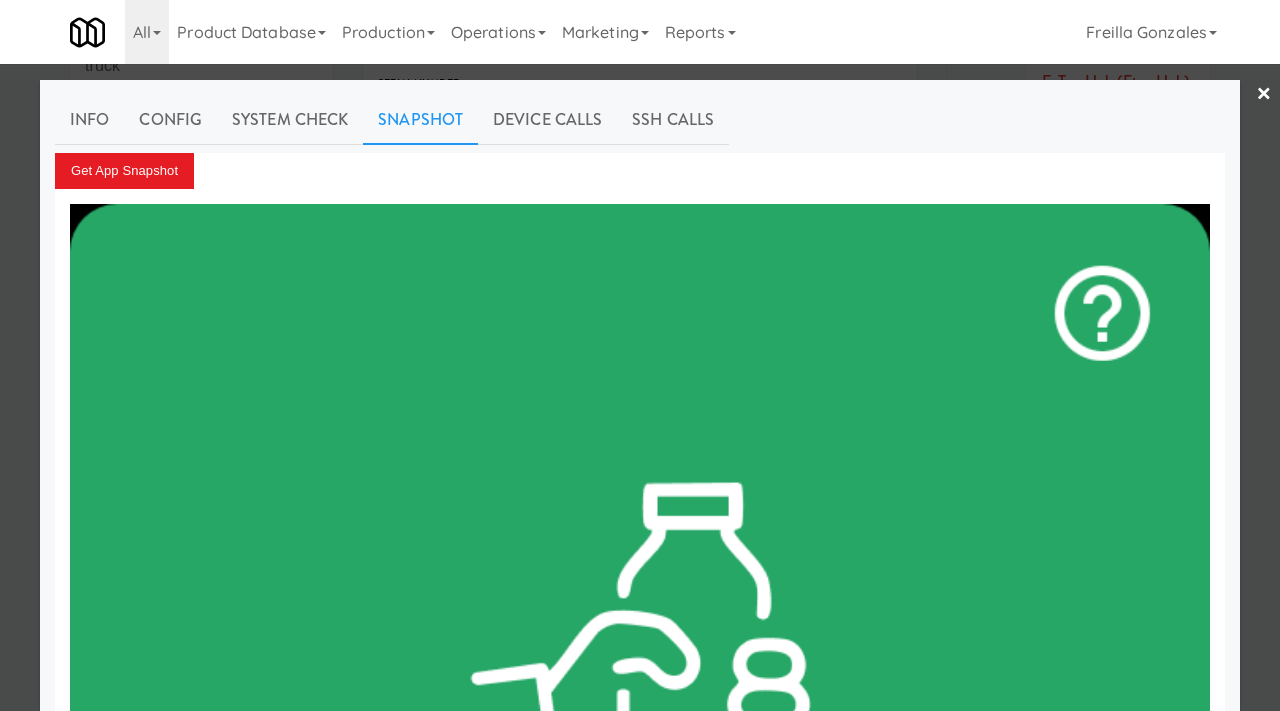 click at bounding box center [640, 355] 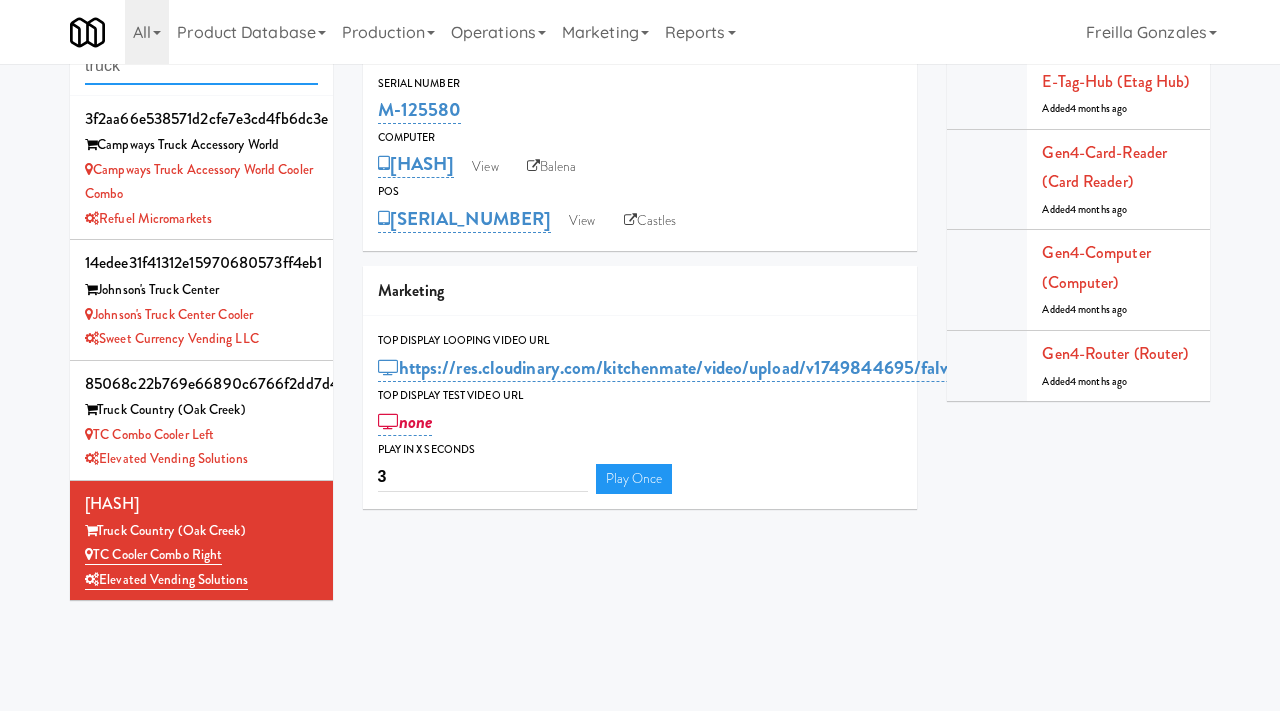 click on "truck" at bounding box center [201, 66] 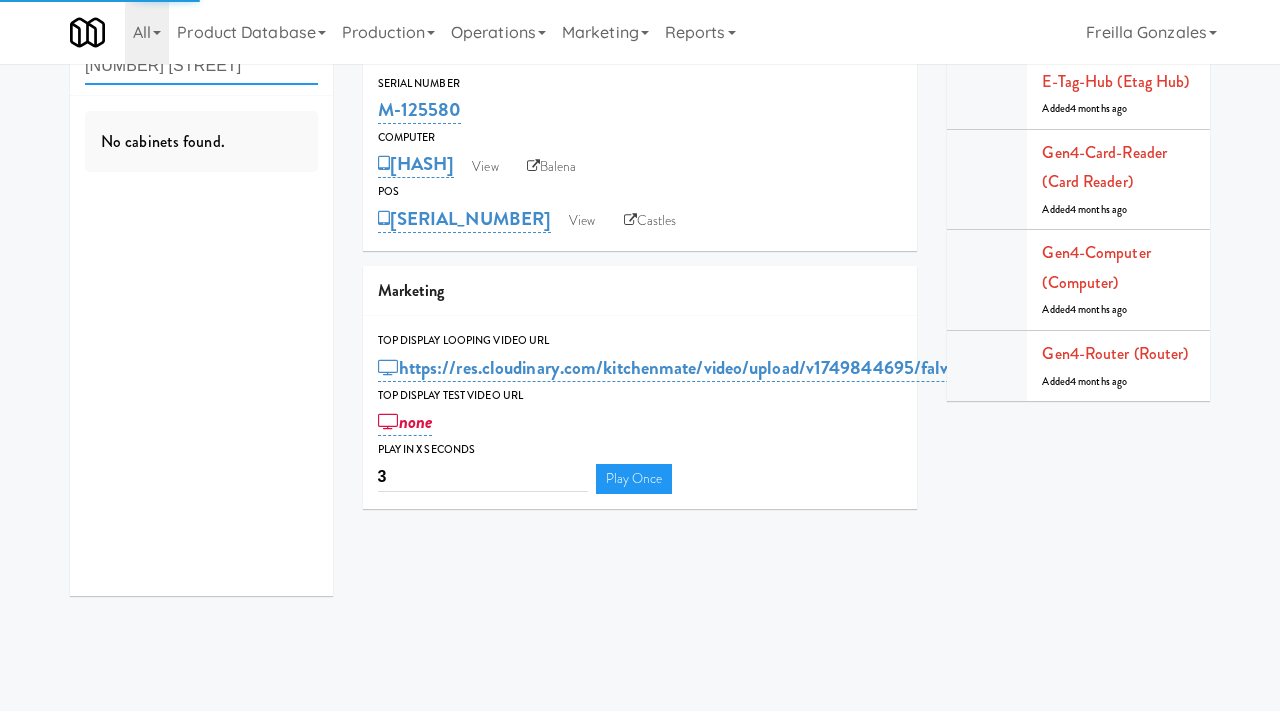type on "213 court" 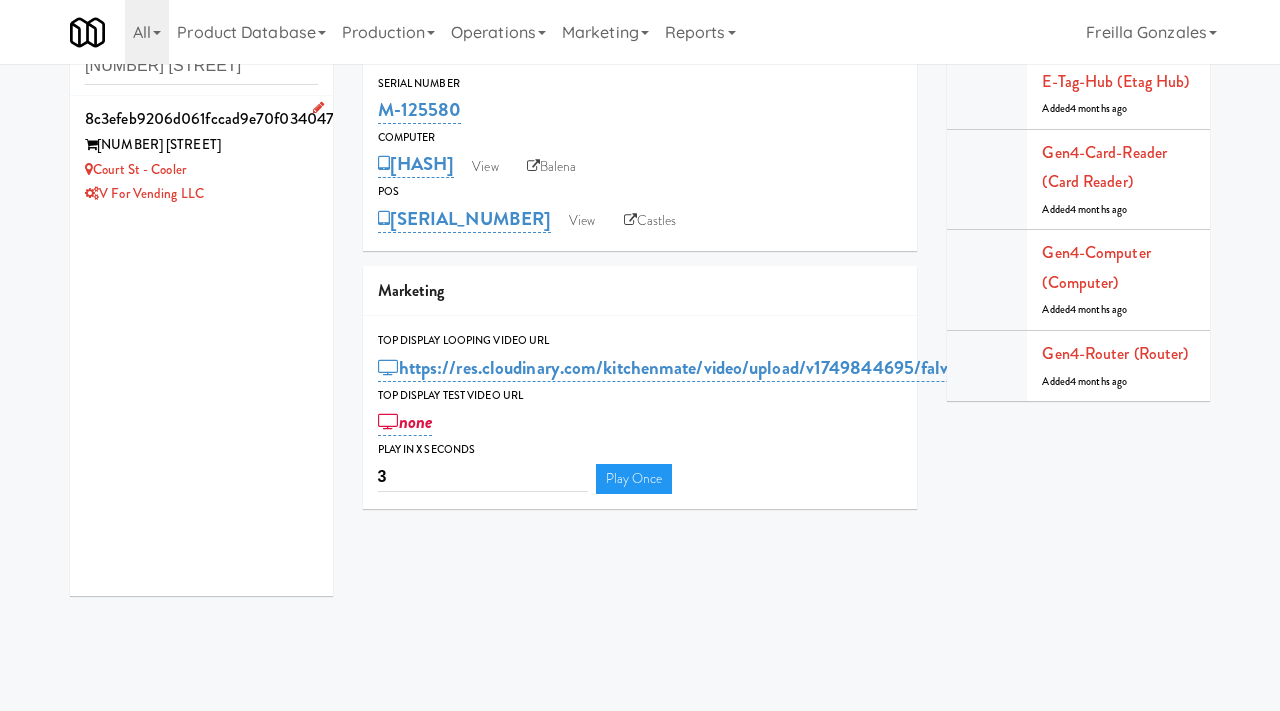 click on "Court St - Cooler" at bounding box center (201, 170) 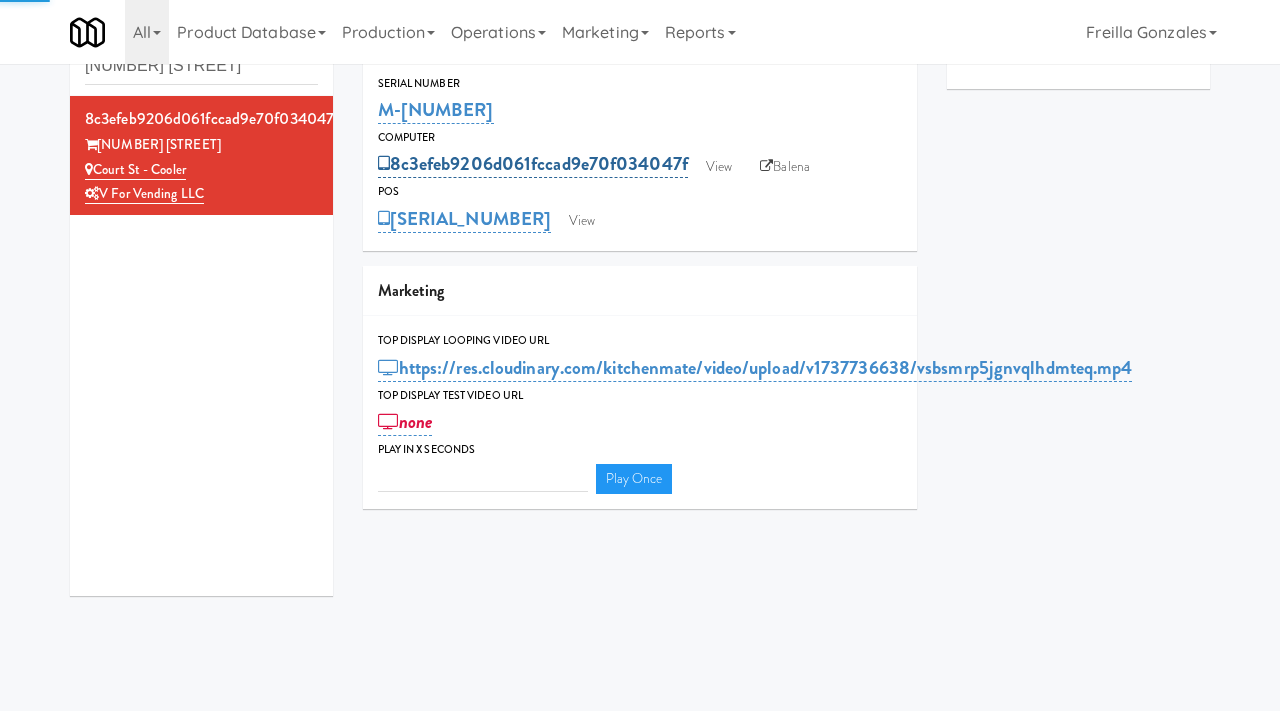 type on "3" 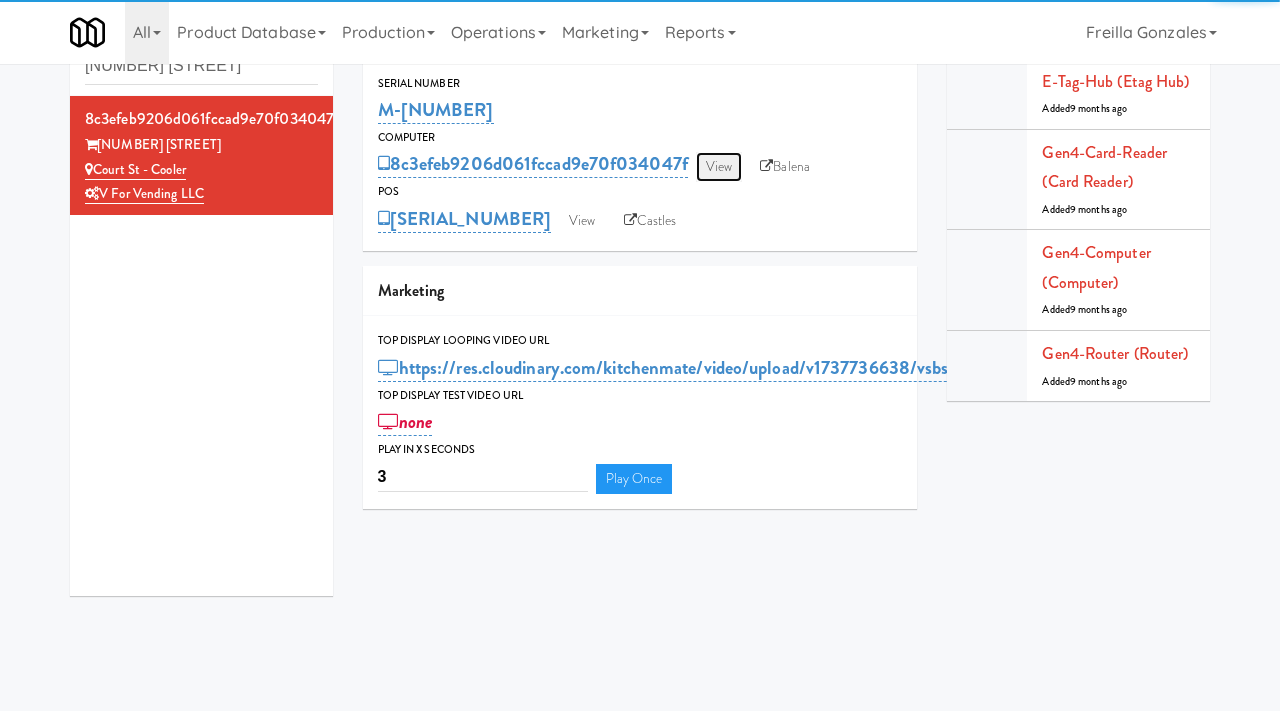 click on "View" at bounding box center (719, 167) 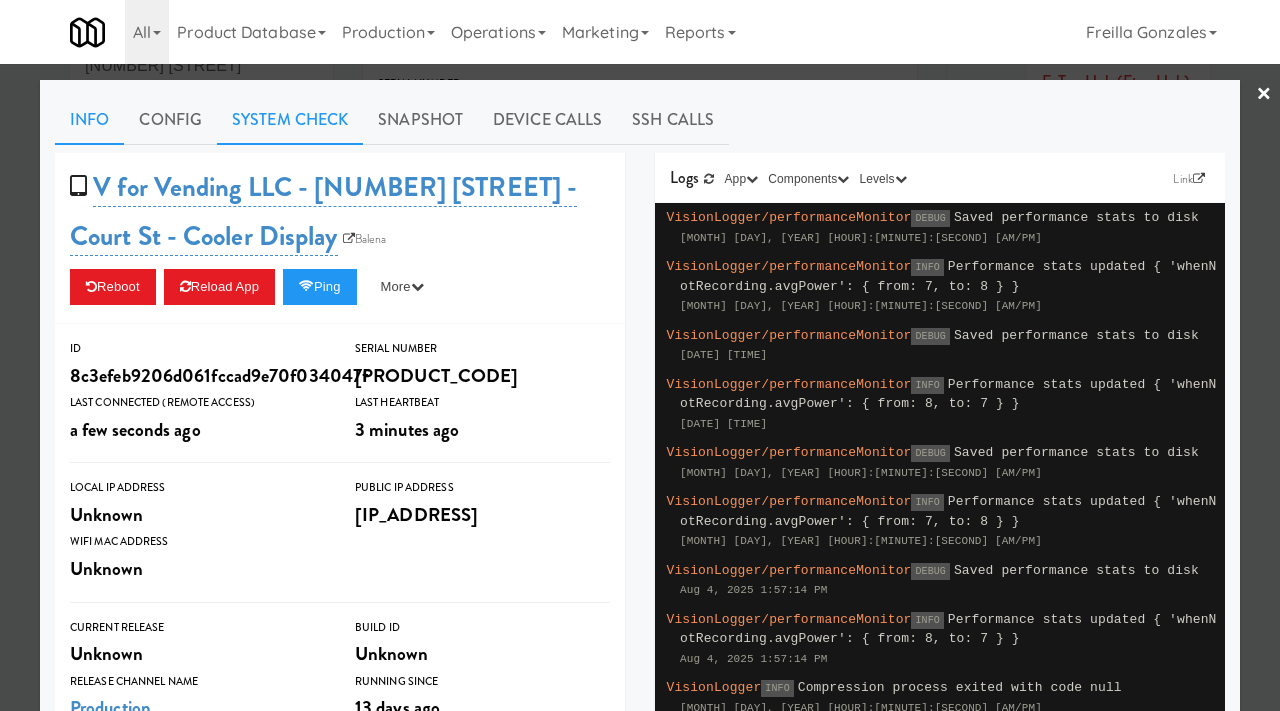 click on "System Check" at bounding box center [290, 120] 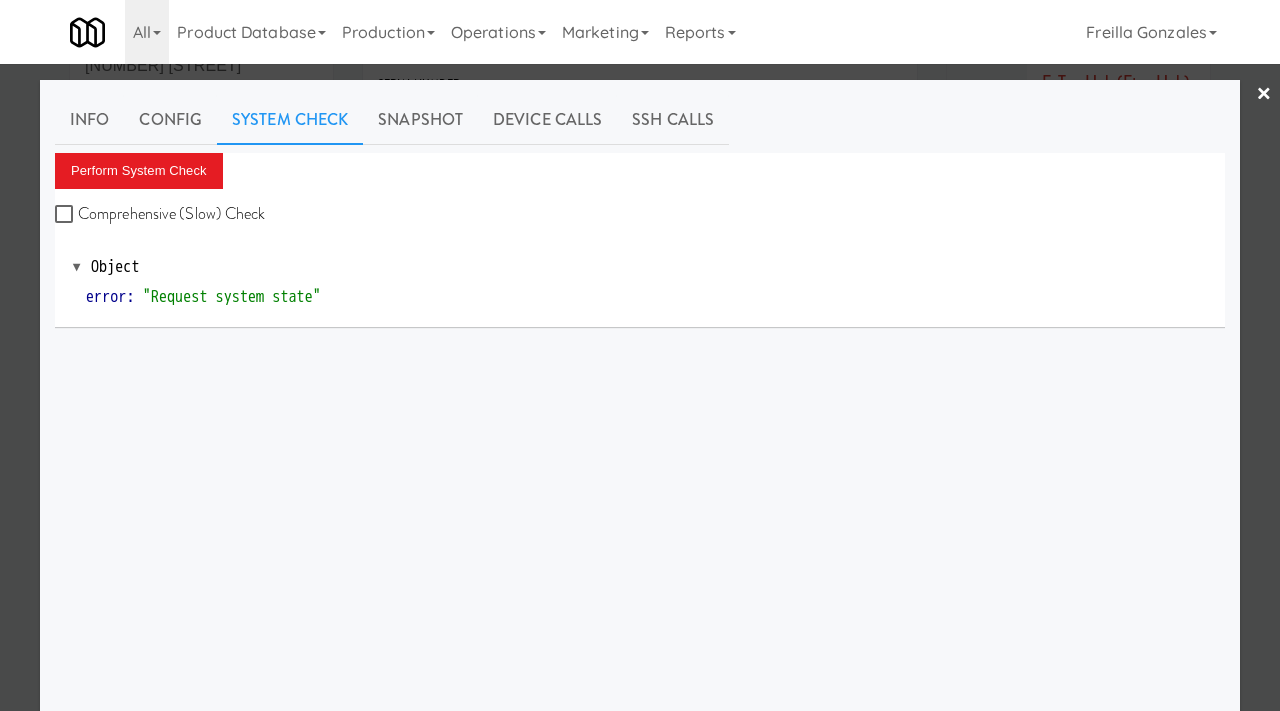 click on "Perform System Check   Comprehensive (Slow) Check" at bounding box center [640, 191] 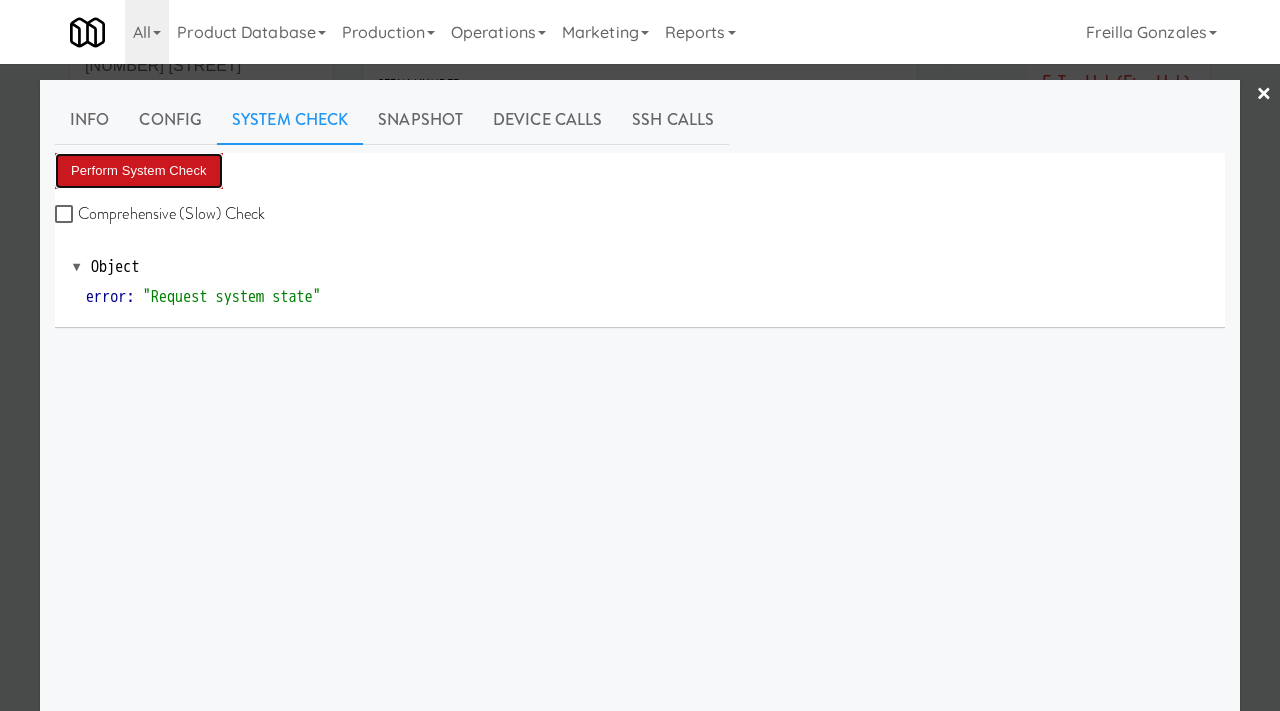 click on "Perform System Check" at bounding box center (139, 171) 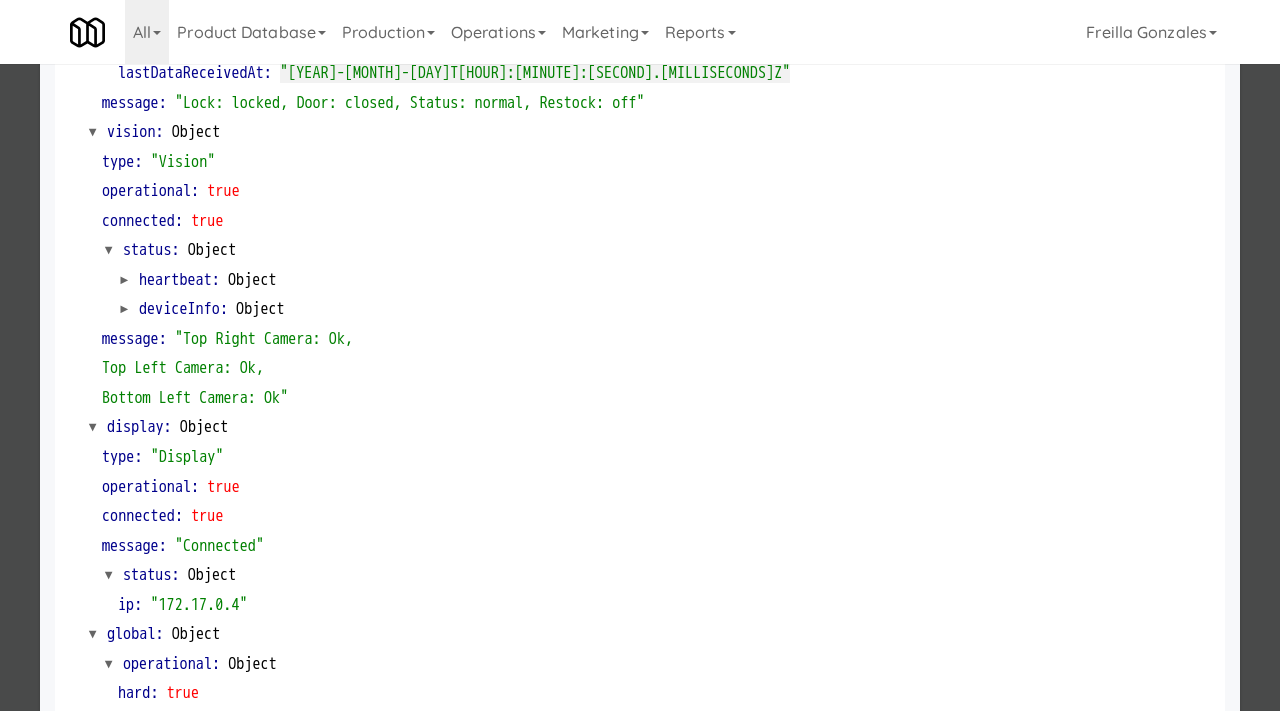 scroll, scrollTop: 812, scrollLeft: 0, axis: vertical 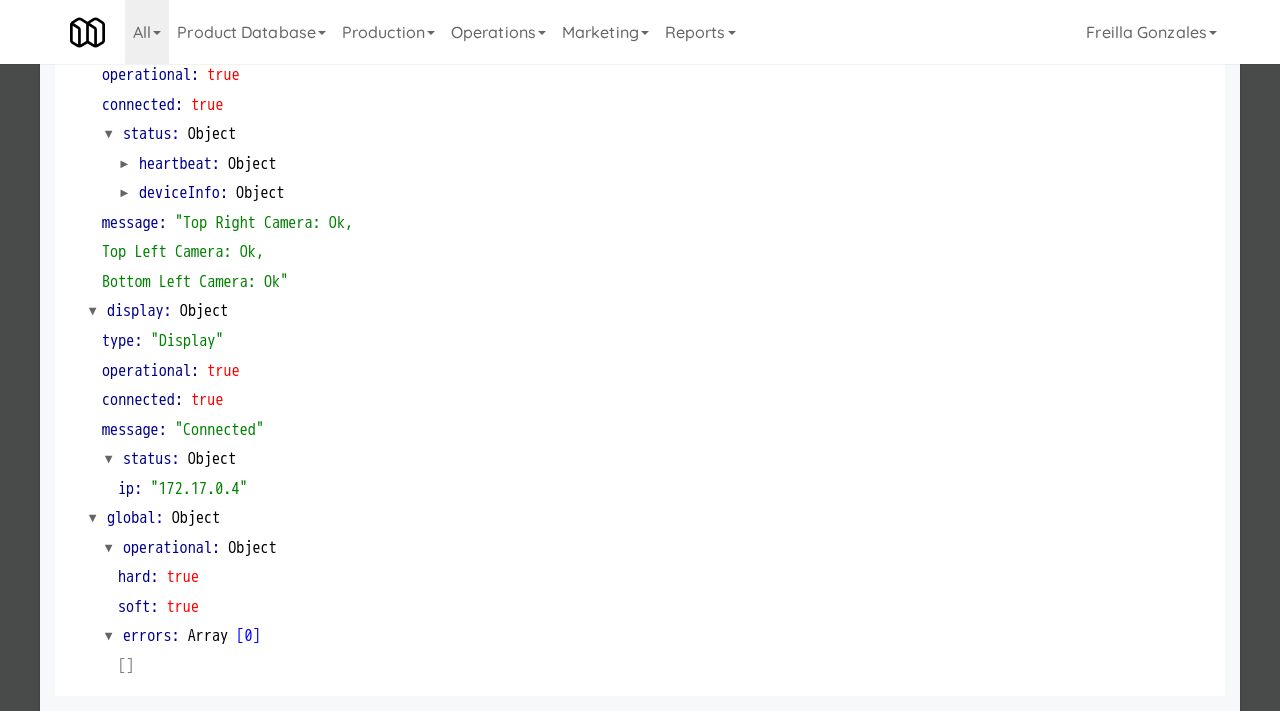 click at bounding box center [640, 355] 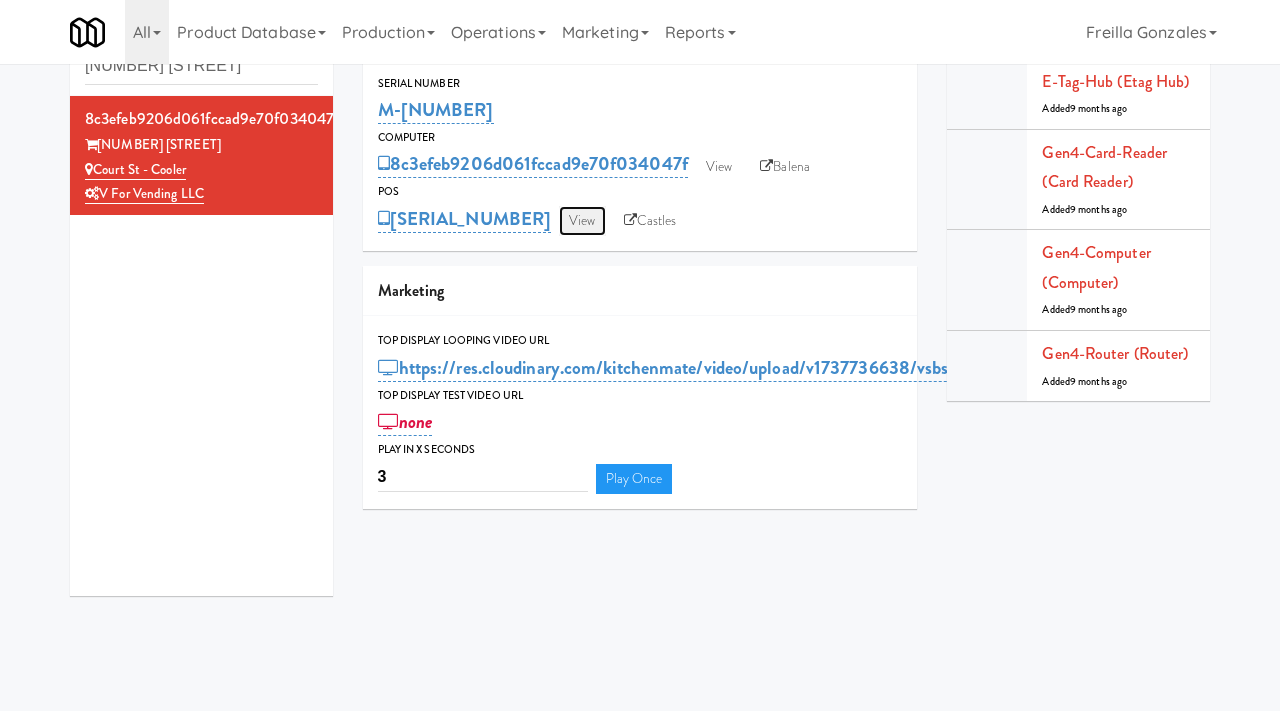 click on "View" at bounding box center (582, 221) 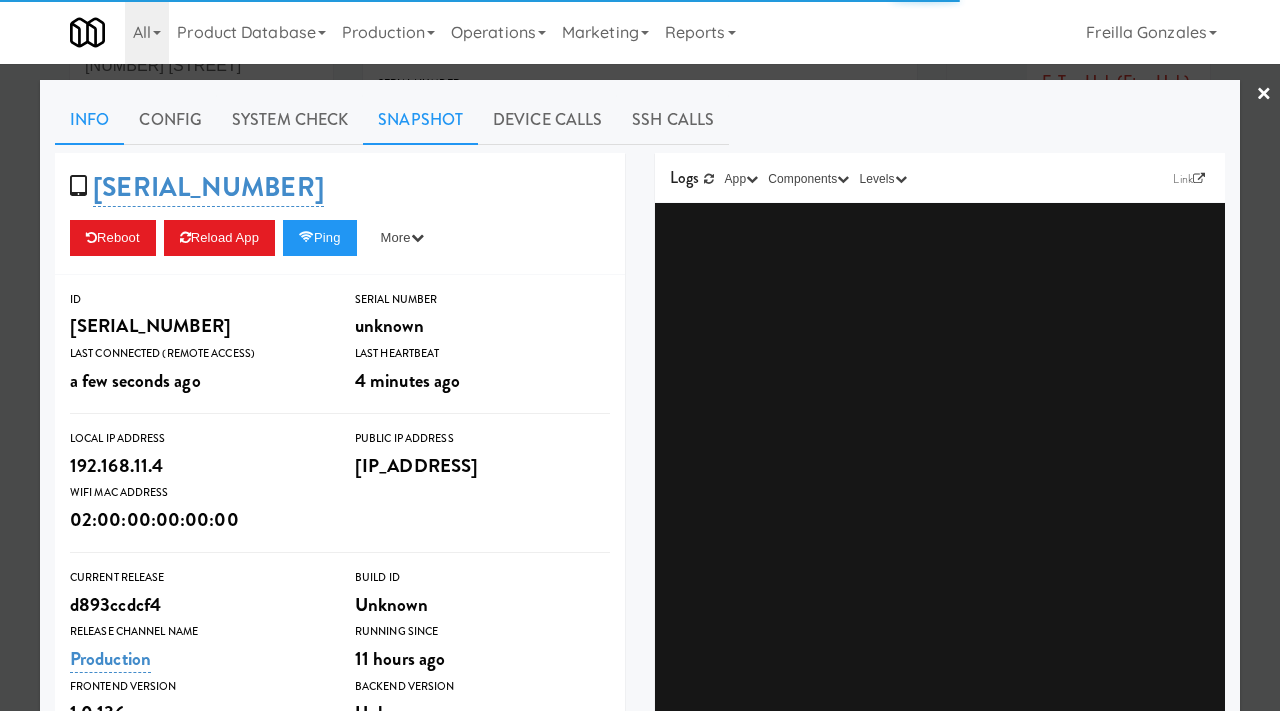 click on "Snapshot" at bounding box center (420, 120) 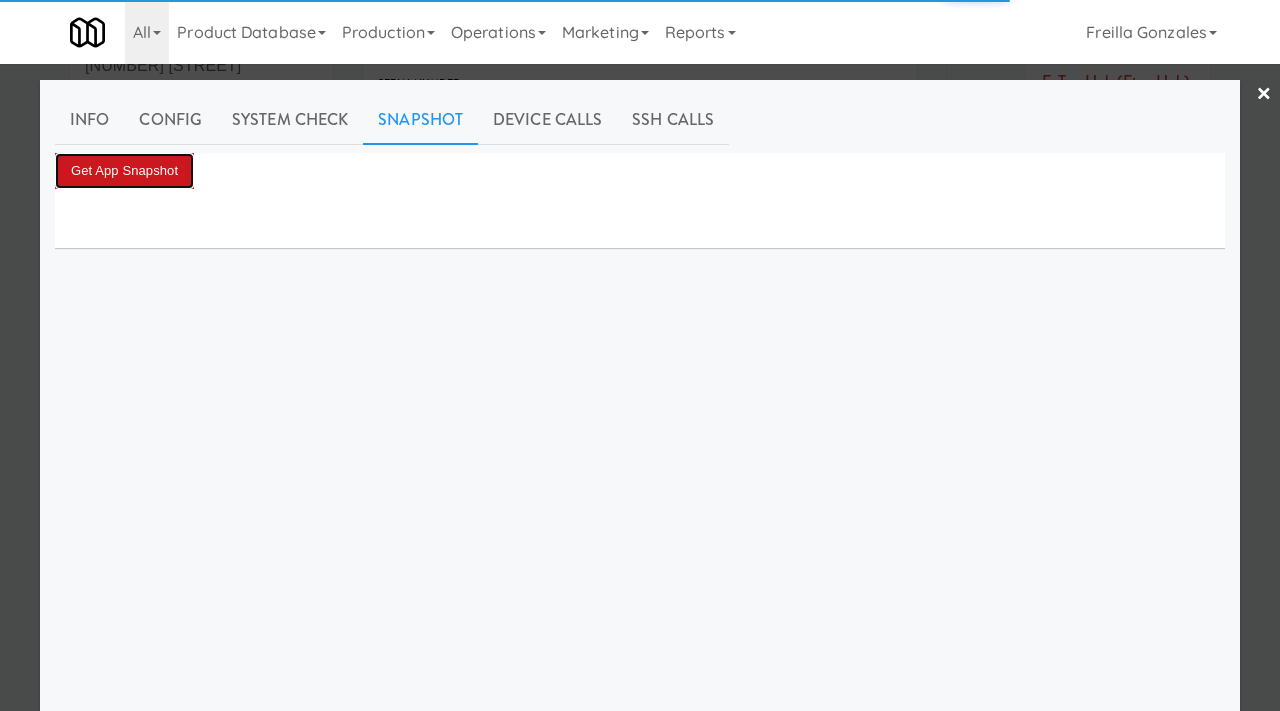 click on "Get App Snapshot" at bounding box center [124, 171] 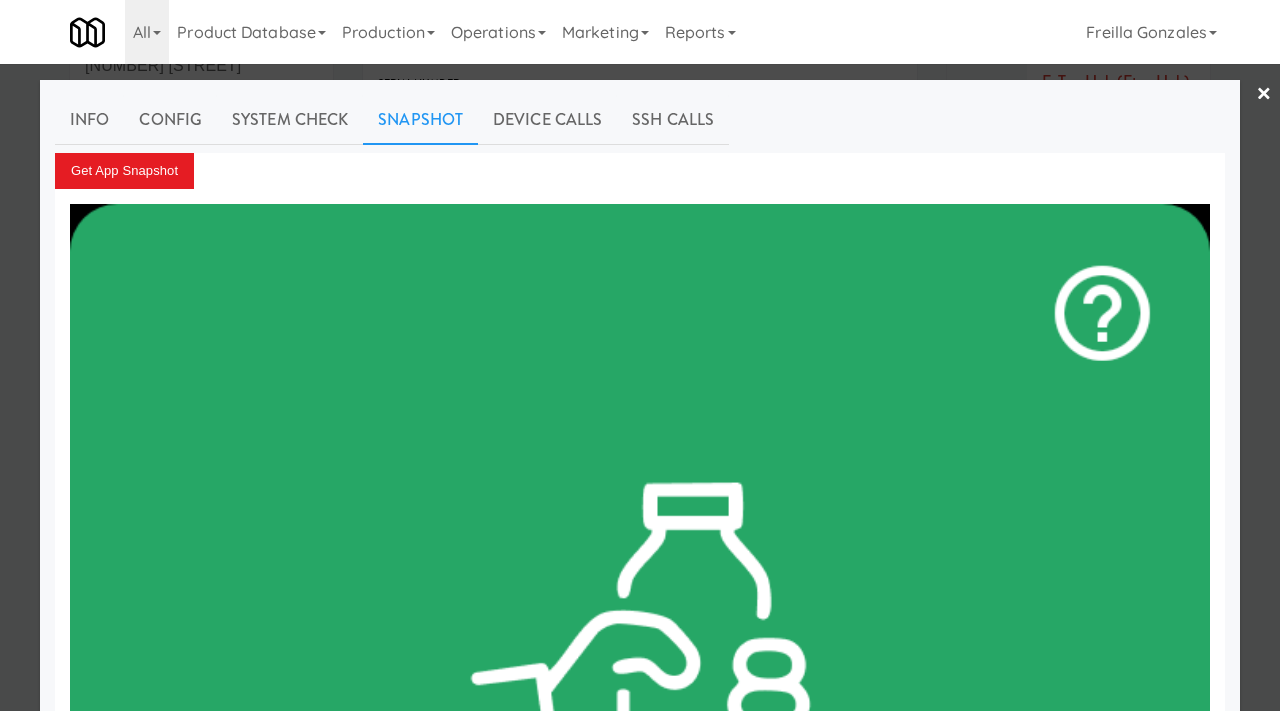 click at bounding box center [640, 355] 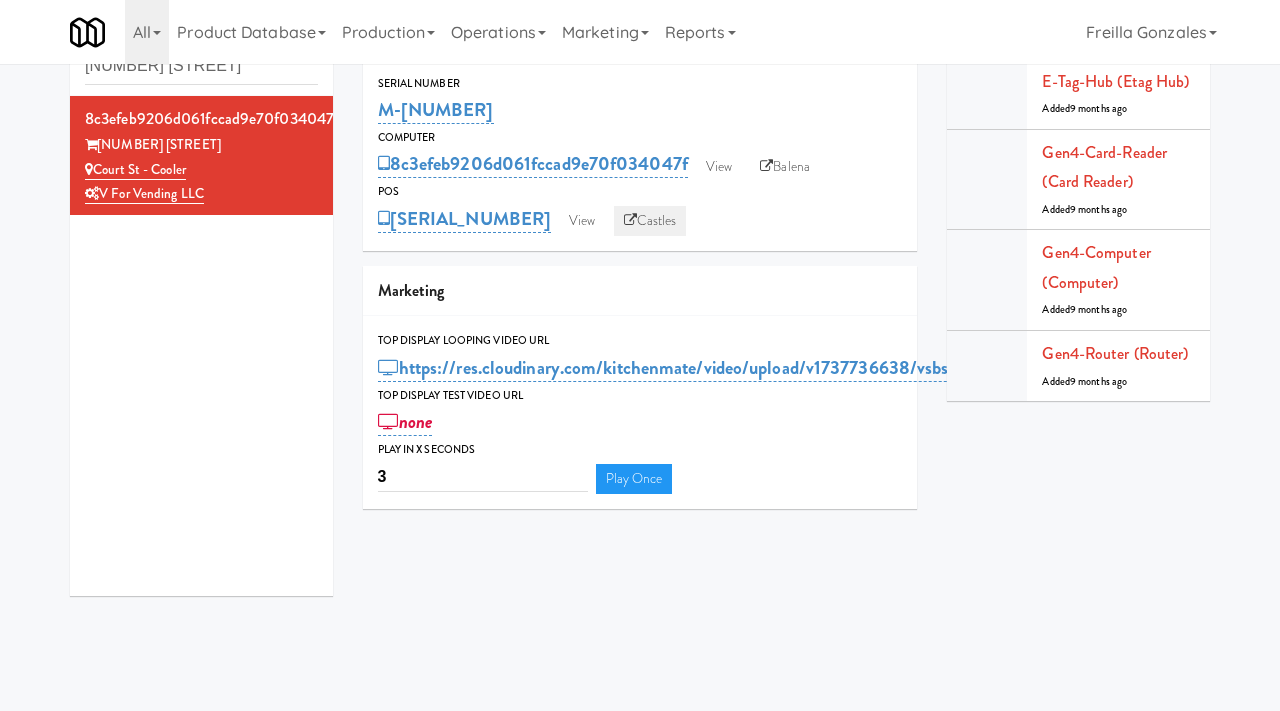 click on "Castles" at bounding box center [650, 221] 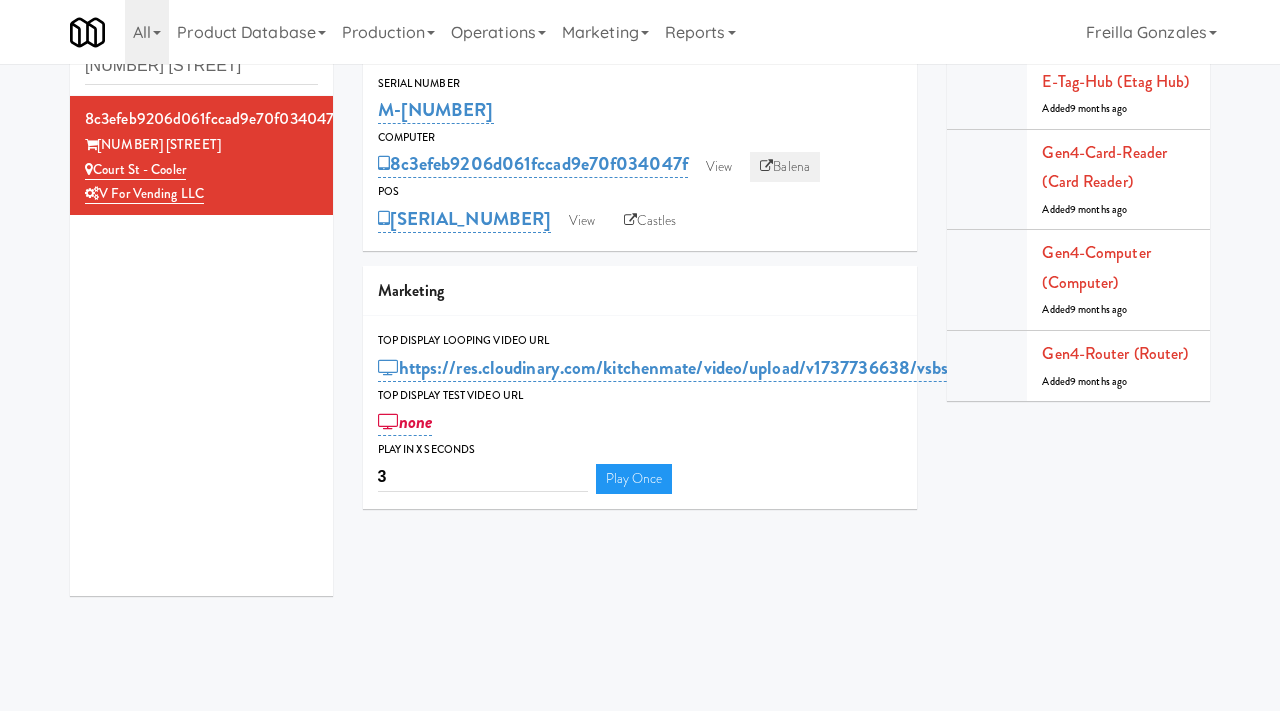 click on "Balena" at bounding box center (785, 167) 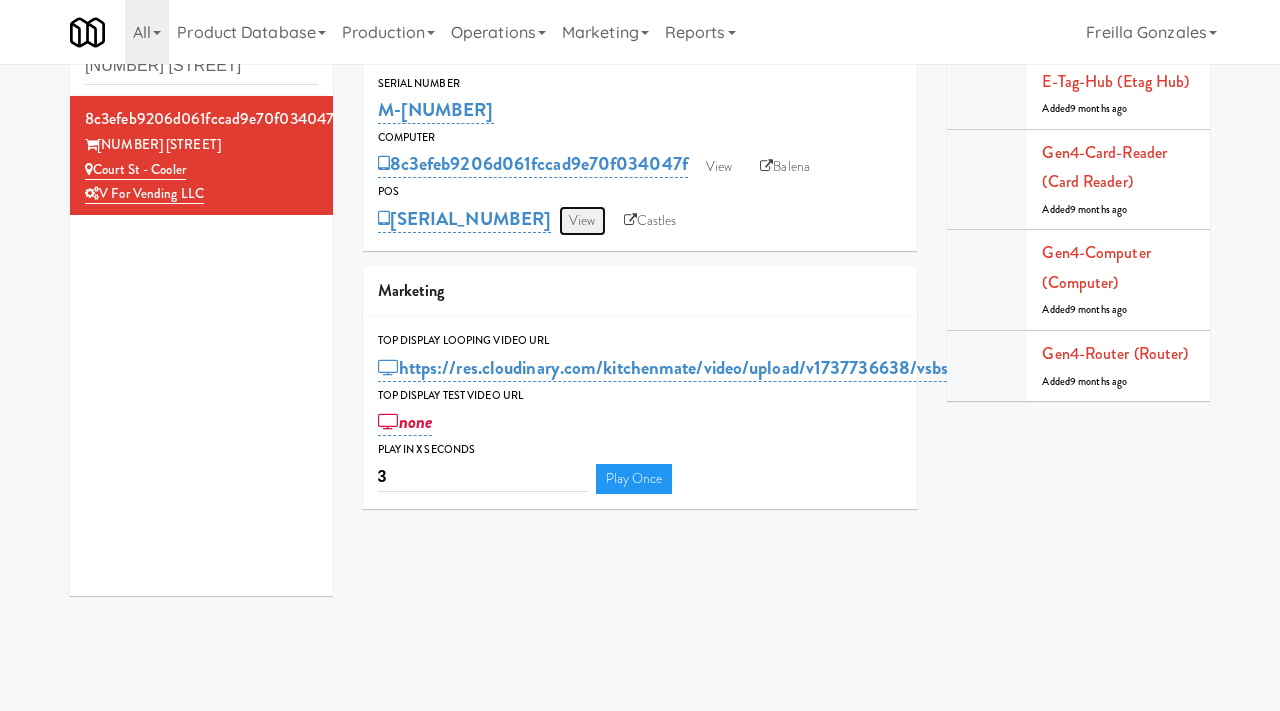click on "View" at bounding box center [582, 221] 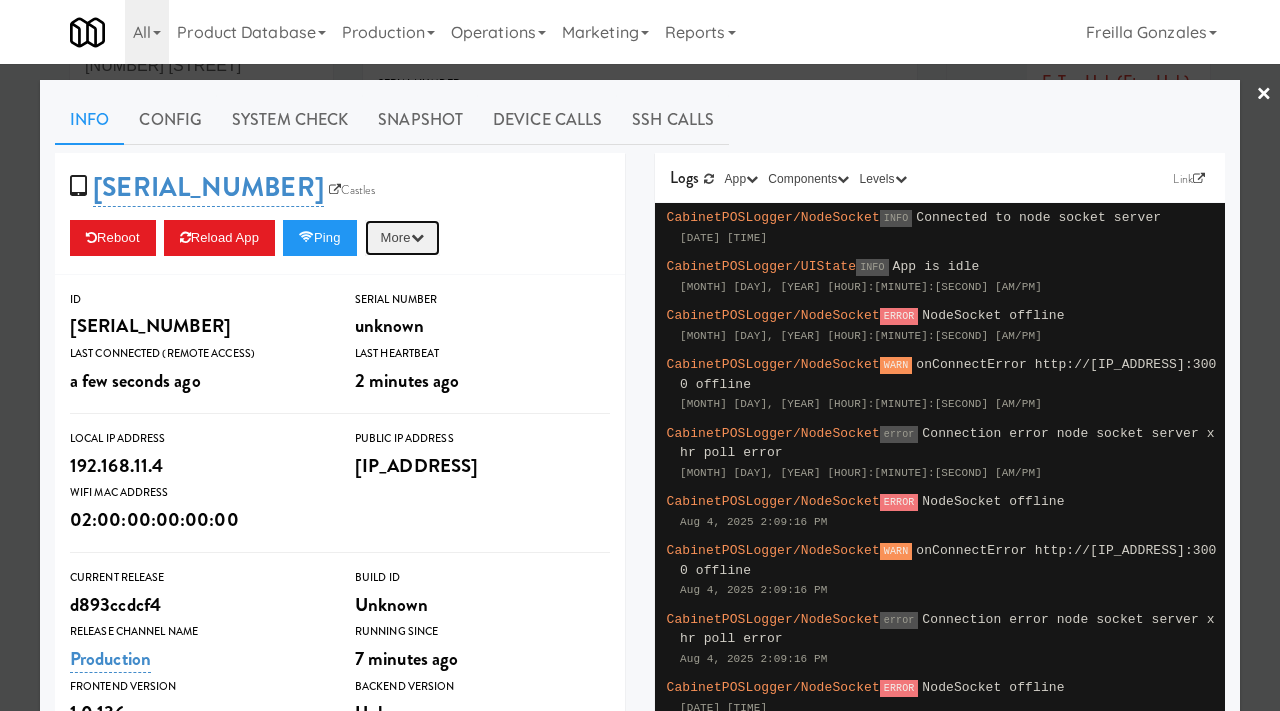 click on "More" at bounding box center [402, 238] 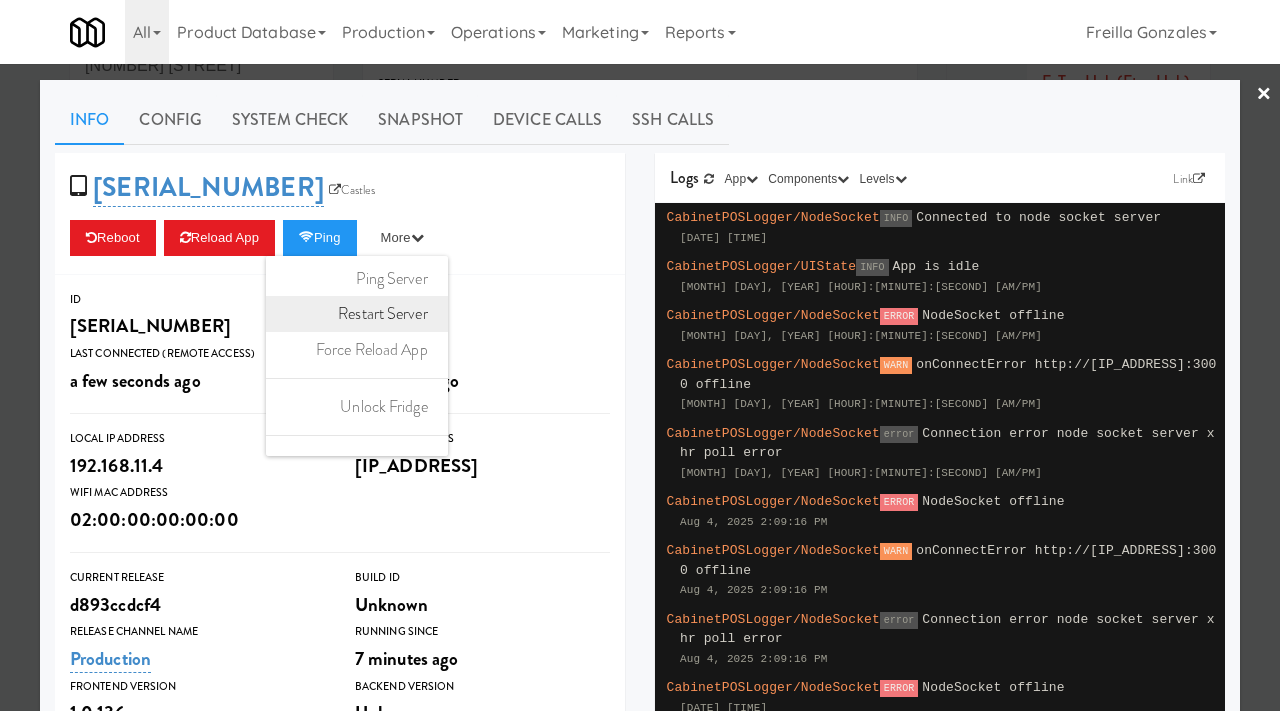 click on "Restart Server" at bounding box center (357, 314) 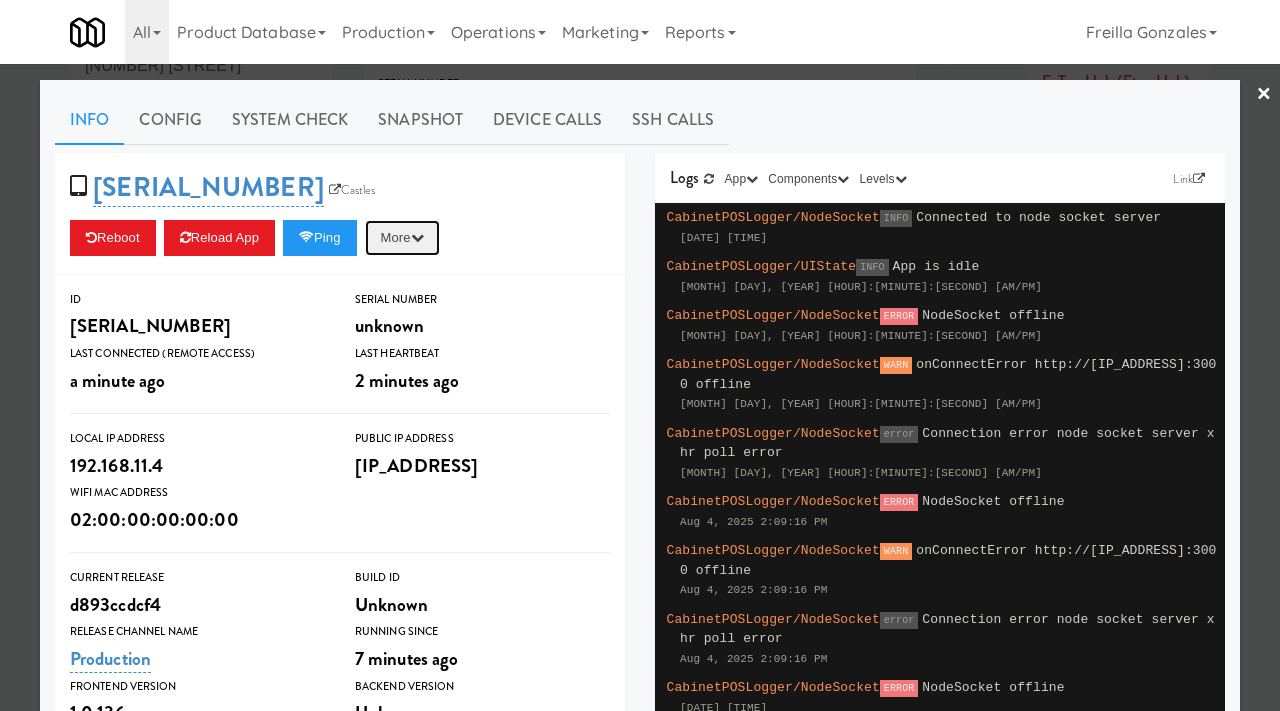 click on "More" at bounding box center (402, 238) 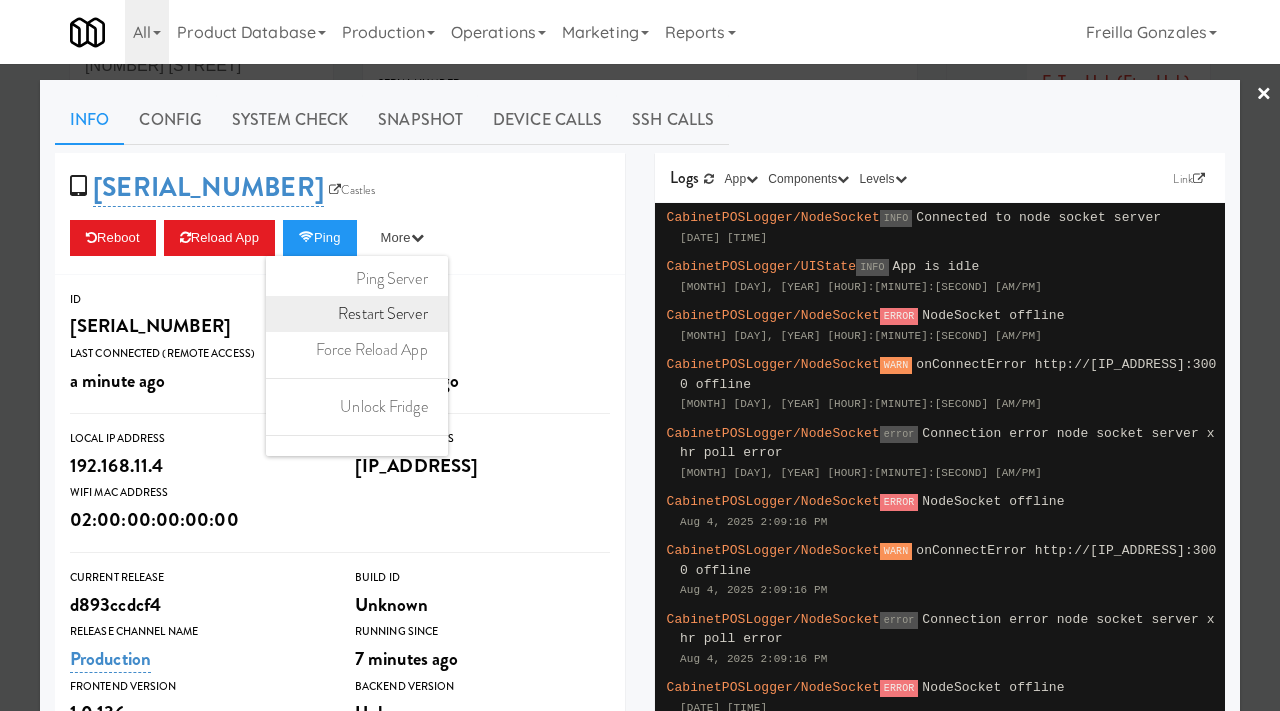 click on "Restart Server" at bounding box center (357, 314) 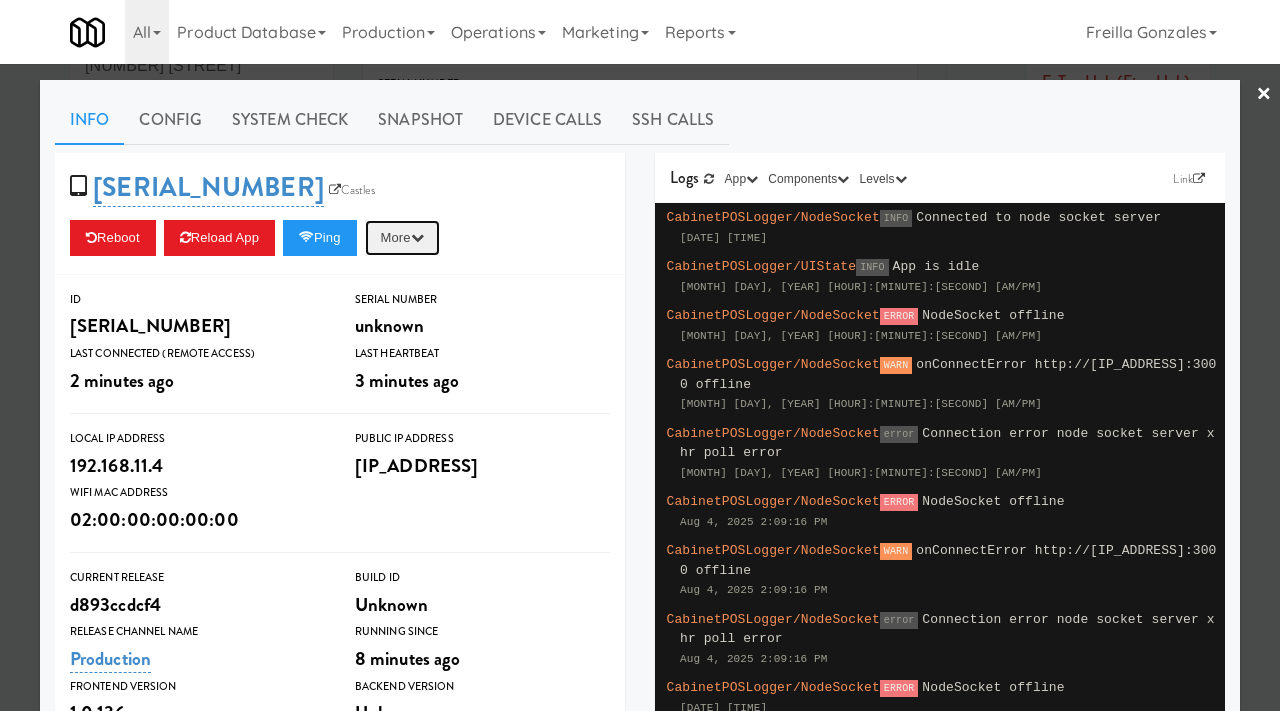 click on "More" at bounding box center [402, 238] 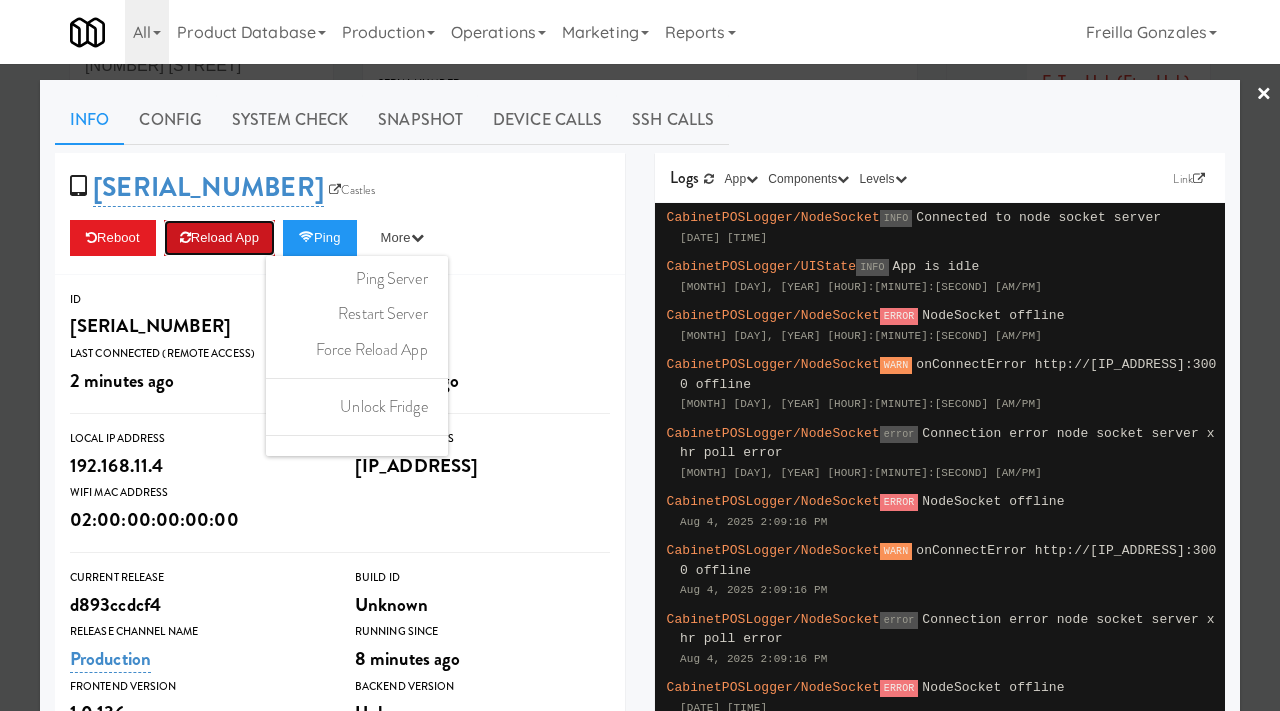 click on "Reload App" at bounding box center (219, 238) 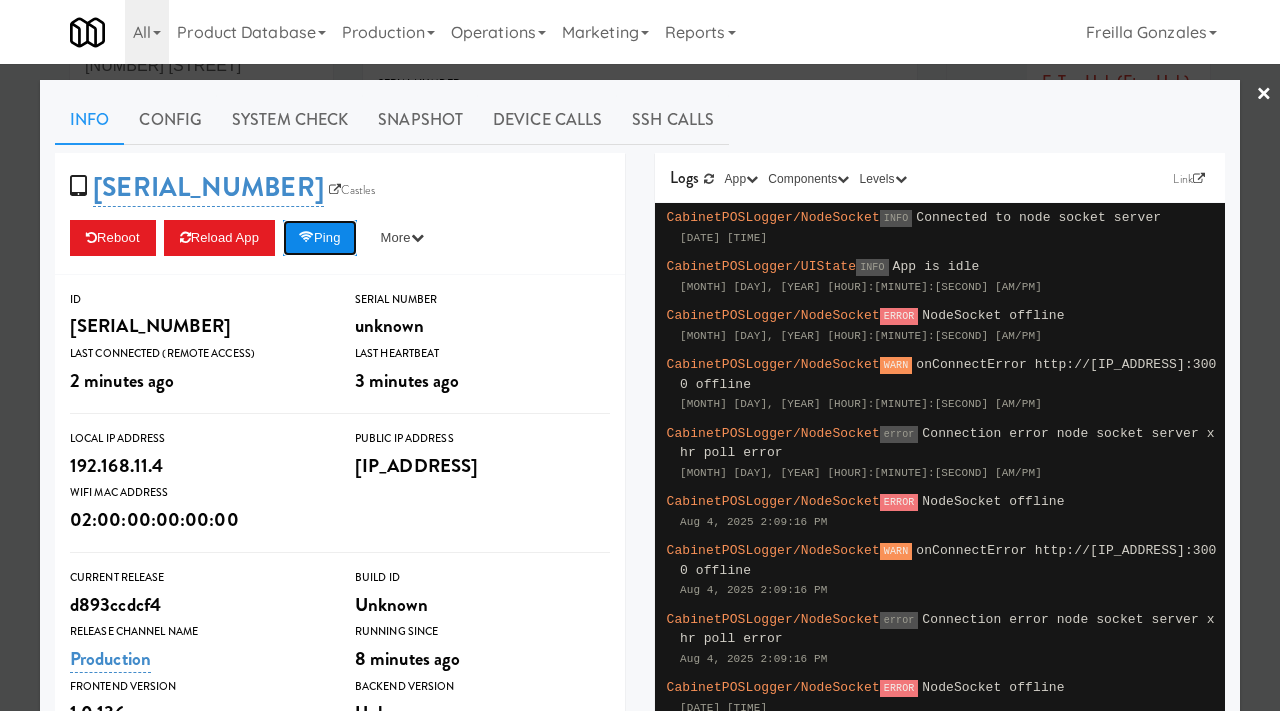 click on "Ping" at bounding box center (320, 238) 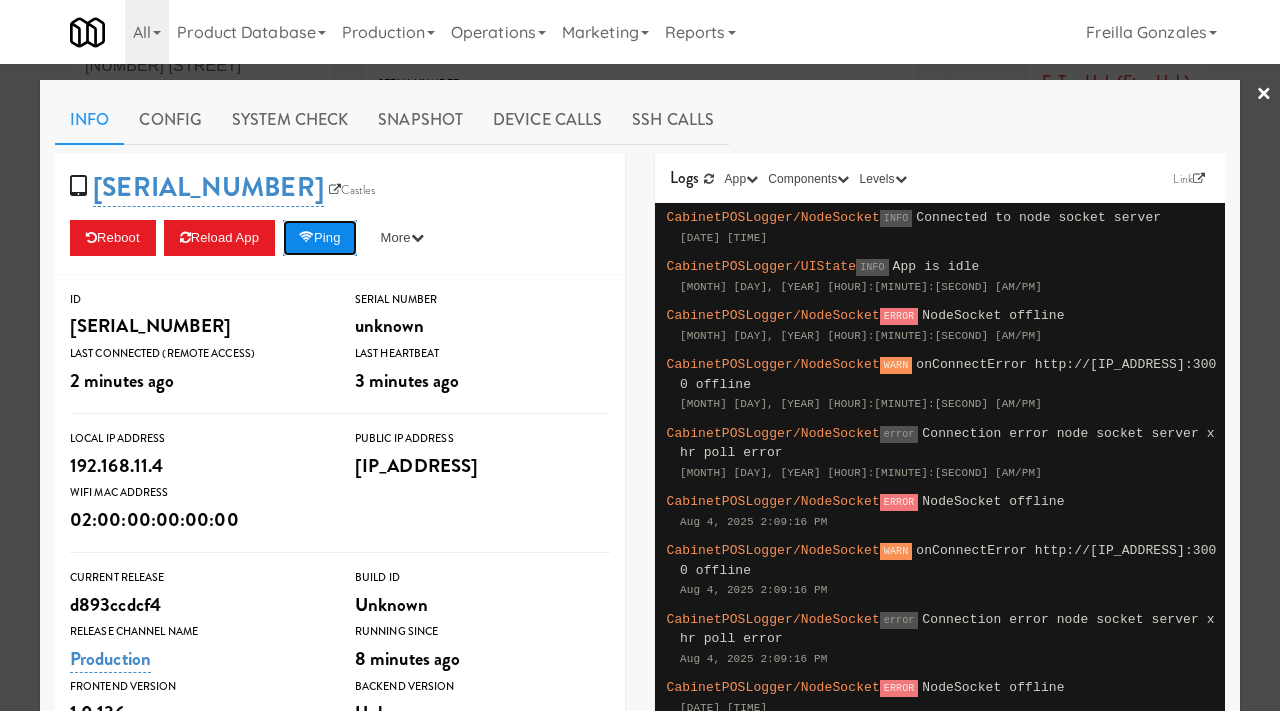 click on "Ping" at bounding box center [320, 238] 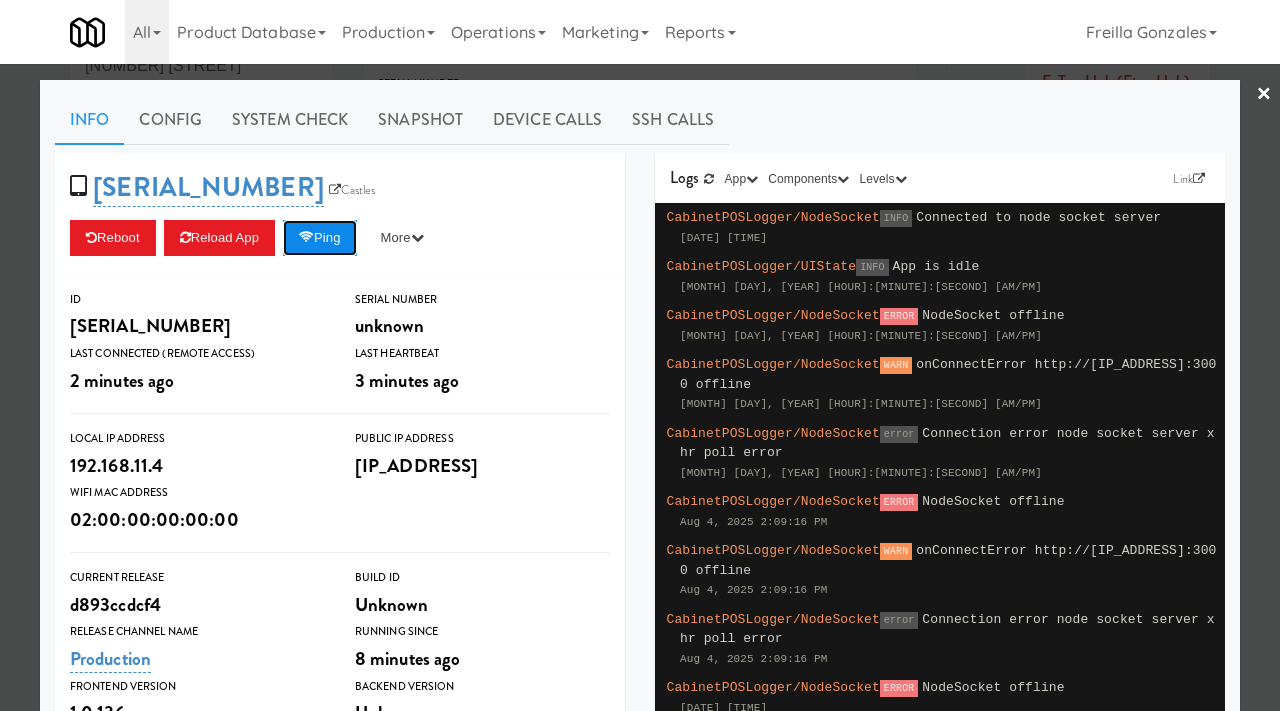 click on "Ping" at bounding box center (320, 238) 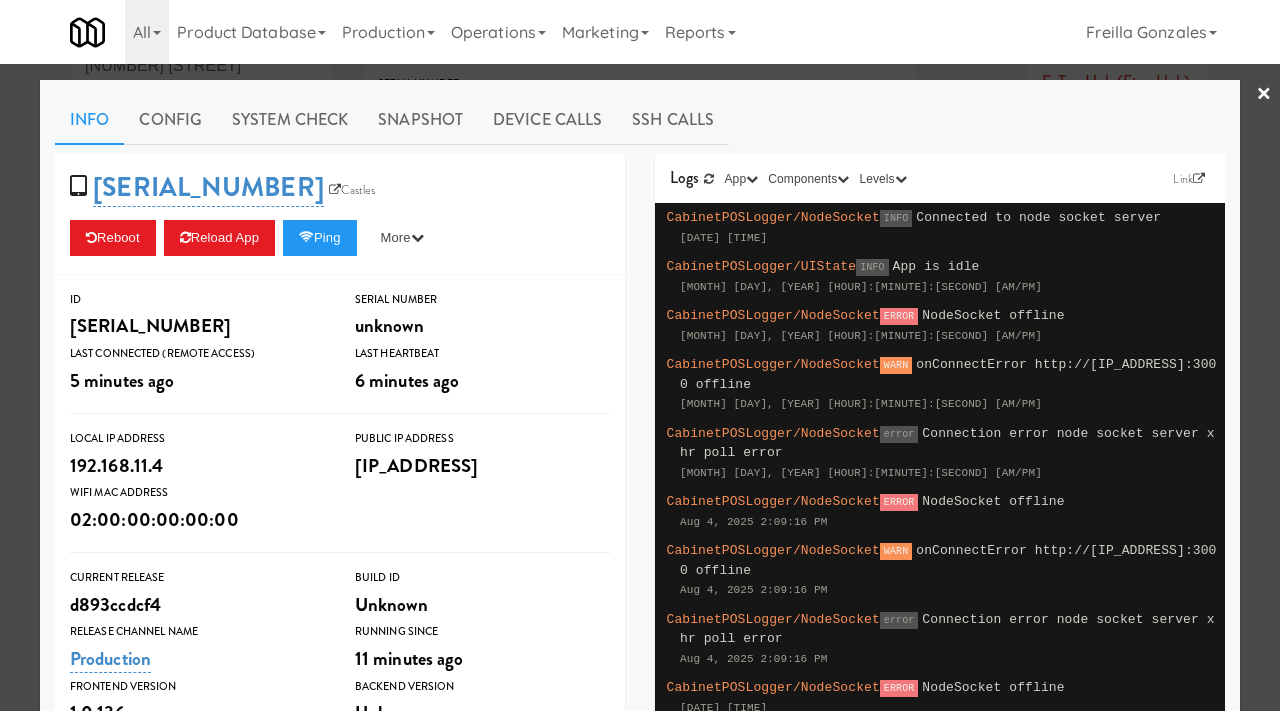 click at bounding box center (640, 355) 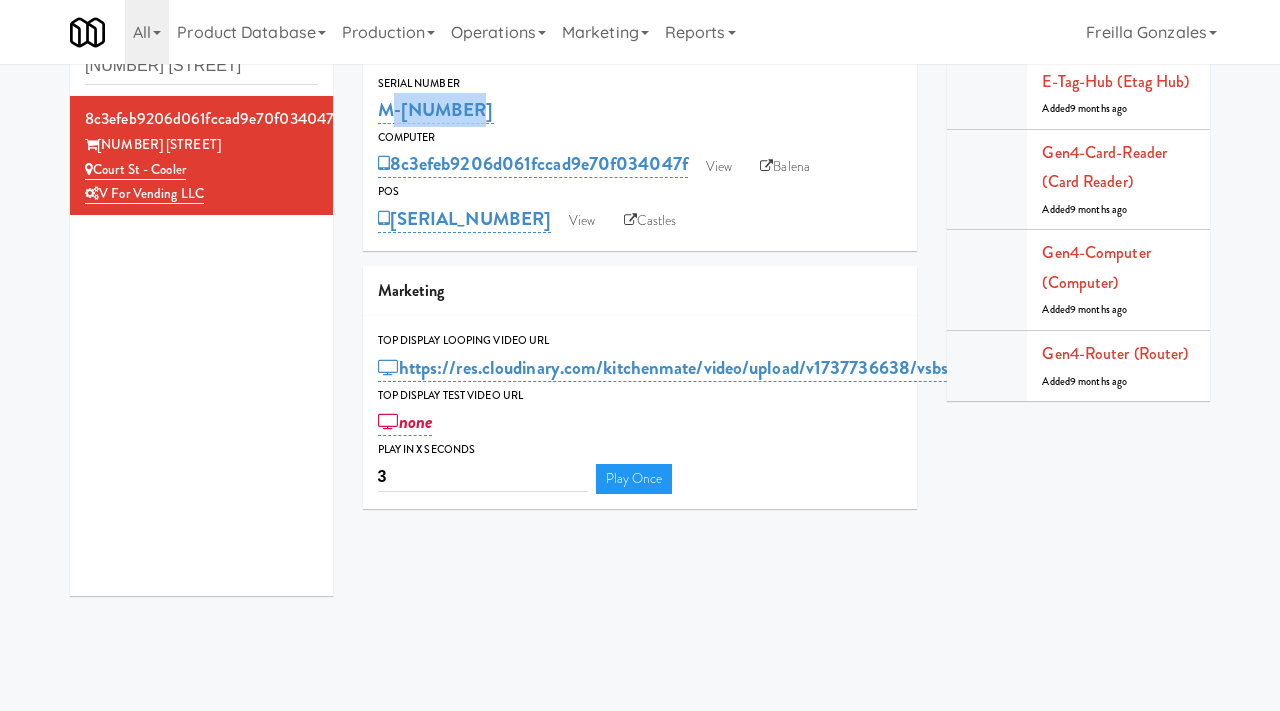 drag, startPoint x: 462, startPoint y: 115, endPoint x: 376, endPoint y: 118, distance: 86.05231 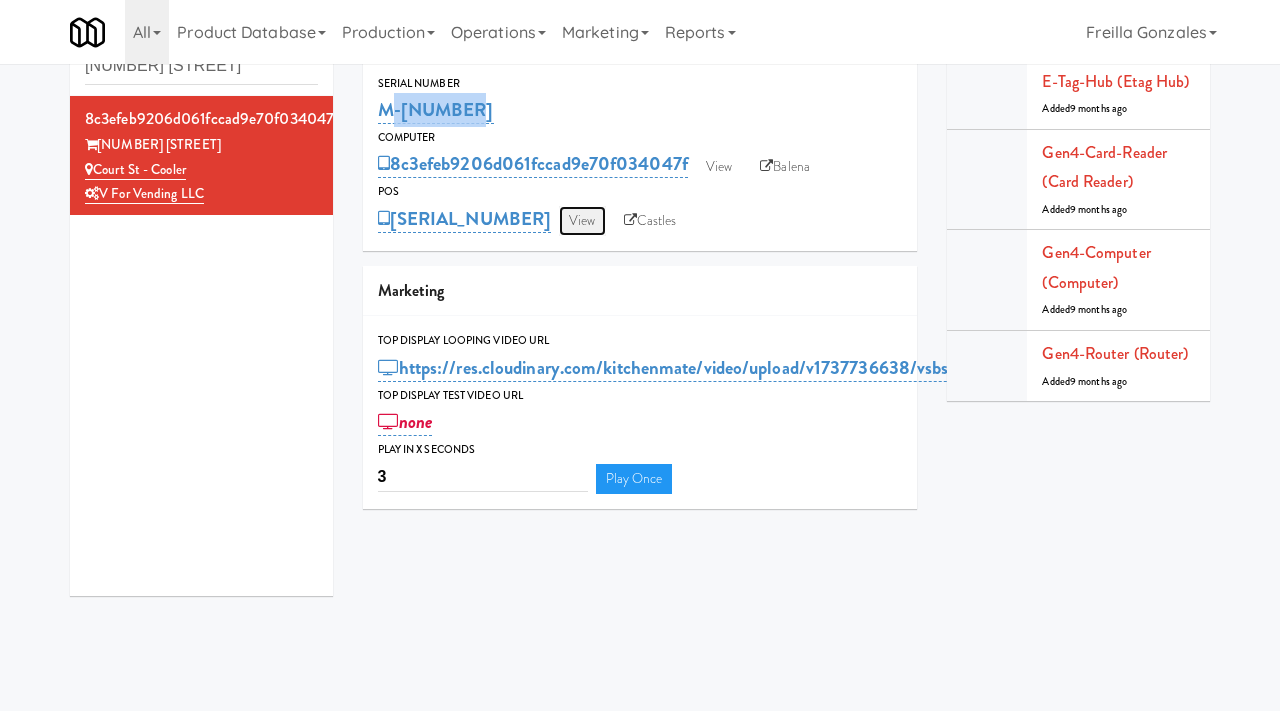 click on "View" at bounding box center [582, 221] 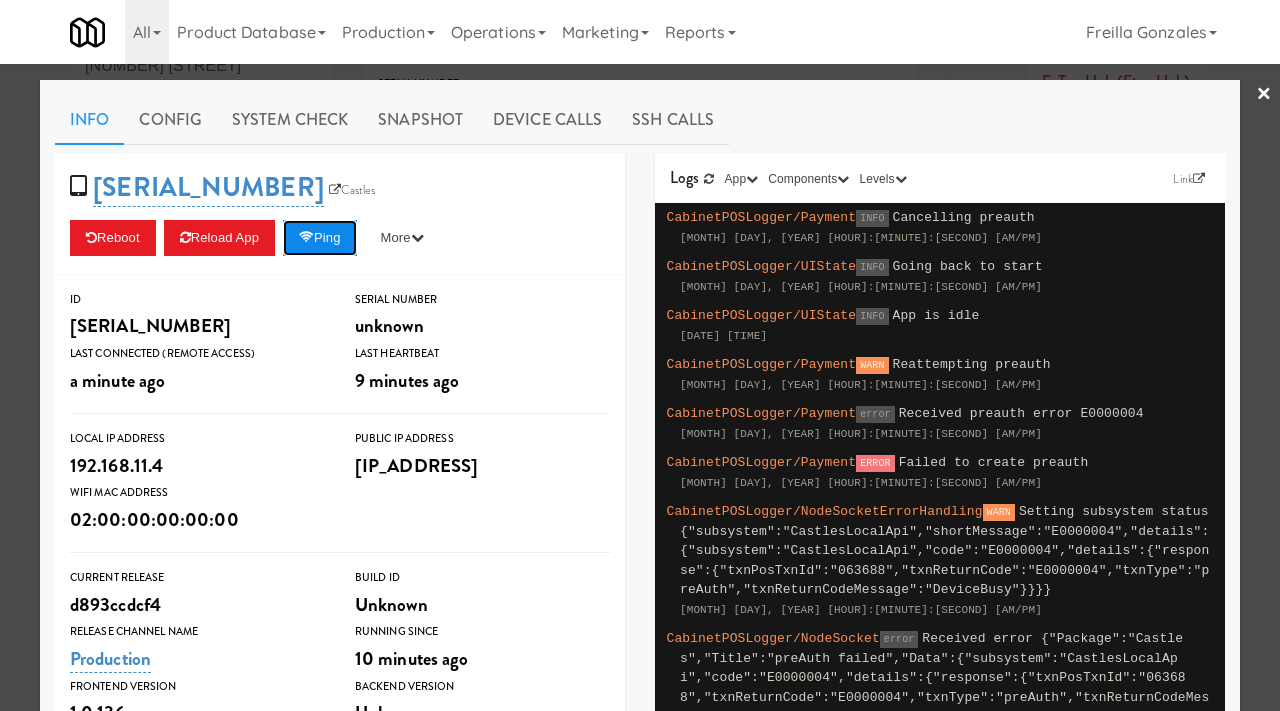 click on "Ping" at bounding box center [320, 238] 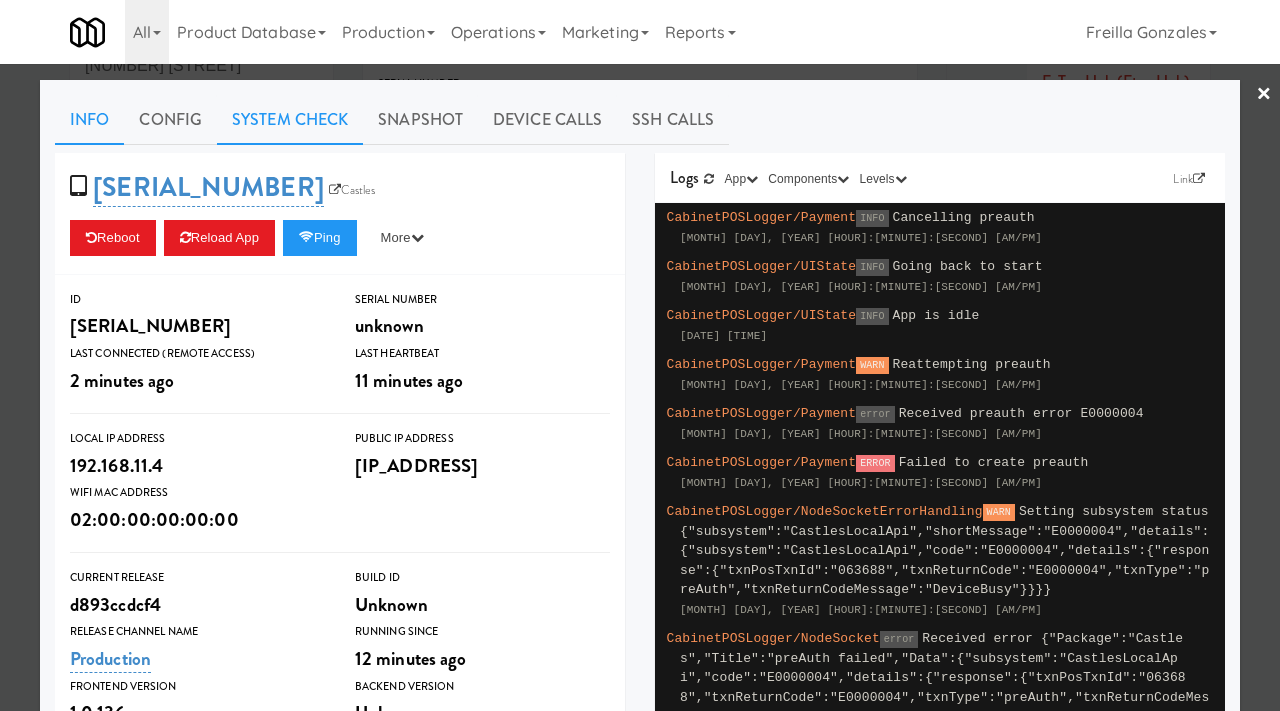 click on "System Check" at bounding box center (290, 120) 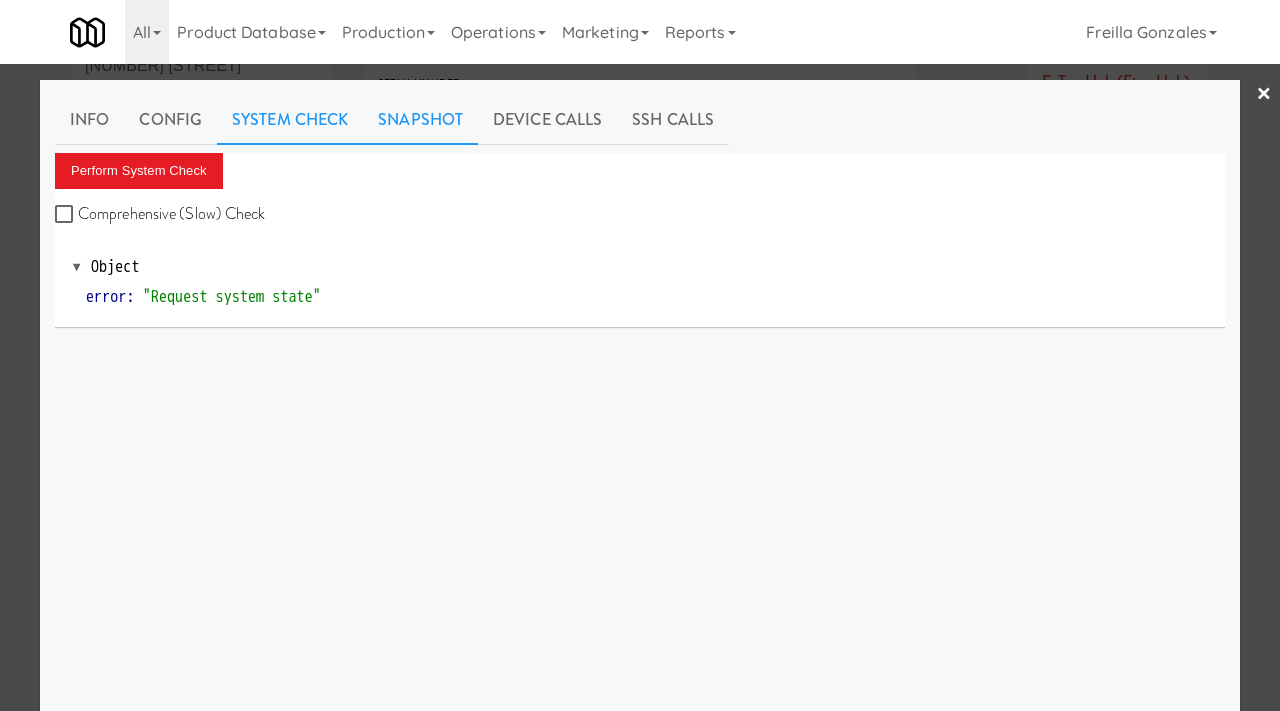 click on "Snapshot" at bounding box center [420, 120] 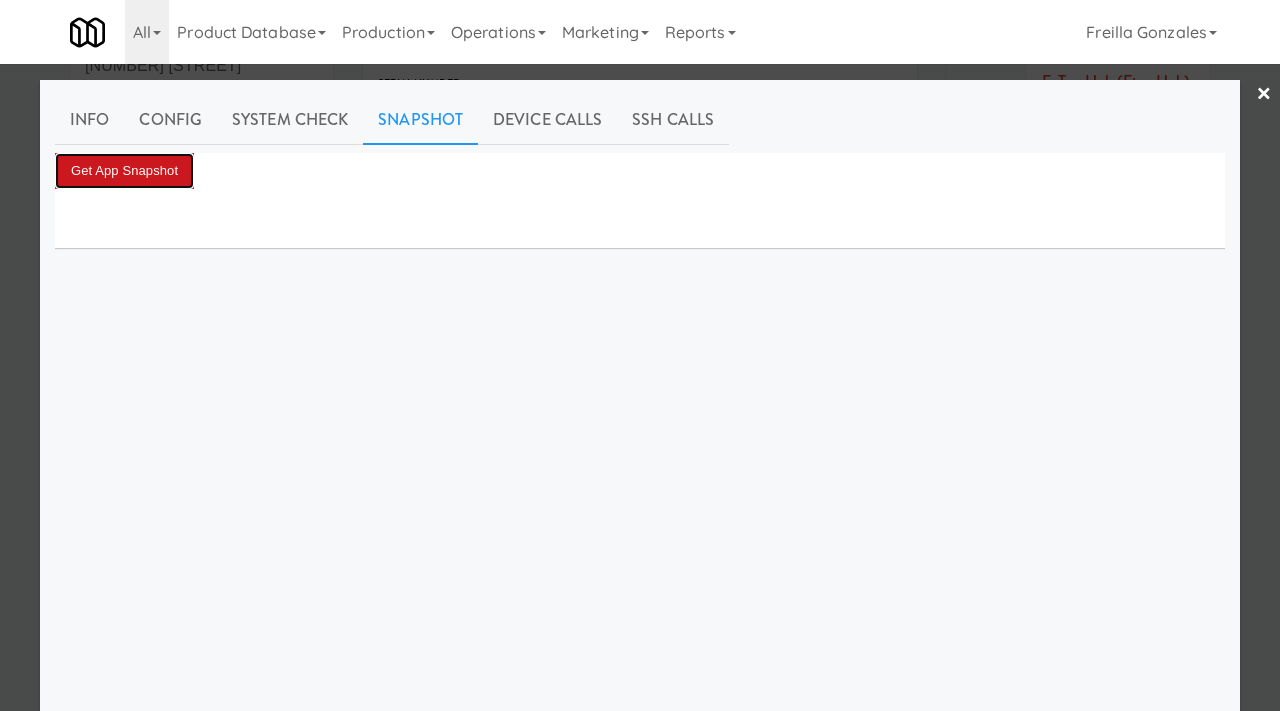 click on "Get App Snapshot" at bounding box center (124, 171) 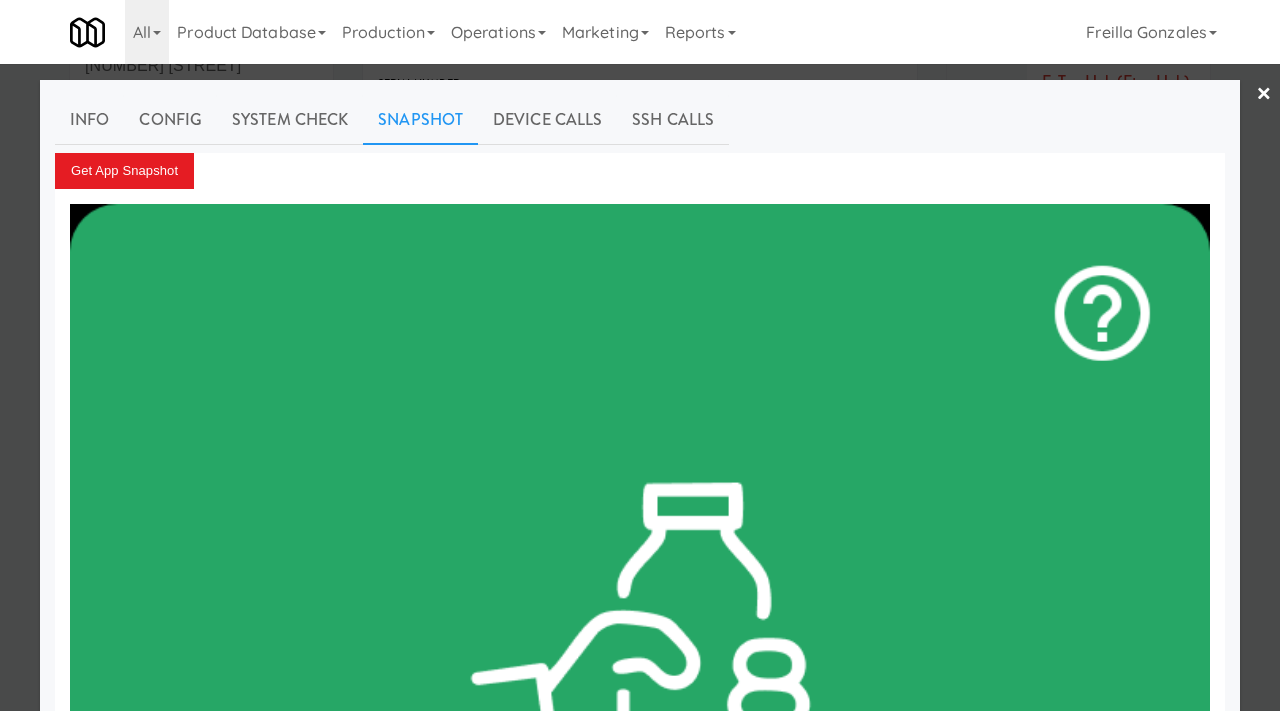 click at bounding box center (640, 355) 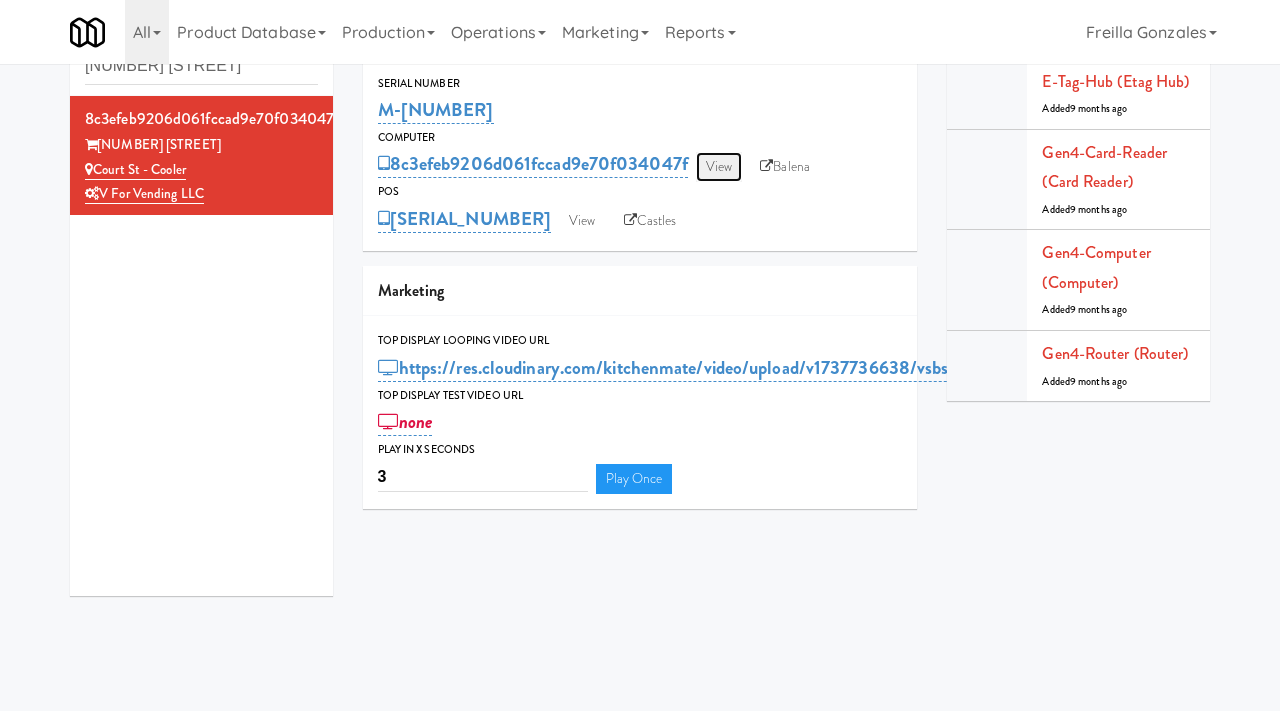click on "View" at bounding box center [719, 167] 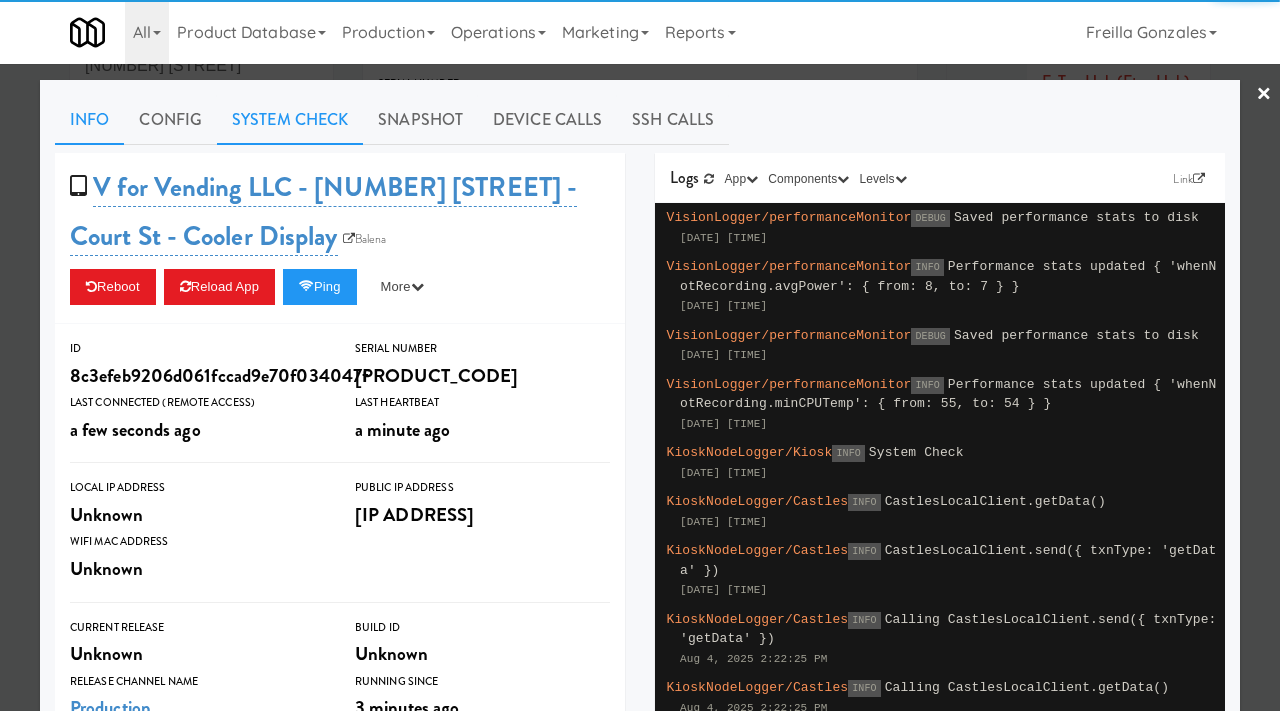 click on "System Check" at bounding box center (290, 120) 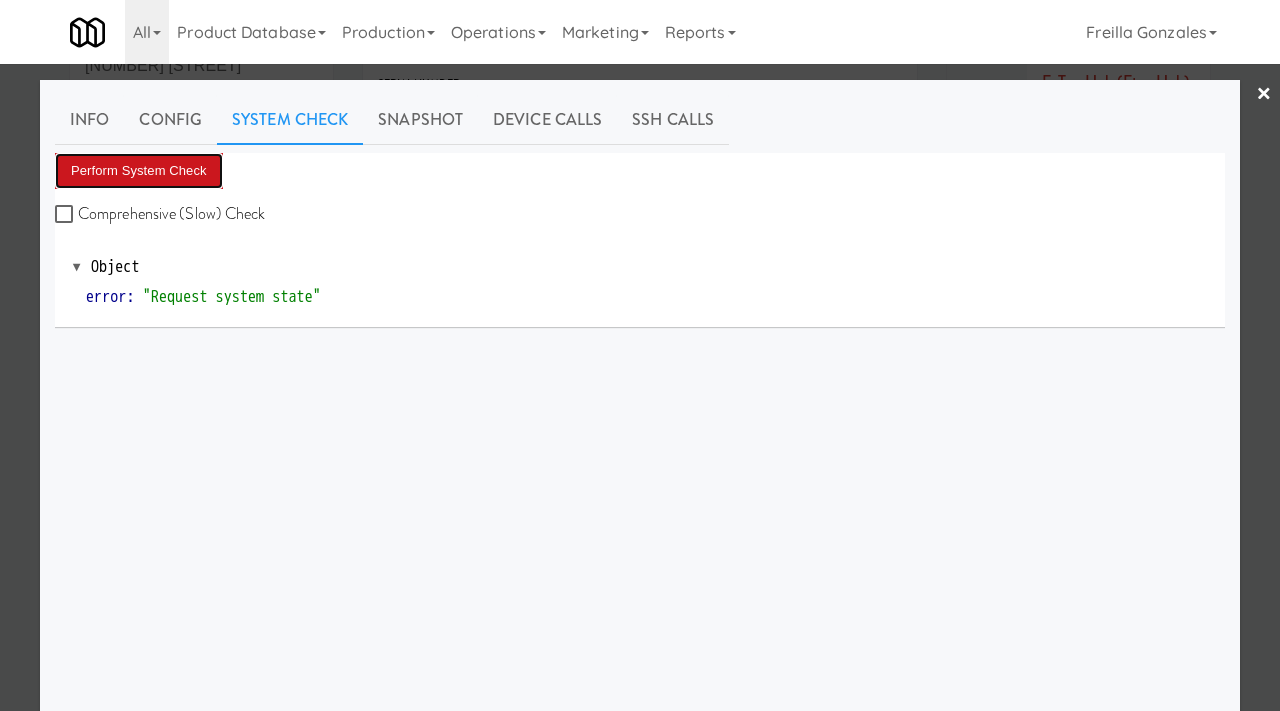 click on "Perform System Check" at bounding box center (139, 171) 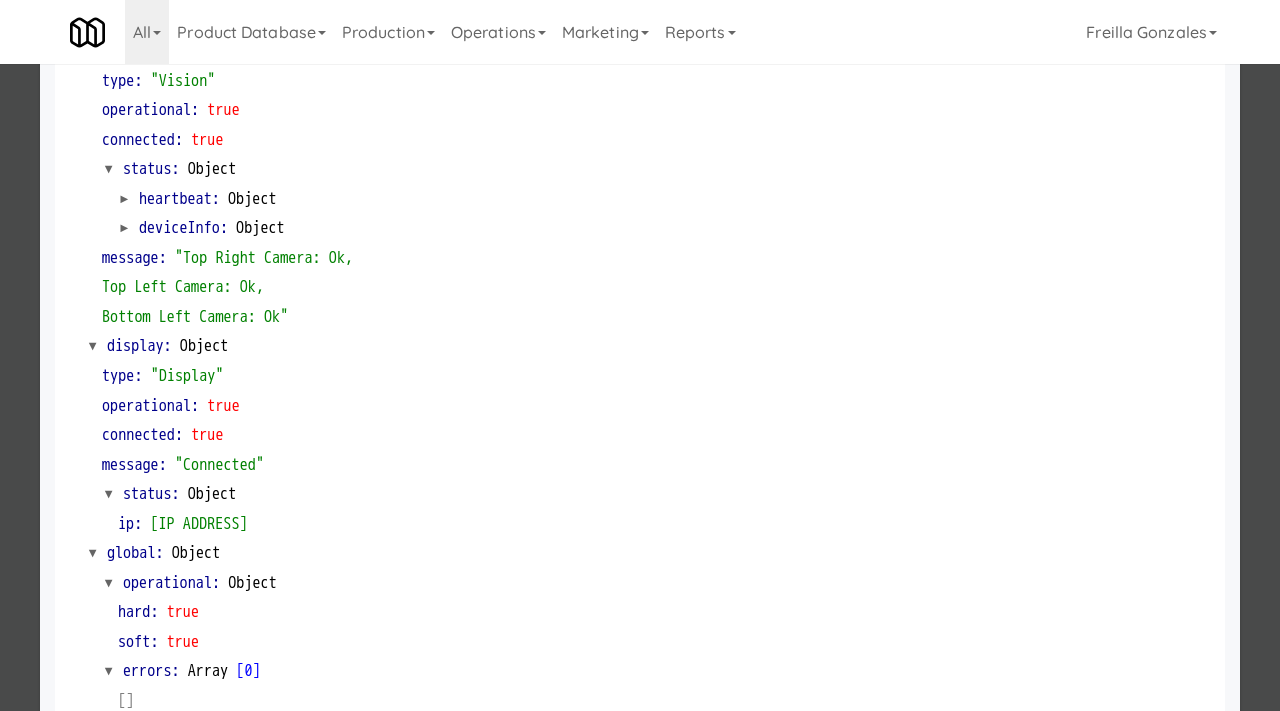 scroll, scrollTop: 812, scrollLeft: 0, axis: vertical 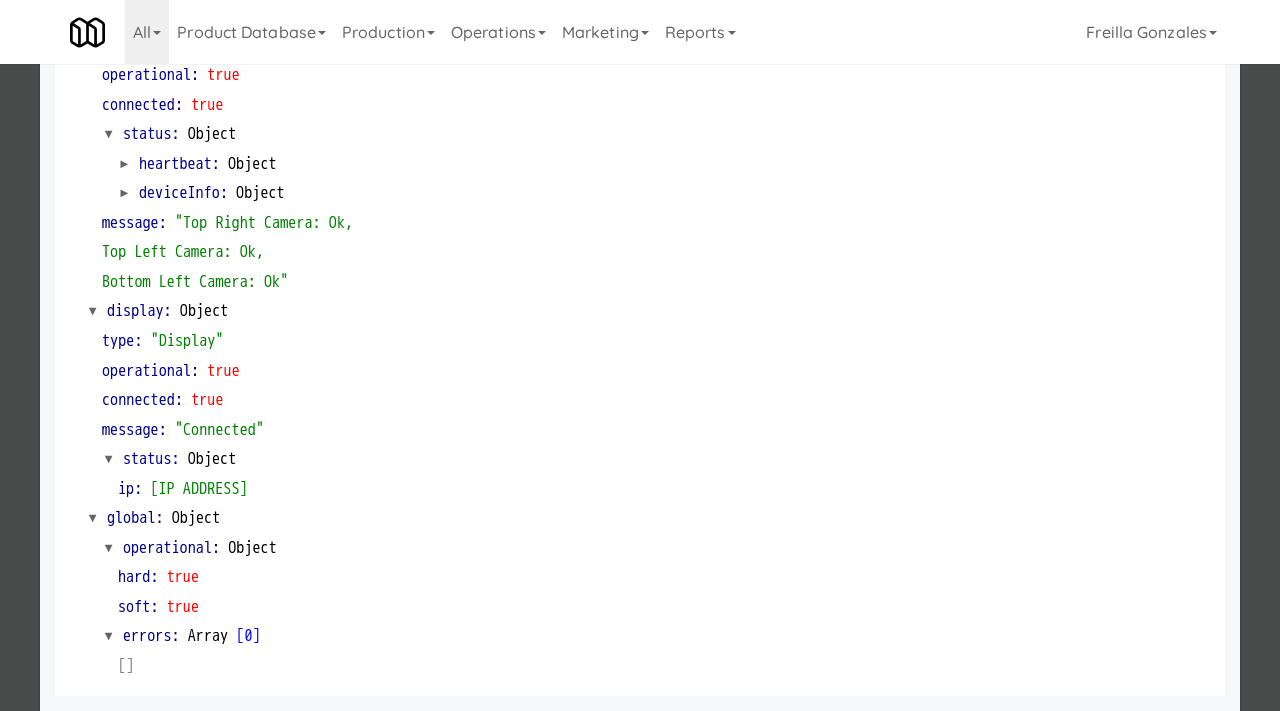 click at bounding box center [640, 355] 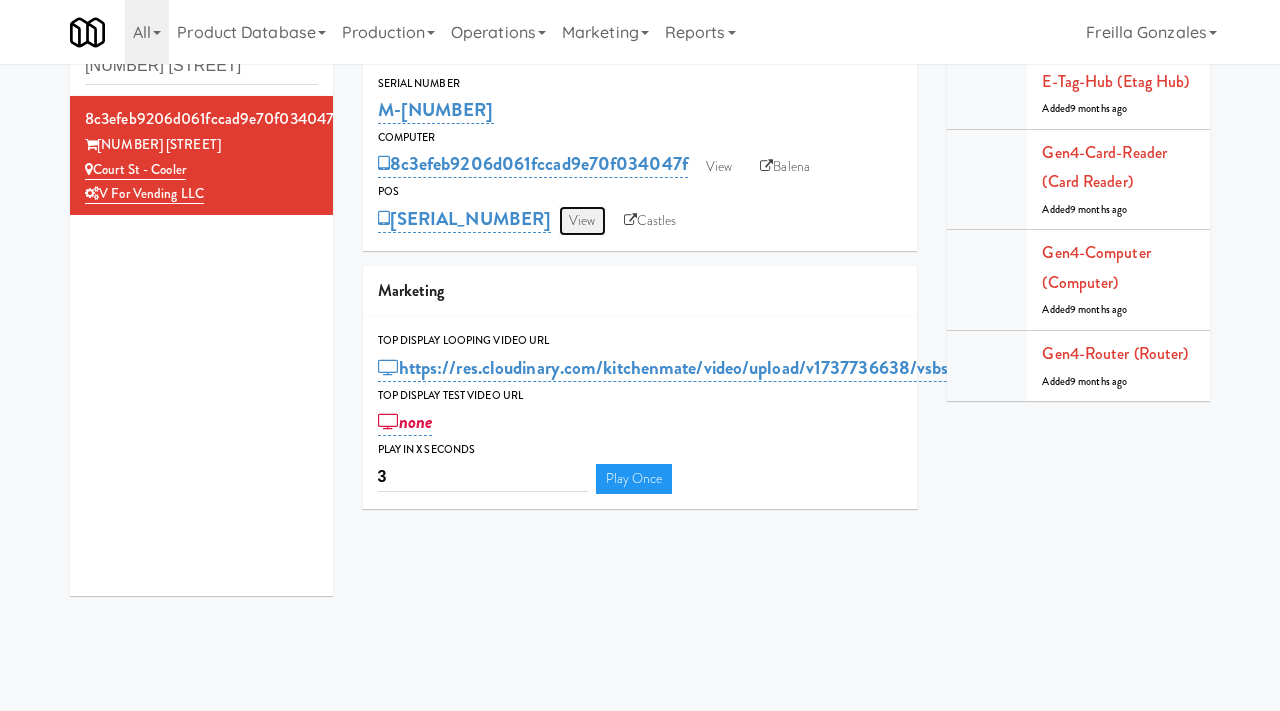 click on "View" at bounding box center [582, 221] 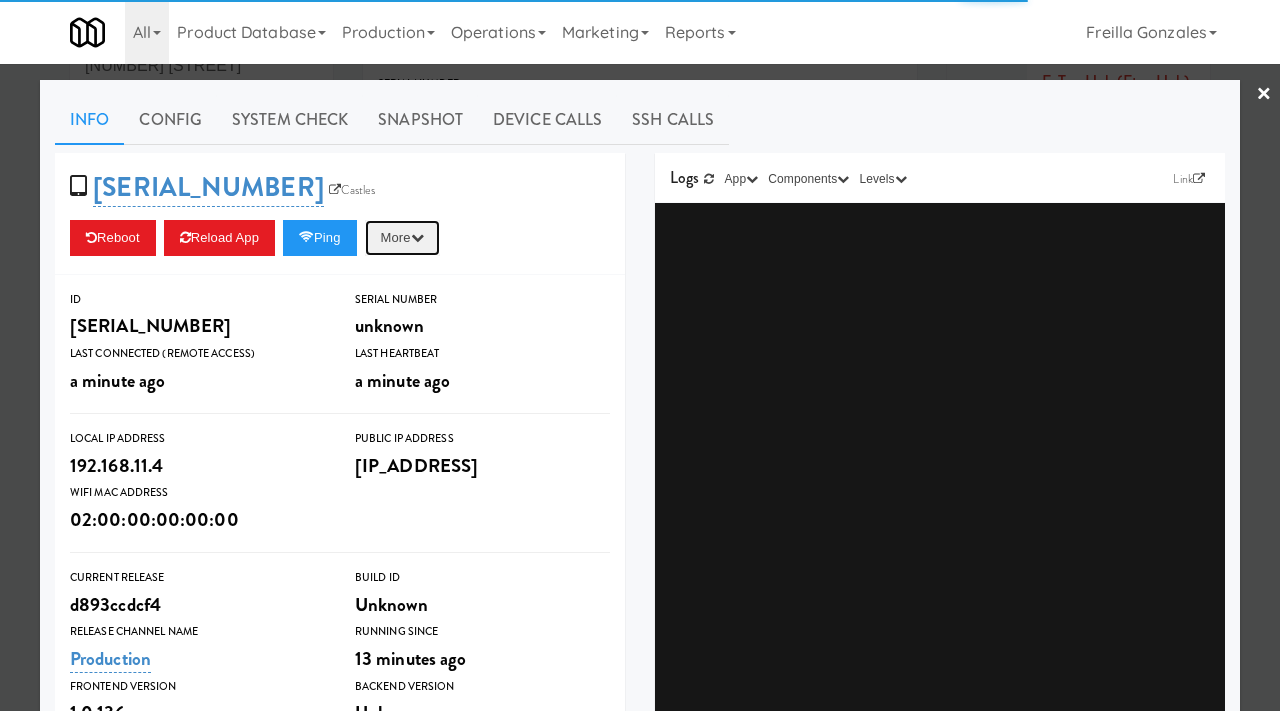 click on "More" at bounding box center (402, 238) 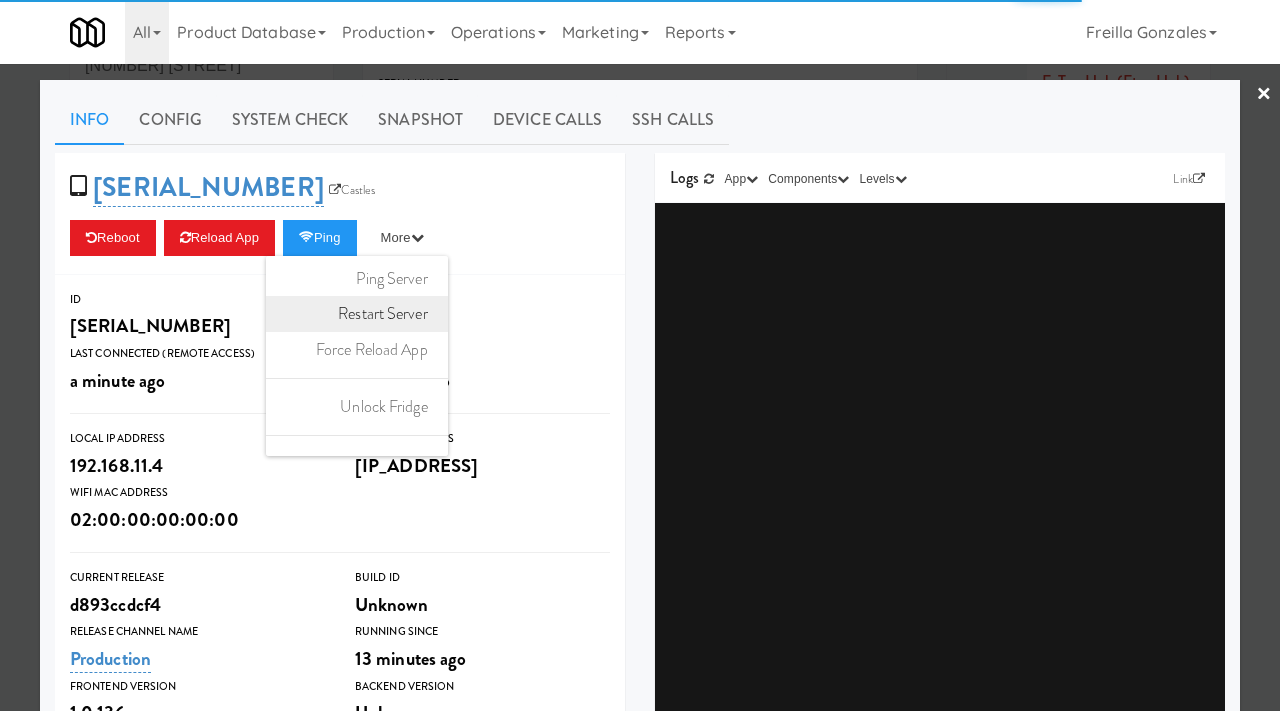 click on "Restart Server" at bounding box center (357, 314) 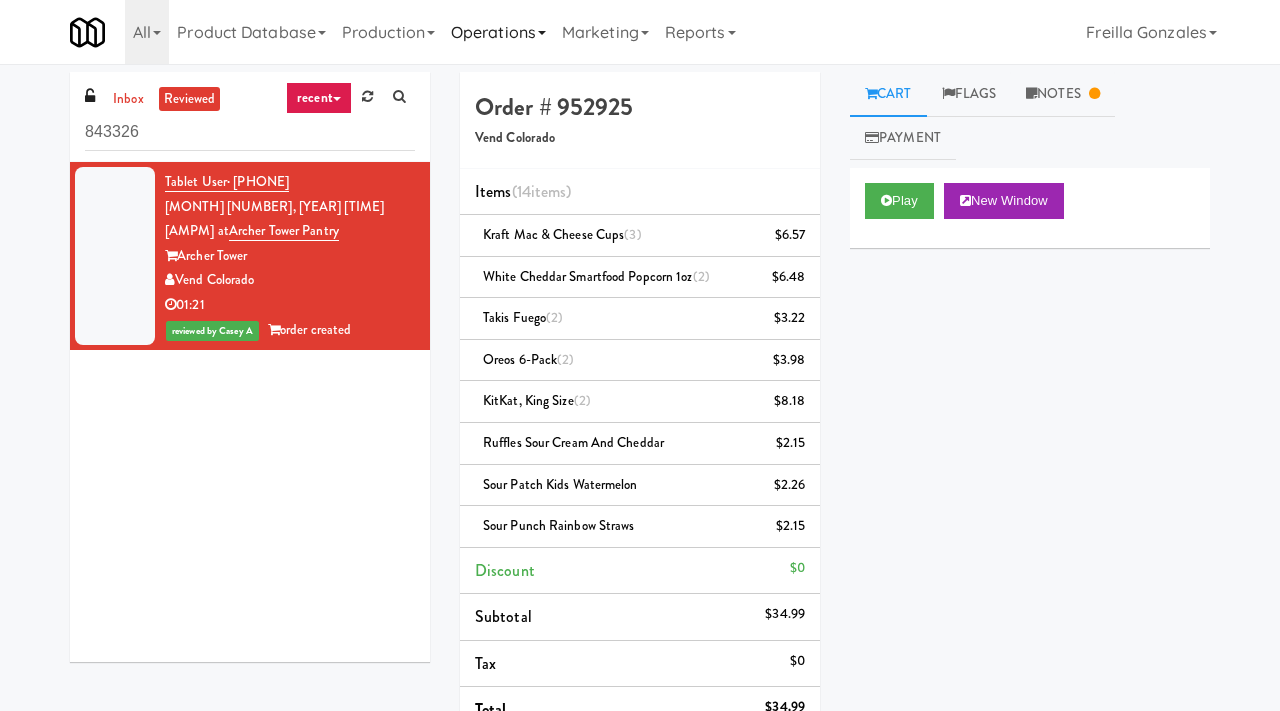 scroll, scrollTop: 0, scrollLeft: 0, axis: both 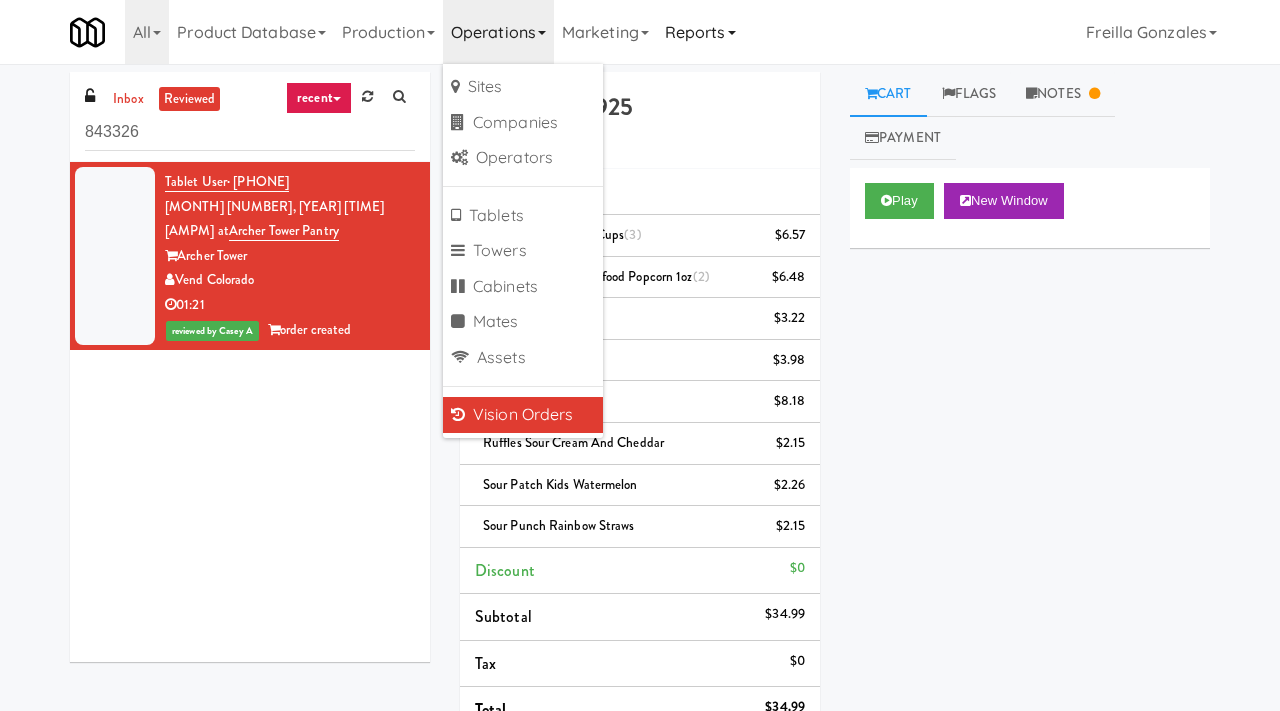 click on "Reports" at bounding box center (700, 32) 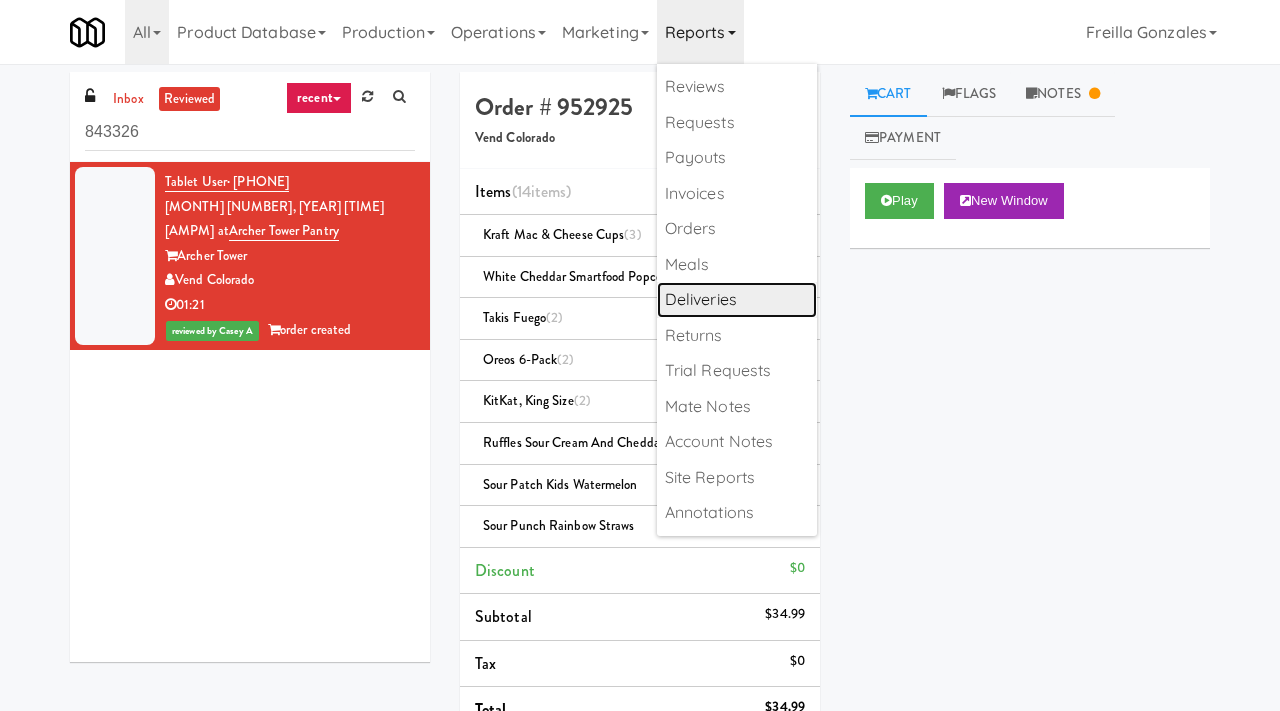 click on "Deliveries" at bounding box center [737, 300] 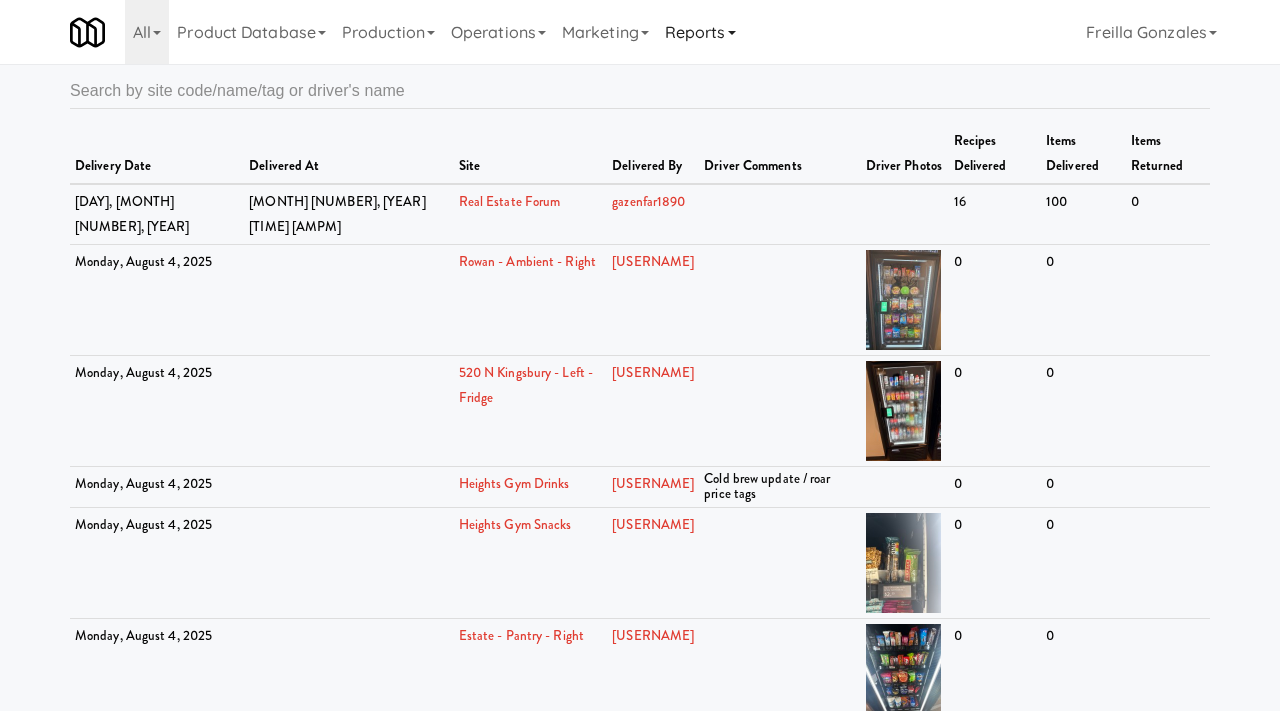 click on "Reports" at bounding box center [700, 32] 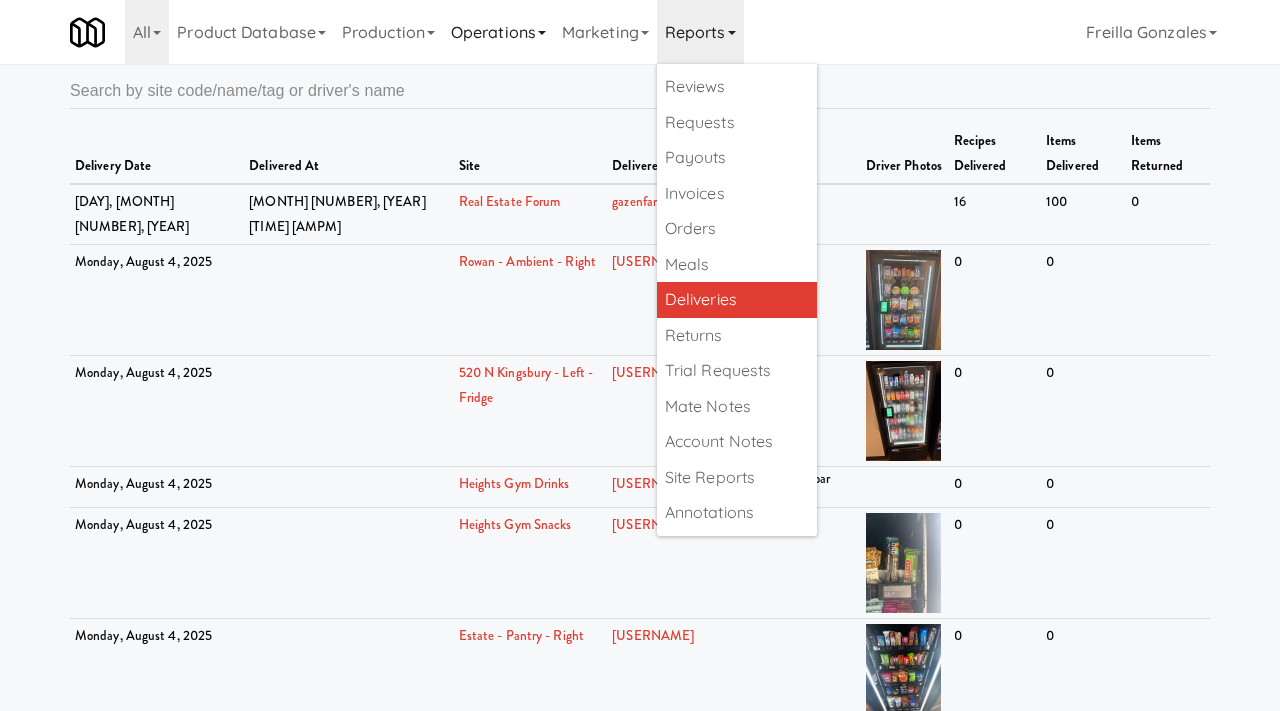 click on "Operations" at bounding box center [498, 32] 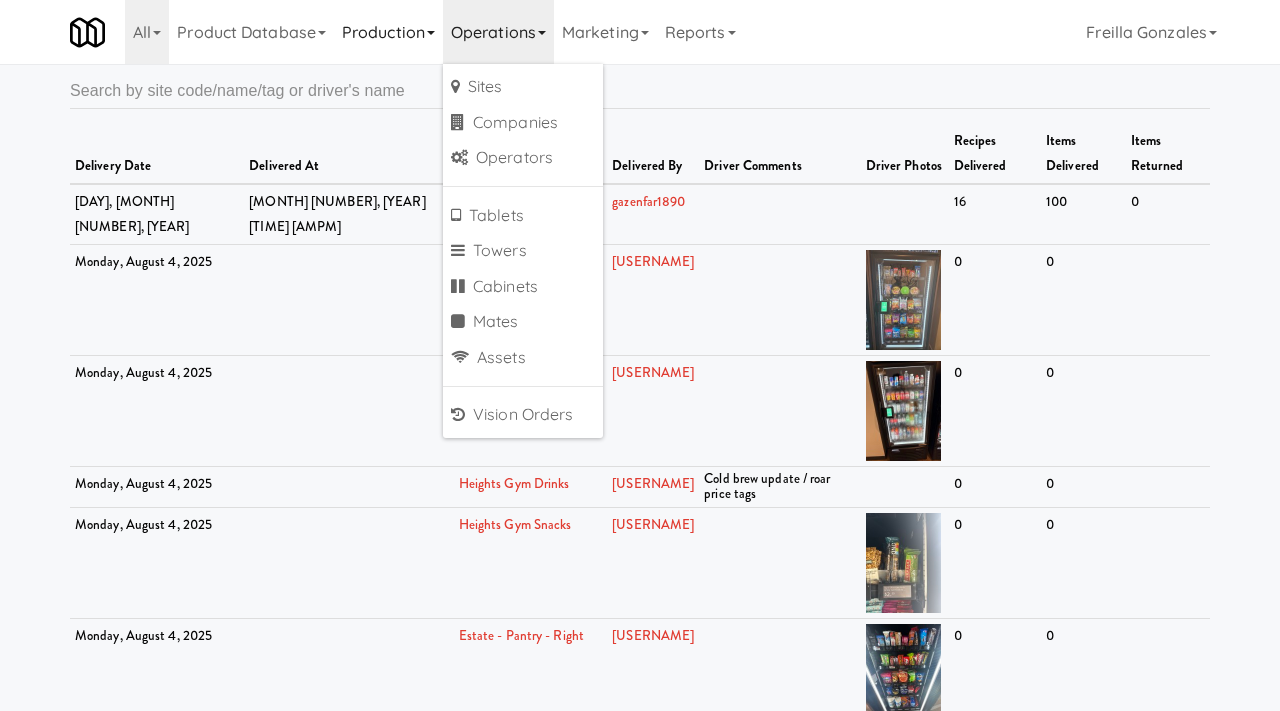 click on "Production" at bounding box center (388, 32) 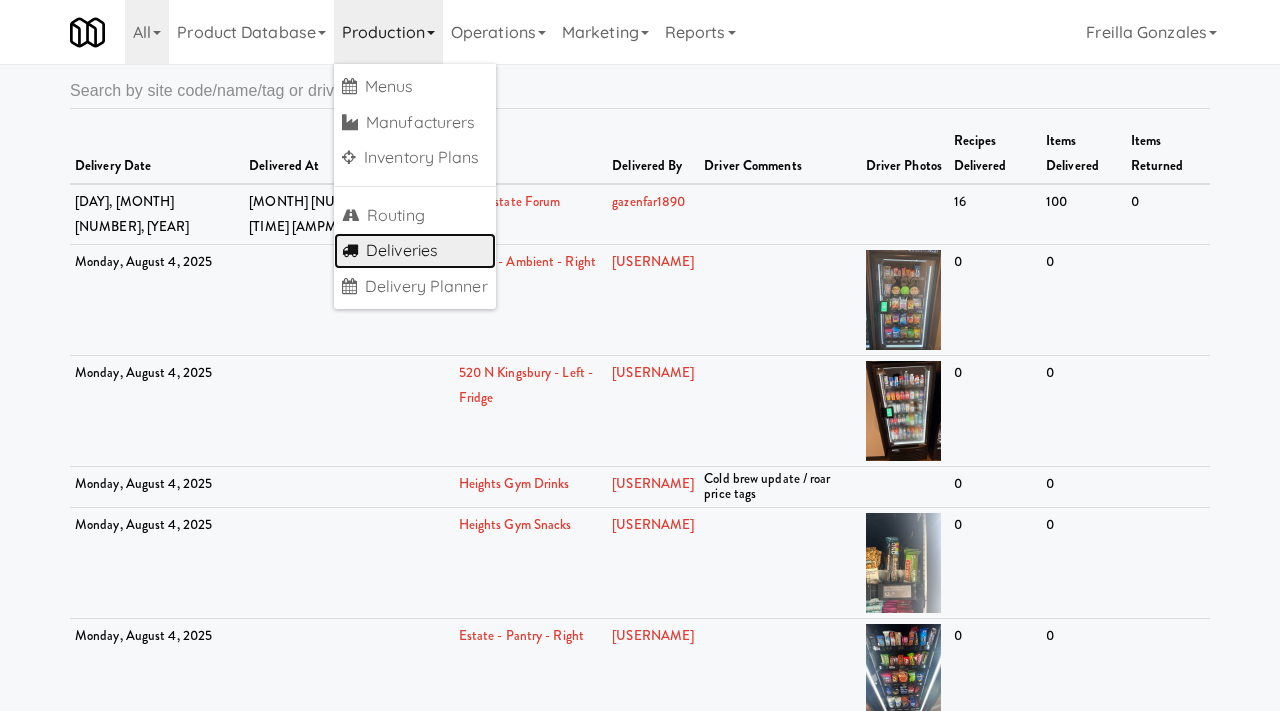 click on "Deliveries" at bounding box center (415, 251) 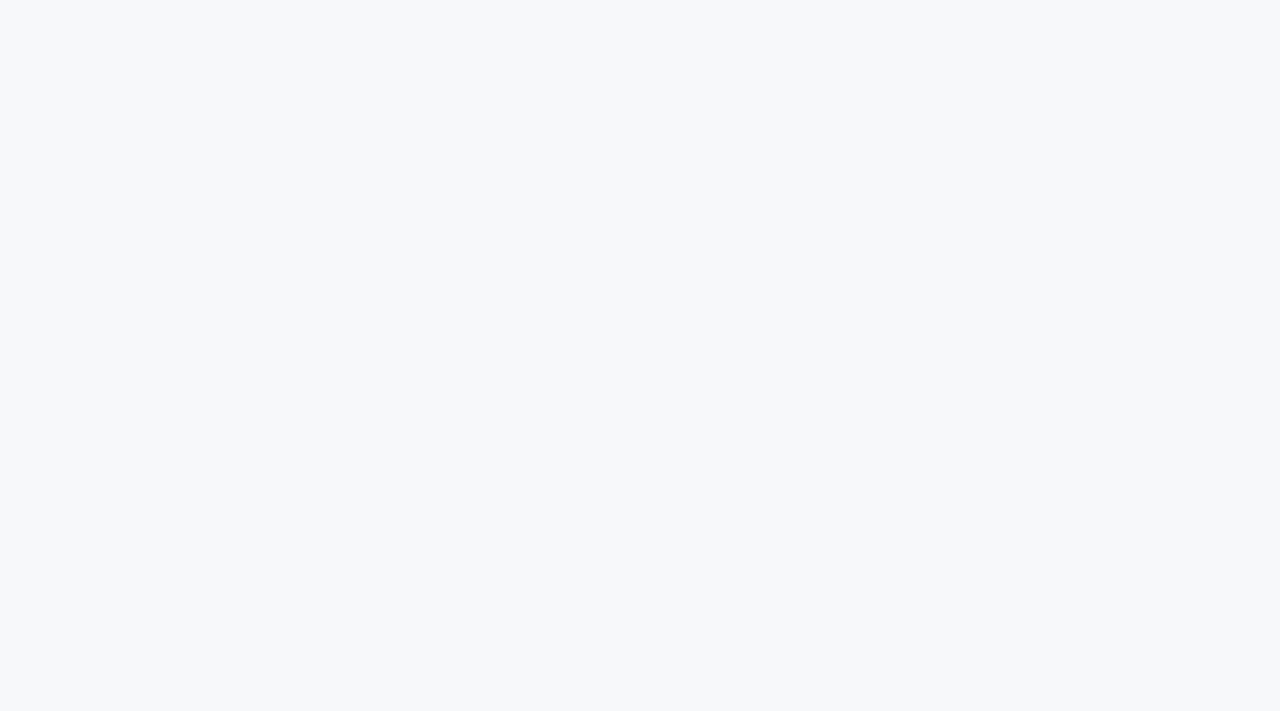 scroll, scrollTop: 0, scrollLeft: 0, axis: both 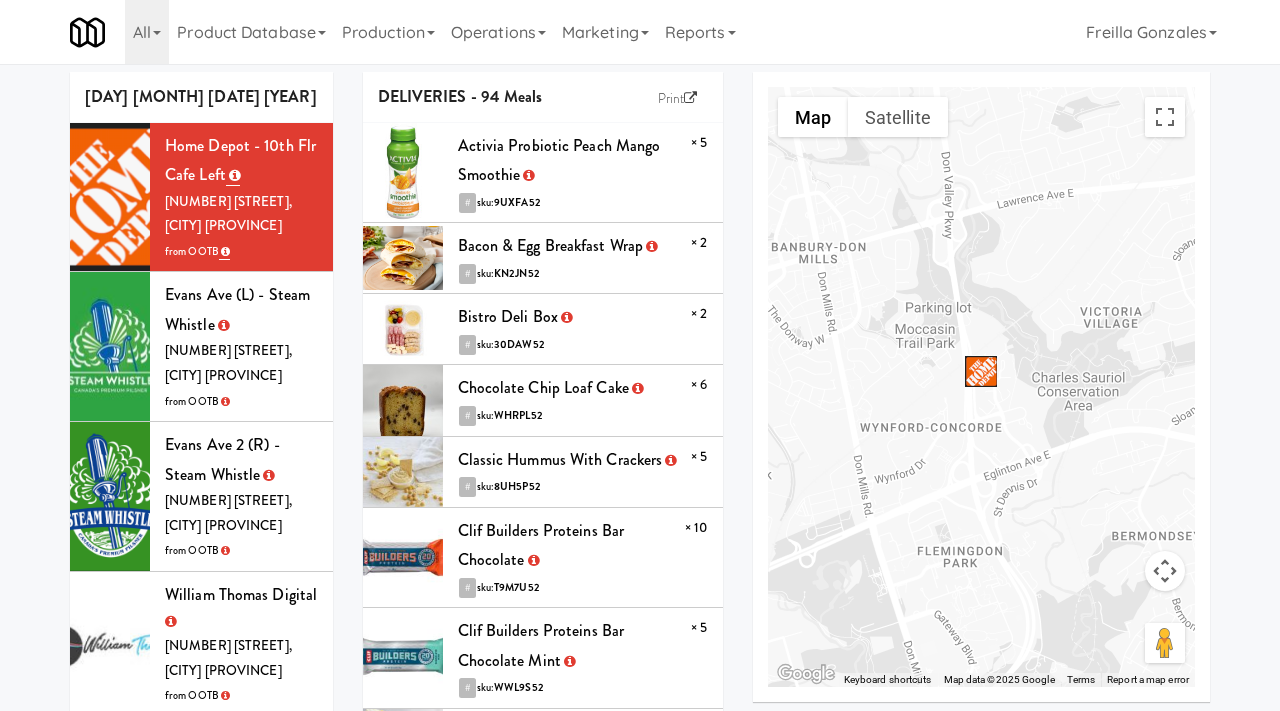 click on "Evans Ave (L) - Steam Whistle   249 Evans Ave, Toronto ON from OOTB" at bounding box center (201, 347) 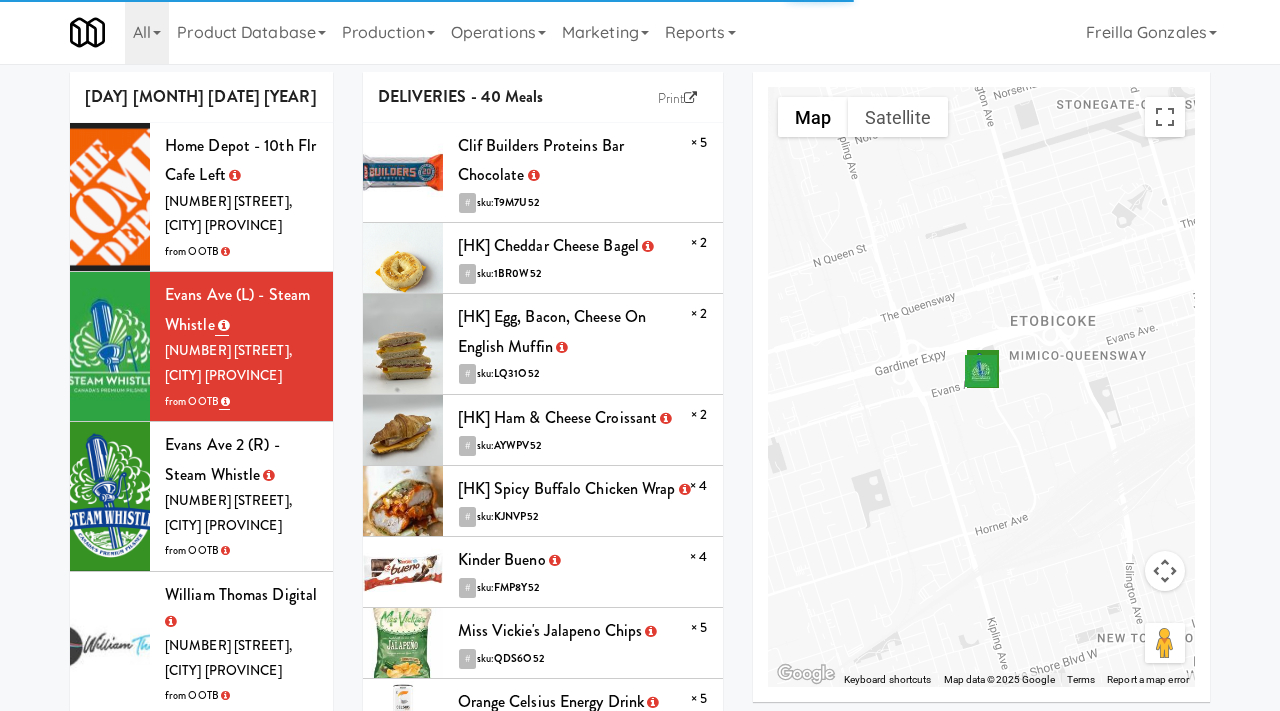 click on "1 Concorde Gate, Toronto ON" at bounding box center [228, 214] 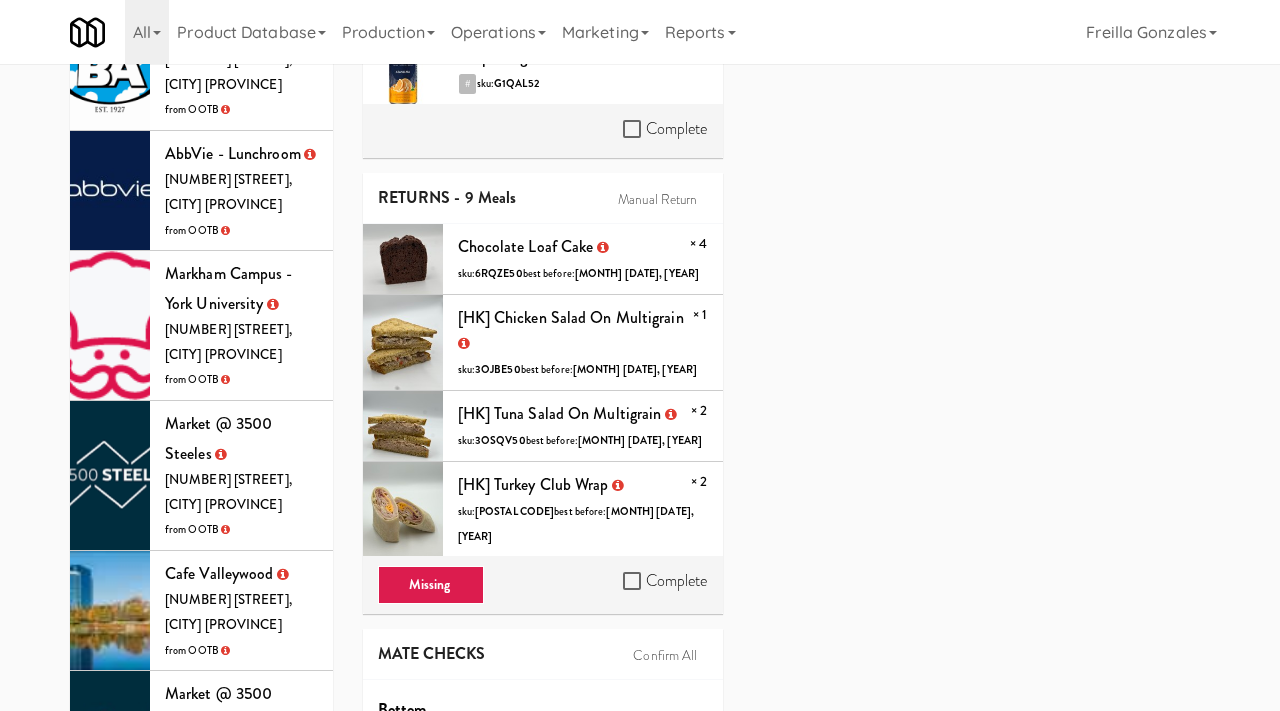 scroll, scrollTop: 1513, scrollLeft: 0, axis: vertical 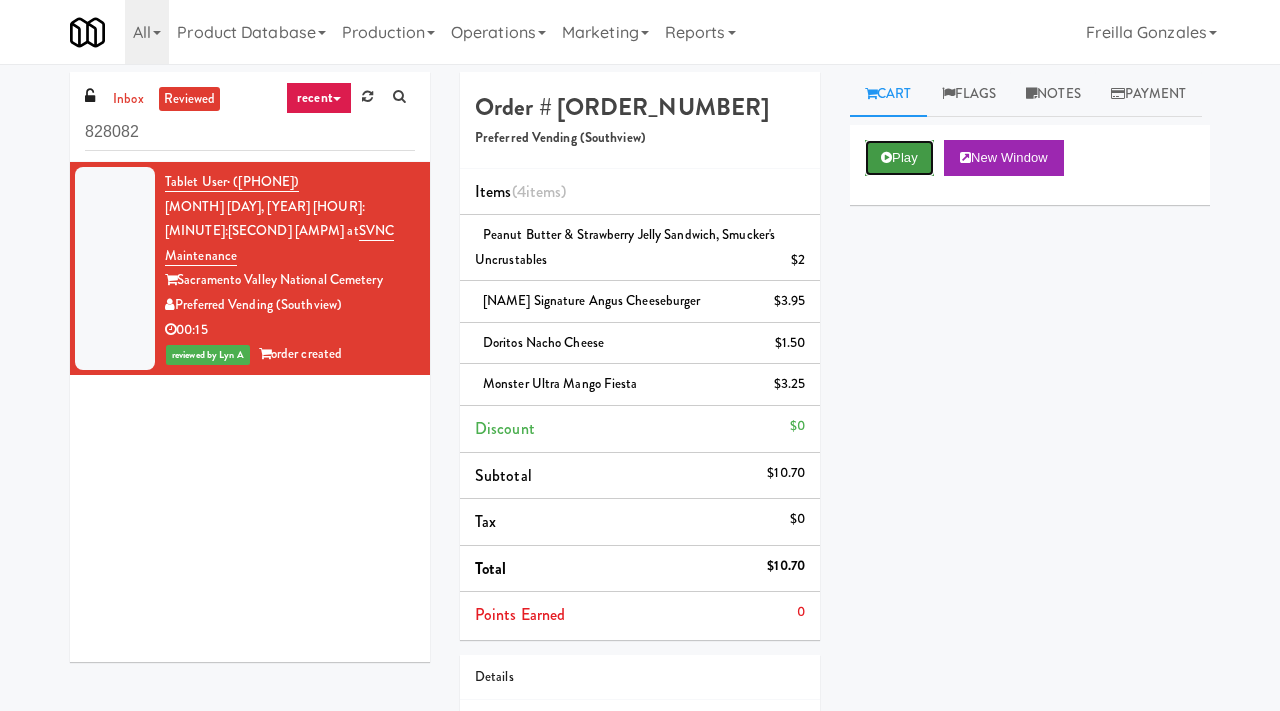 click on "Play" at bounding box center [899, 158] 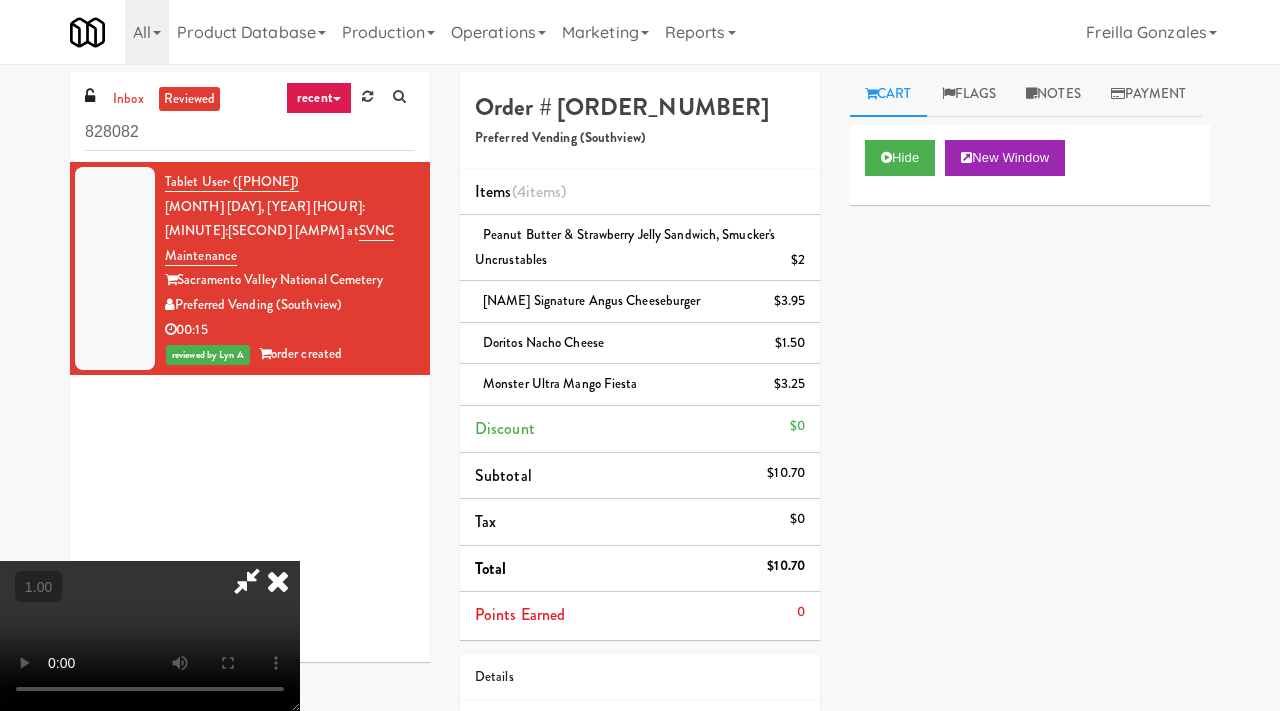 click at bounding box center [150, 636] 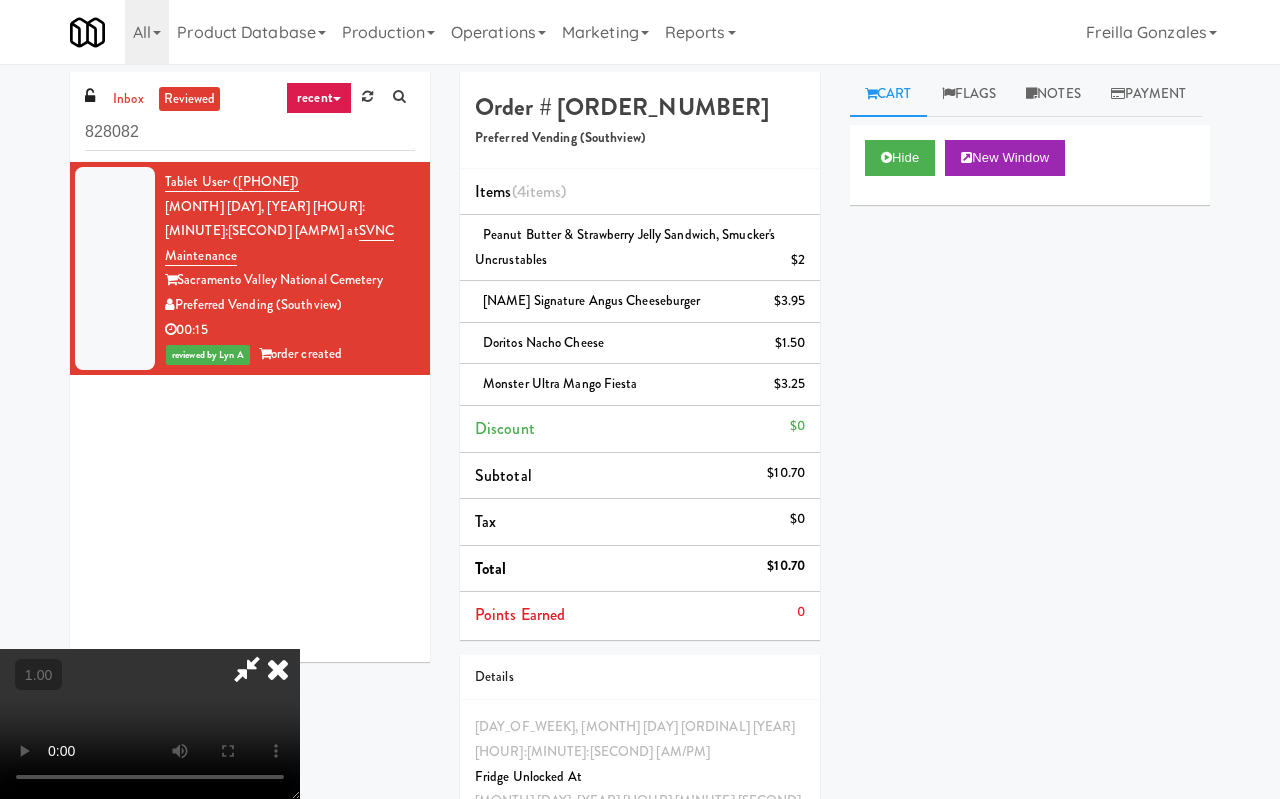 type 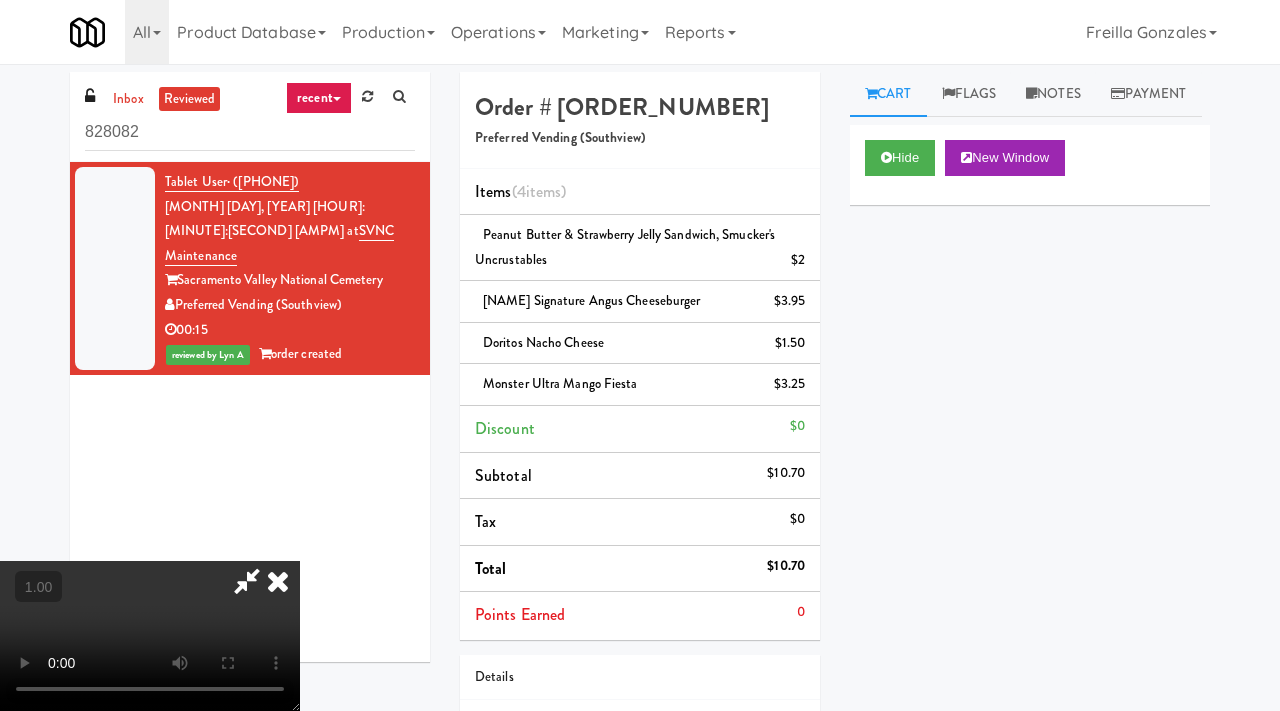 click at bounding box center [247, 581] 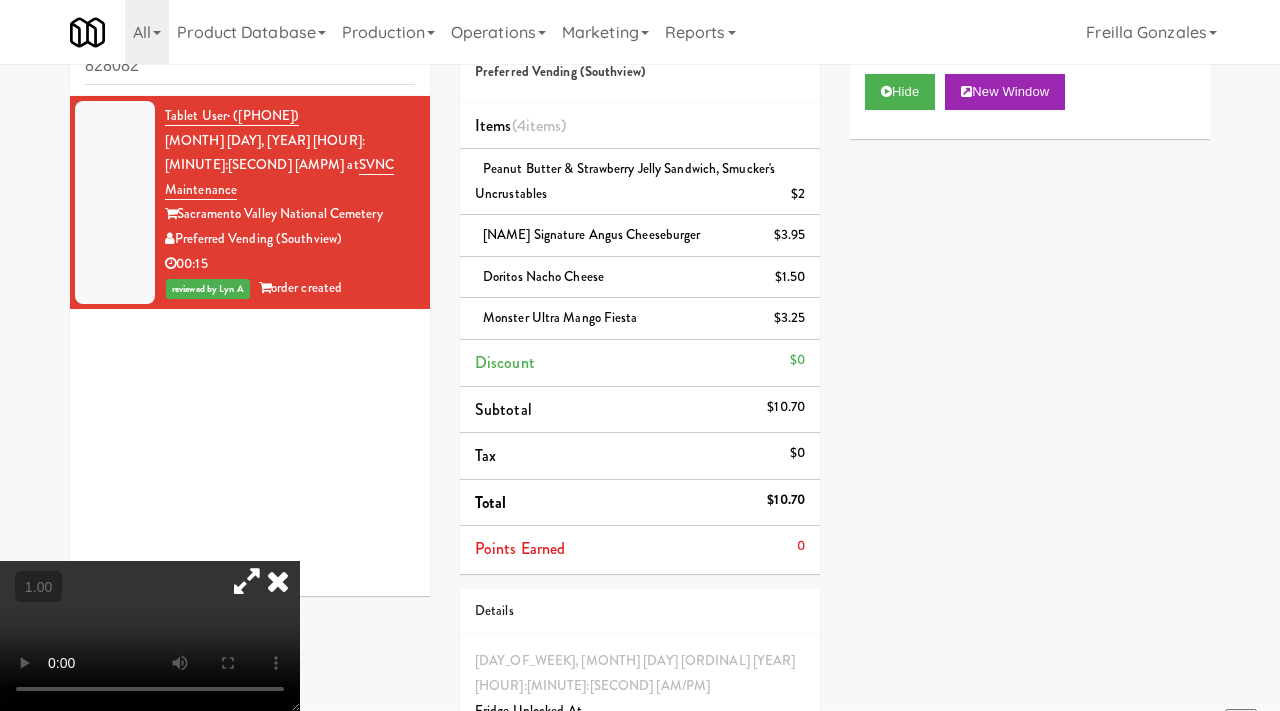 scroll, scrollTop: 68, scrollLeft: 0, axis: vertical 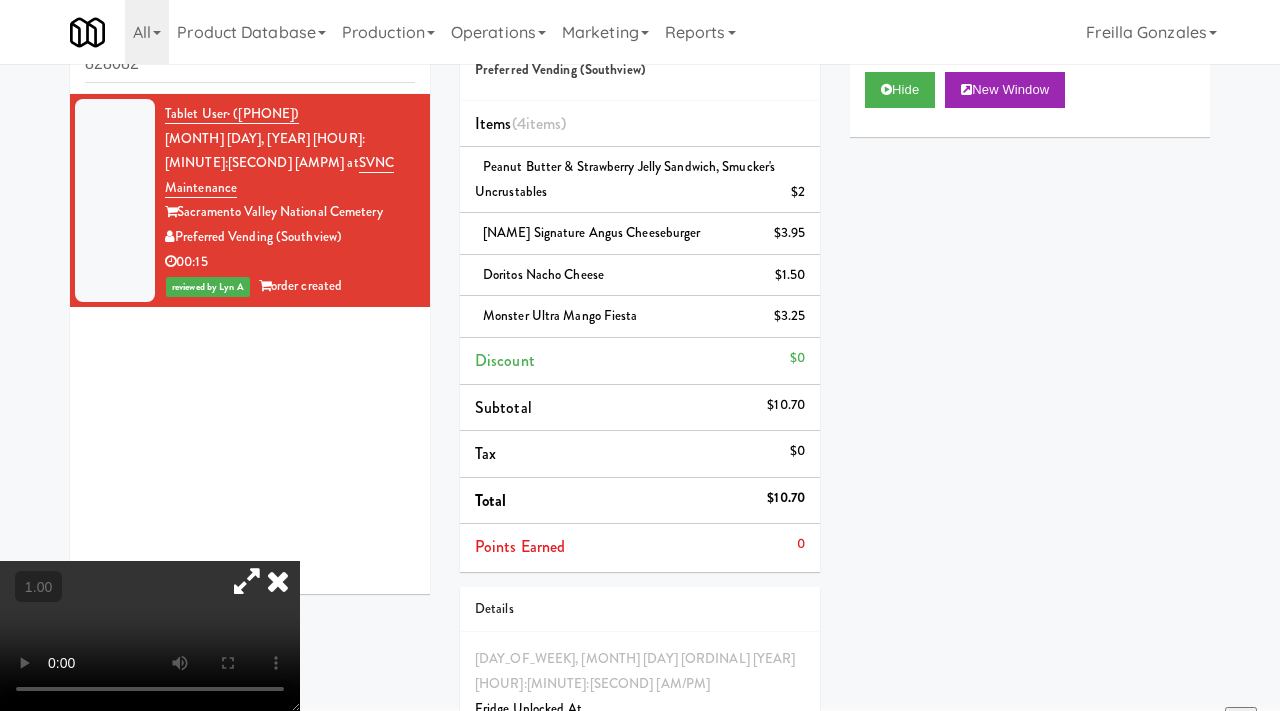 click at bounding box center (150, 636) 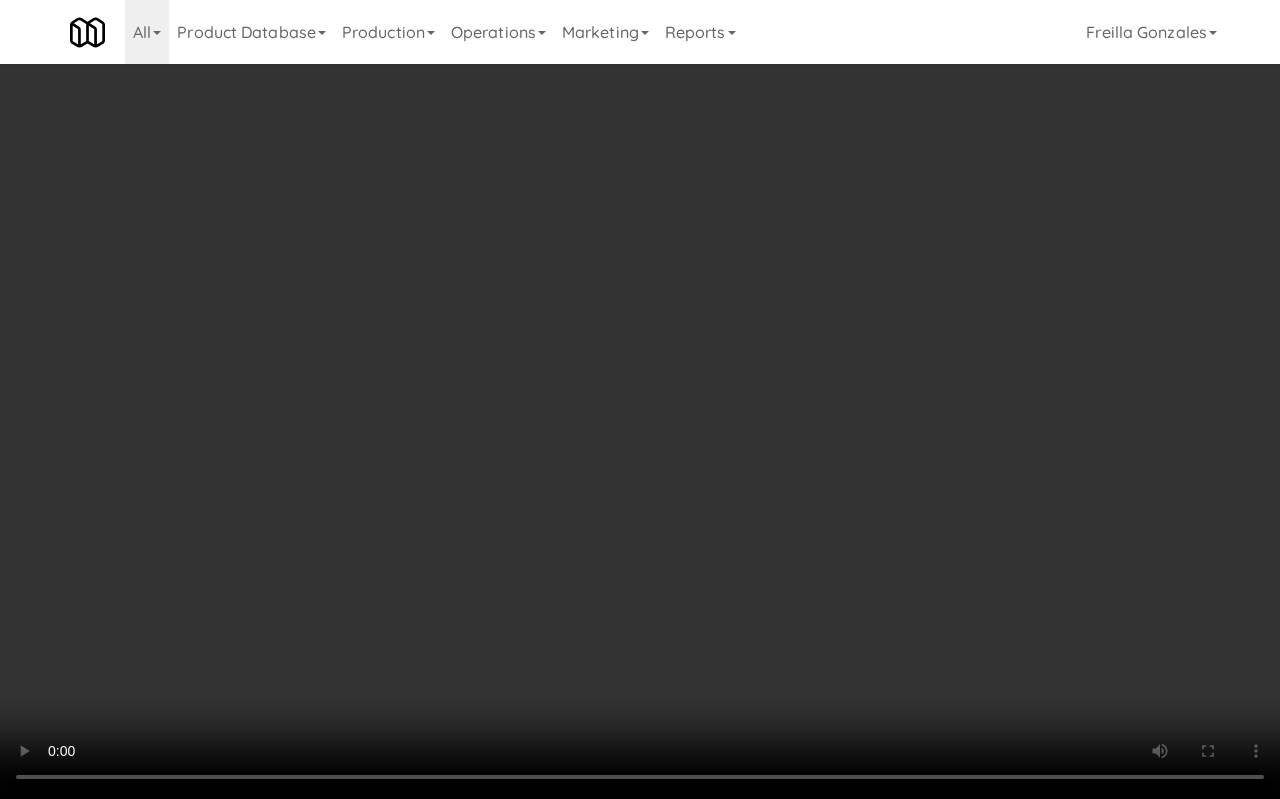 click at bounding box center (640, 399) 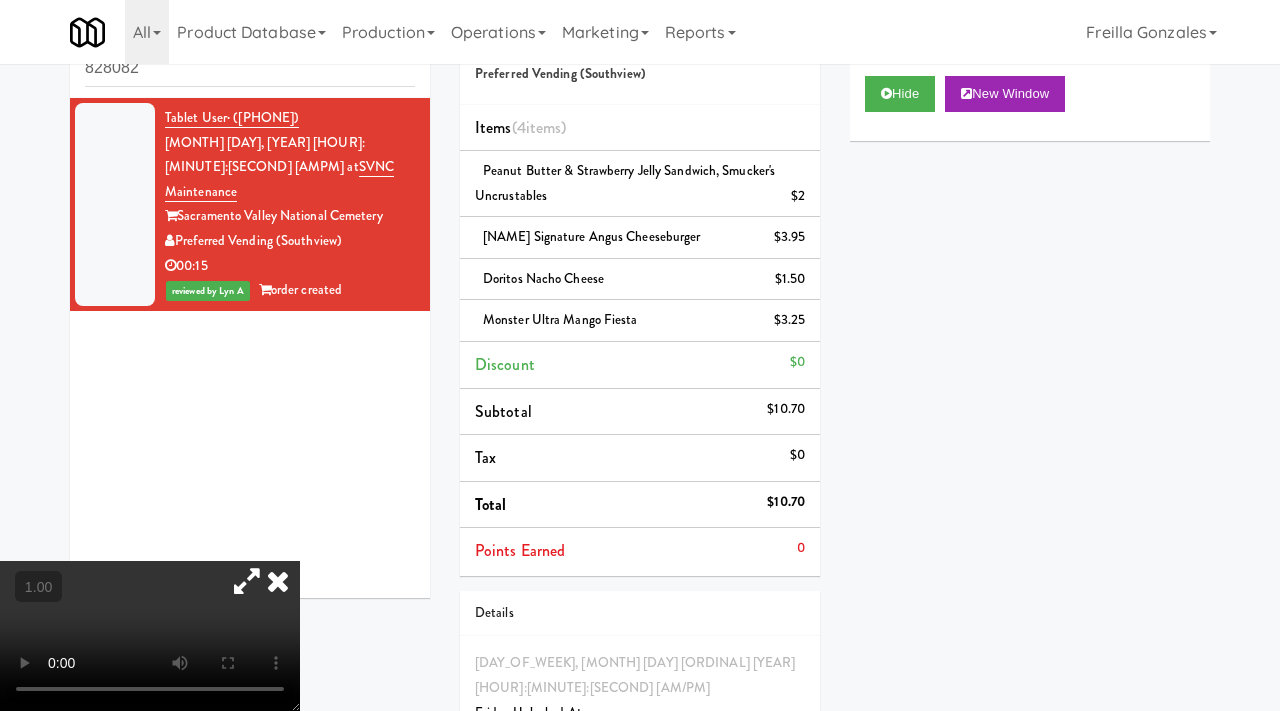 drag, startPoint x: 557, startPoint y: 198, endPoint x: 460, endPoint y: 181, distance: 98.478424 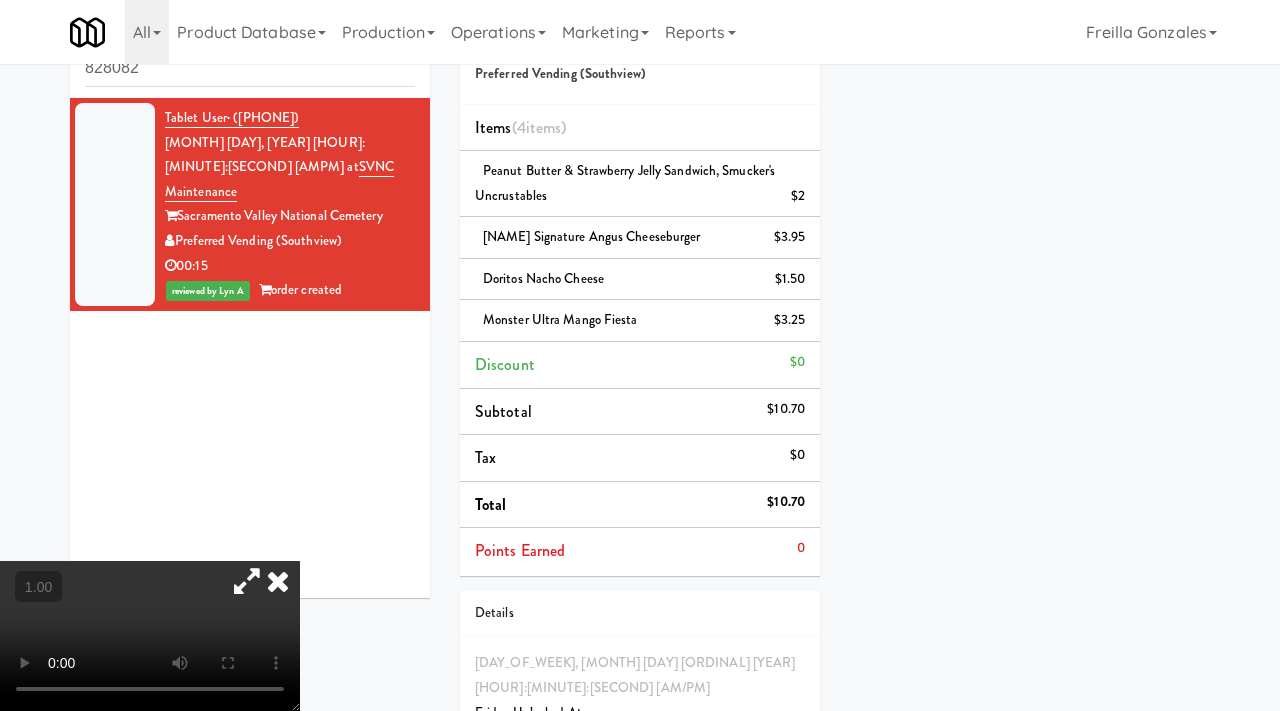 scroll, scrollTop: 128, scrollLeft: 0, axis: vertical 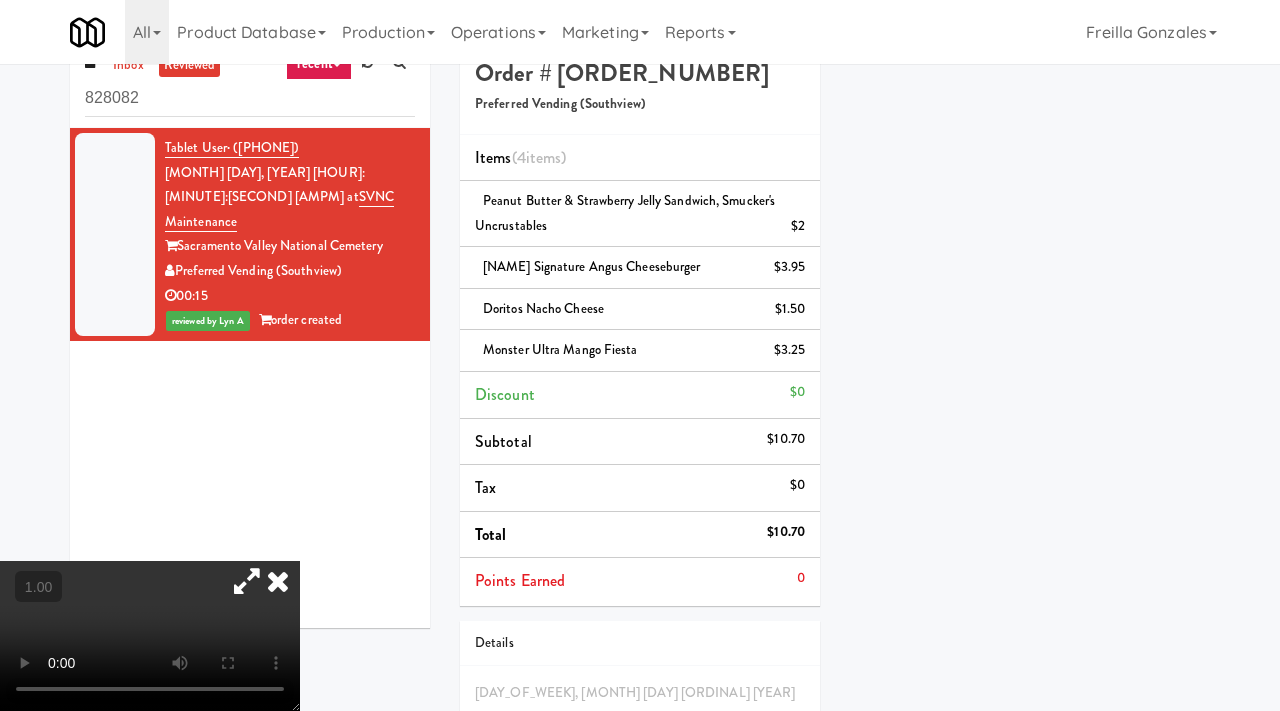click at bounding box center (247, 581) 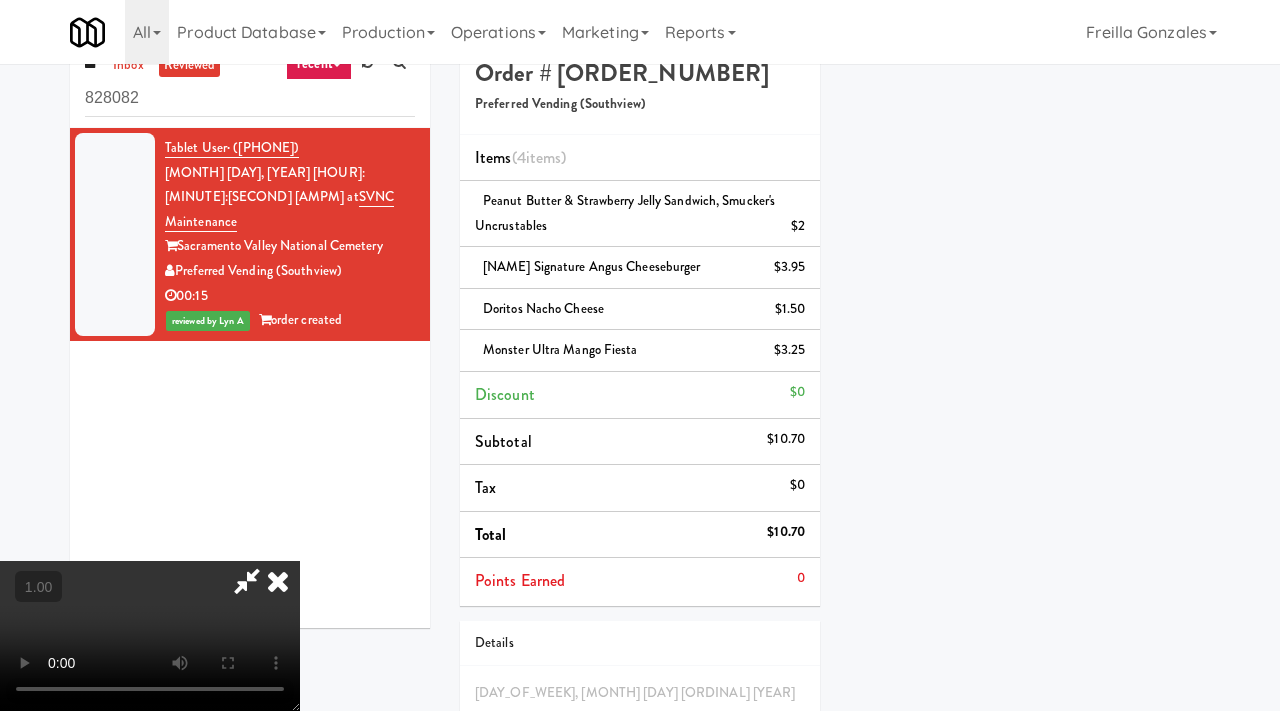 click at bounding box center (247, 581) 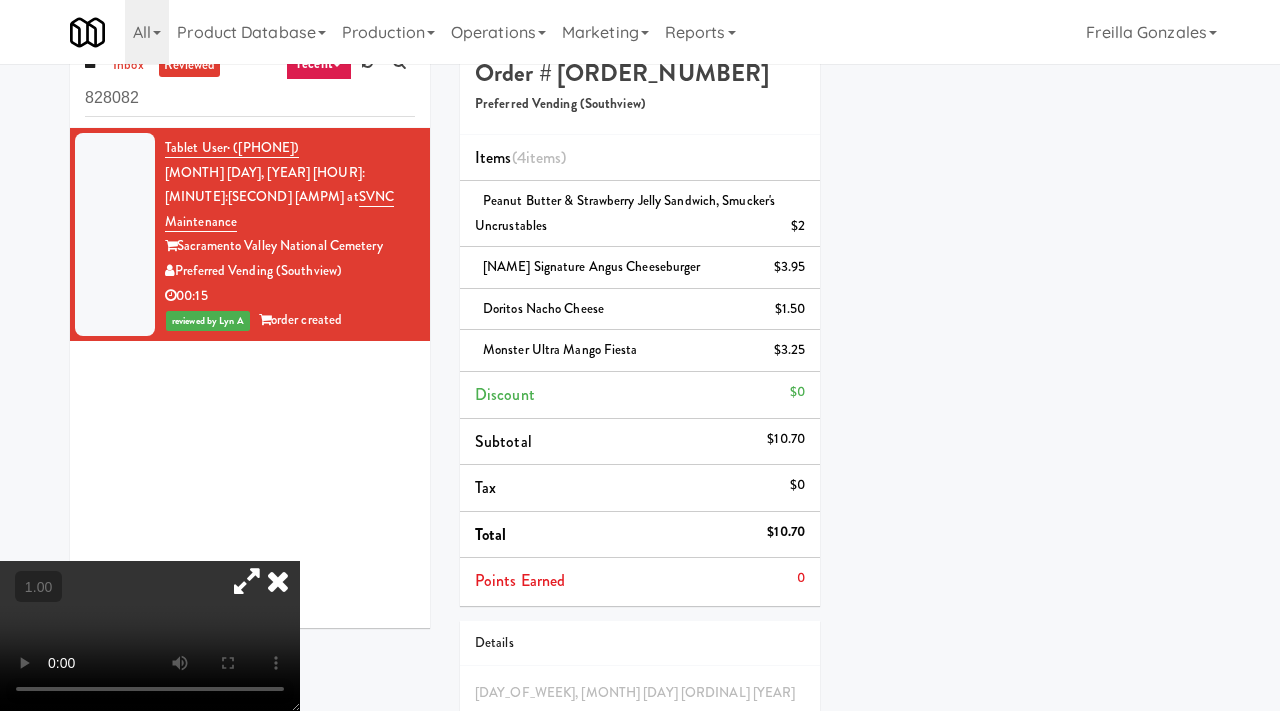 click at bounding box center [278, 581] 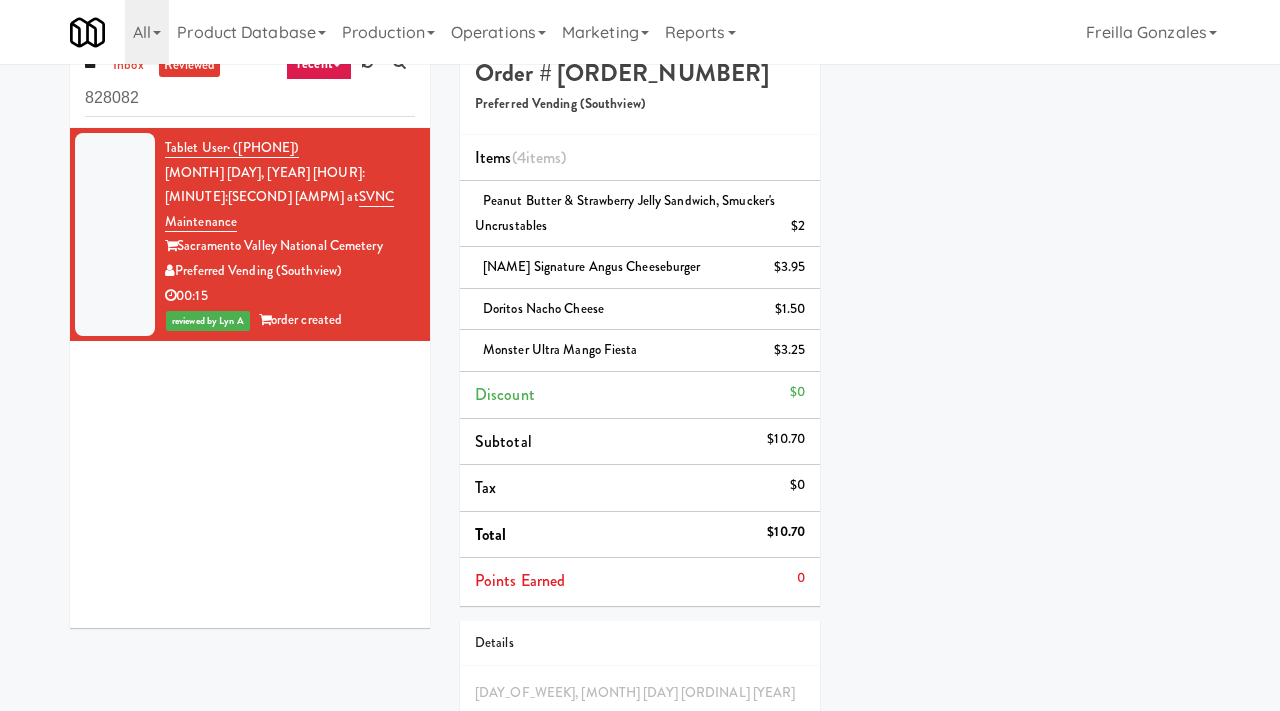 drag, startPoint x: 555, startPoint y: 228, endPoint x: 470, endPoint y: 207, distance: 87.555695 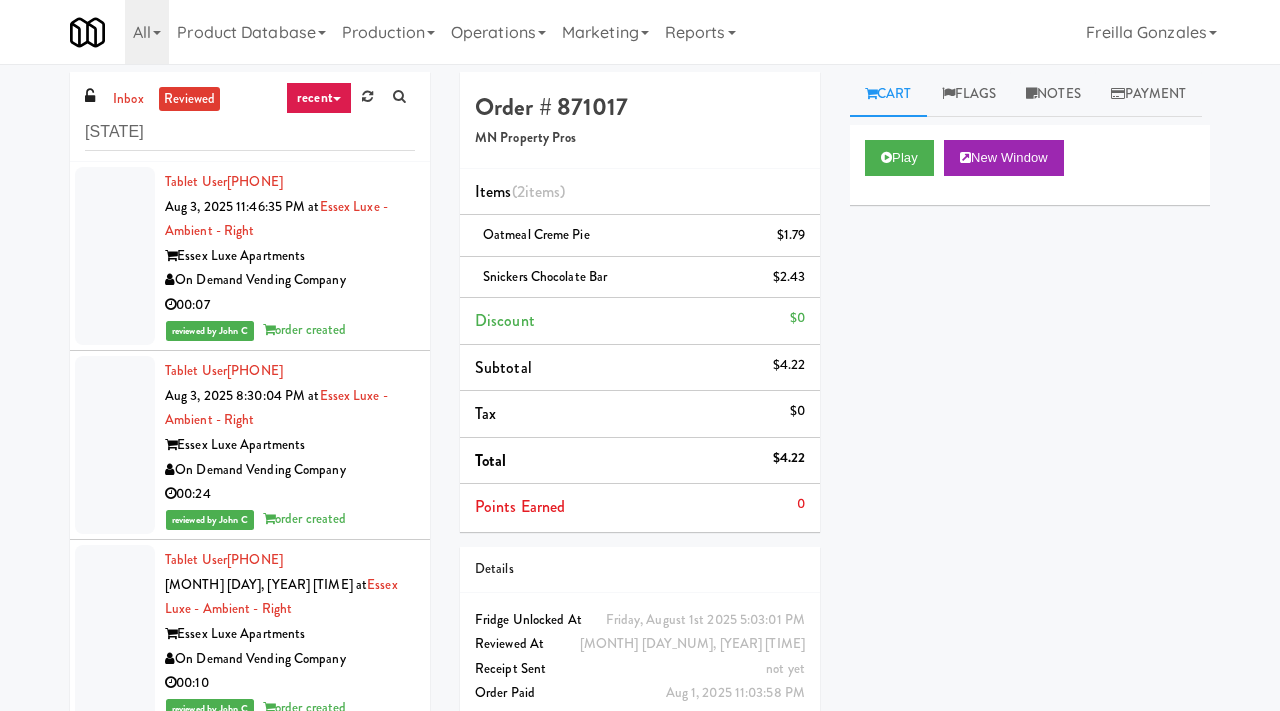 scroll, scrollTop: 0, scrollLeft: 0, axis: both 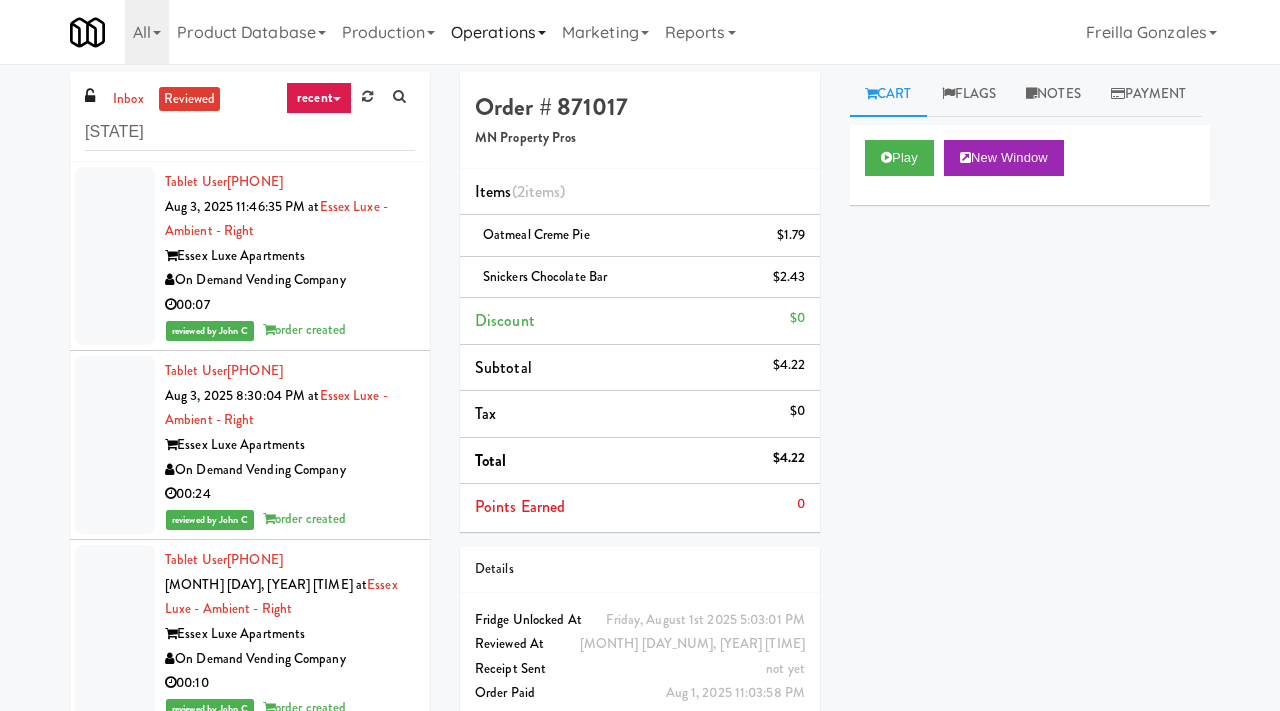 click on "Operations" at bounding box center (498, 32) 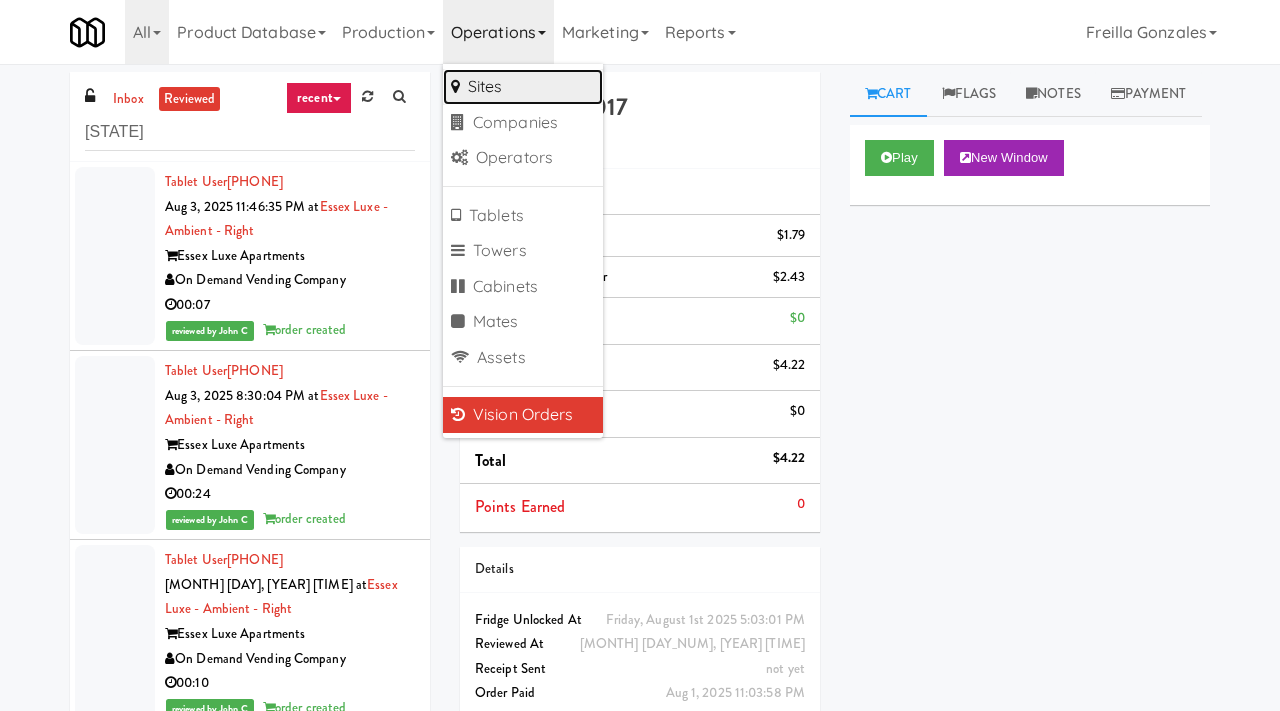 click on "Sites" at bounding box center [523, 87] 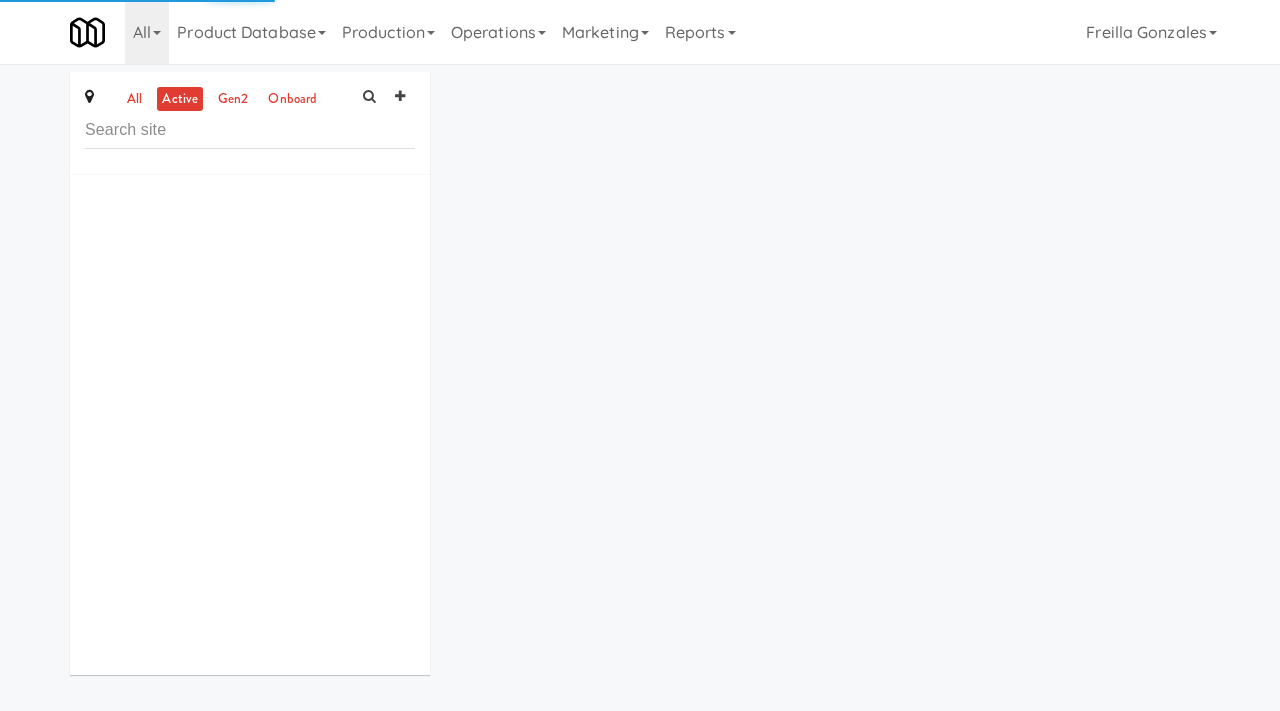 click at bounding box center (250, 130) 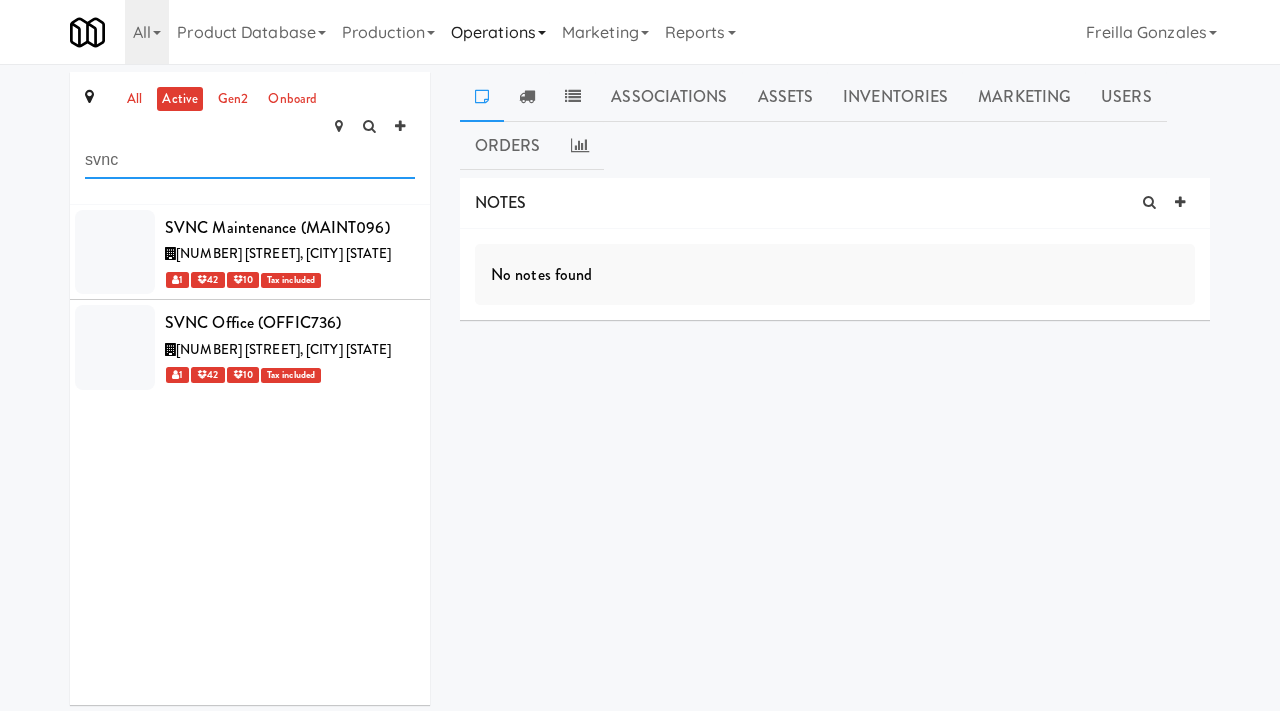 type on "svnc" 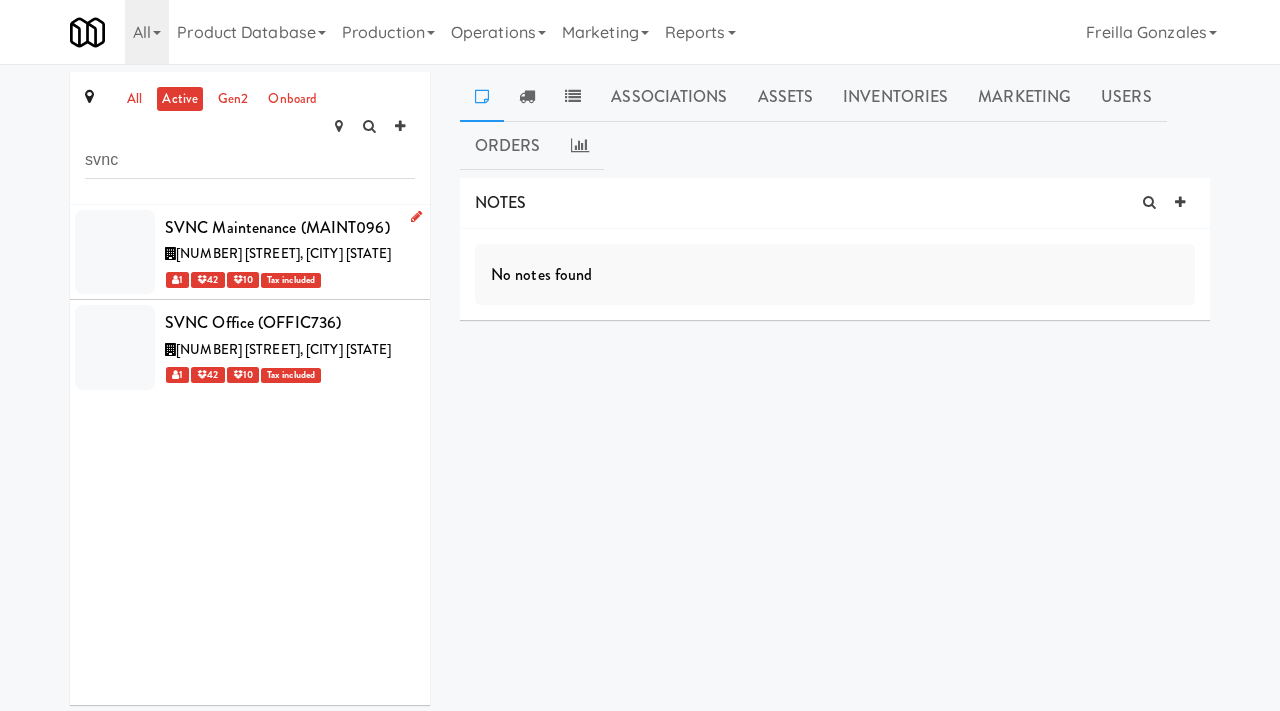 click on "1    42    10 Tax included" at bounding box center (290, 279) 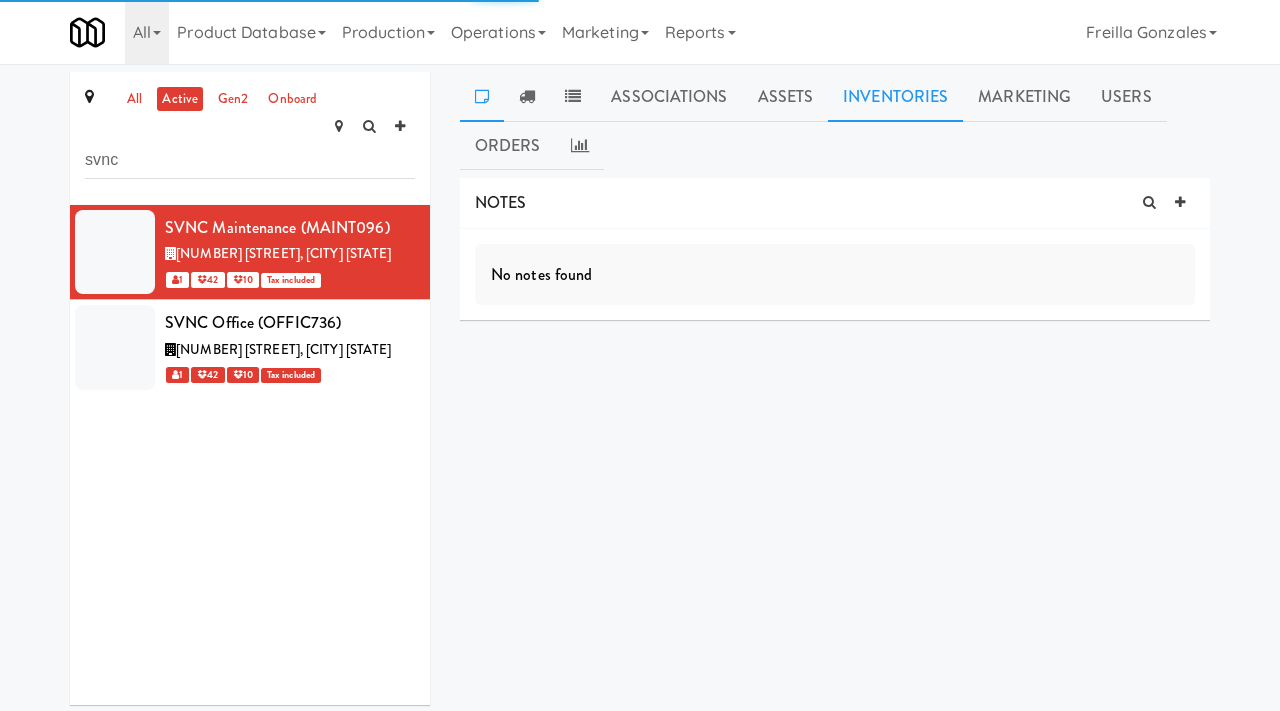 click on "Inventories" at bounding box center (895, 97) 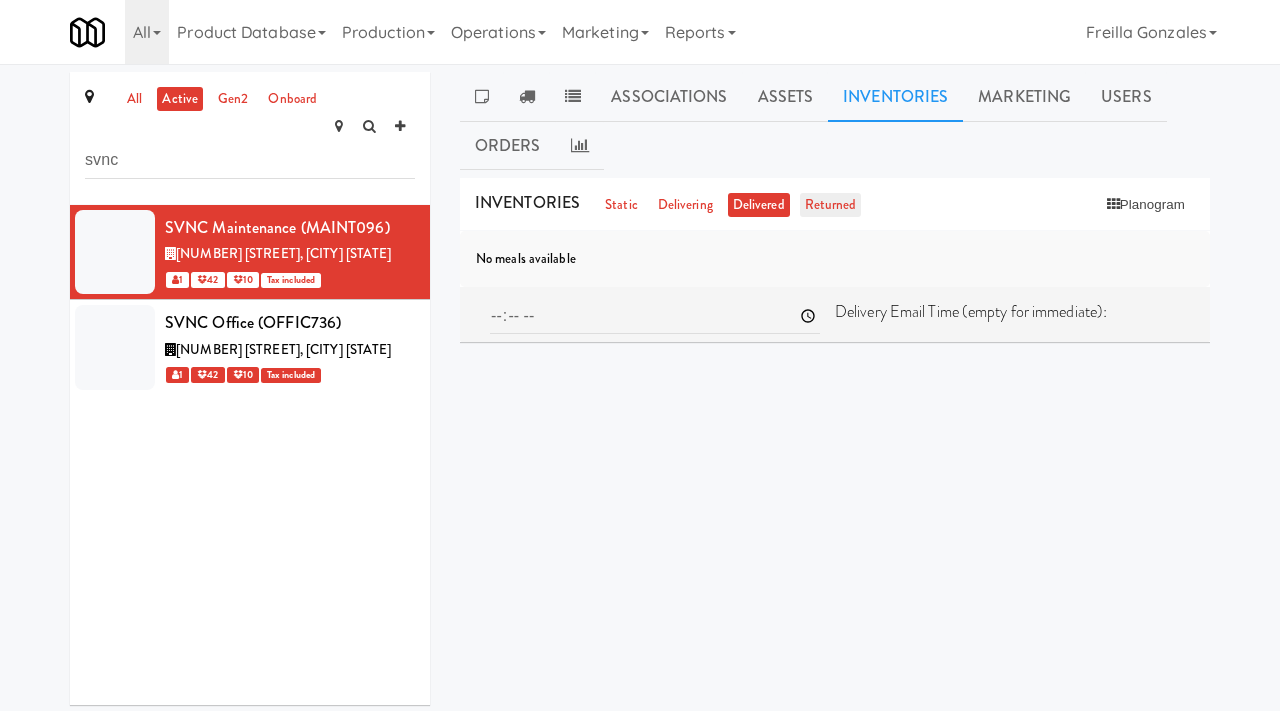 click on "returned" at bounding box center [831, 205] 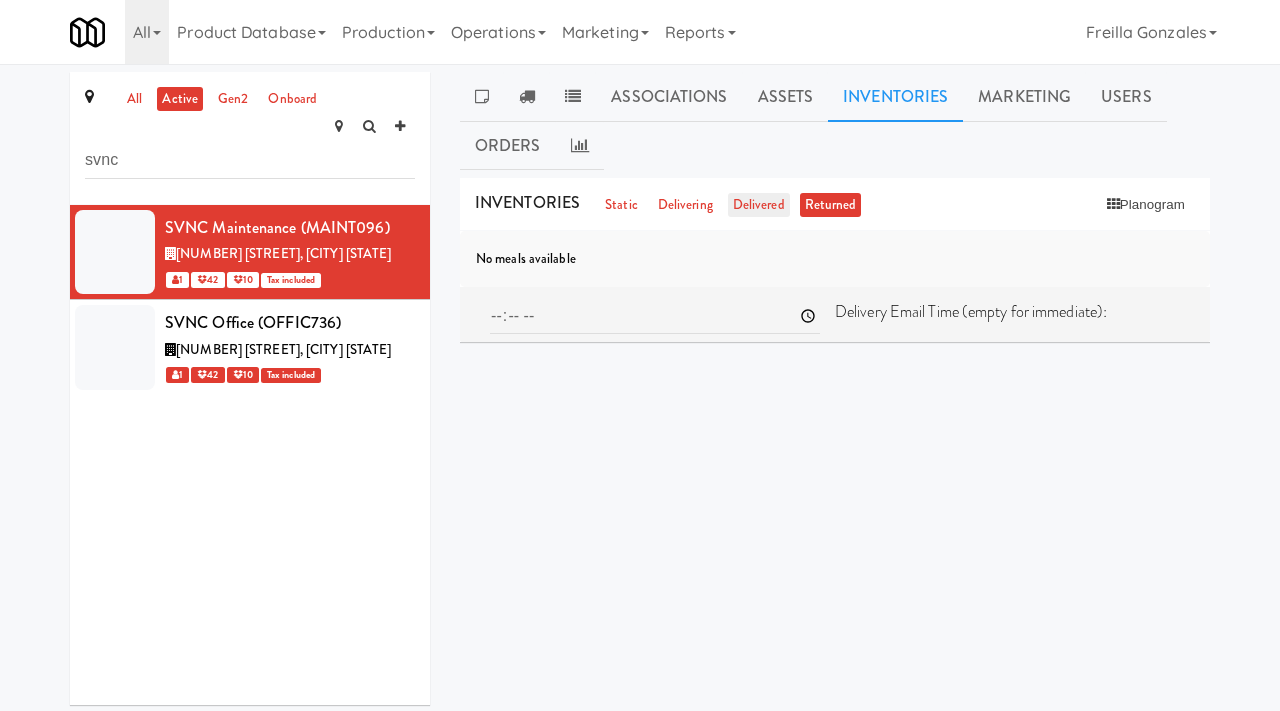 click on "delivered" at bounding box center [759, 205] 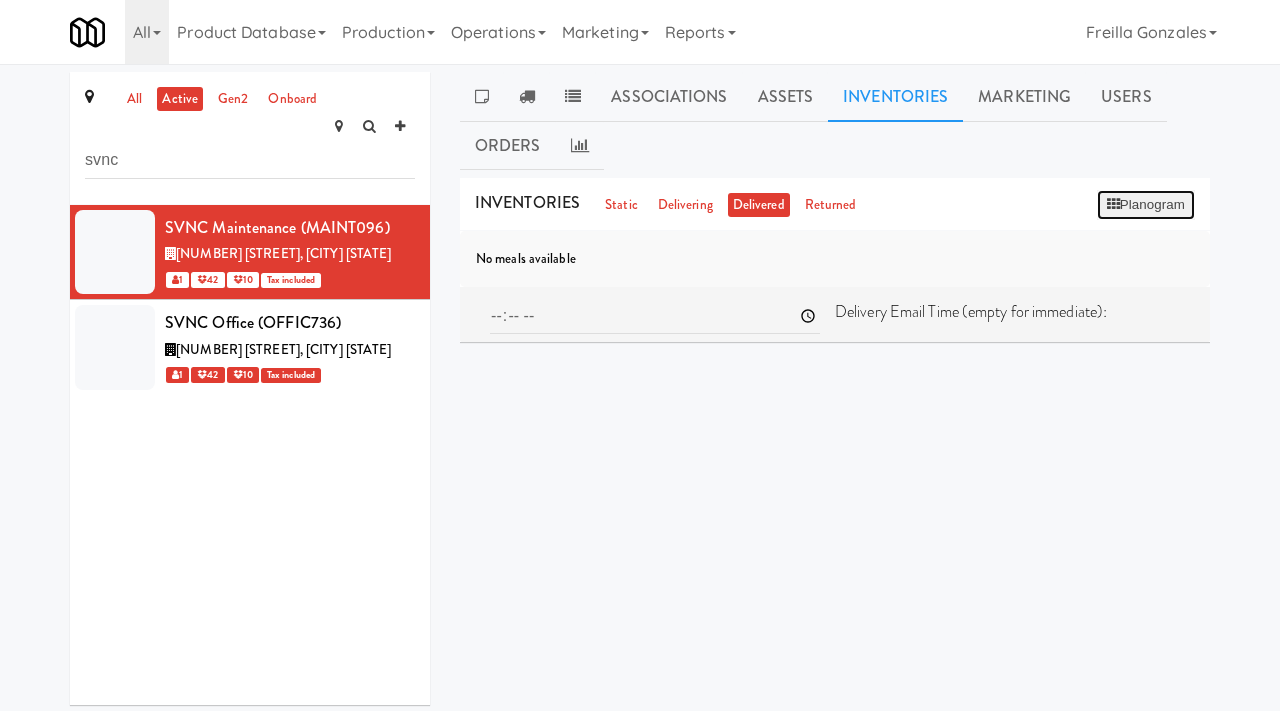 click on "Planogram" at bounding box center (1146, 205) 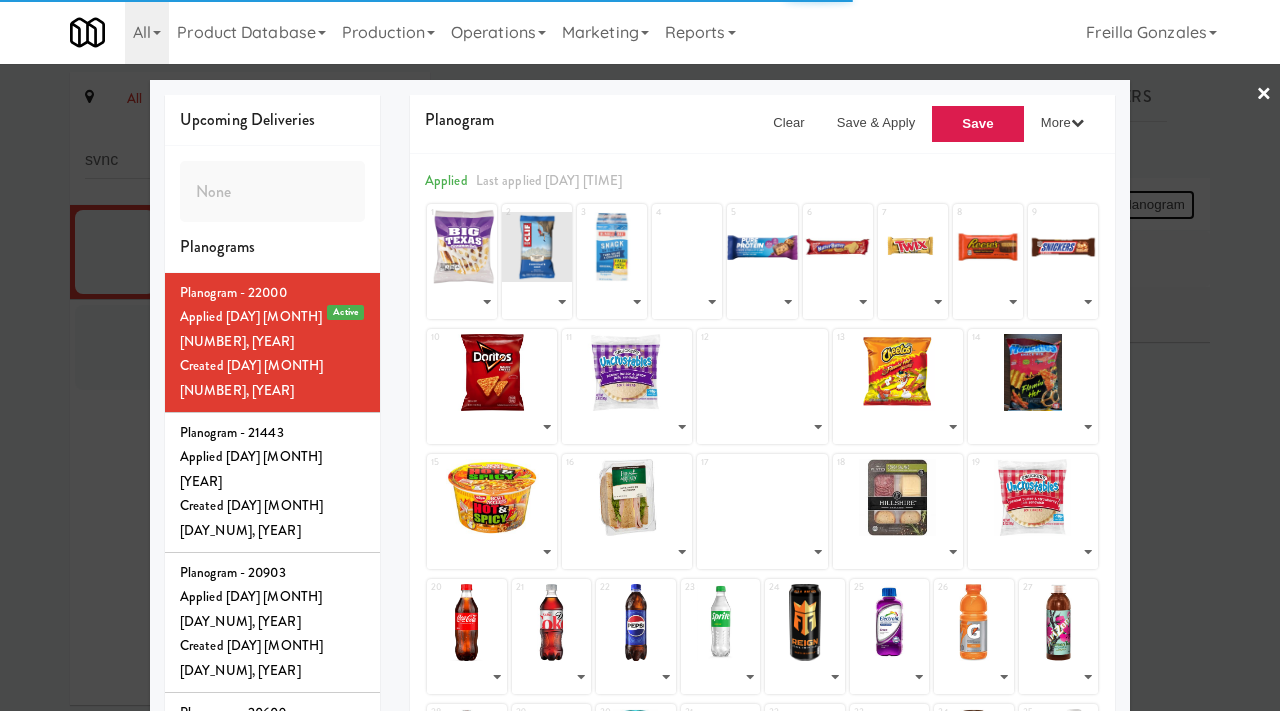 select on "number:215860" 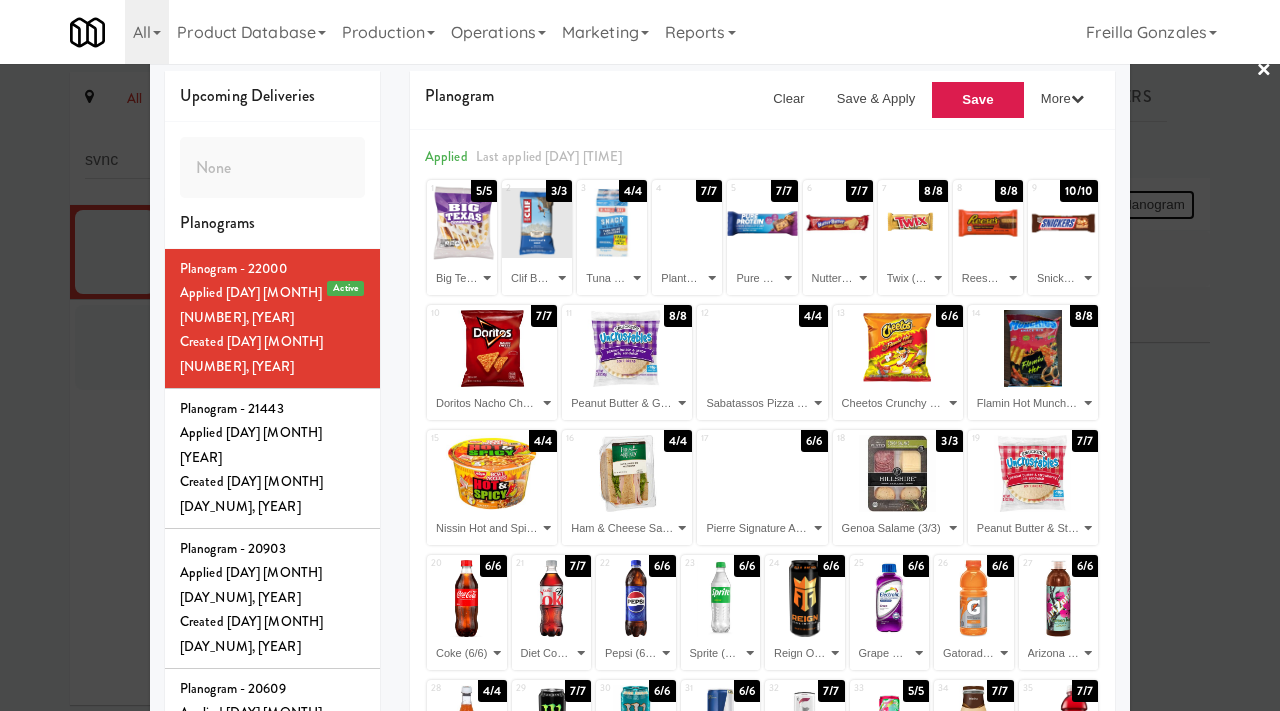 scroll, scrollTop: 29, scrollLeft: 0, axis: vertical 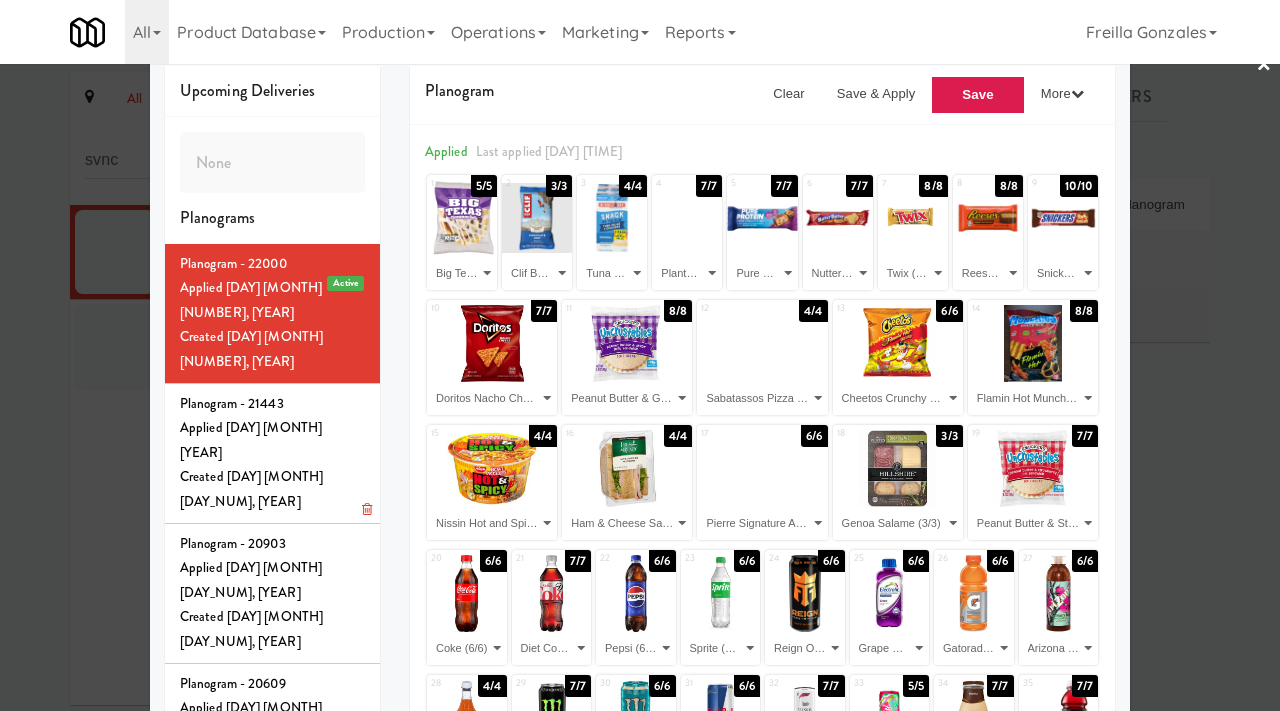 click on "Created Mon Jul 28, 2025" at bounding box center [272, 489] 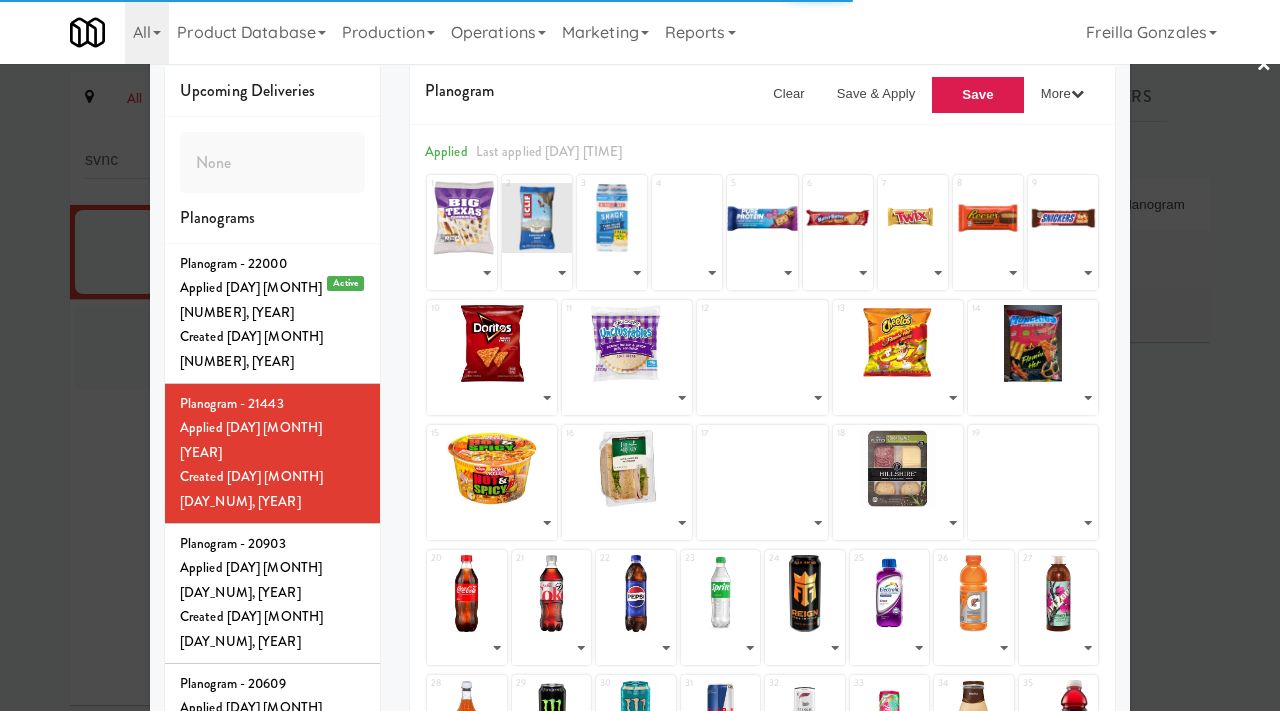select on "number:215860" 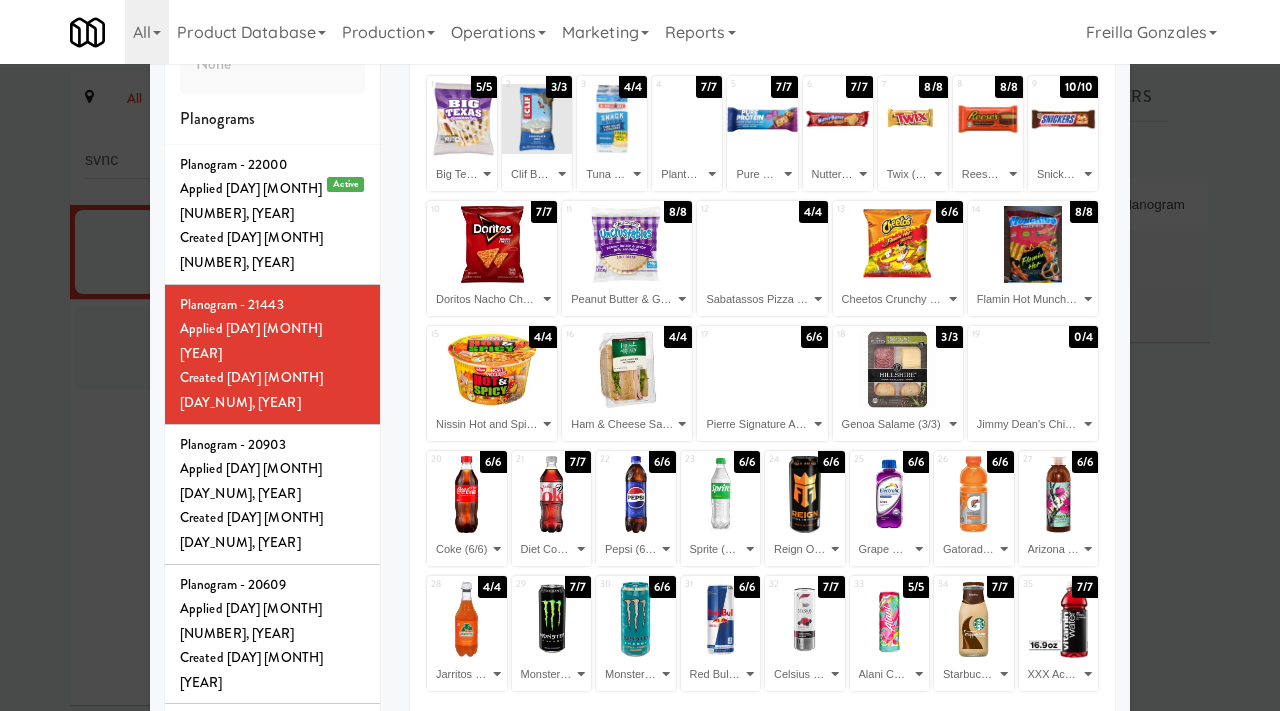 scroll, scrollTop: 0, scrollLeft: 0, axis: both 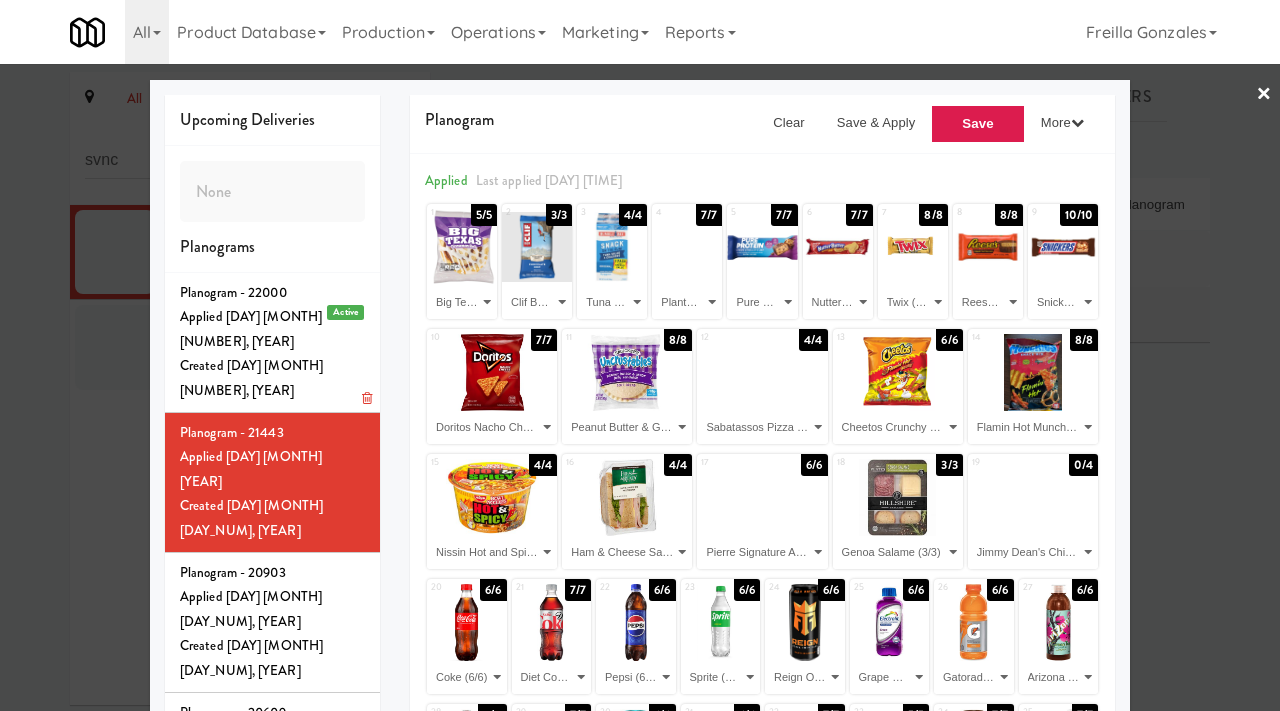click on "Created Wed Jul 30, 2025" at bounding box center (272, 378) 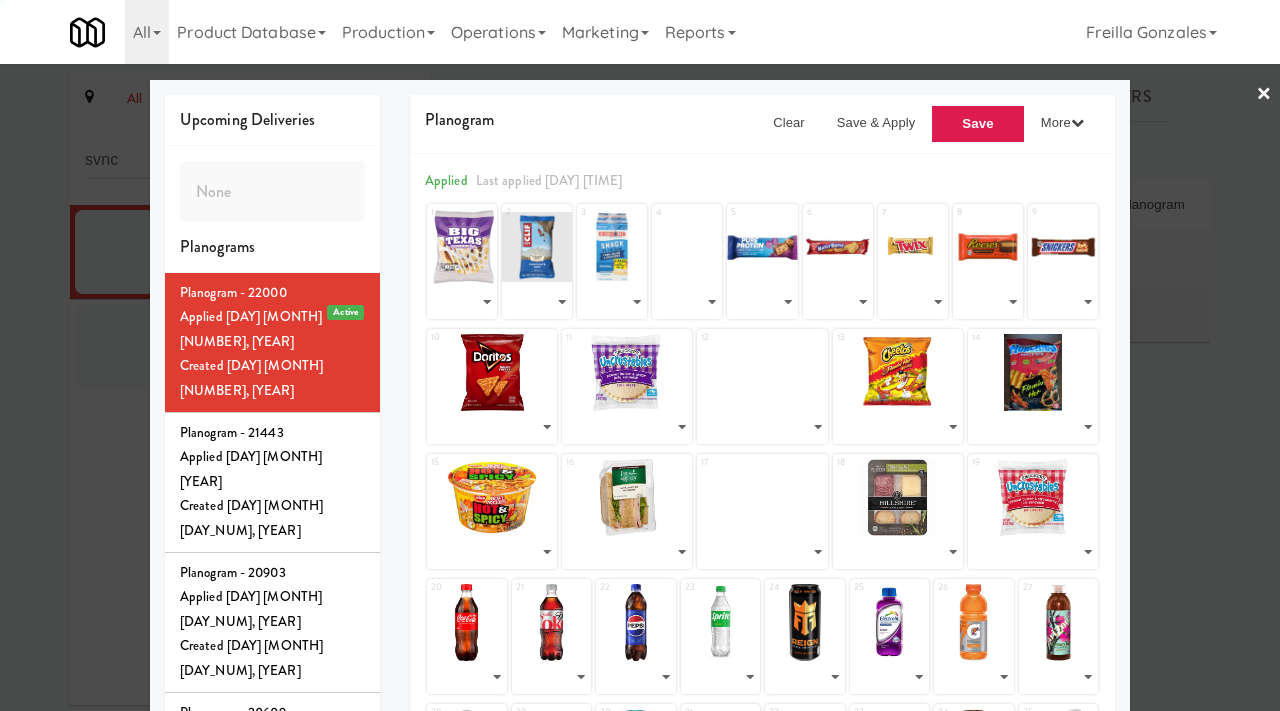 select on "number:215860" 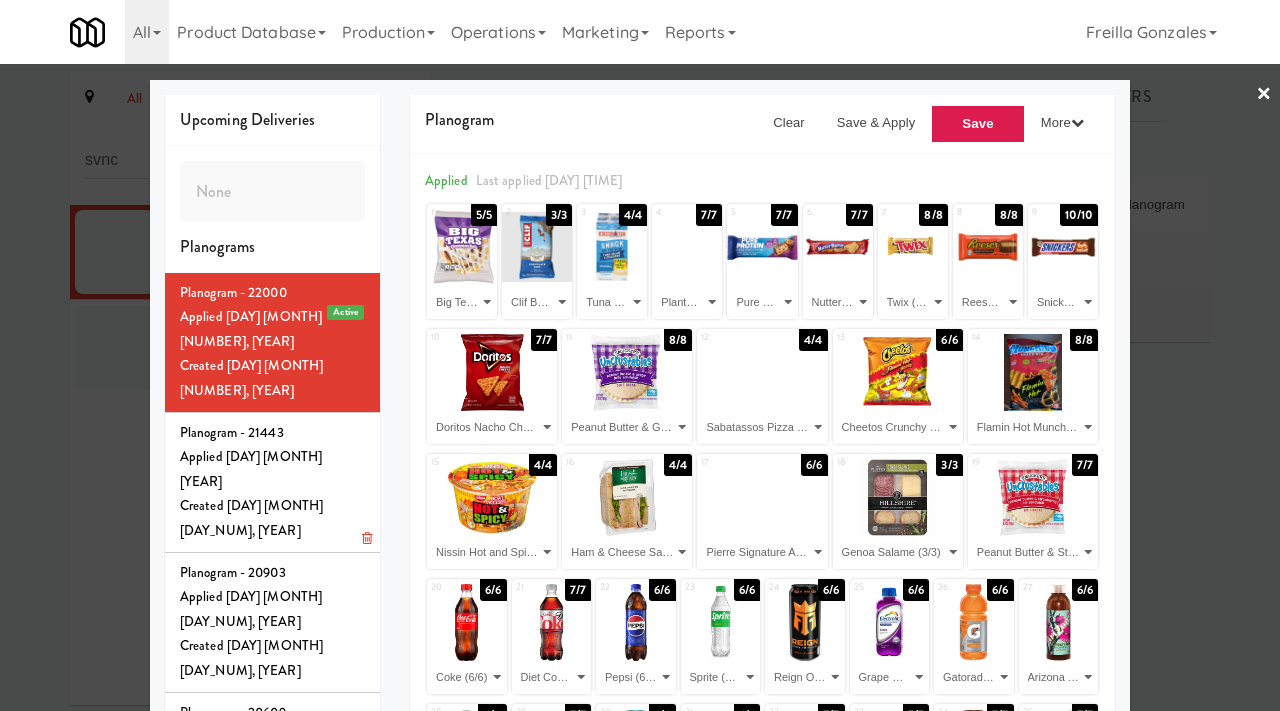 click on "Applied Mon Jul 28, 2025" at bounding box center (272, 469) 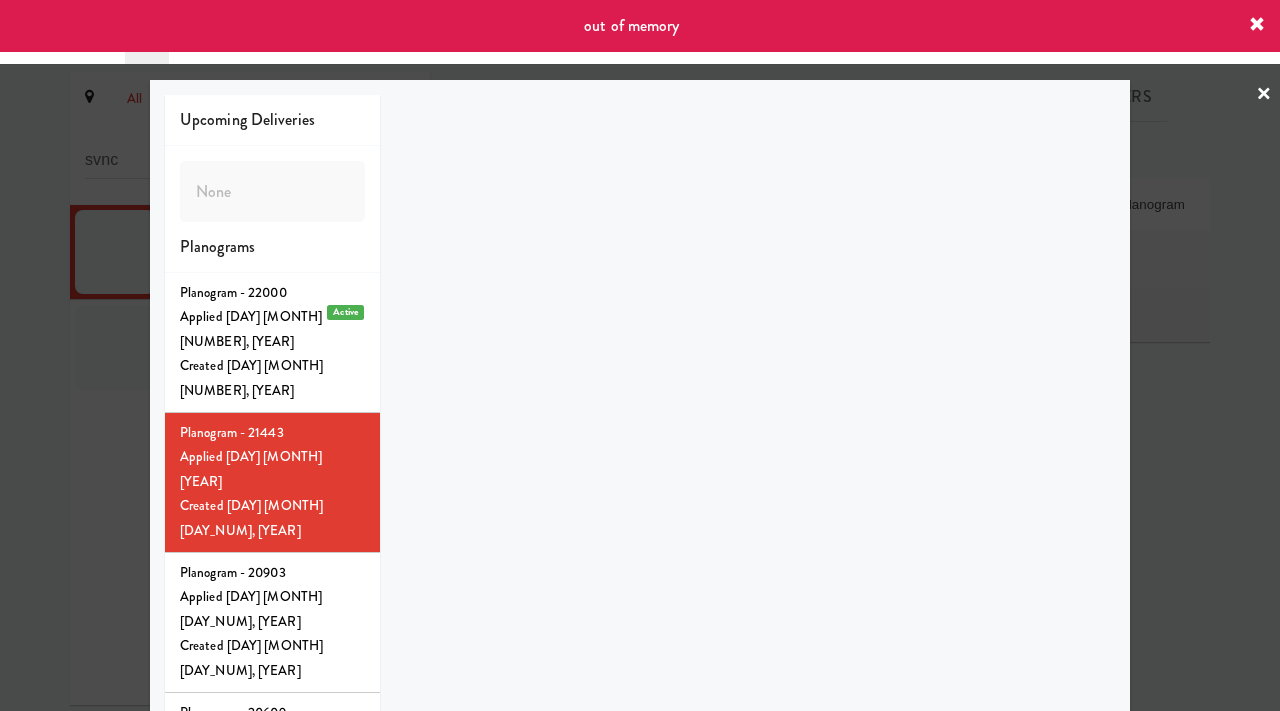 click on "×" at bounding box center [1264, 95] 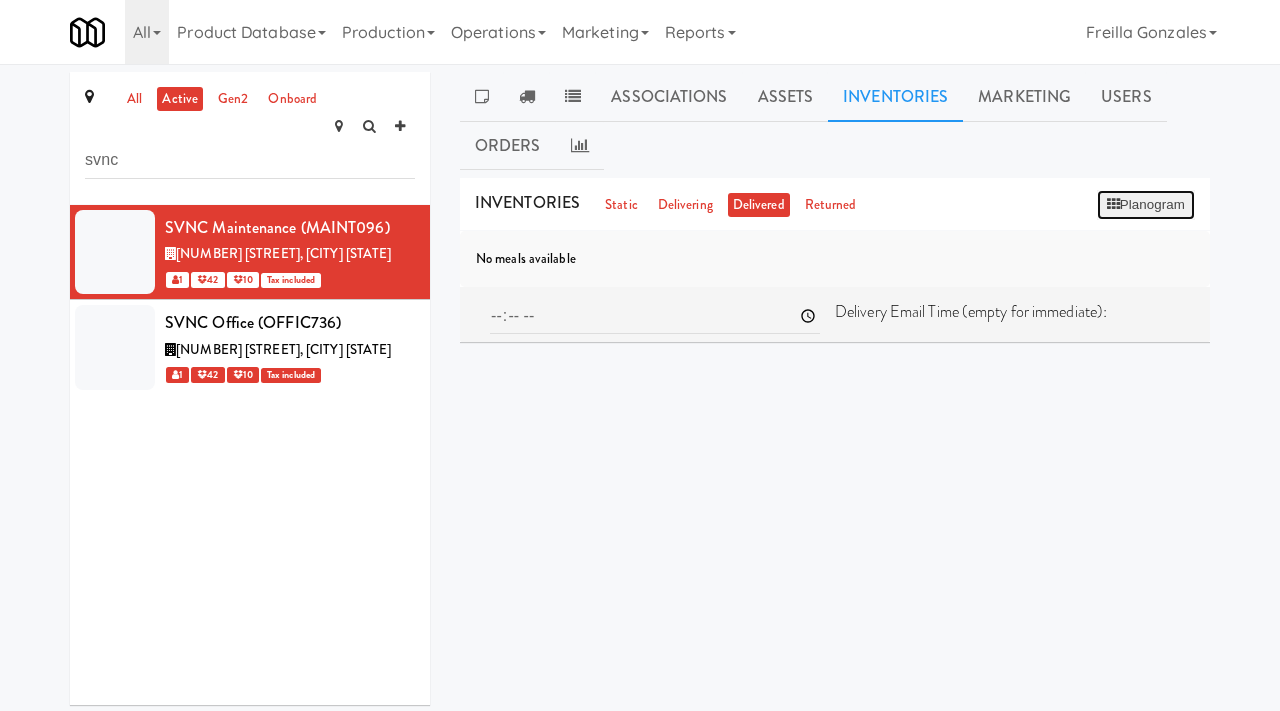 click on "Planogram" at bounding box center [1146, 205] 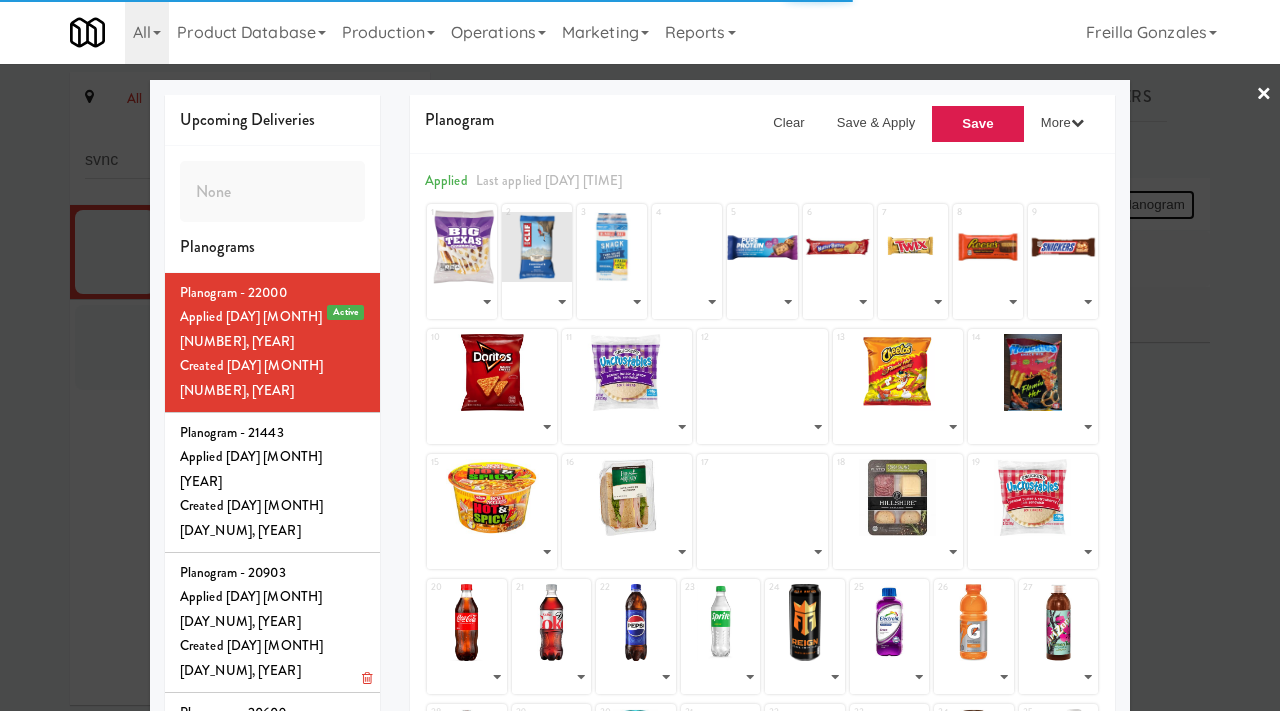select on "number:215860" 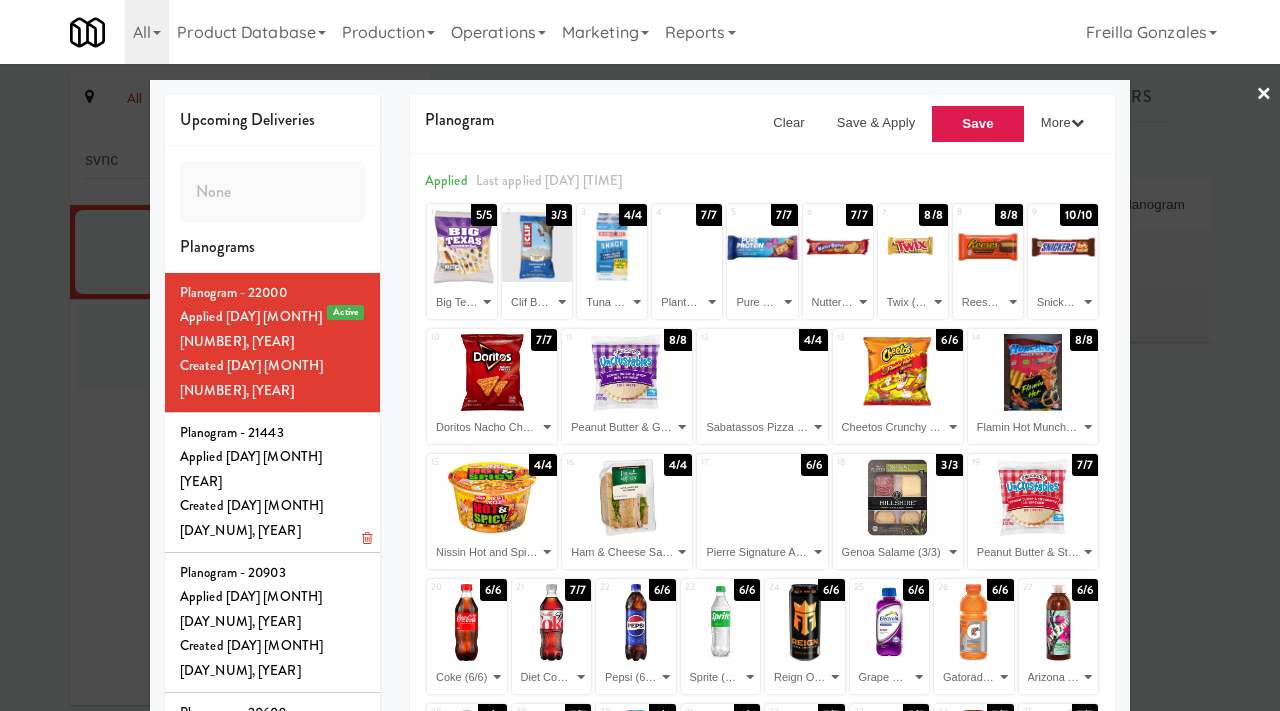 click on "Created Mon Jul 28, 2025" at bounding box center [272, 518] 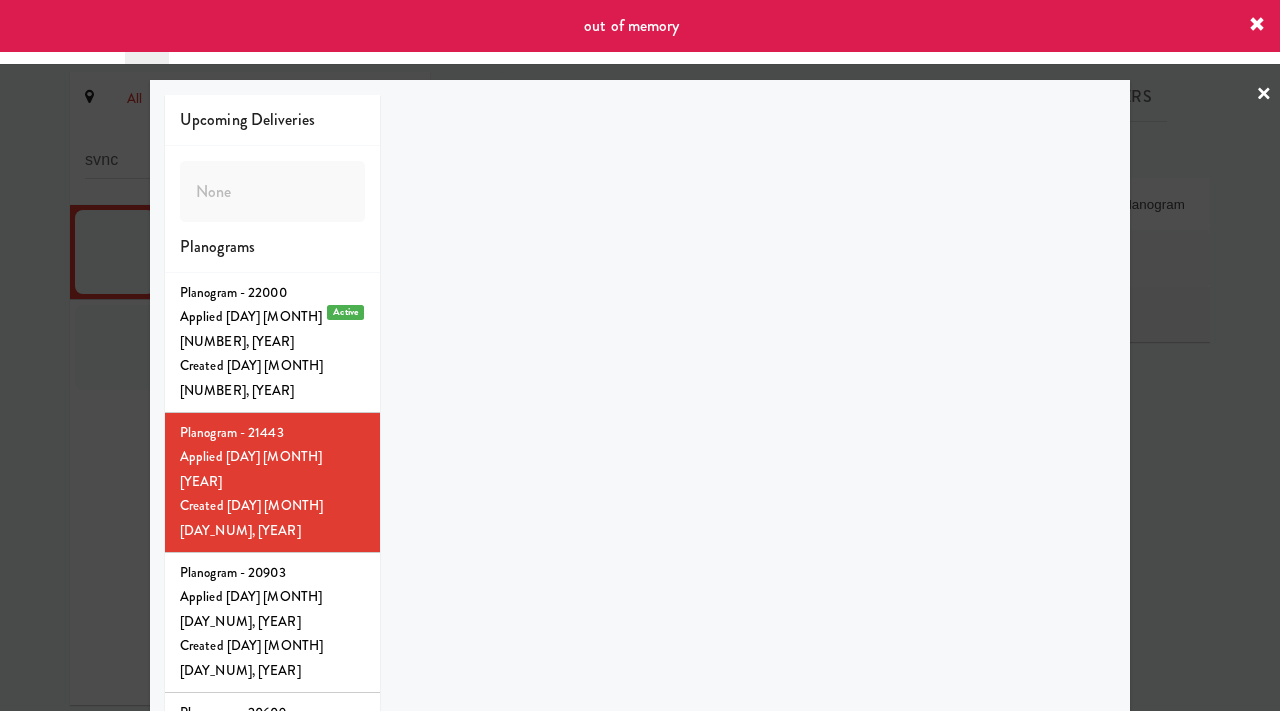 click on "×" at bounding box center (1264, 95) 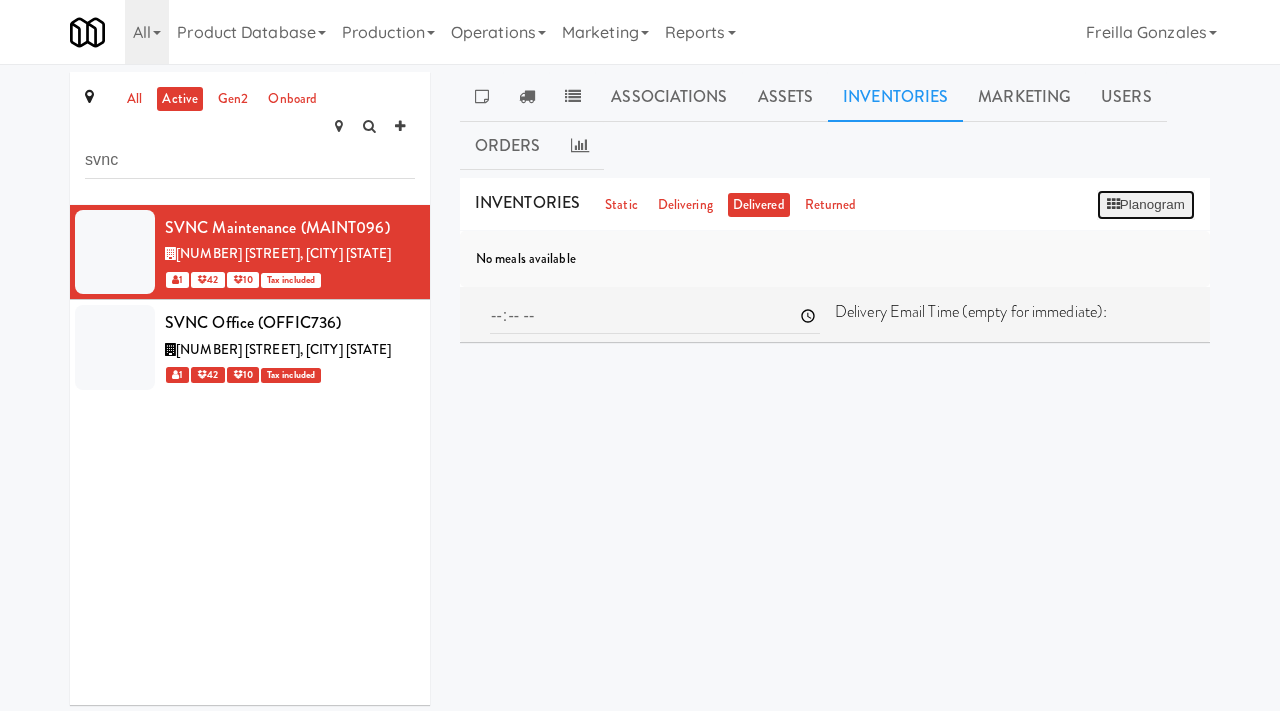 click on "Planogram" at bounding box center [1146, 205] 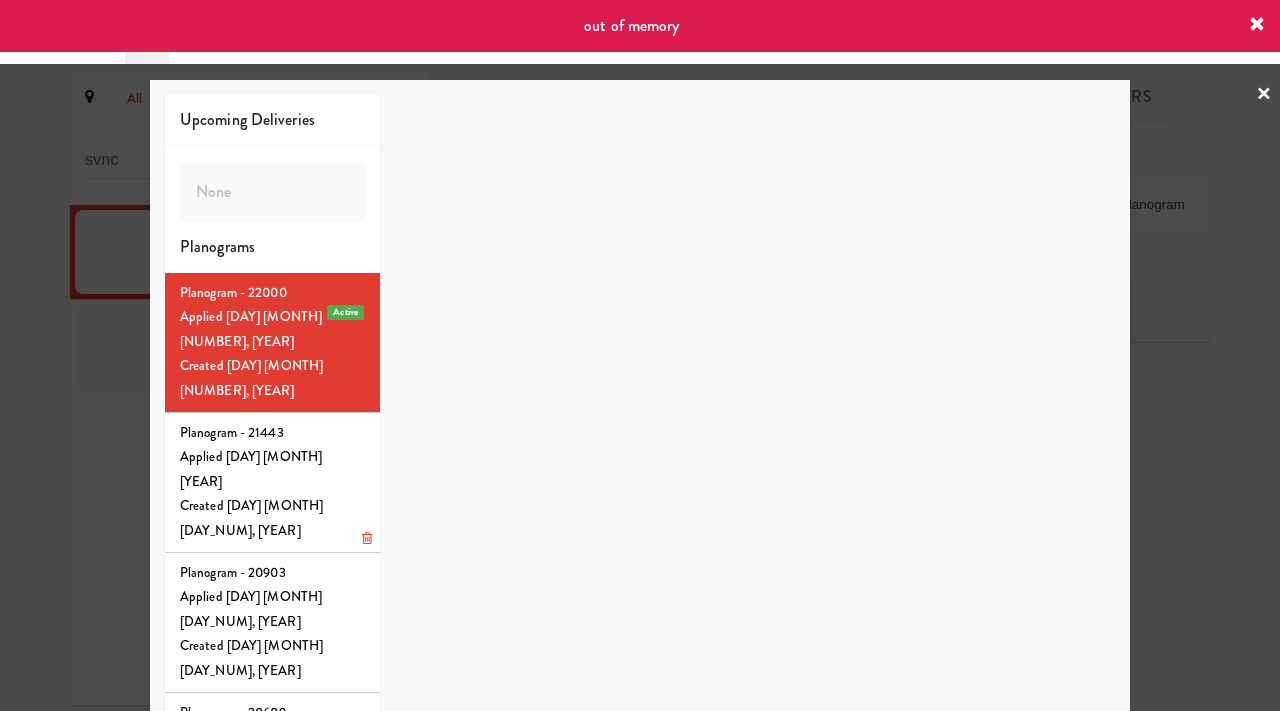 click on "Applied Mon Jul 28, 2025" at bounding box center (272, 469) 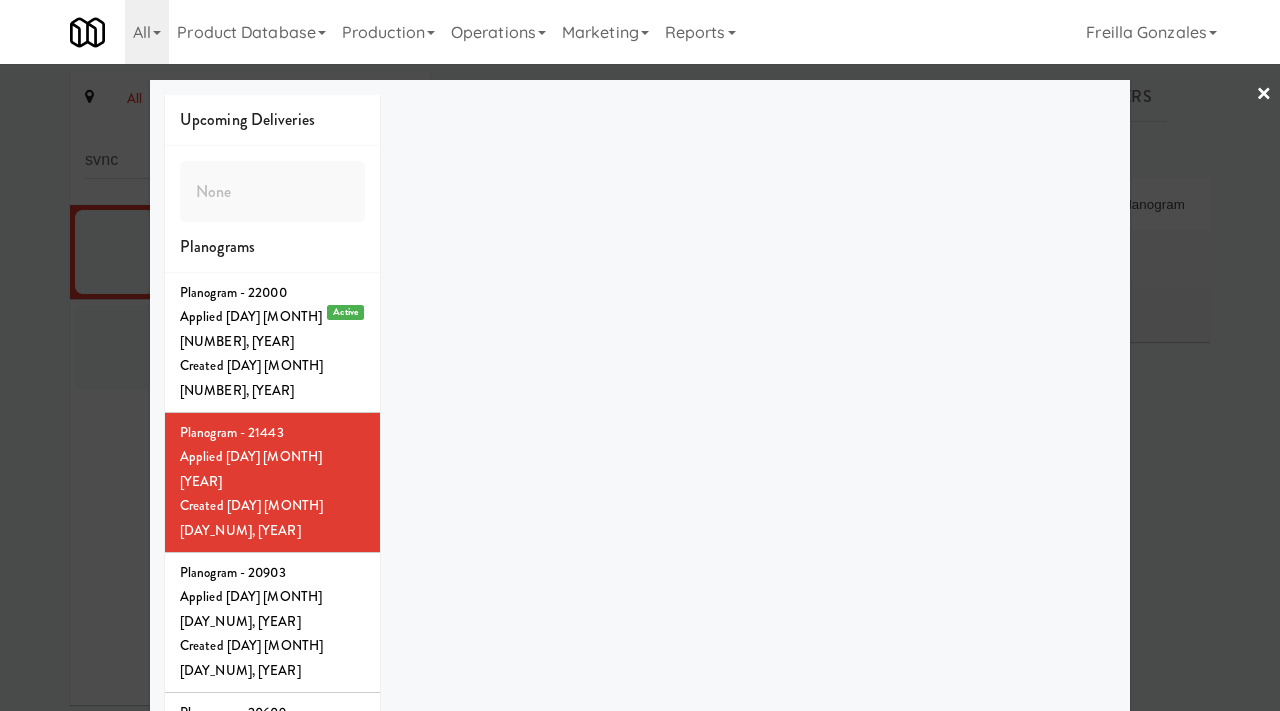 click on "×" at bounding box center (1264, 95) 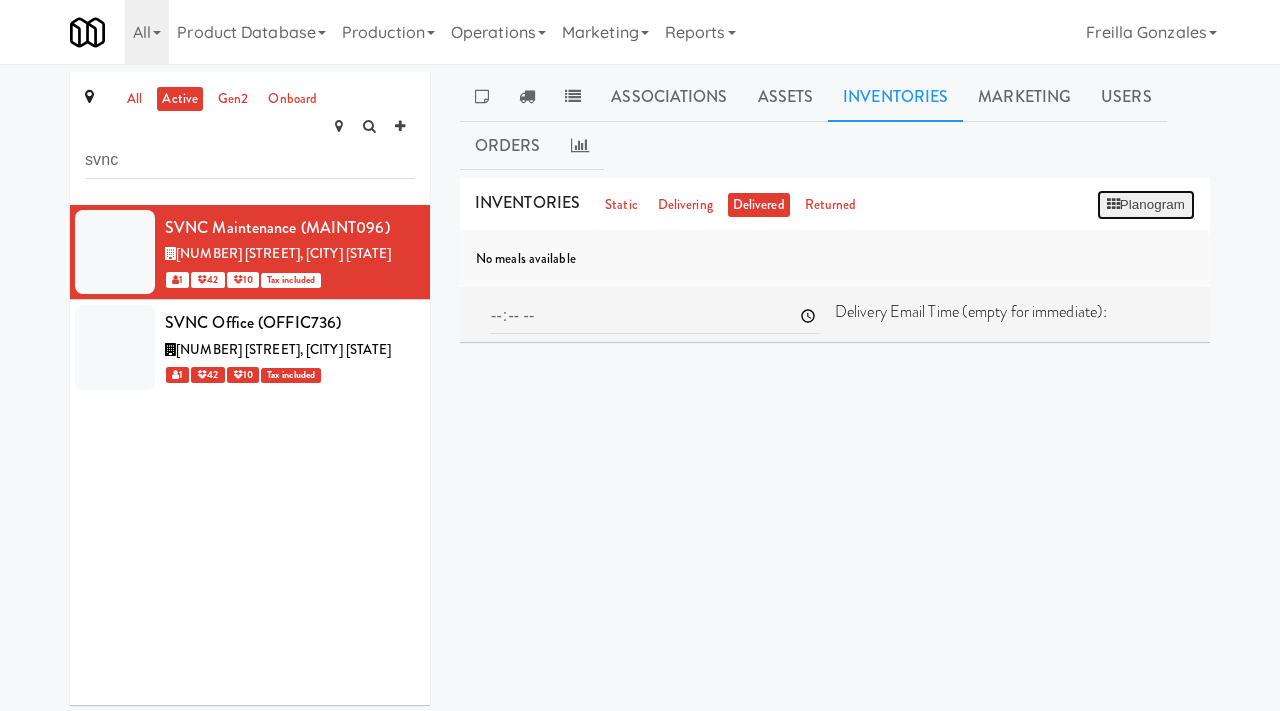 click on "Planogram" at bounding box center (1146, 205) 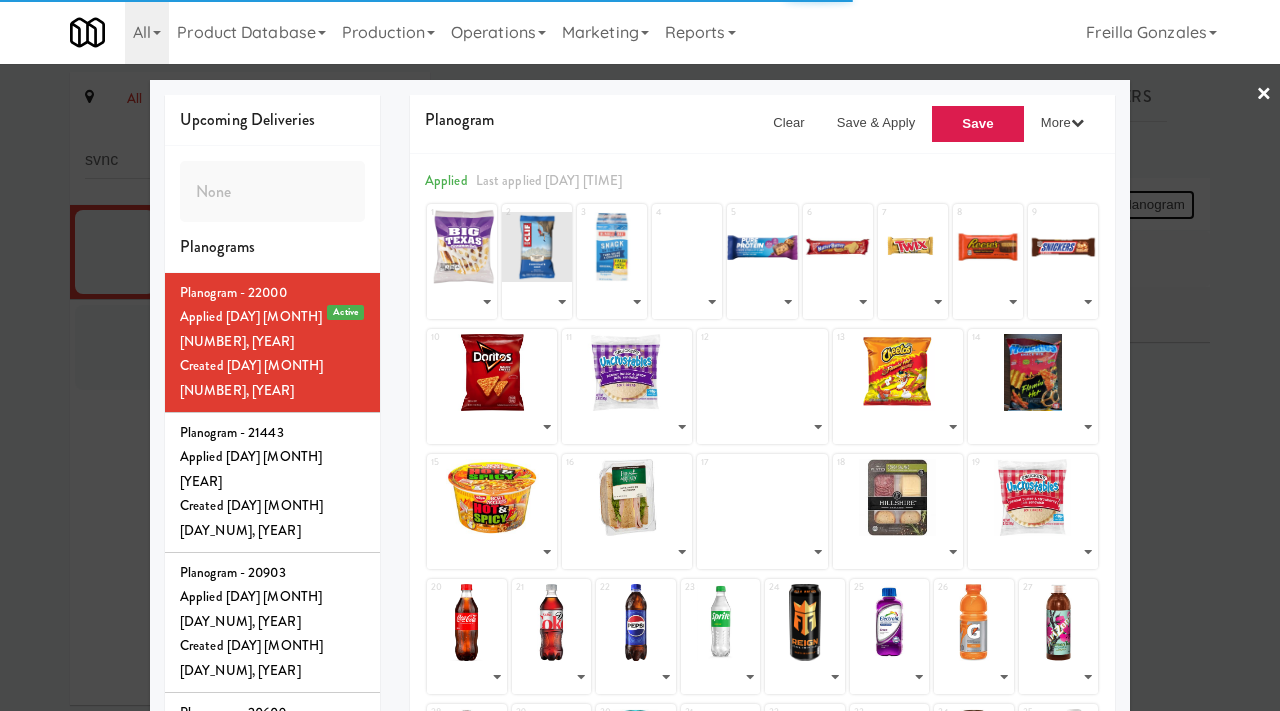 select on "number:215860" 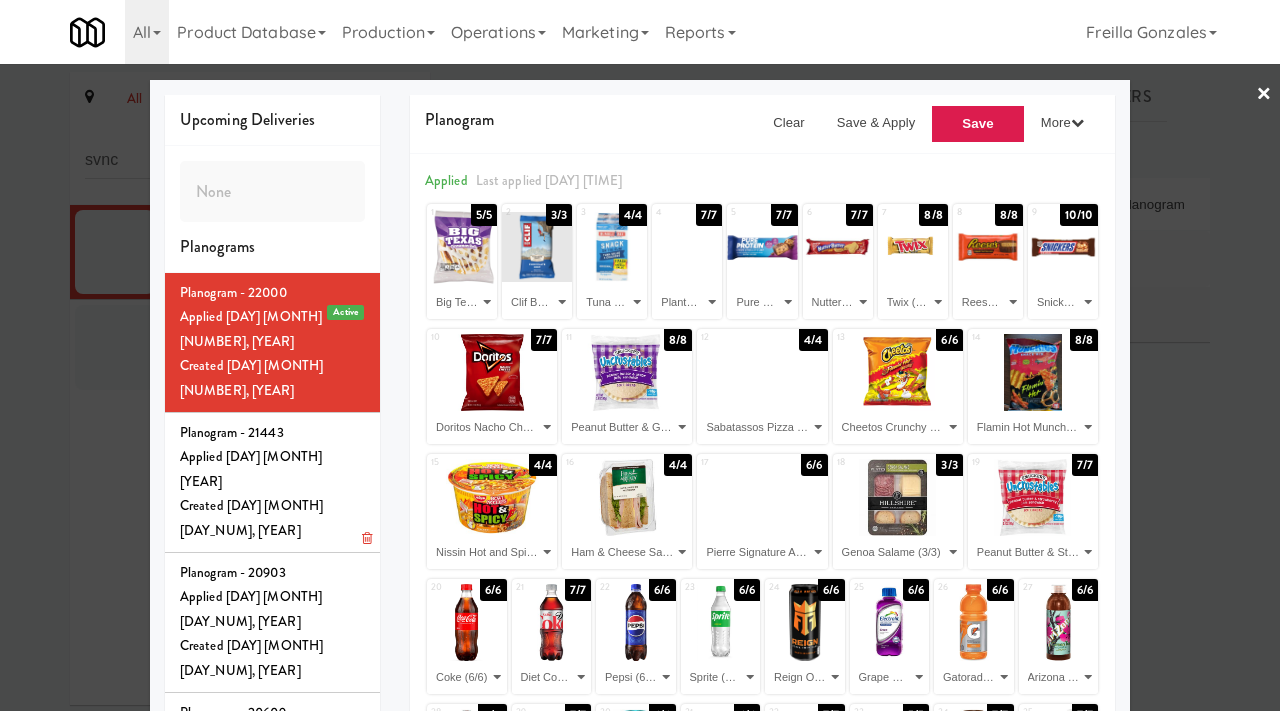 click on "Created Mon Jul 28, 2025" at bounding box center (272, 518) 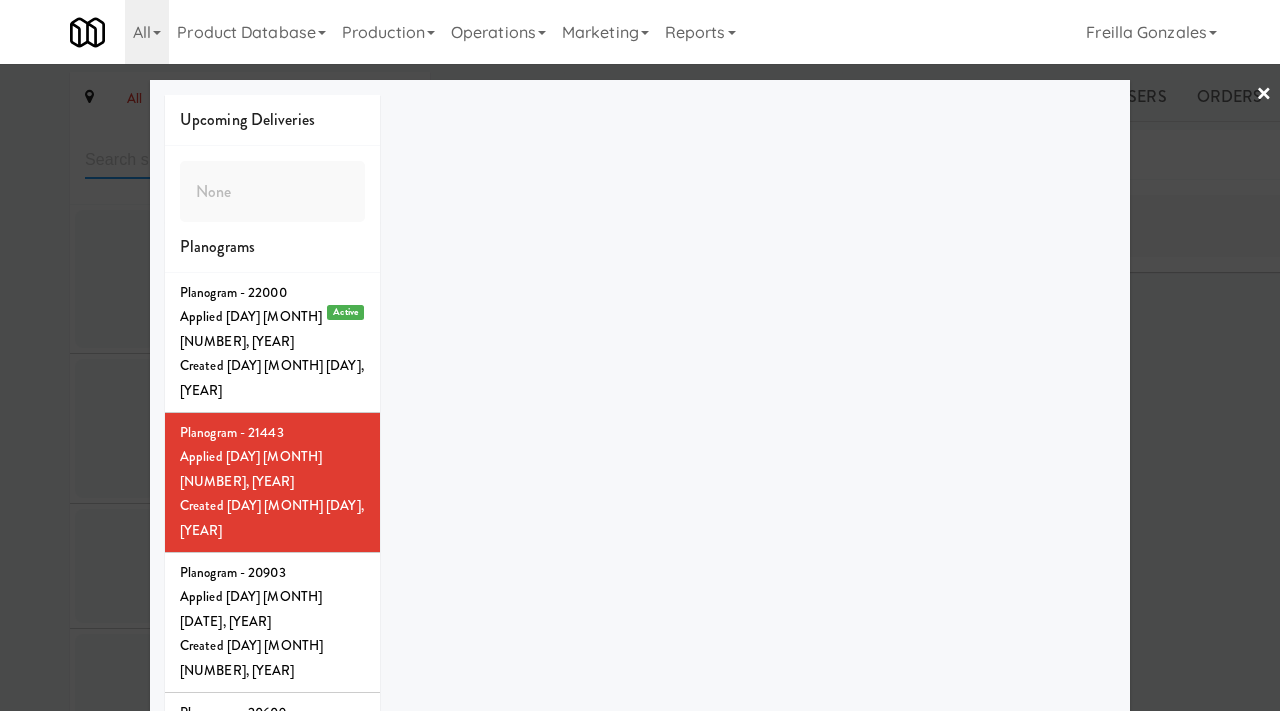 scroll, scrollTop: 0, scrollLeft: 0, axis: both 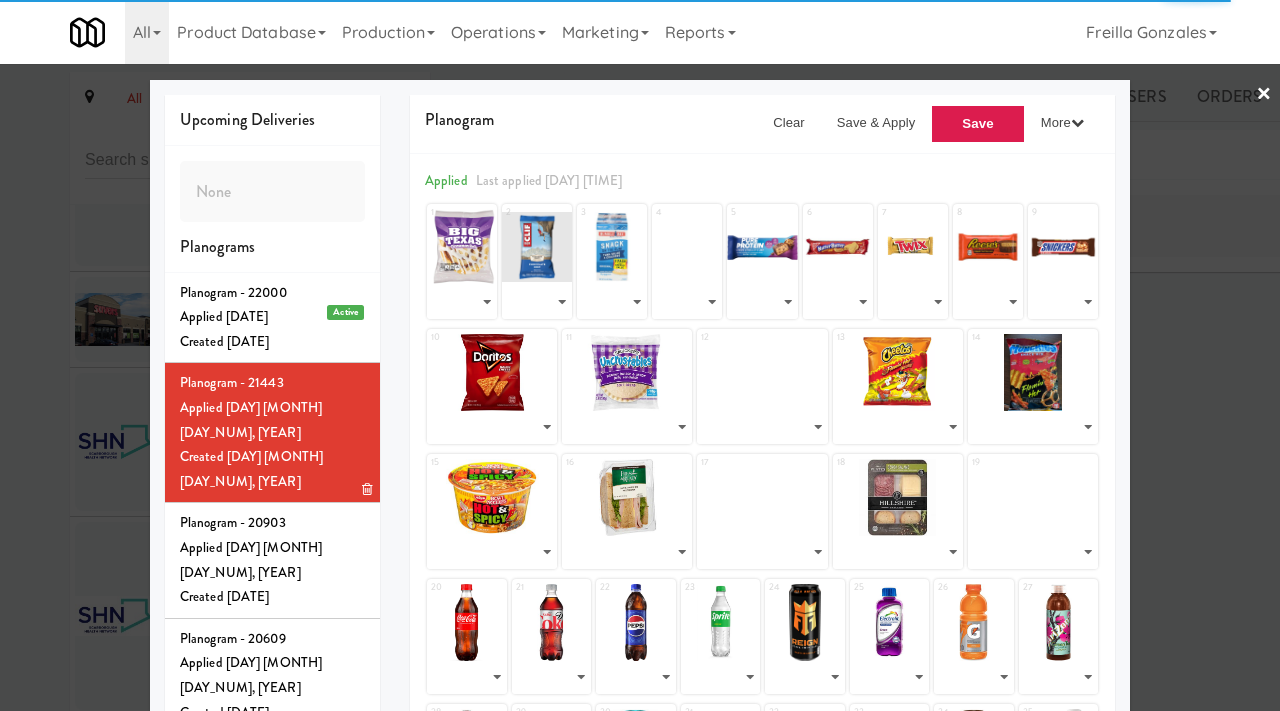 select on "number:215860" 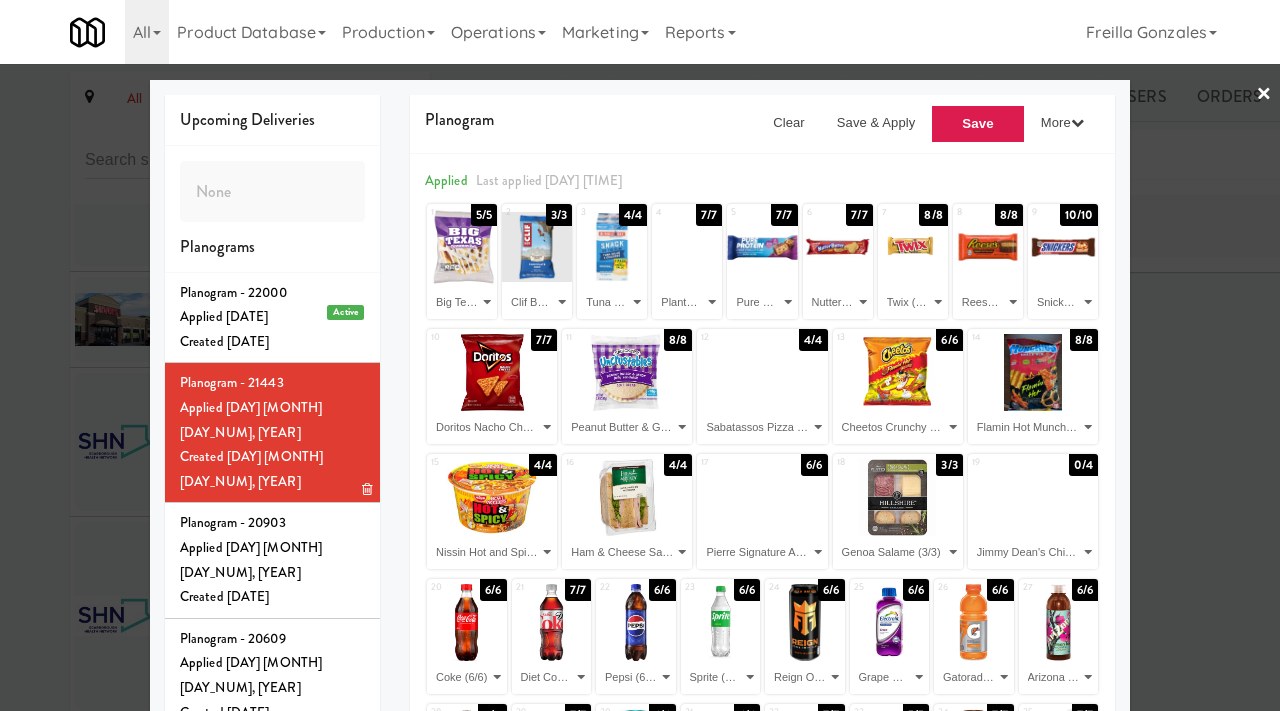 click on "Planogram - 21443 Applied Mon Jul 28, 2025 Created Mon Jul 28, 2025" at bounding box center (272, 433) 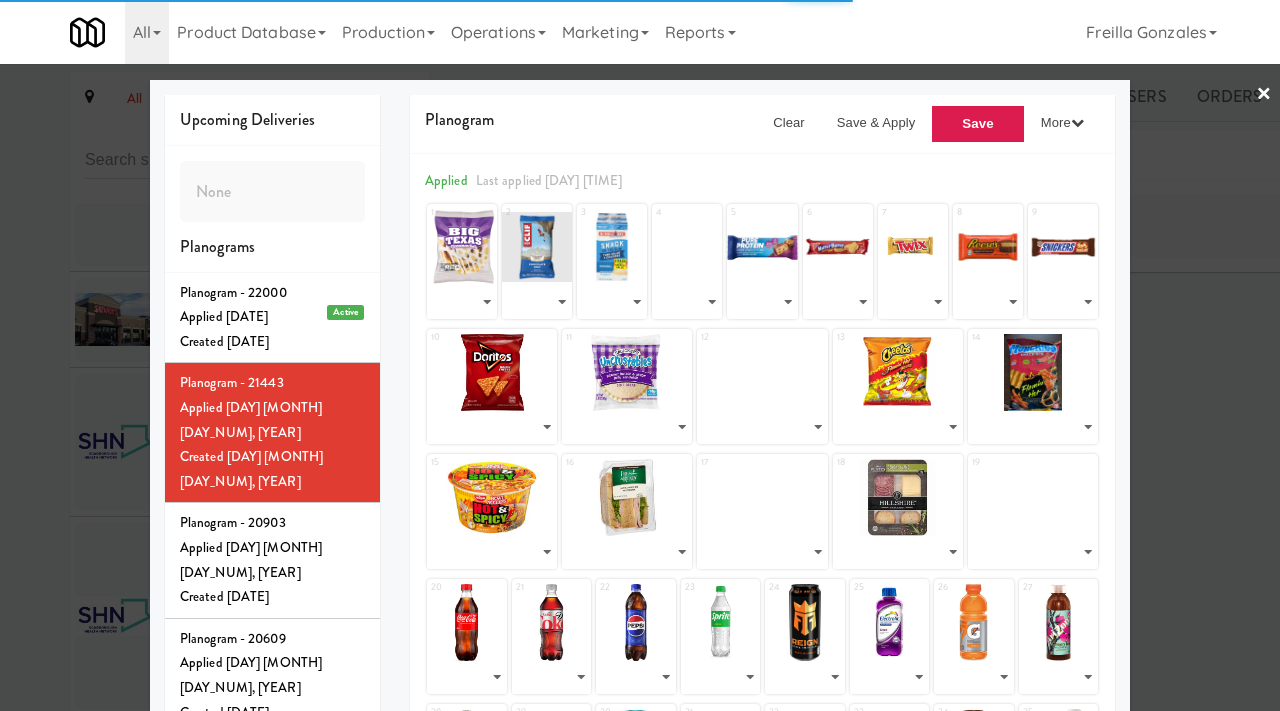 select on "number:215860" 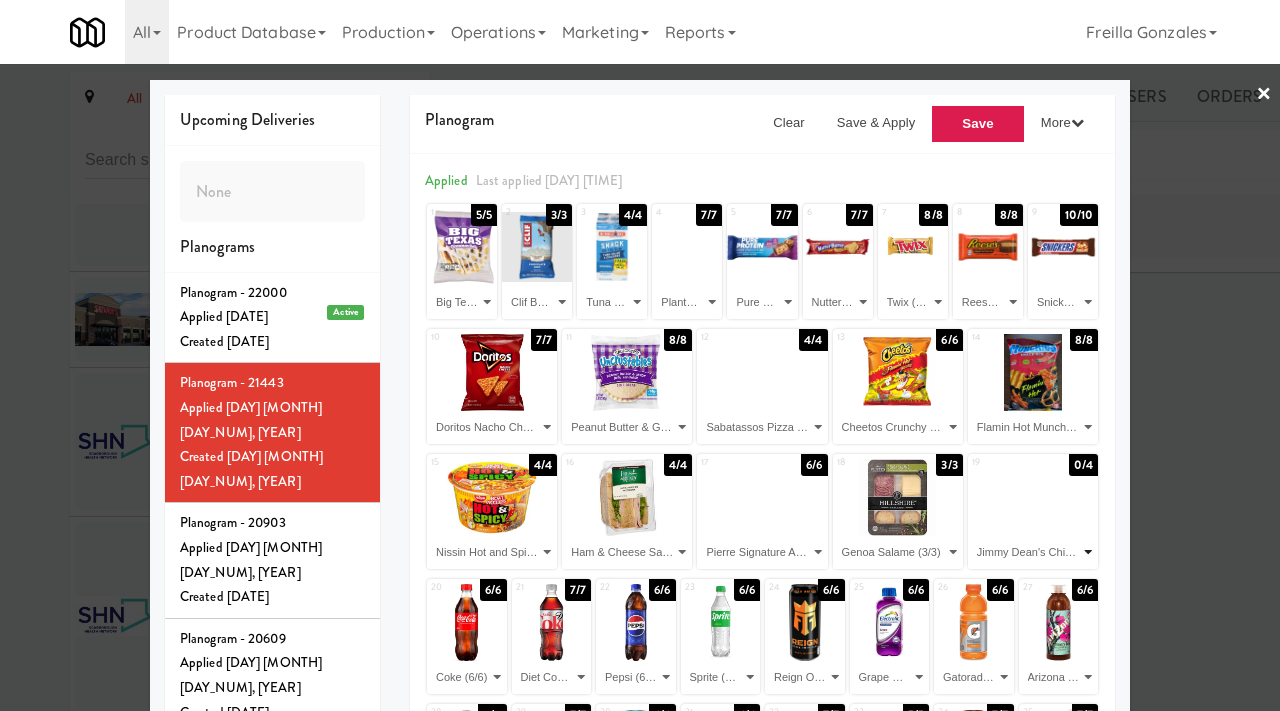 click on "- Empty - Alani Cherry Twist (5/5) Arizona Green Tea (6/6) Big Texas Cinnamon Rolls (5/5) Celsius Wild Berry (7/7) Cheetos Crunchy Flamin' Hot Cheese Snack (6/6) Clif Bar Chocolate Chip (3/3) Coke (6/6) Diet Coke (7/7) Doritos Nacho Cheese (7/7) Flamin Hot Munchies (8/8) Gatorade Orange (6/6) Genoa Salame (3/3) Grape Electrolyte Beverage, Electrolit (6/6) Ham & Cheese Sandwich on Multigrain, Fresh & Ready (4/4) Jarritos Mandarin (4/4) Monster Original (7/7) Monster Ultra Mango Fiesta (6/6) Nissin Hot and Spicy Chicken Bowl (4/4) Nutter Butter (7/7) Peanut Butter & Grape Jelly Sandwich, Smucker's Uncrustables (8/8) Peanut Butter & Strawberry Jelly Sandwich, Smucker's Uncrustables (7/7) Pepsi (6/6) Pierre Signature Angus Cheeseburger (6/6) Planters Duo (7/7) Pure Protein Bar (7/7) Red Bull (6/6) Reese's Peanut Butter Cup (8/8) Reign Orange Dreamsicle (6/6) Sabatassos Pizza (4/4) Snickers (10/10) Sprite (6/6) Starbucks Mocha Frappuccino (7/7) Tuna Salad & Crackers Snack, Bumble Bee (4/4) Twix (8/8)" at bounding box center (1033, 552) 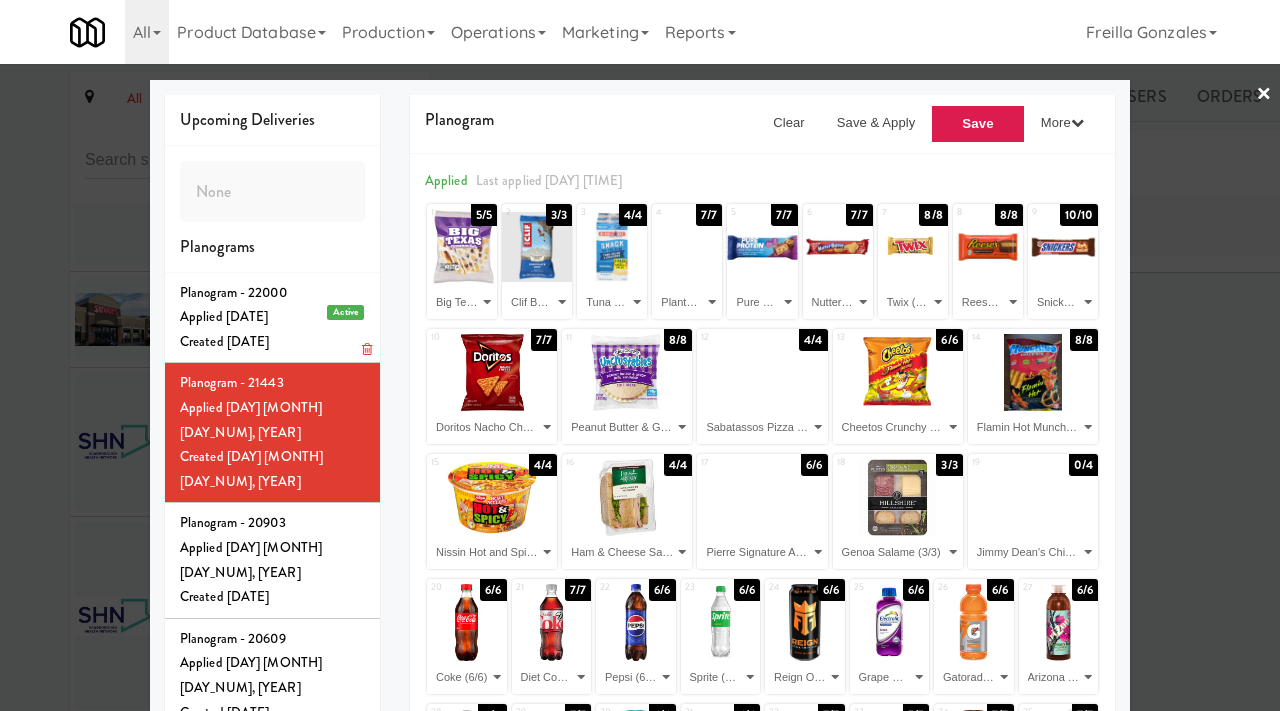 click on "Created Wed Jul 30, 2025" at bounding box center [272, 342] 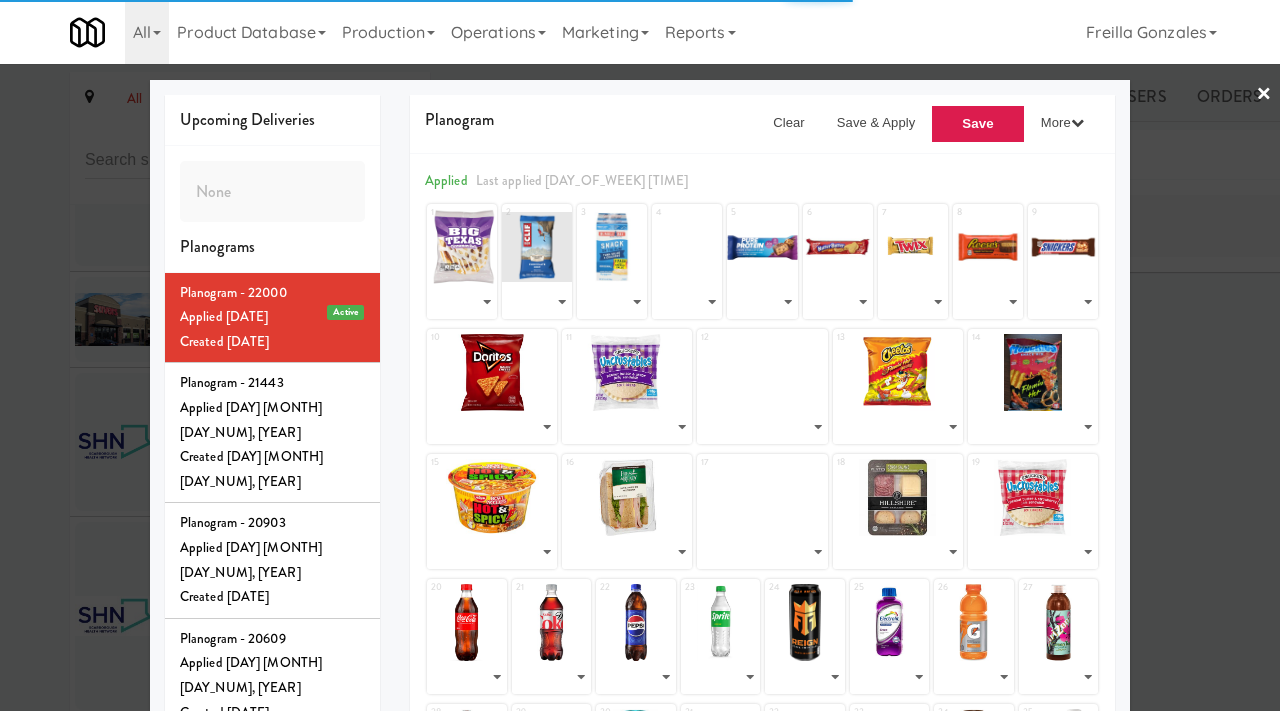 select on "number:215860" 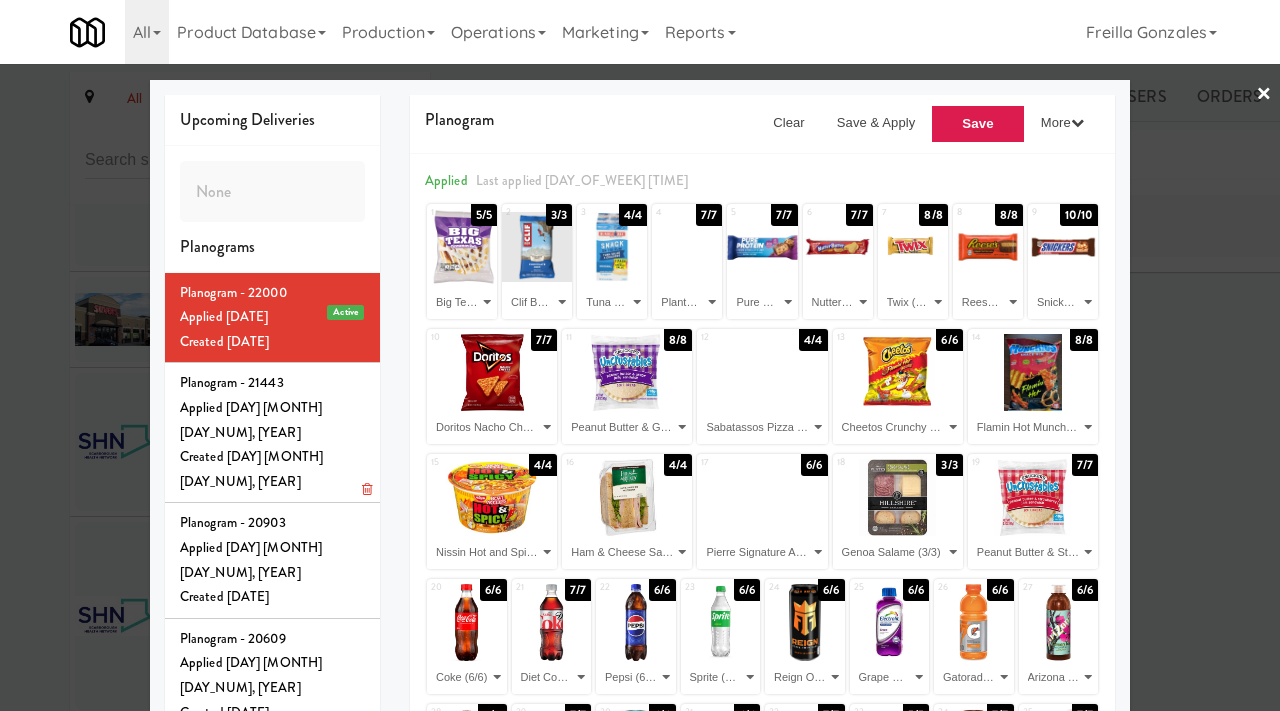 click on "Applied Mon Jul 28, 2025" at bounding box center (272, 420) 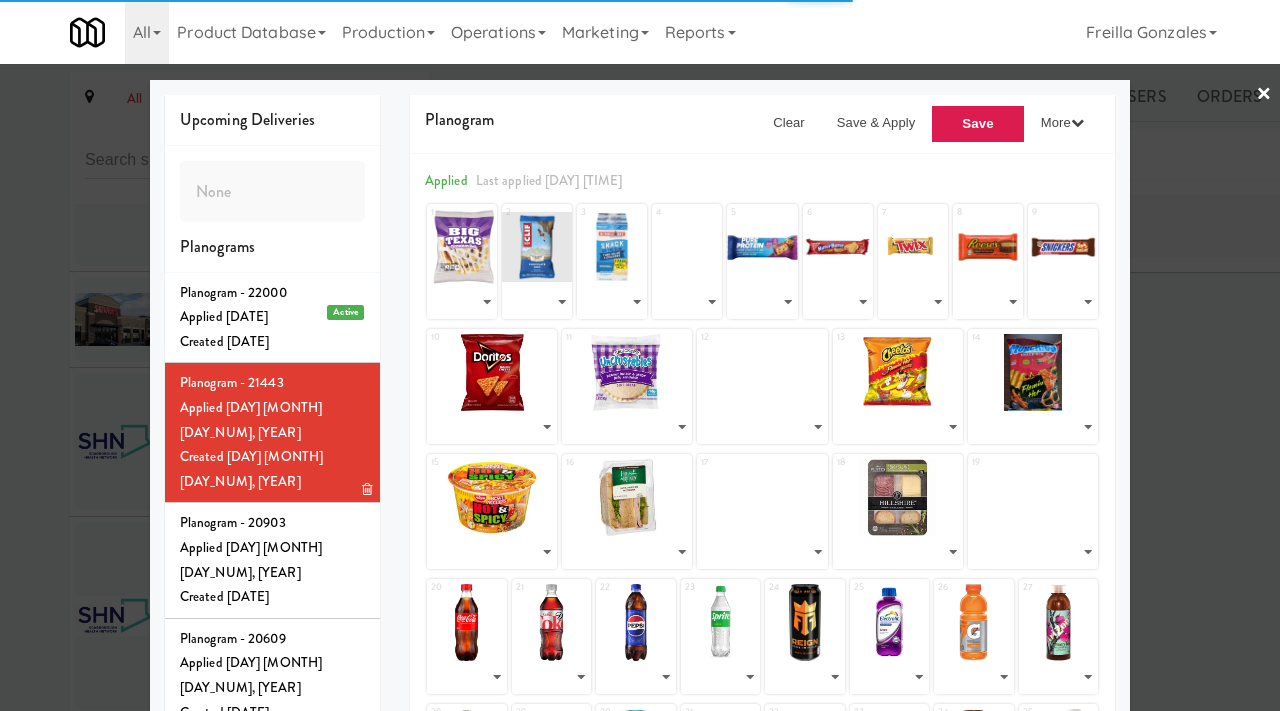 select on "number:215860" 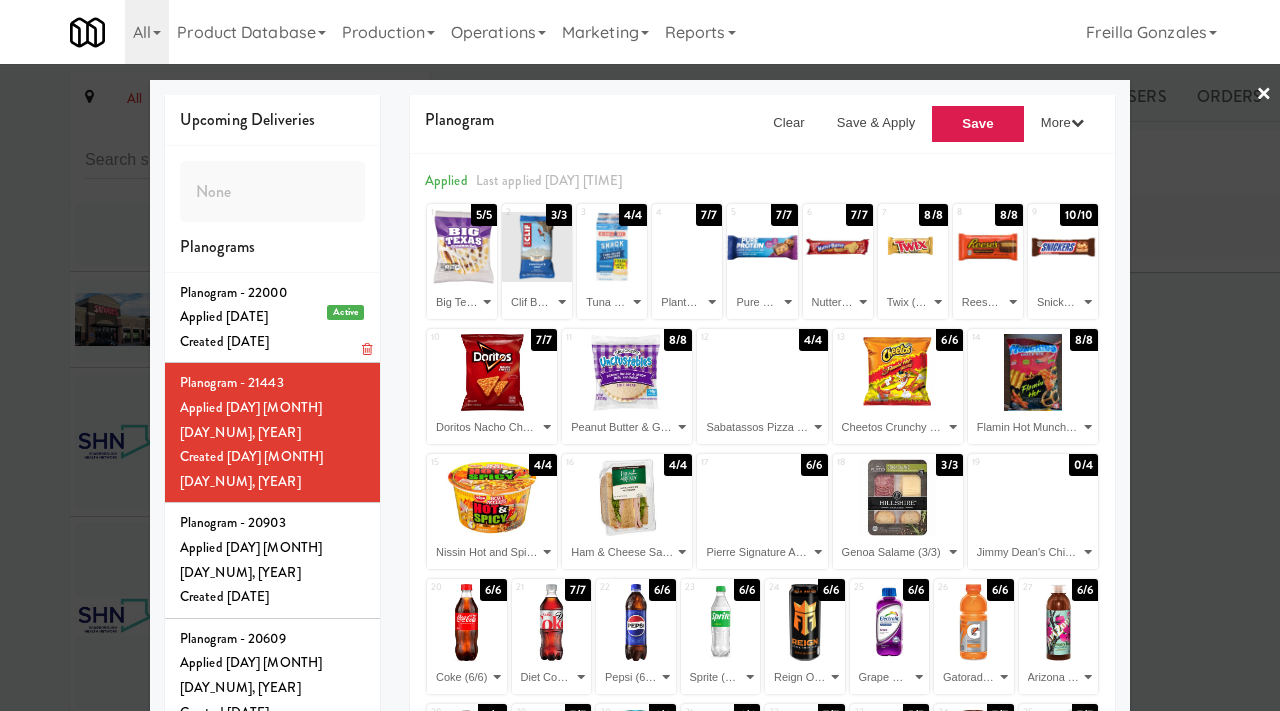 click on "Created Wed Jul 30, 2025" at bounding box center [272, 342] 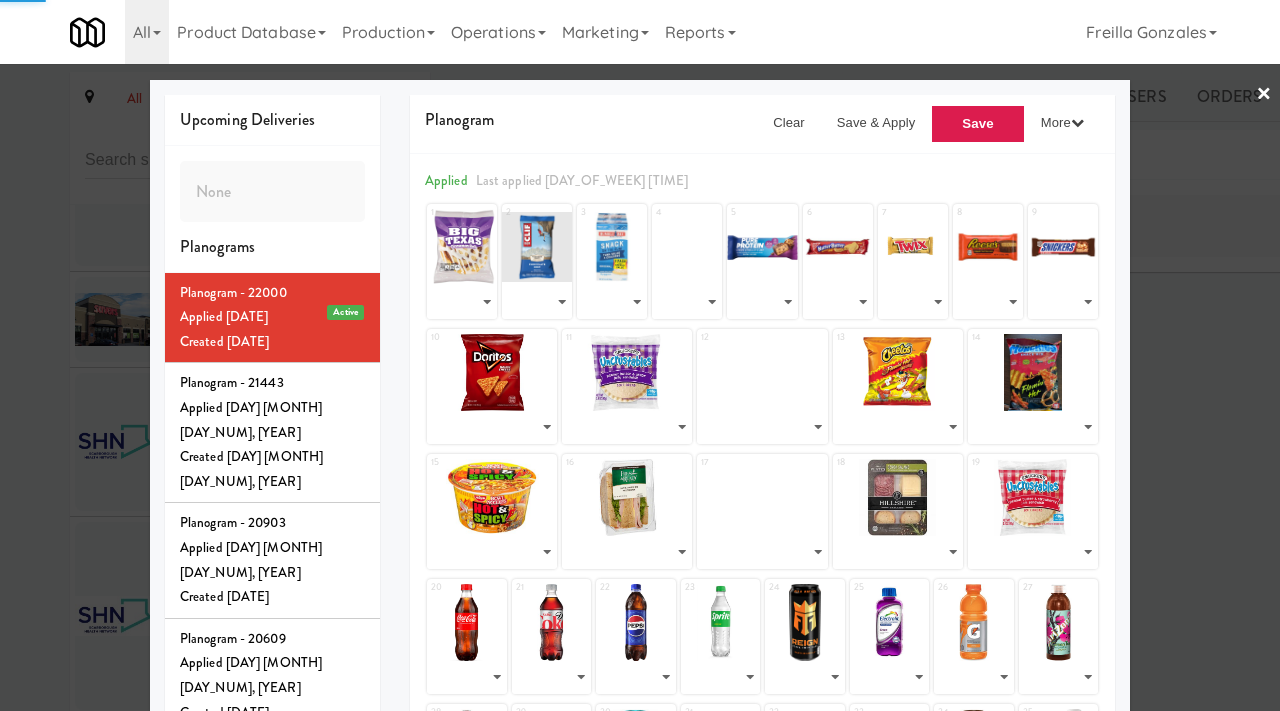 select on "number:215860" 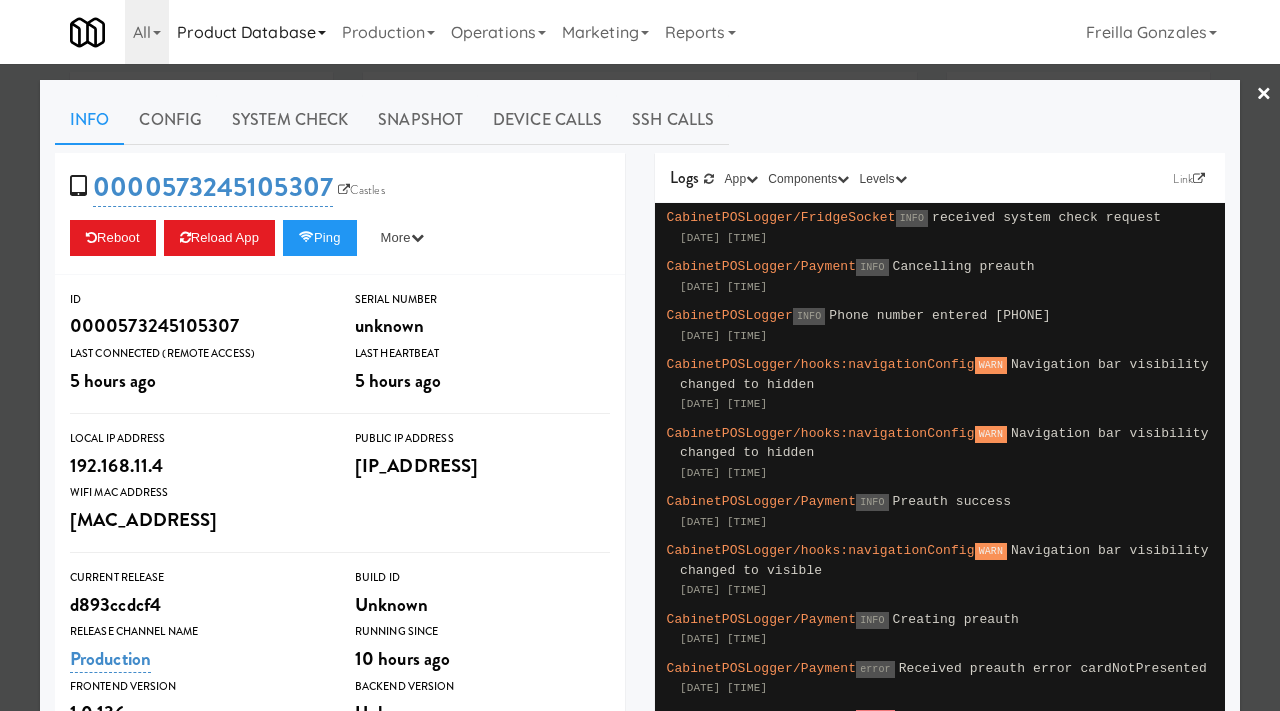 scroll, scrollTop: 0, scrollLeft: 0, axis: both 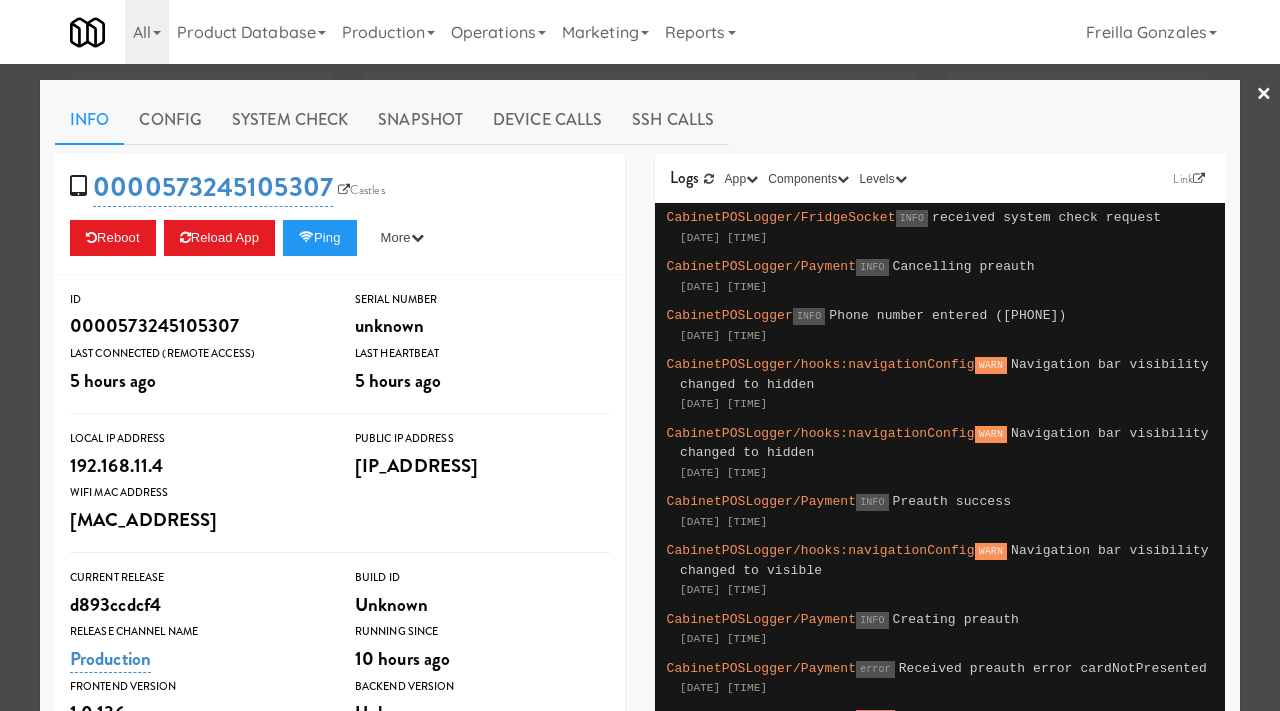 click at bounding box center [640, 355] 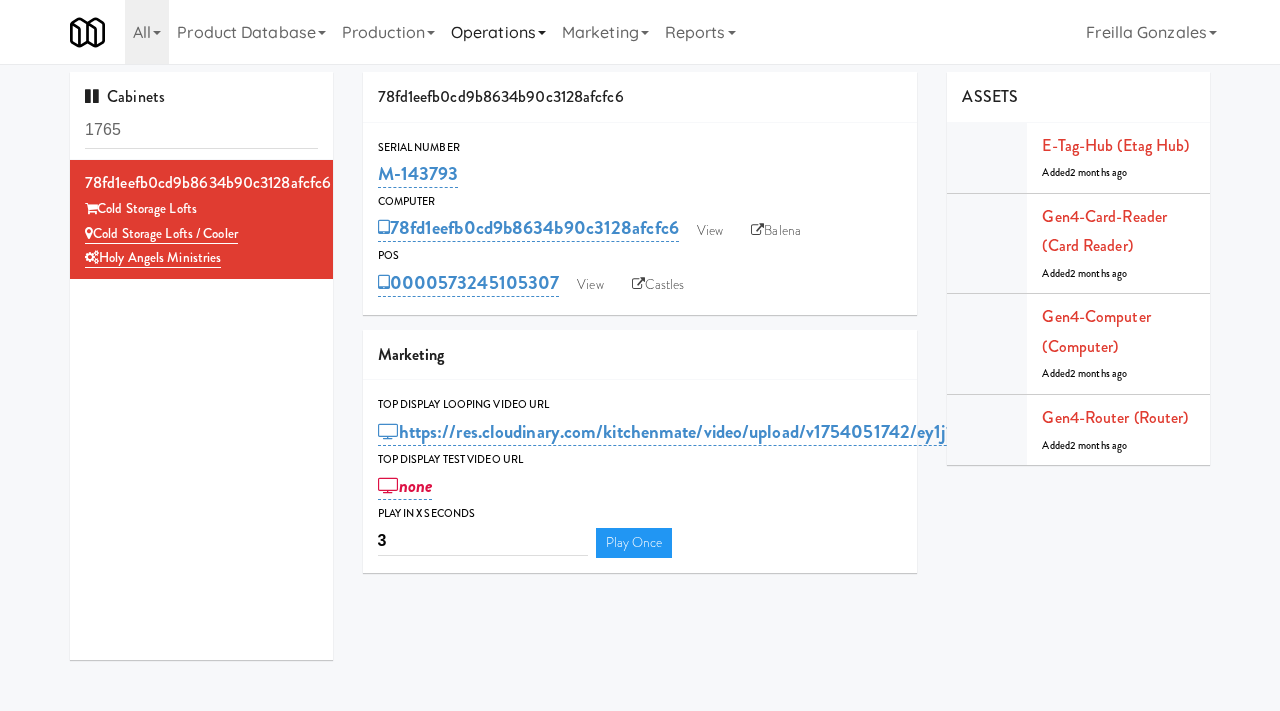 click on "Operations" at bounding box center [498, 32] 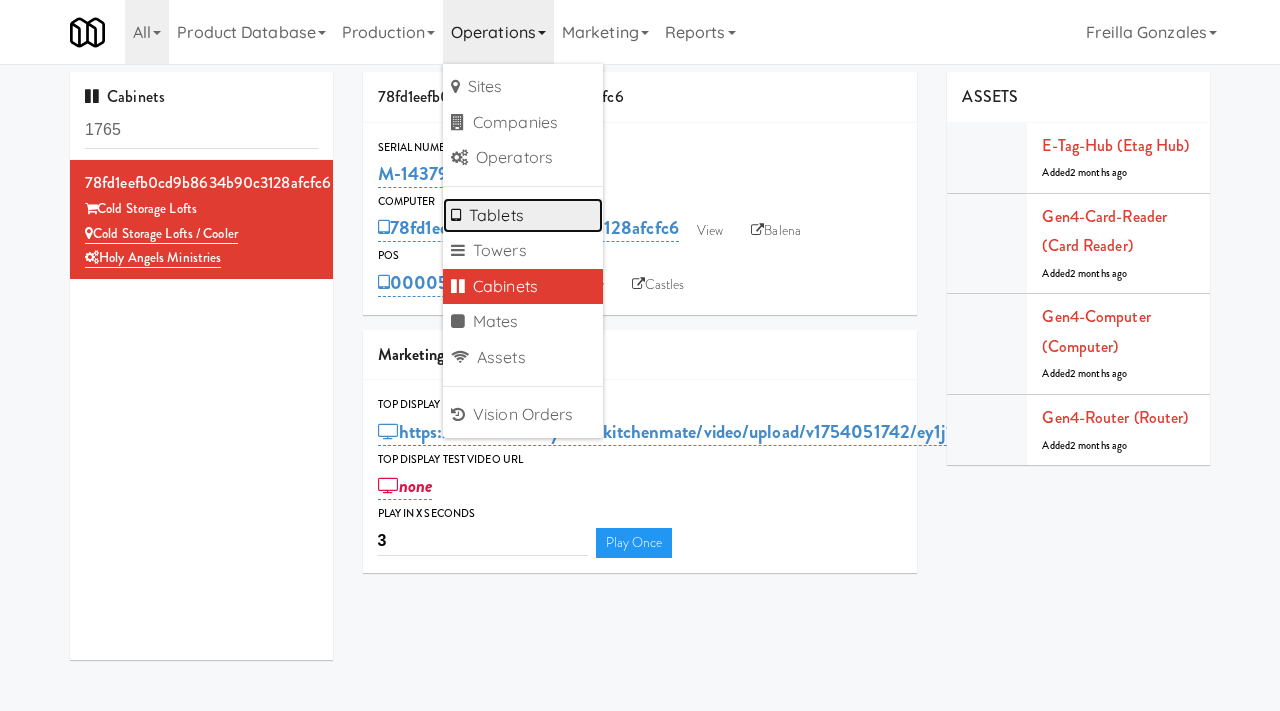 click on "Tablets" at bounding box center [523, 216] 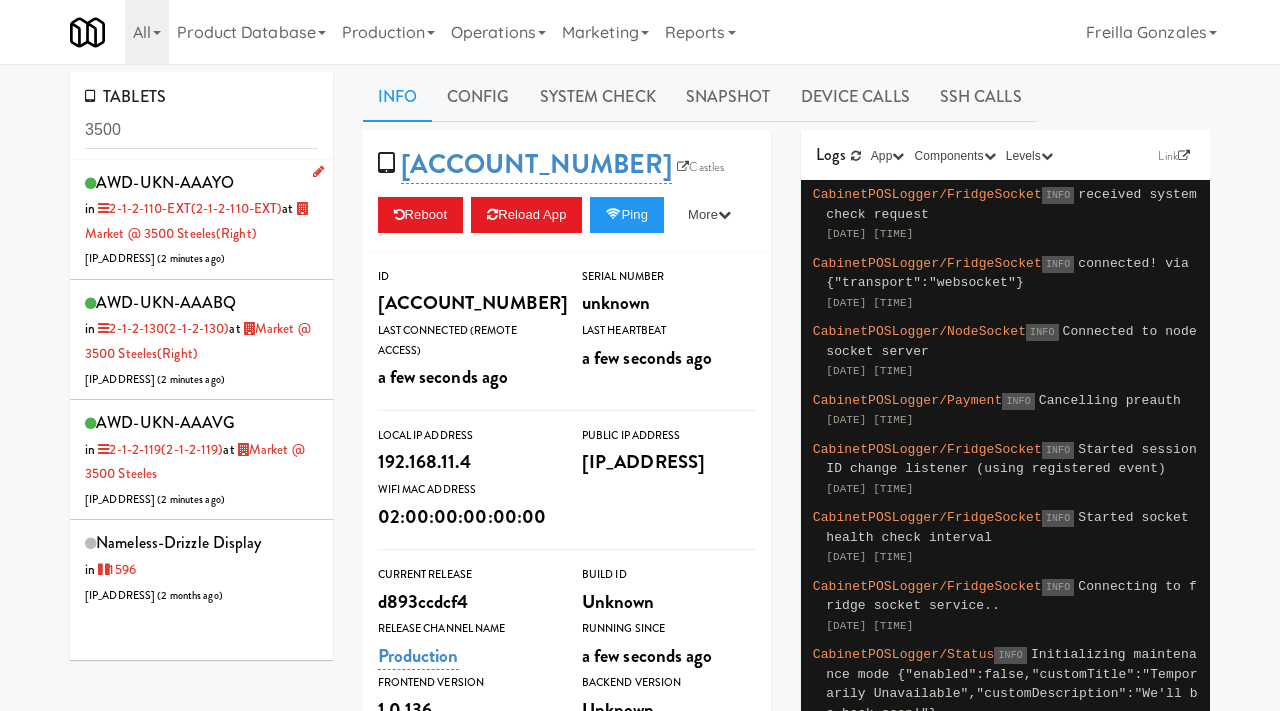 click on "AWD-UKN-AAAYO   in     2-1-2-110-EXT  (2-1-2-110-EXT)  at     Market @ 3500 Steeles(Right) [IP_ADDRESS] ( [TIME_AGO] )" at bounding box center (201, 219) 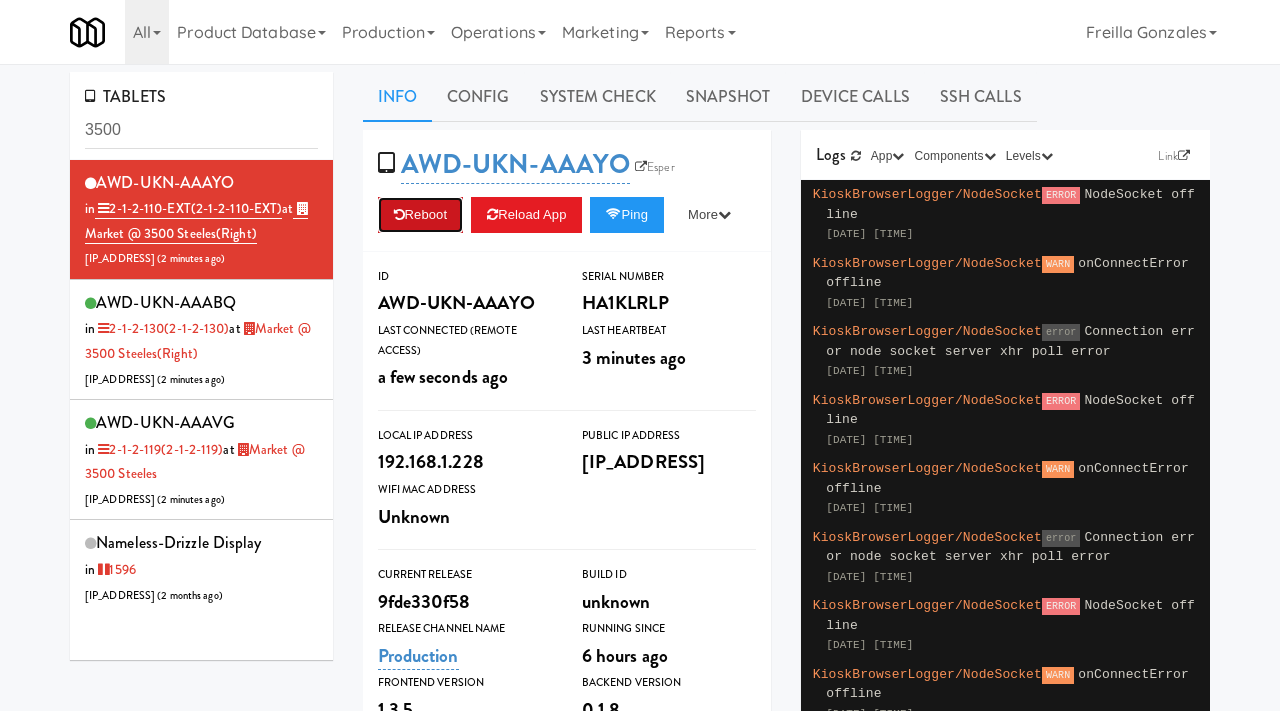 click on "Reboot" at bounding box center [421, 215] 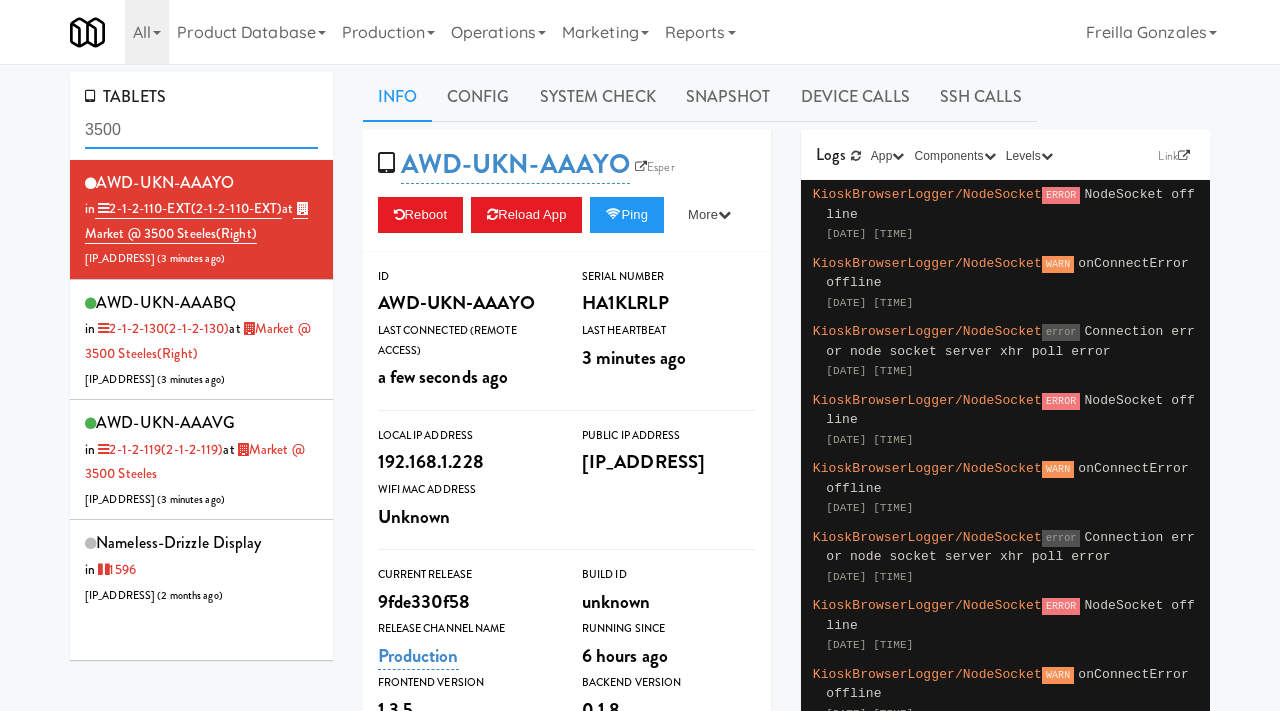 click on "3500" at bounding box center (201, 130) 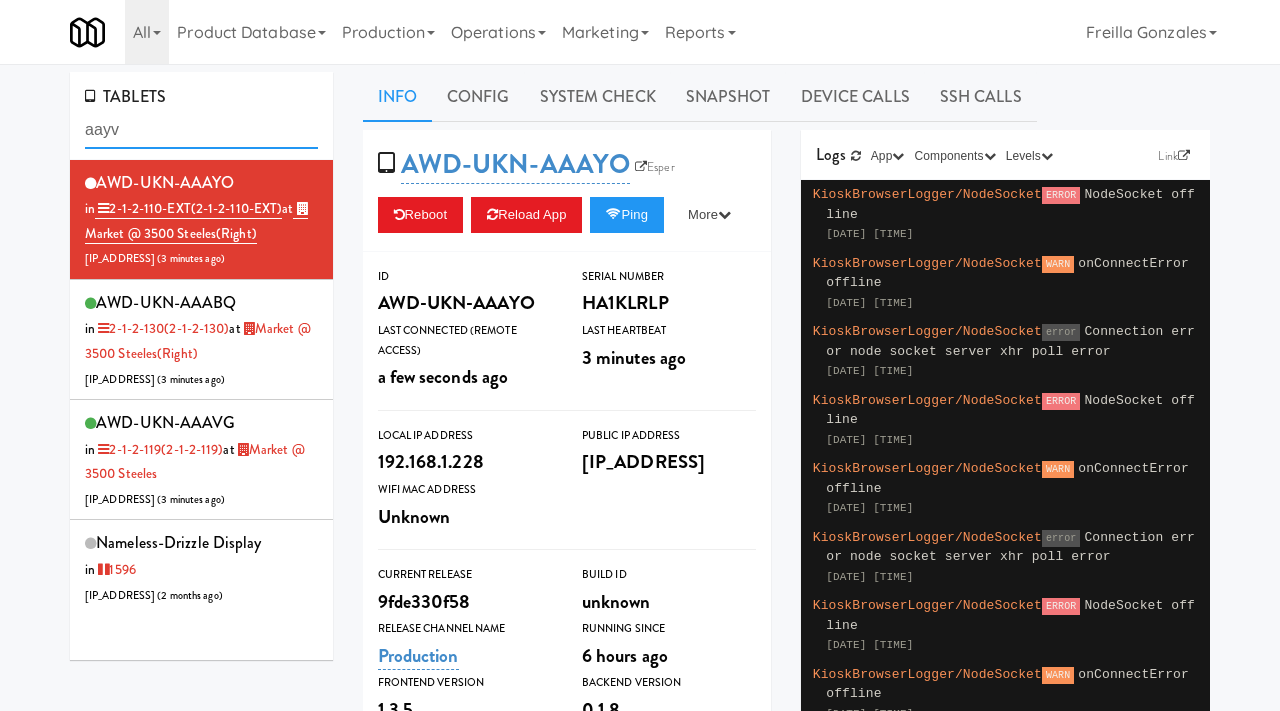 type on "aayv" 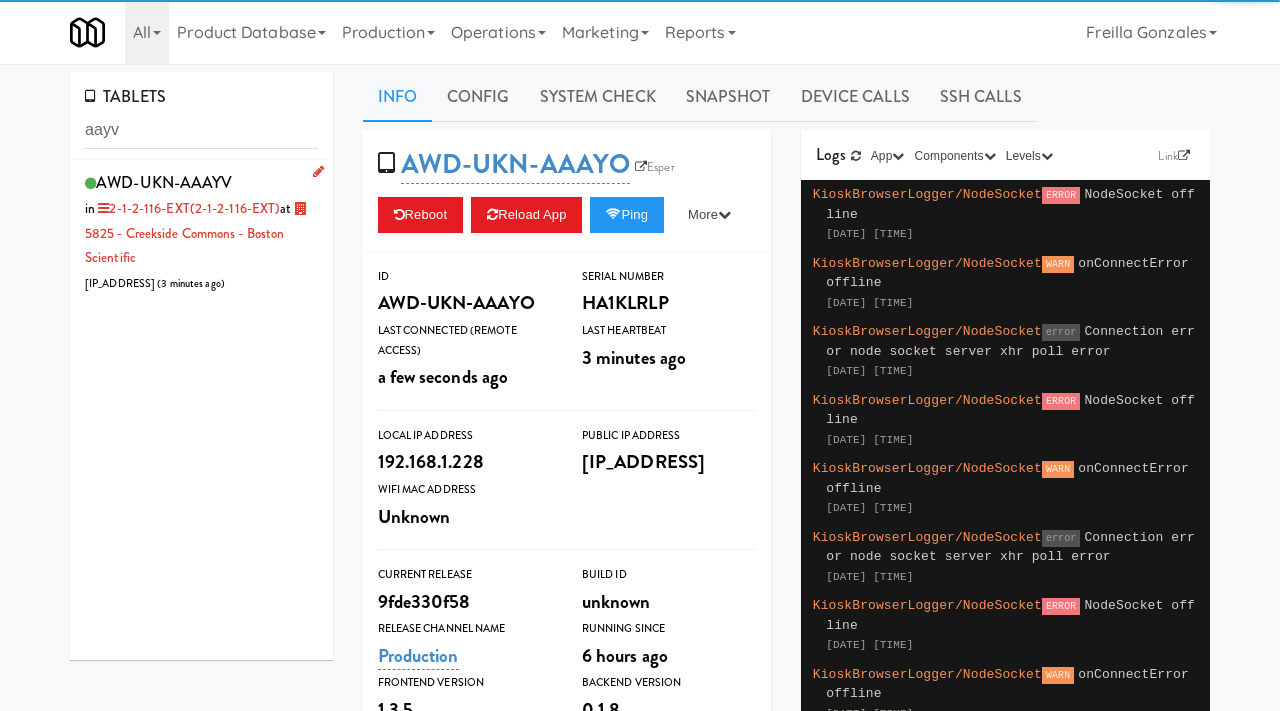 click on "AWD-UKN-AAAYV   in     2-1-2-116-EXT  (2-1-2-116-EXT)  at     5825 - Creekside Commons - Boston Scientific [IP_ADDRESS] ( [TIME_AGO] )" at bounding box center [201, 232] 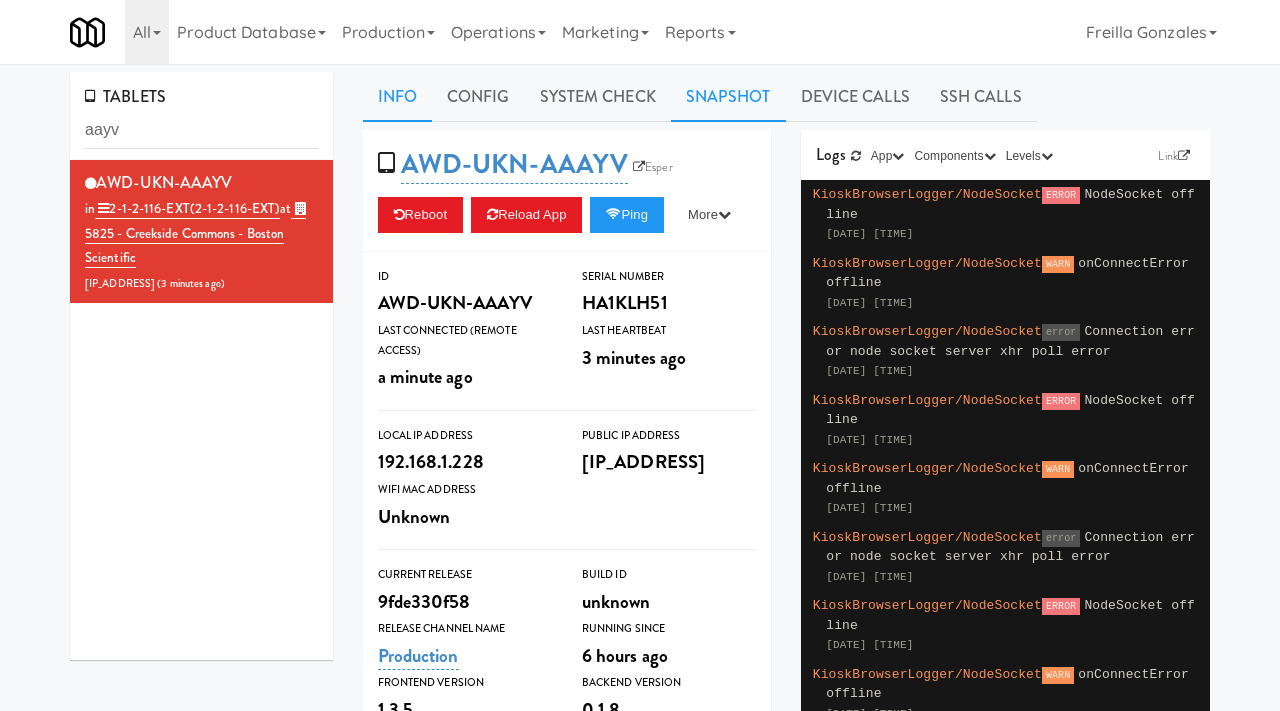 click on "Snapshot" at bounding box center [728, 97] 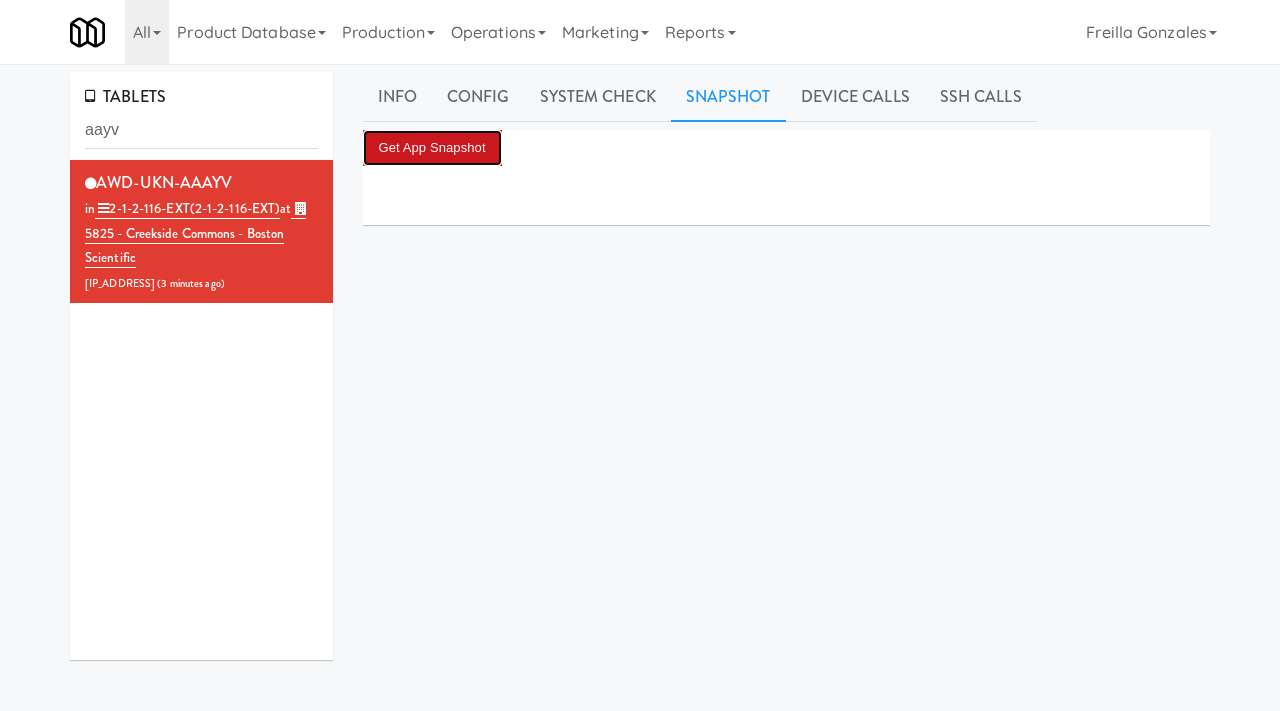 click on "Get App Snapshot" at bounding box center (432, 148) 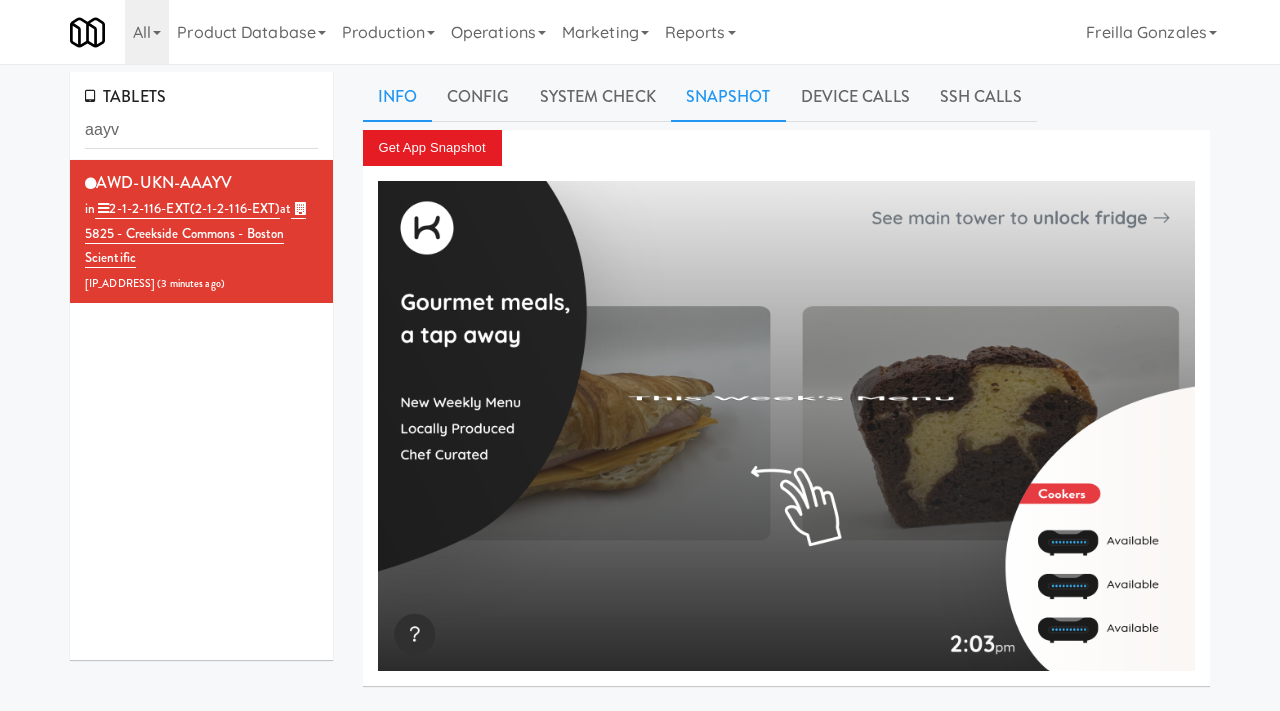 click on "Info" at bounding box center [397, 97] 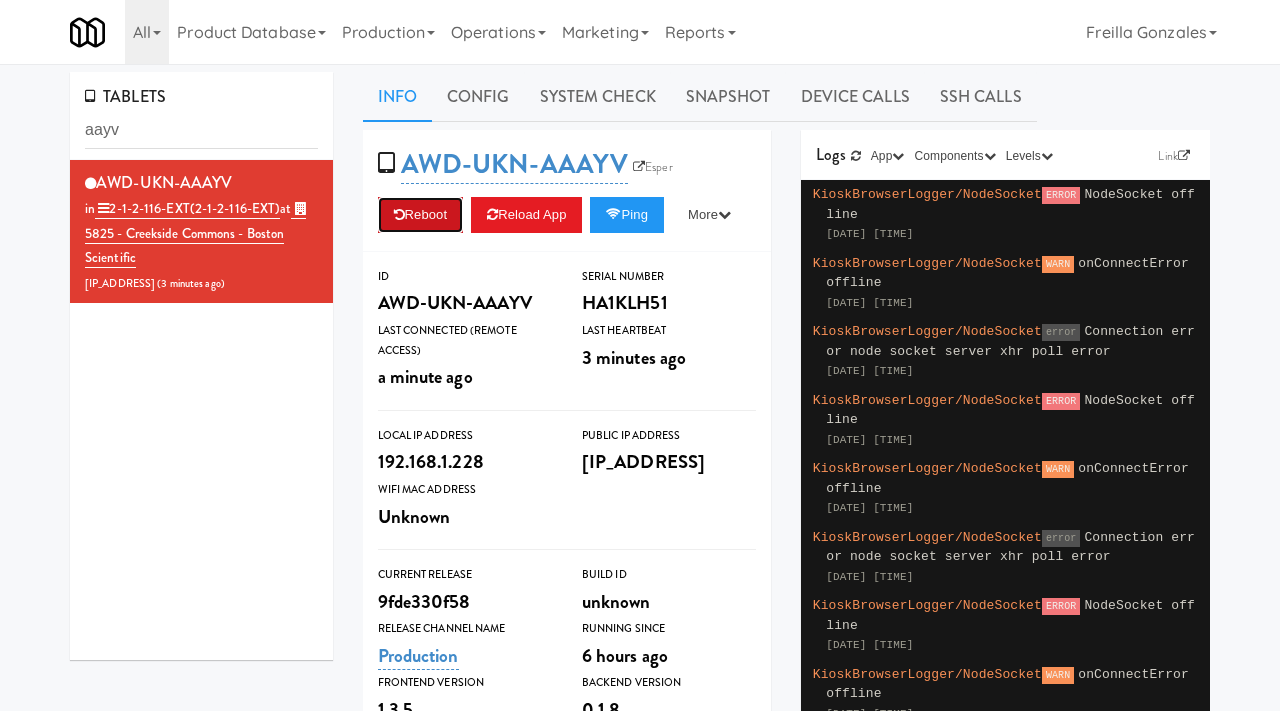 click on "Reboot" at bounding box center (421, 215) 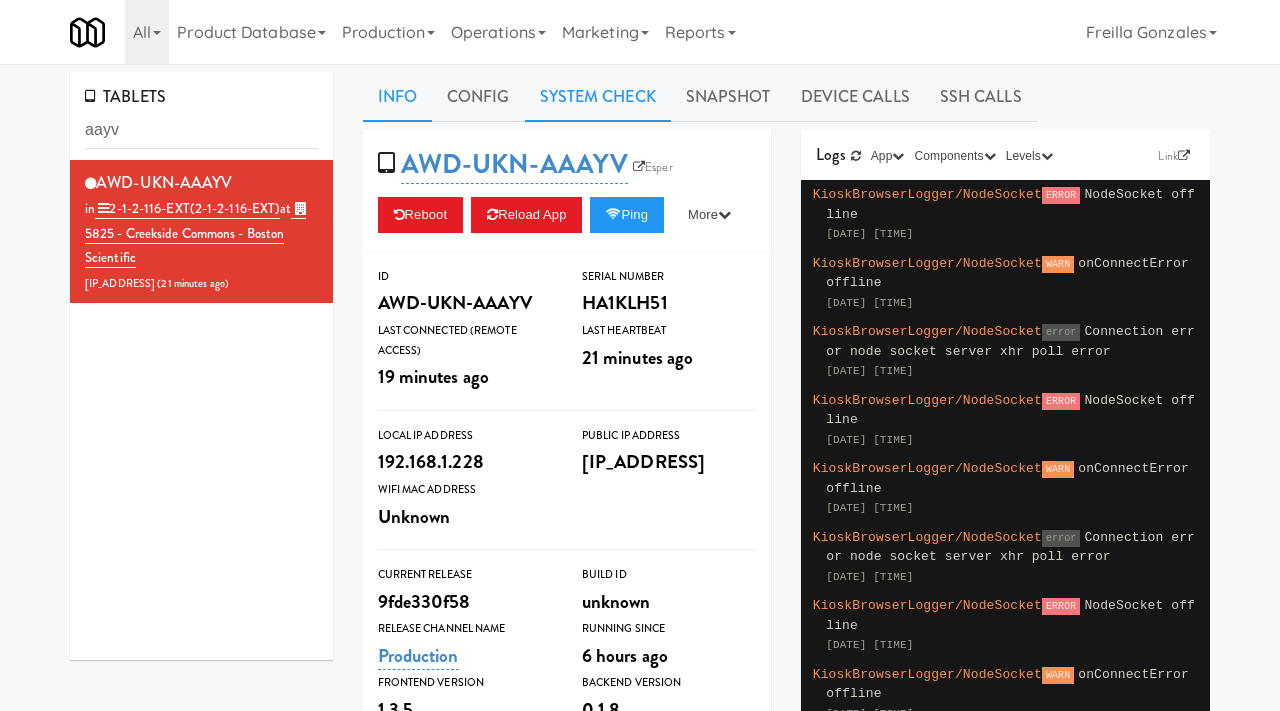 click on "System Check" at bounding box center [598, 97] 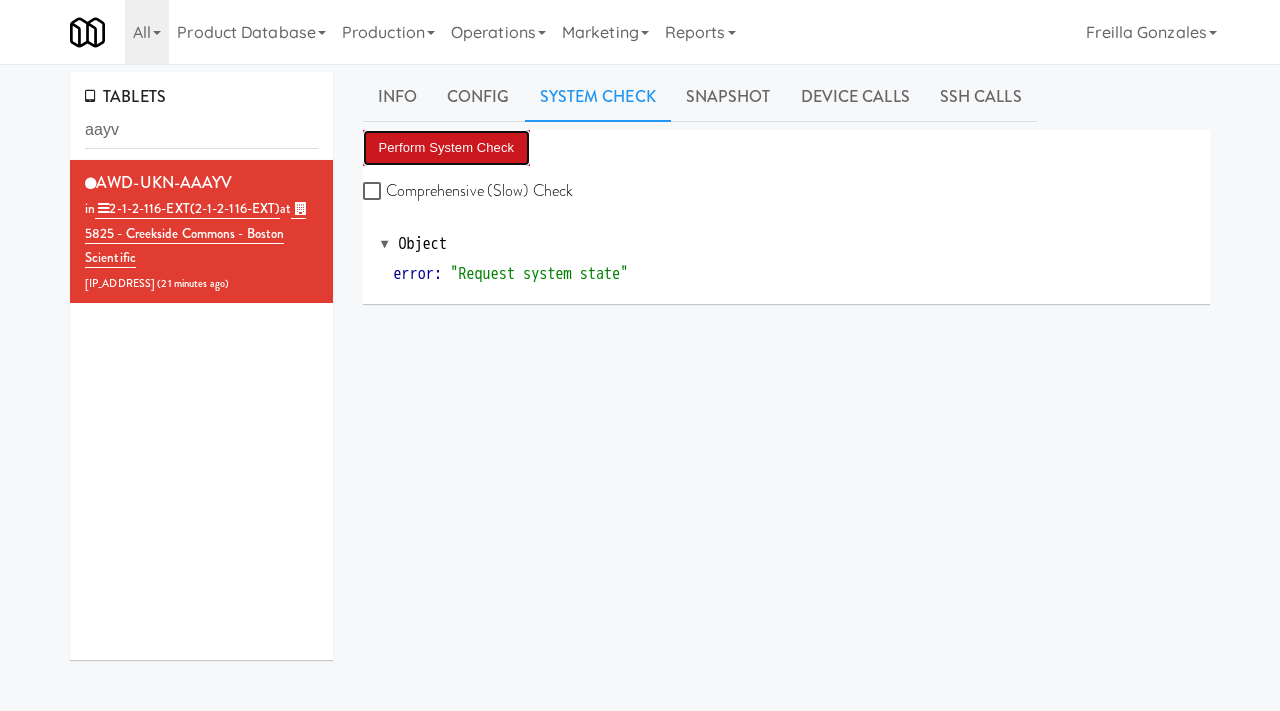 click on "Perform System Check" at bounding box center [447, 148] 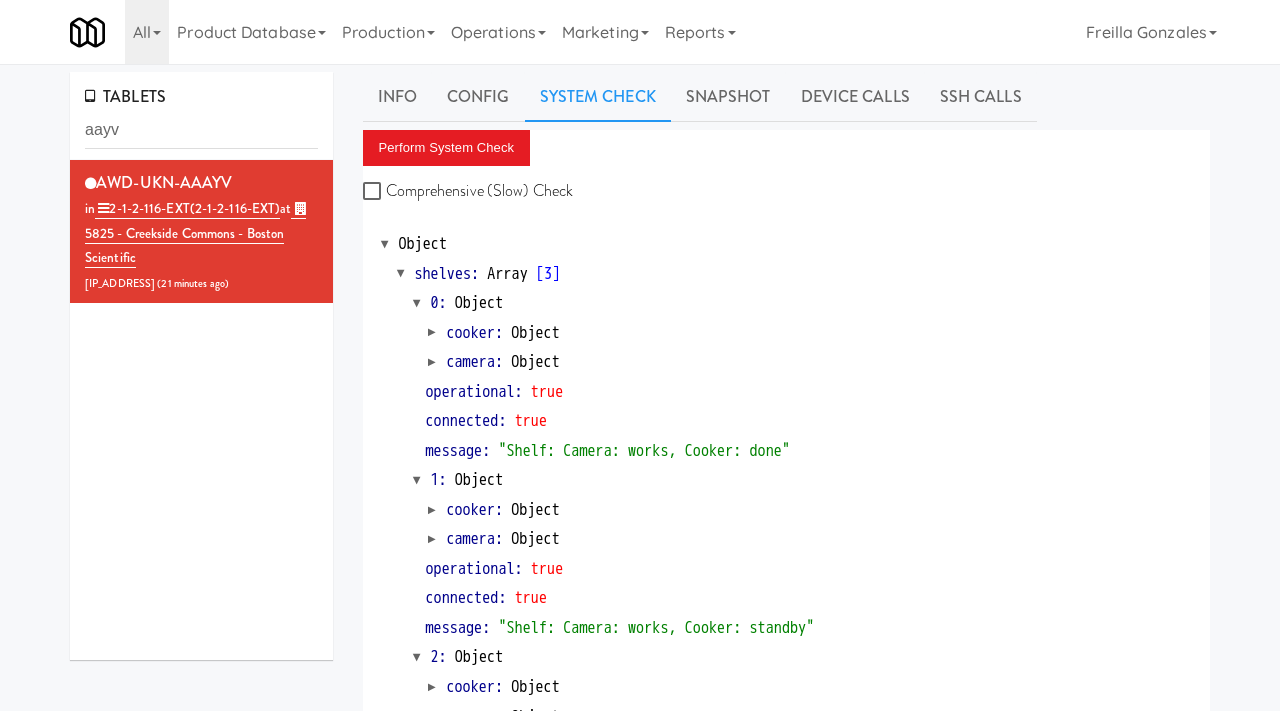 scroll, scrollTop: 317, scrollLeft: 0, axis: vertical 